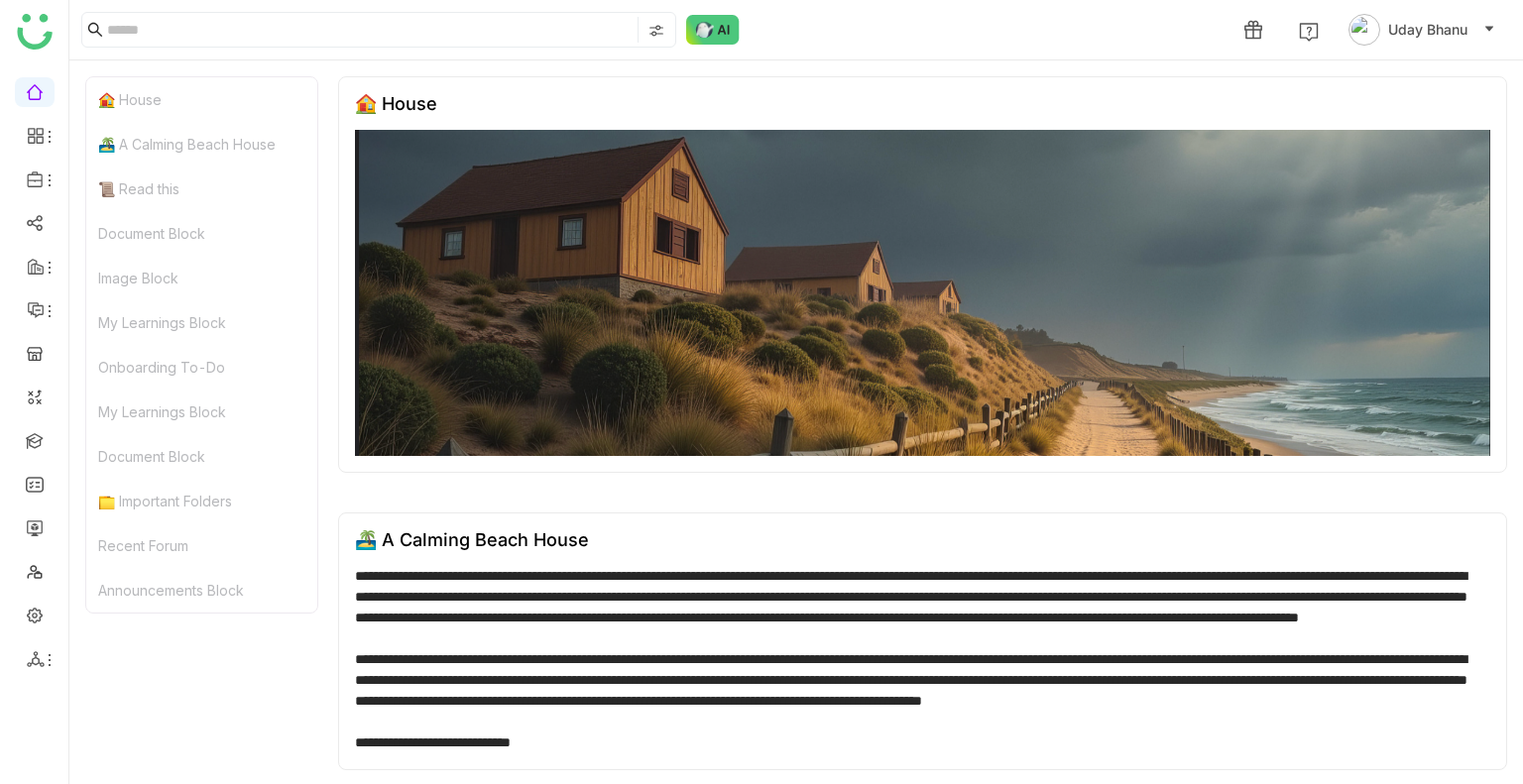 scroll, scrollTop: 0, scrollLeft: 0, axis: both 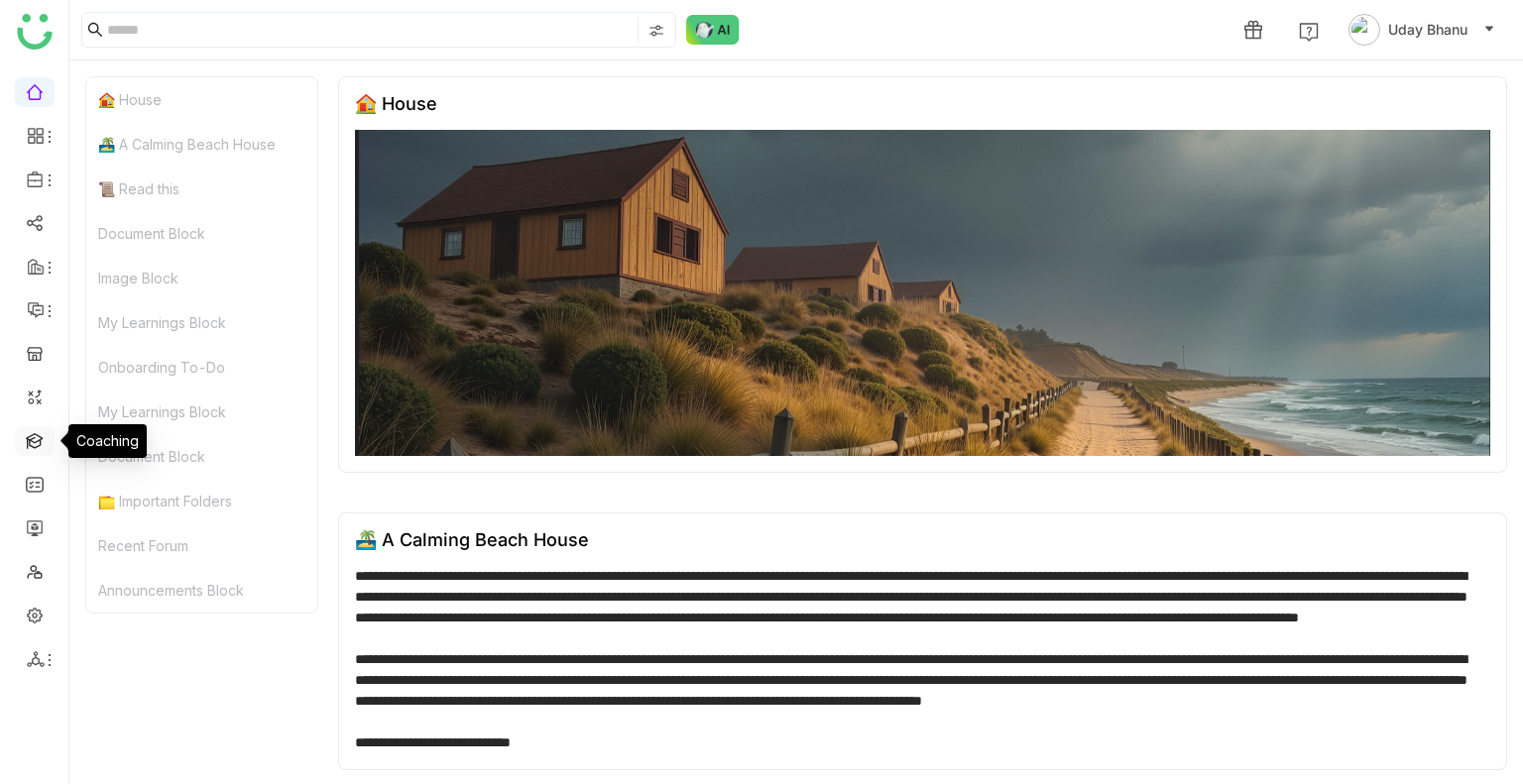 click at bounding box center [35, 439] 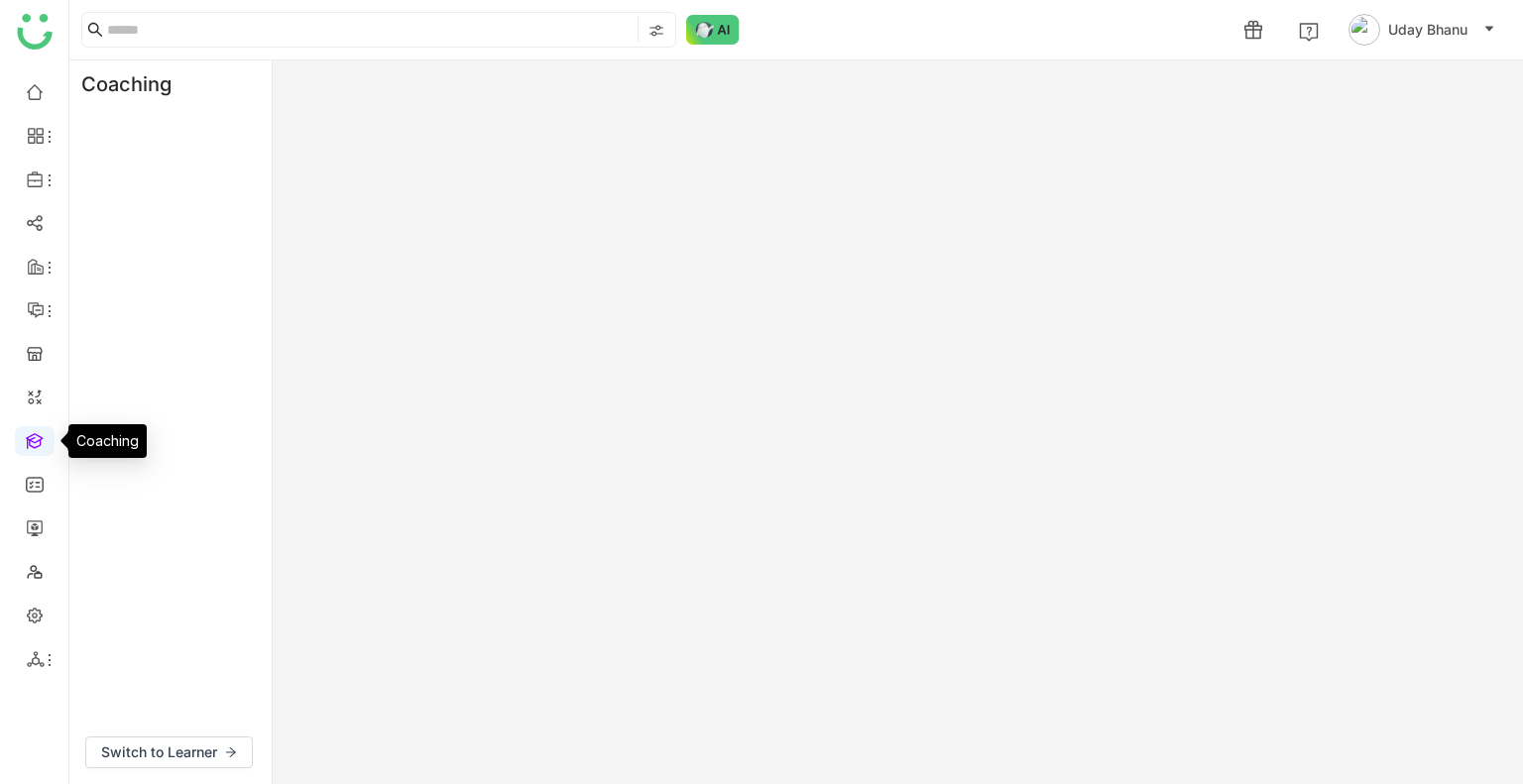 click at bounding box center [35, 439] 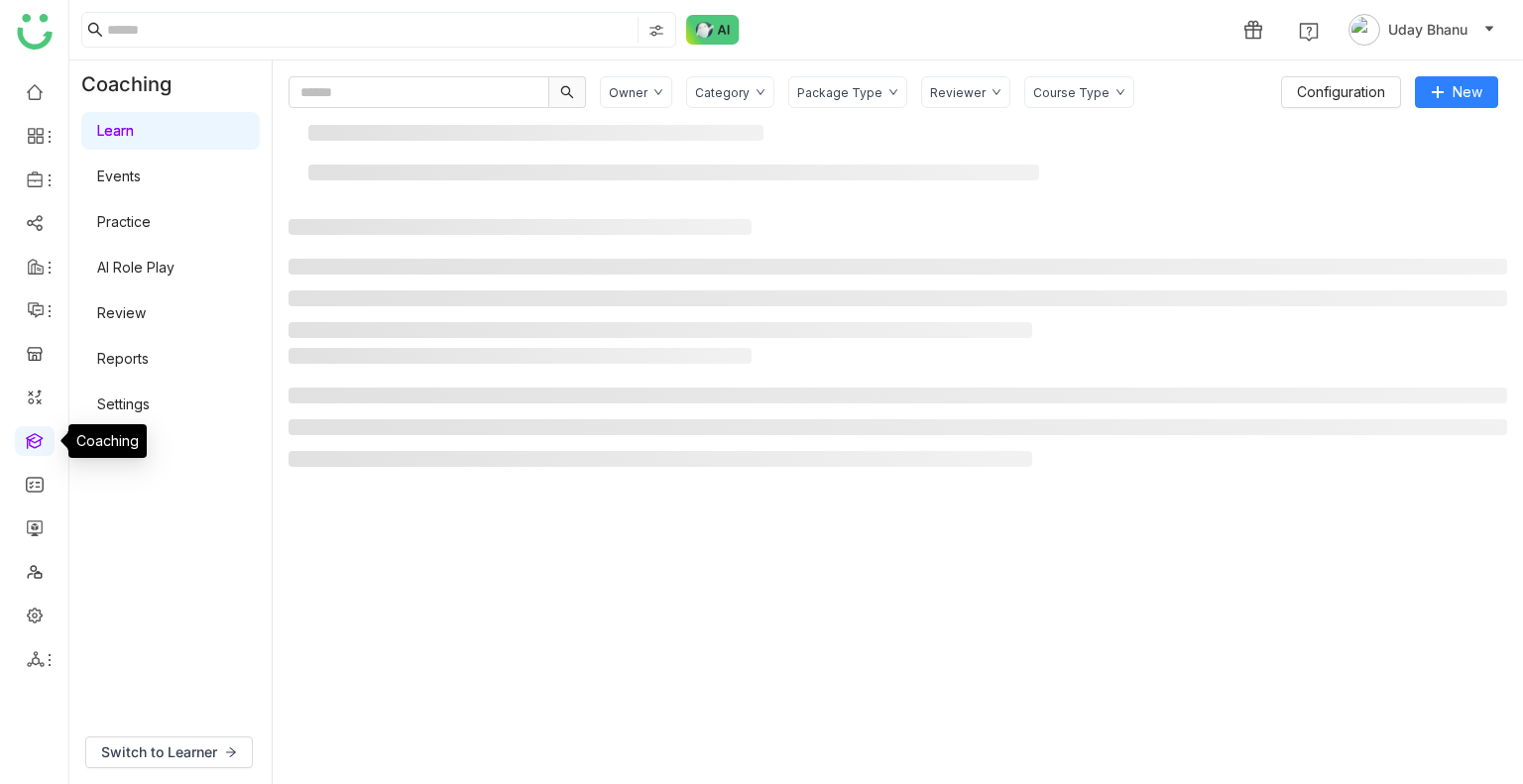 click at bounding box center [35, 439] 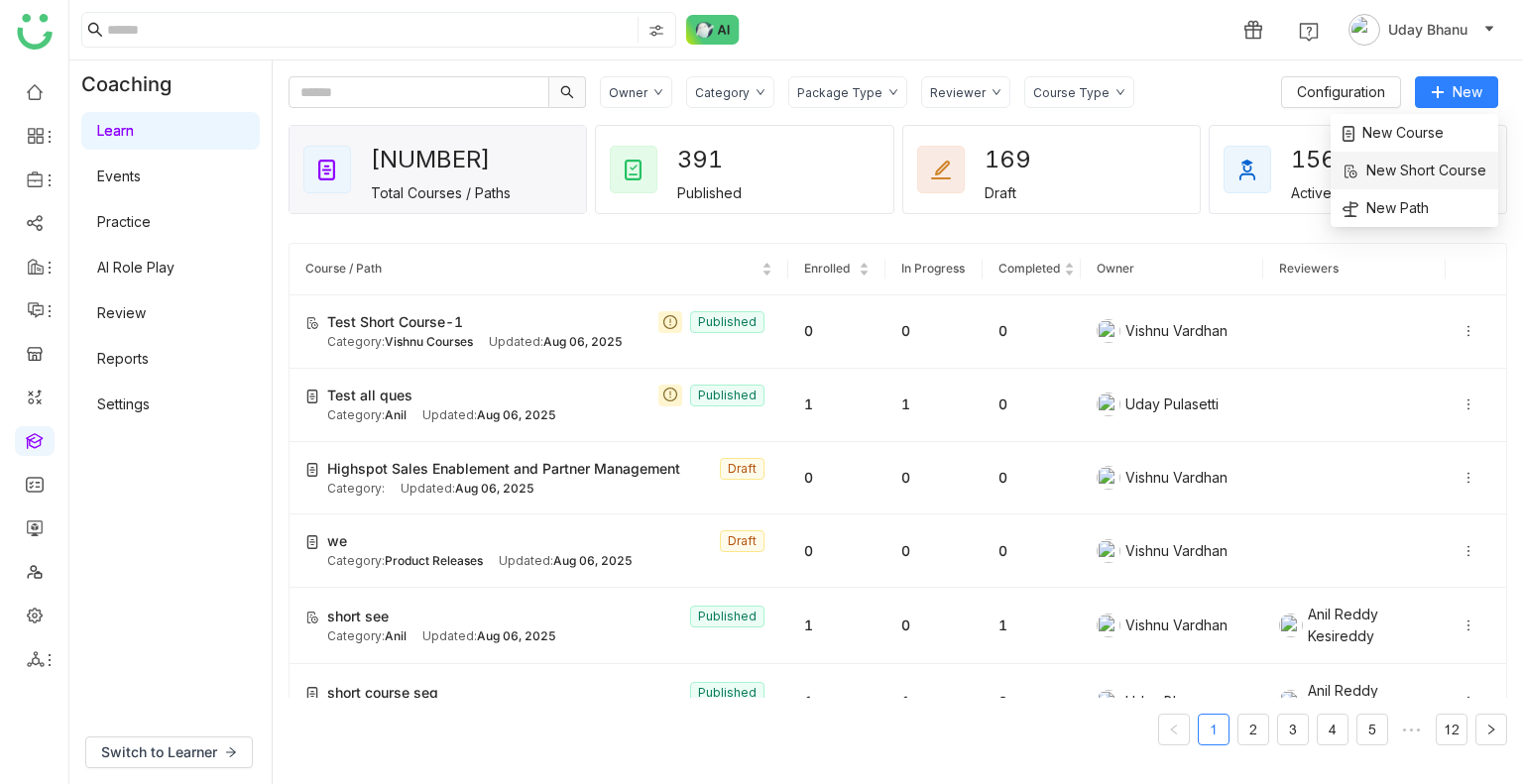 click on "New Short Course" at bounding box center (1414, 170) 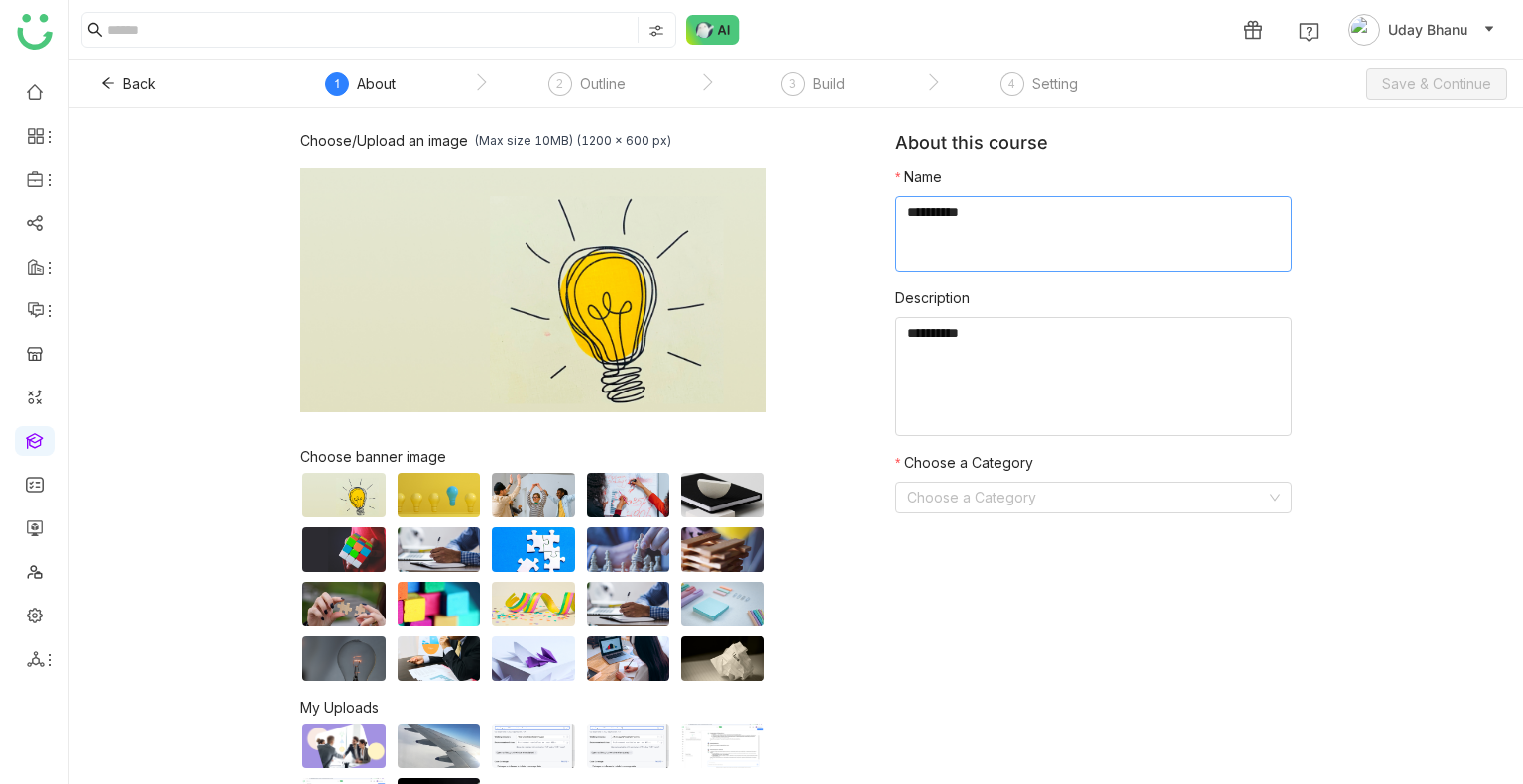 click 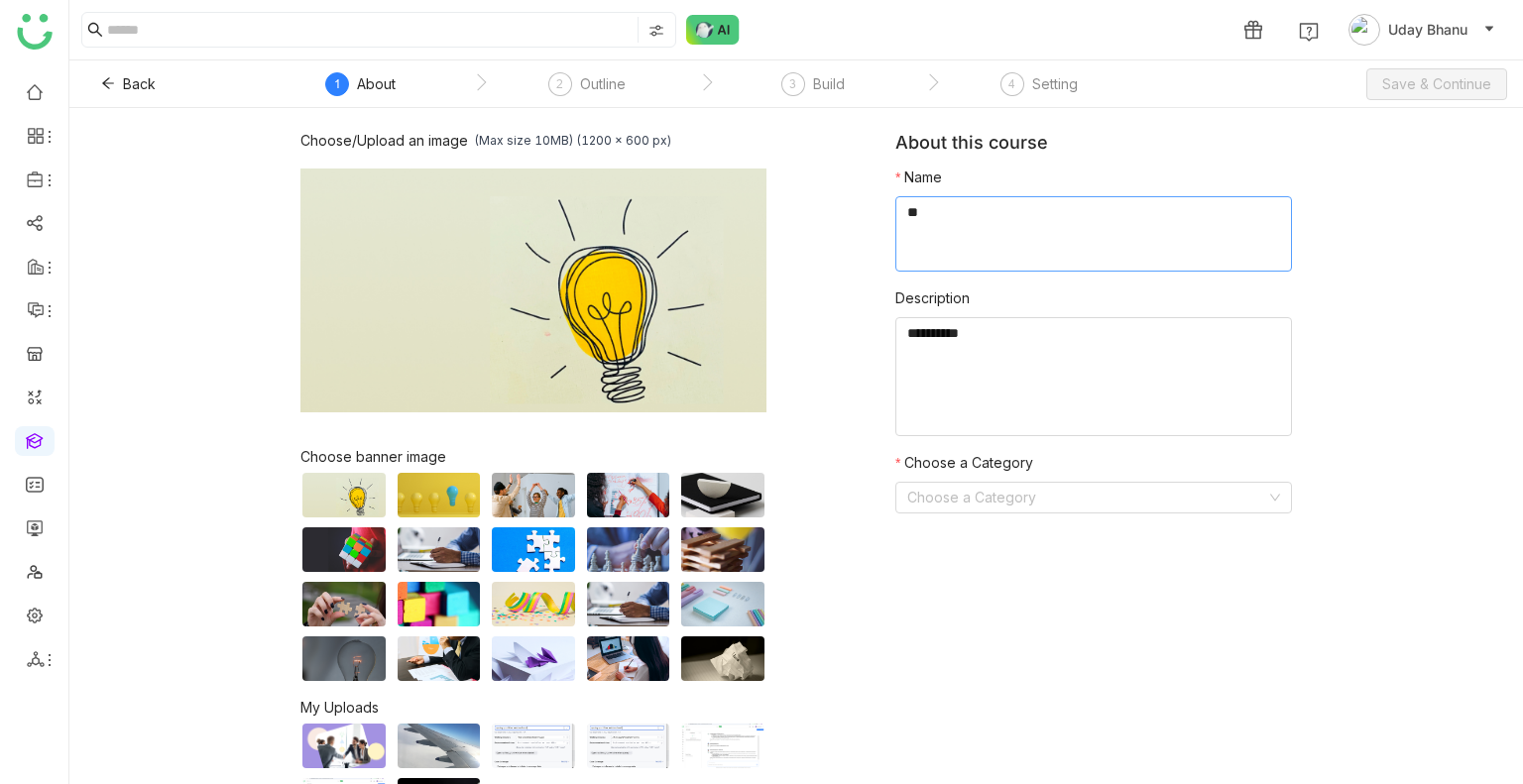 type on "*" 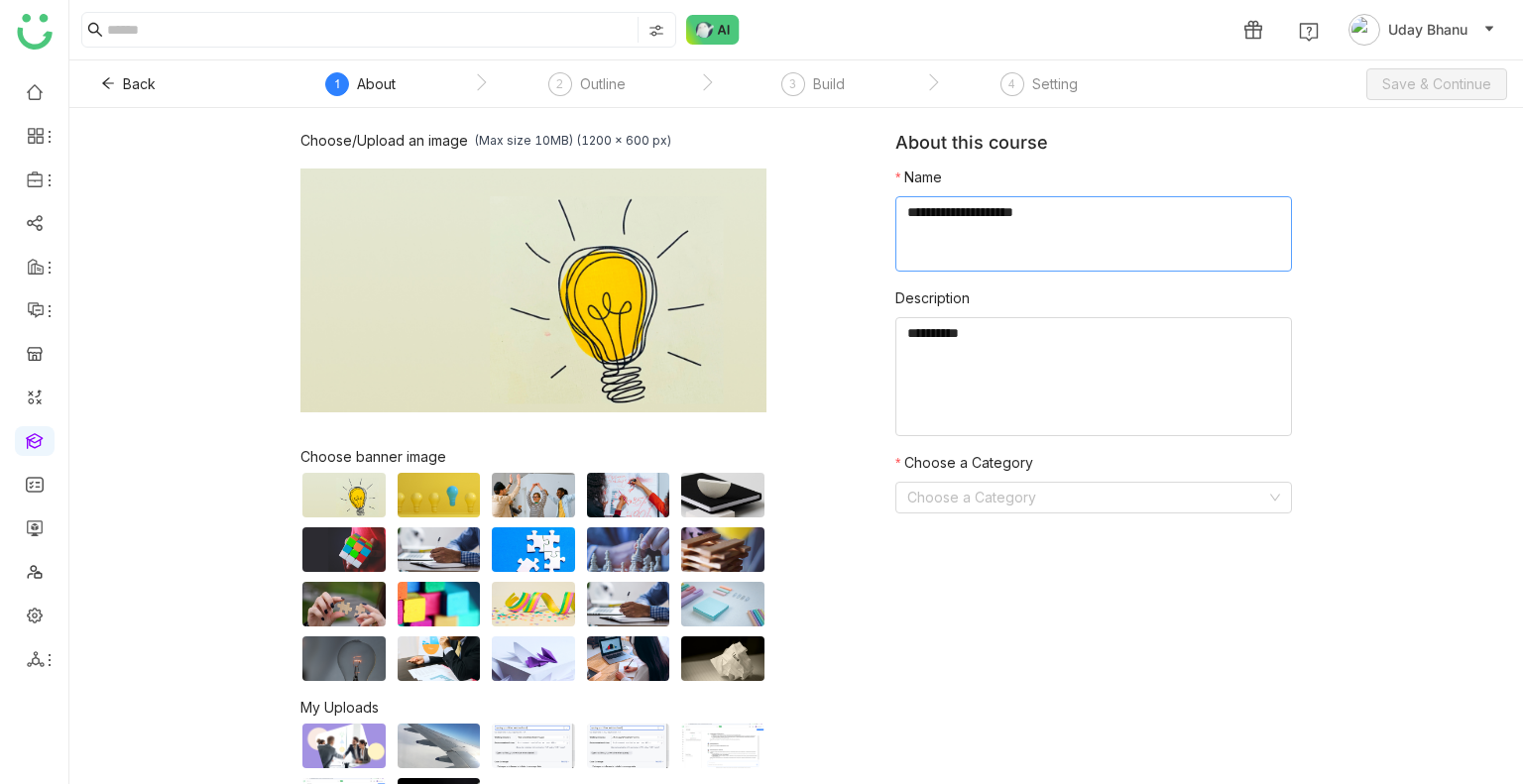 type on "**********" 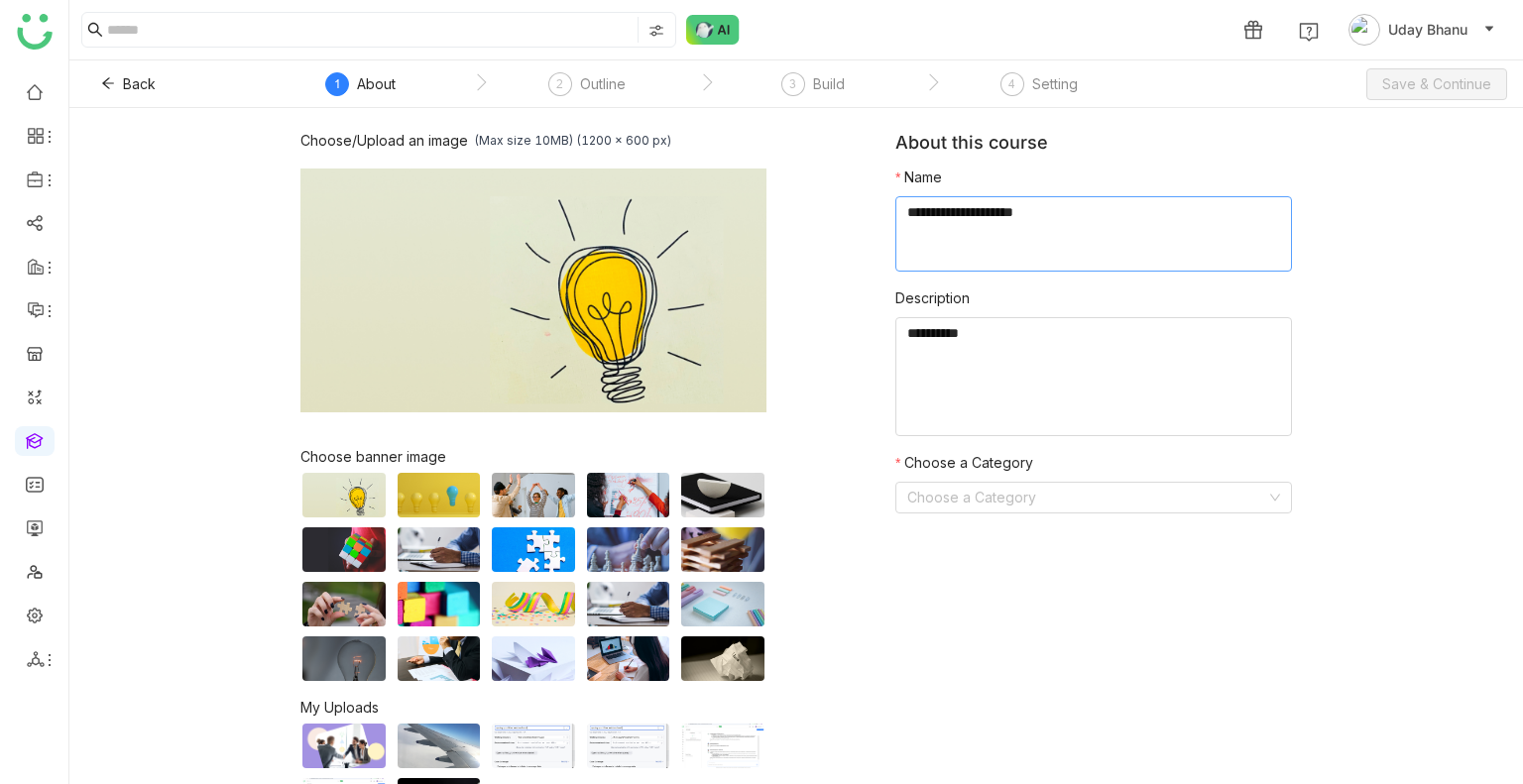 drag, startPoint x: 947, startPoint y: 190, endPoint x: 944, endPoint y: 217, distance: 27.166155 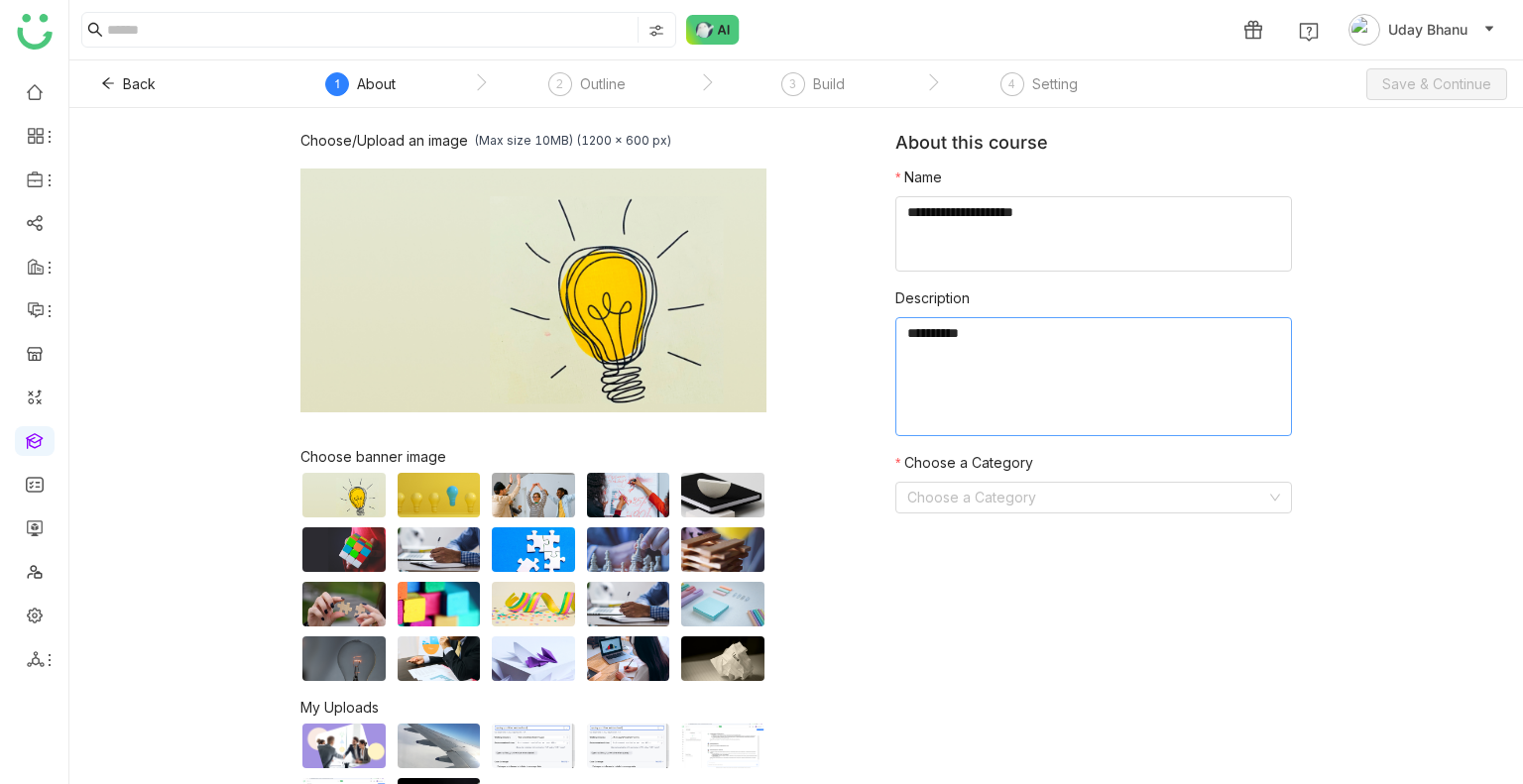 click 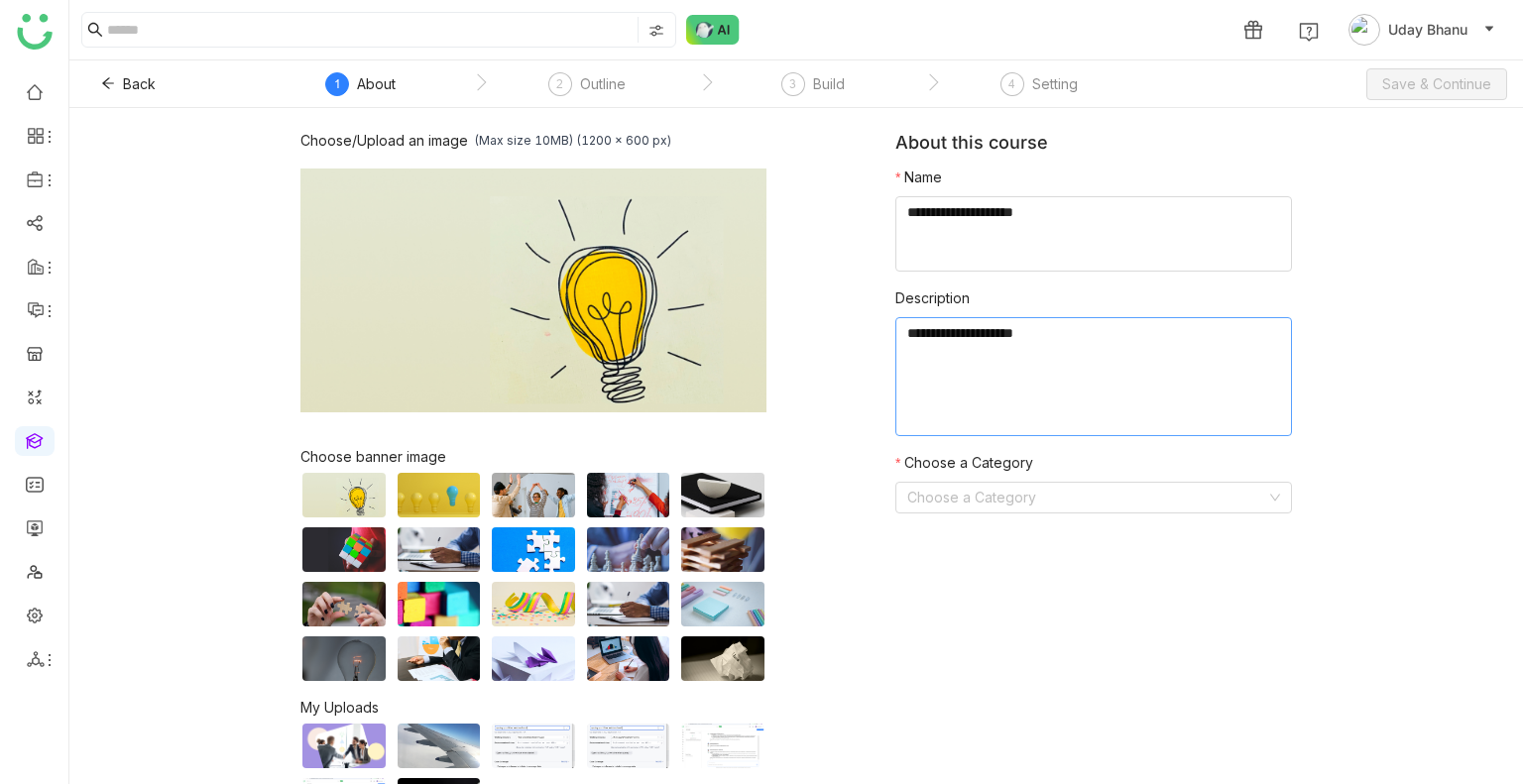 paste on "**********" 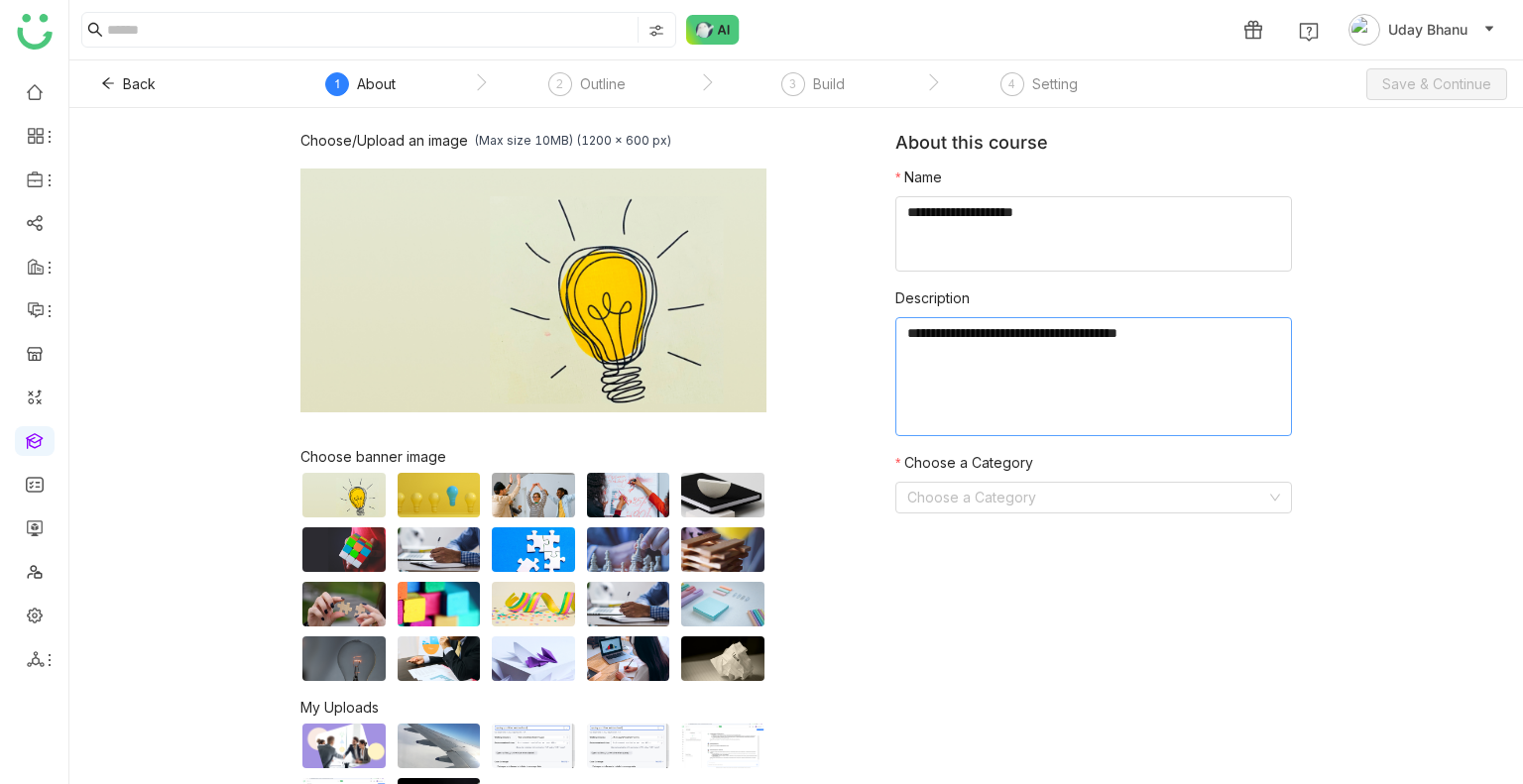 paste on "**********" 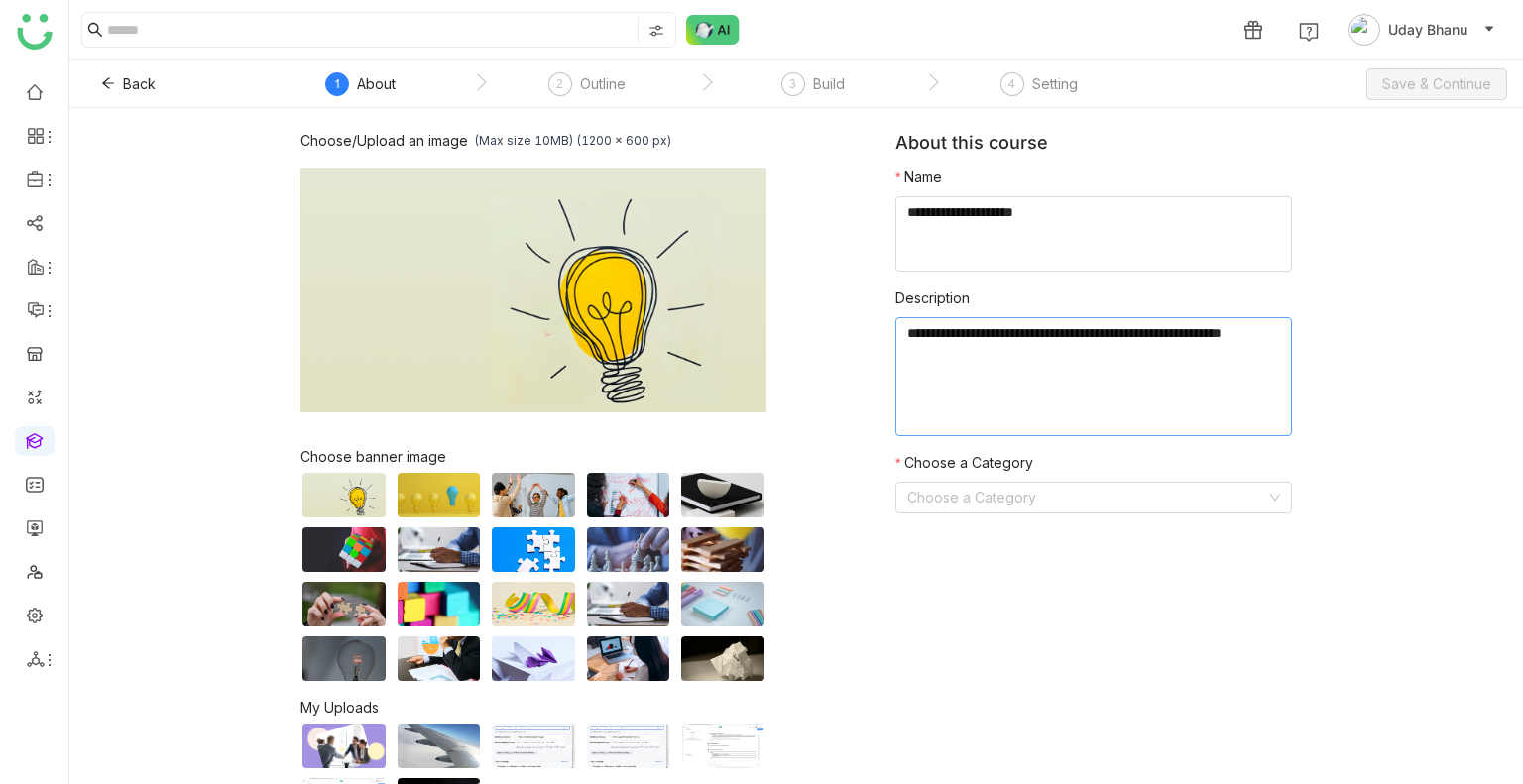 paste on "**********" 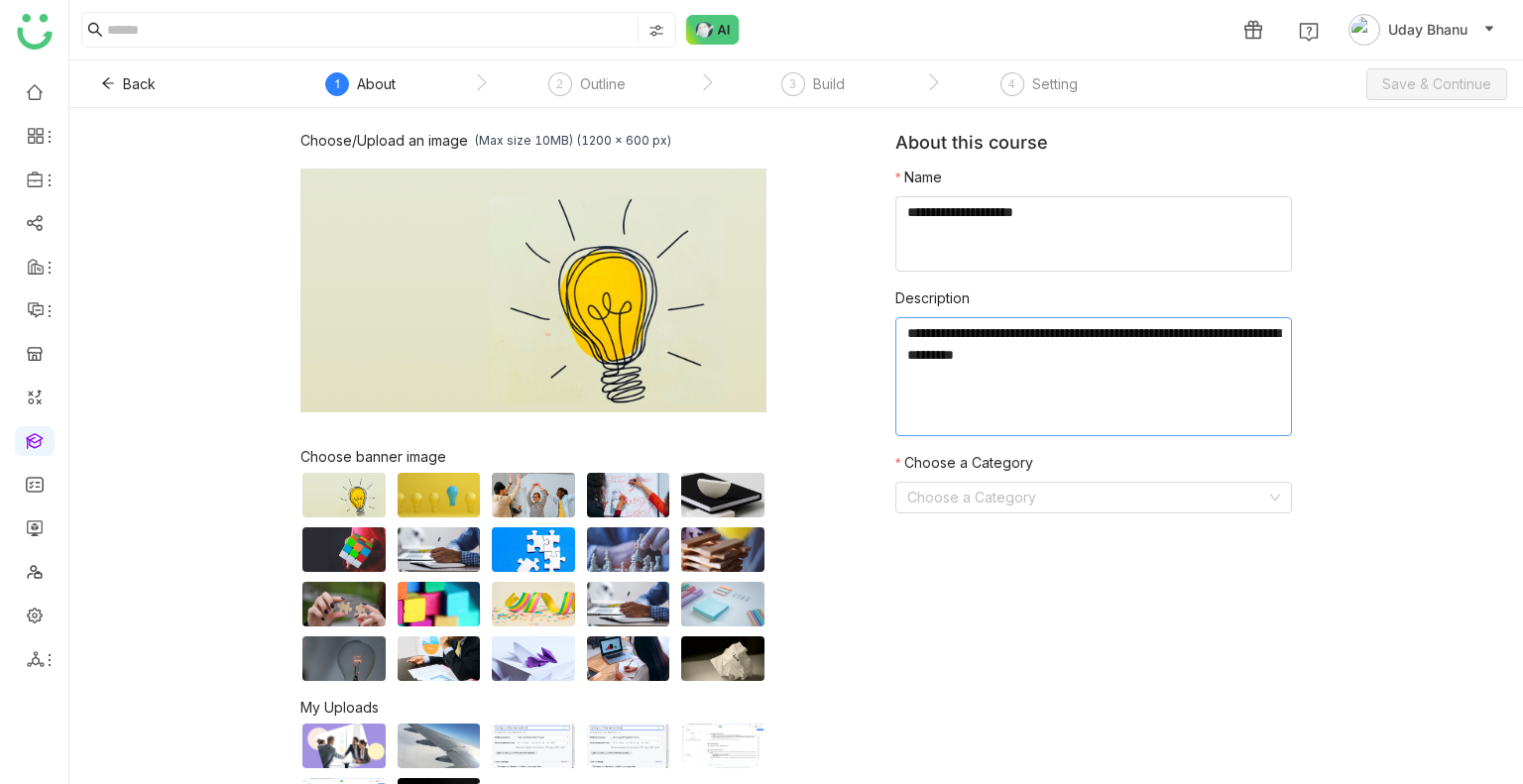 paste on "**********" 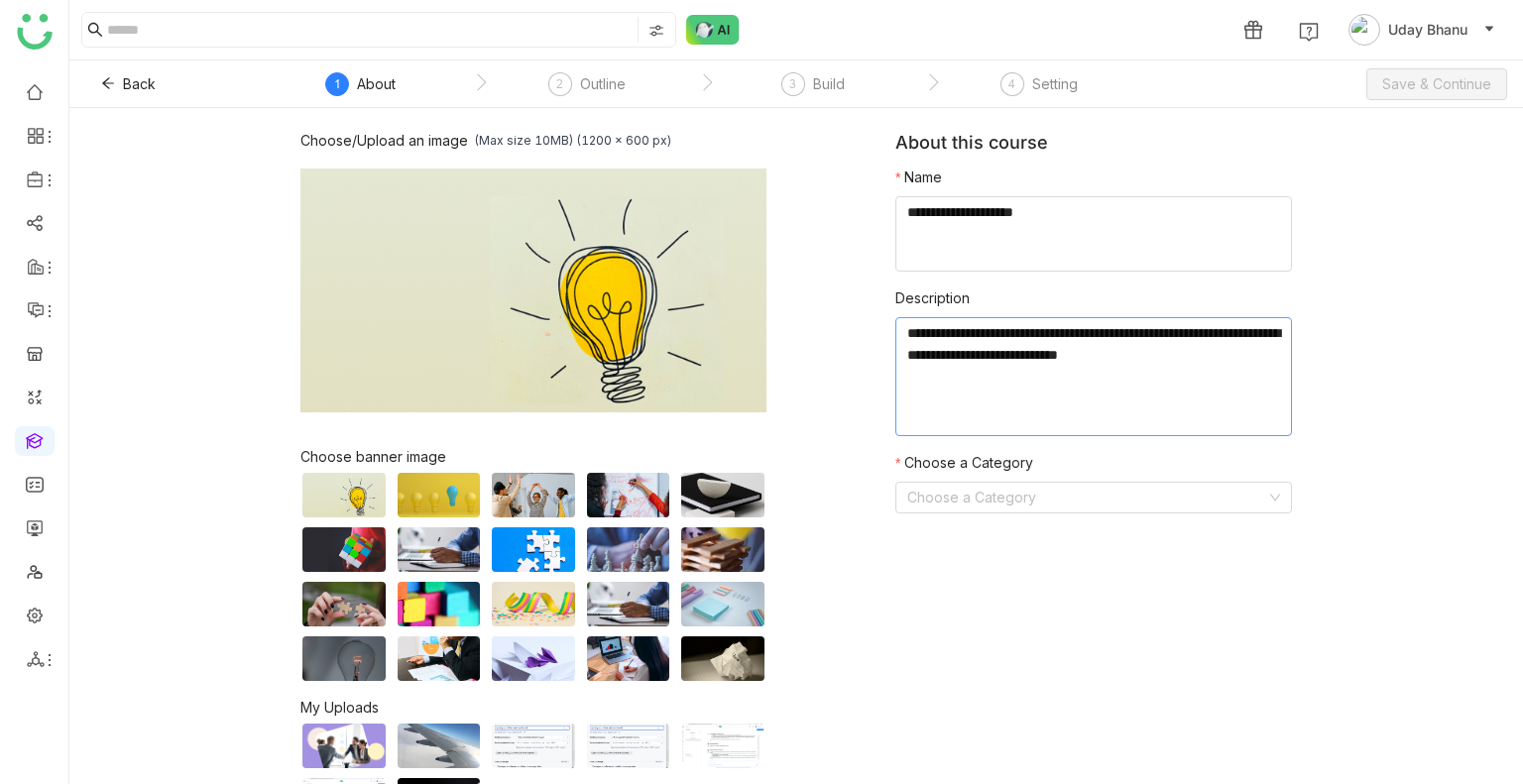 paste on "**********" 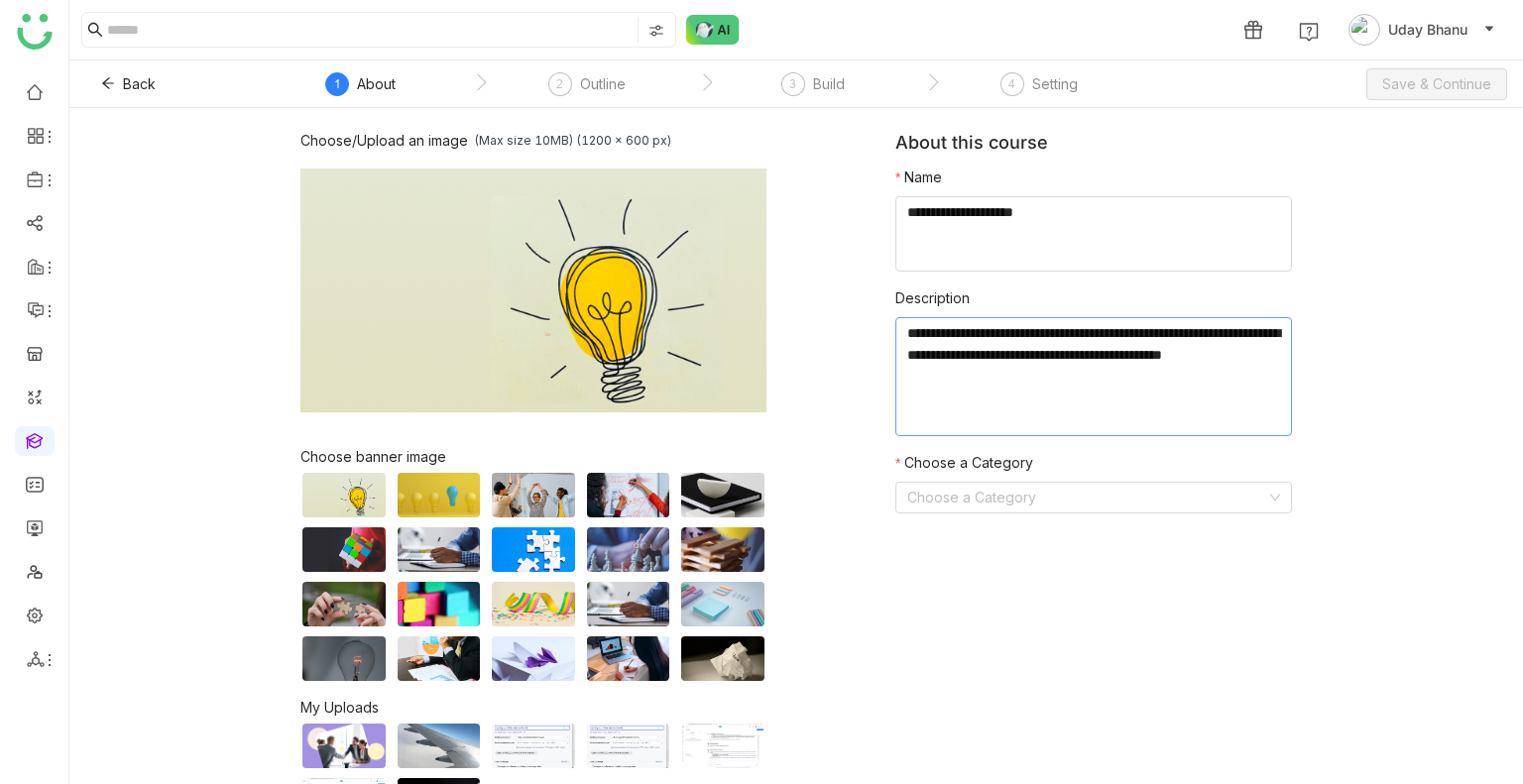 paste on "**********" 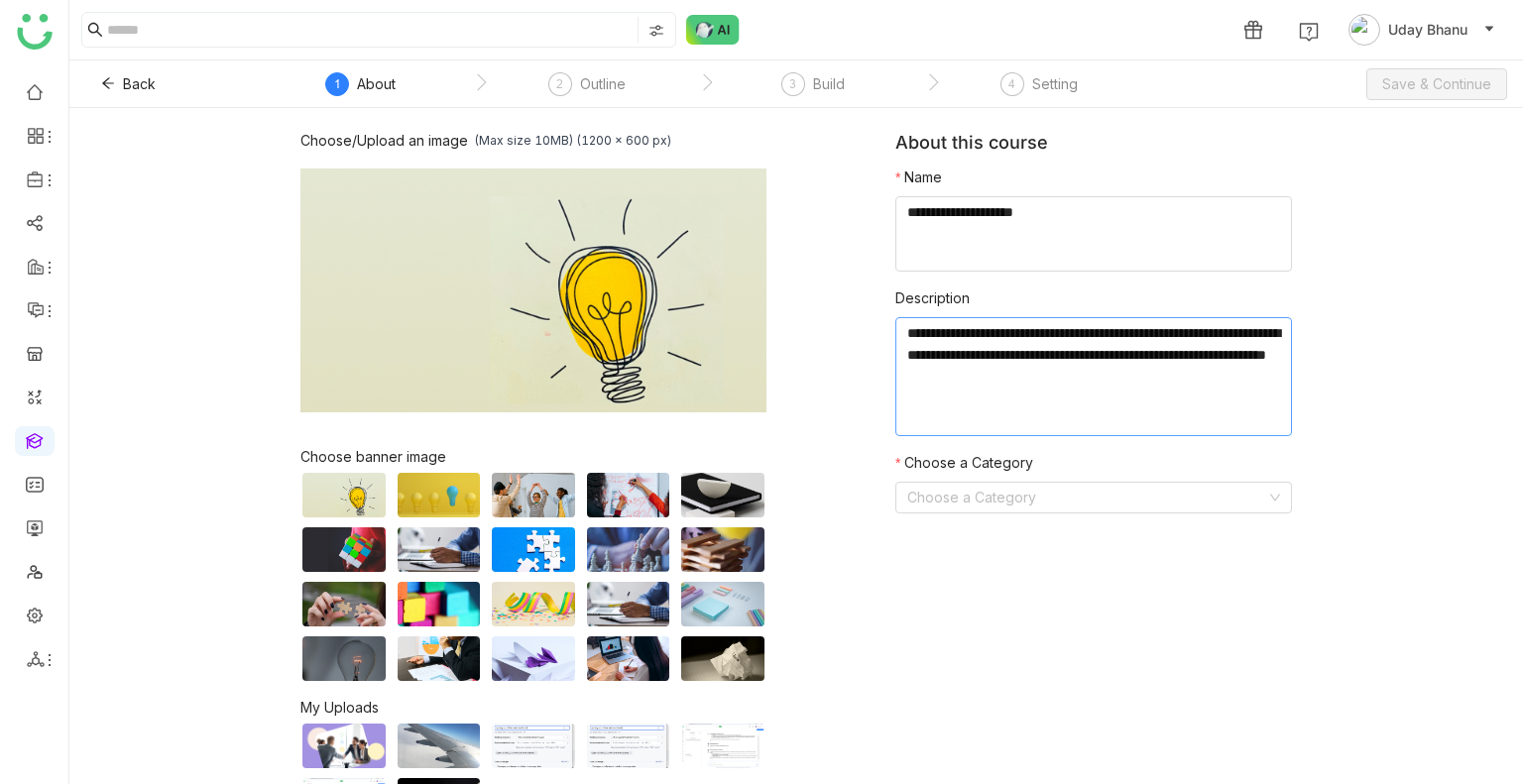 paste on "**********" 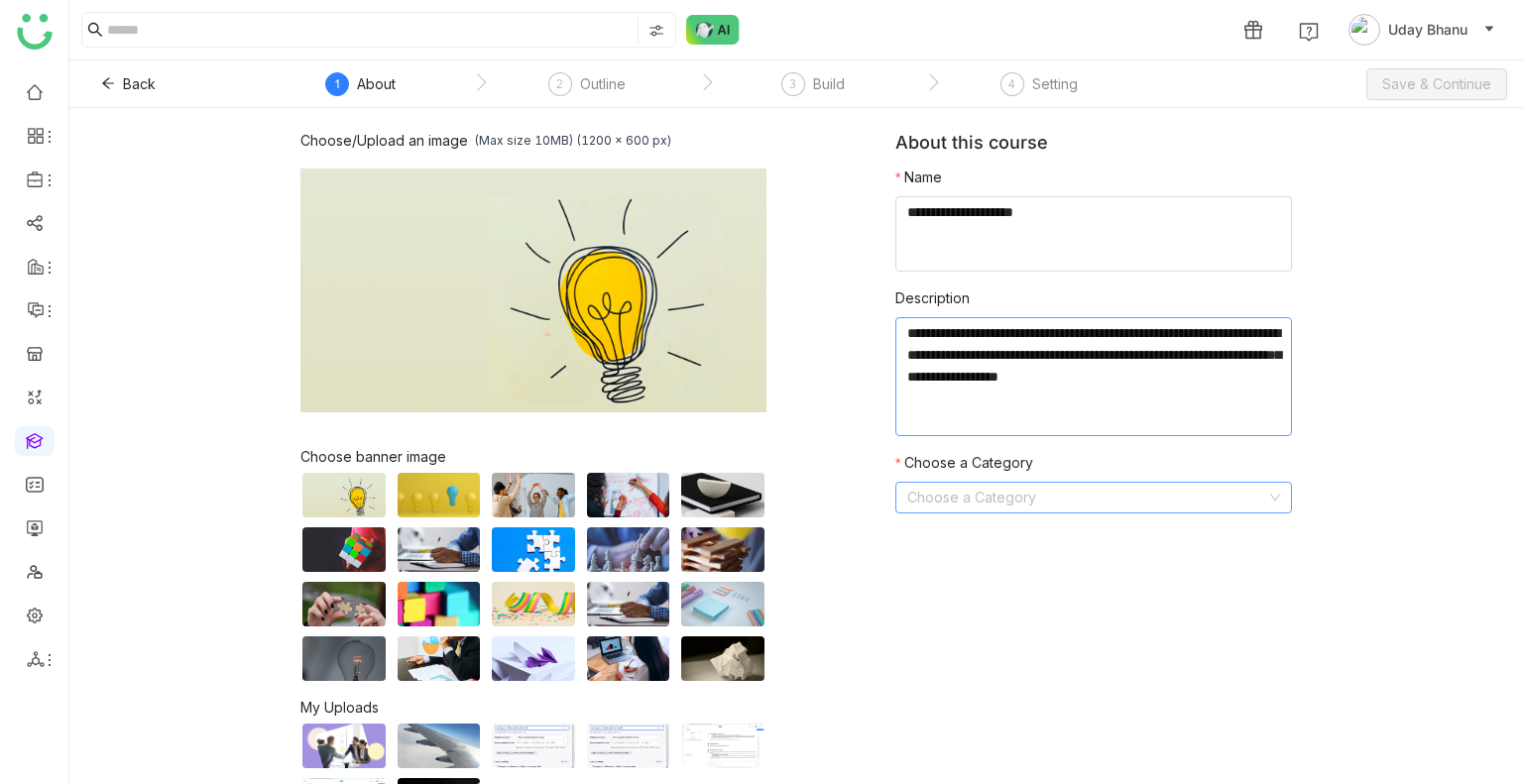 type on "**********" 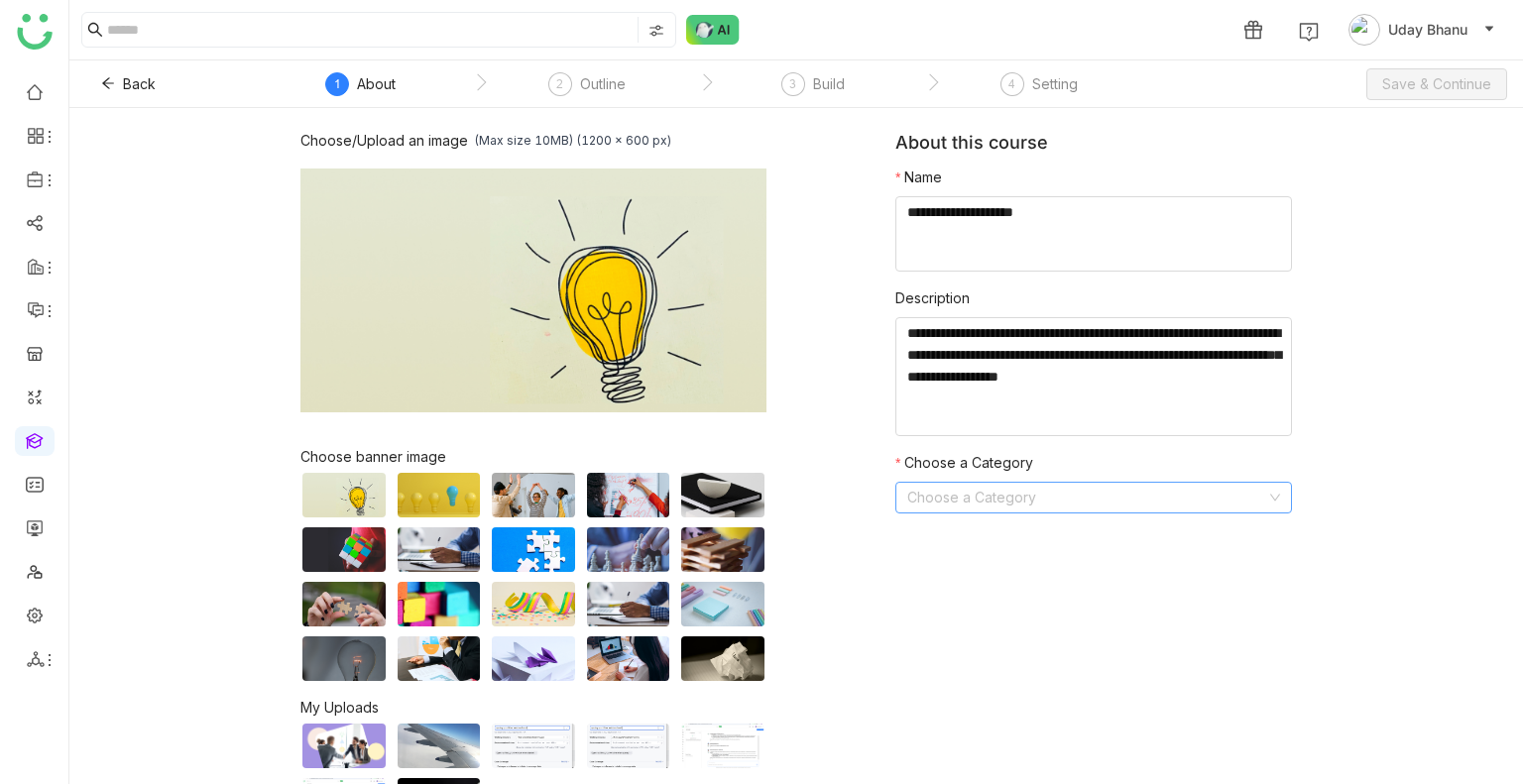 click 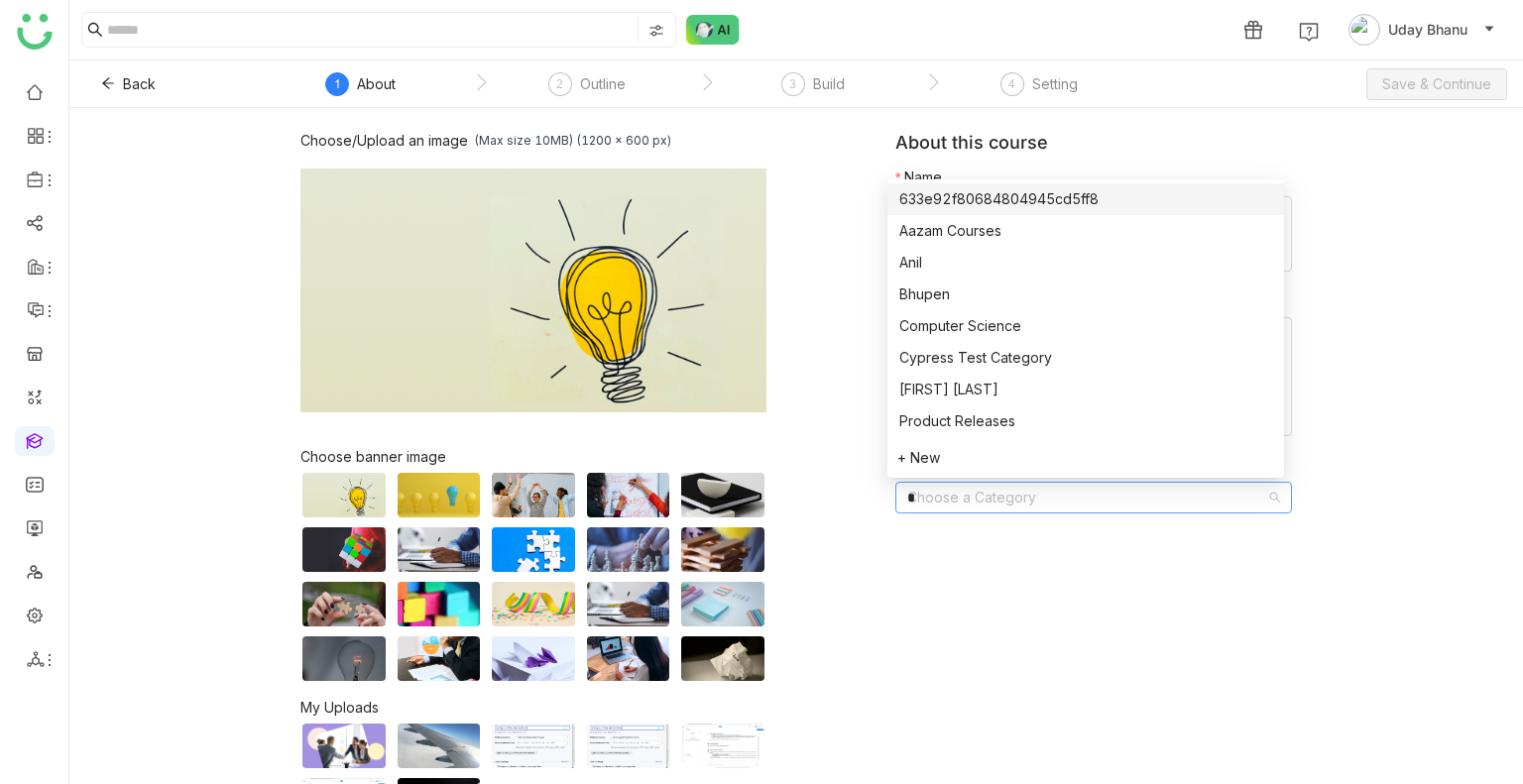 type on "**" 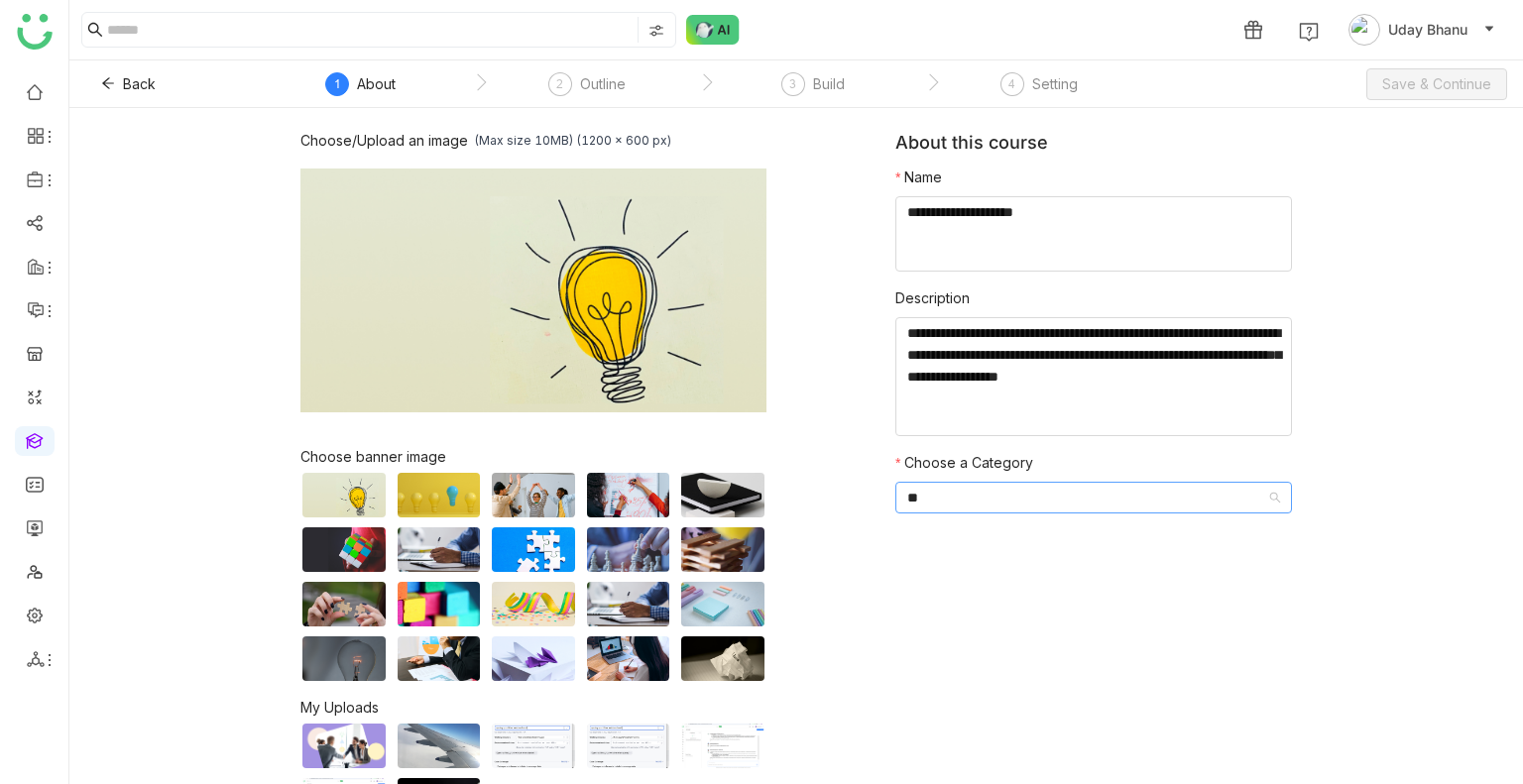 type 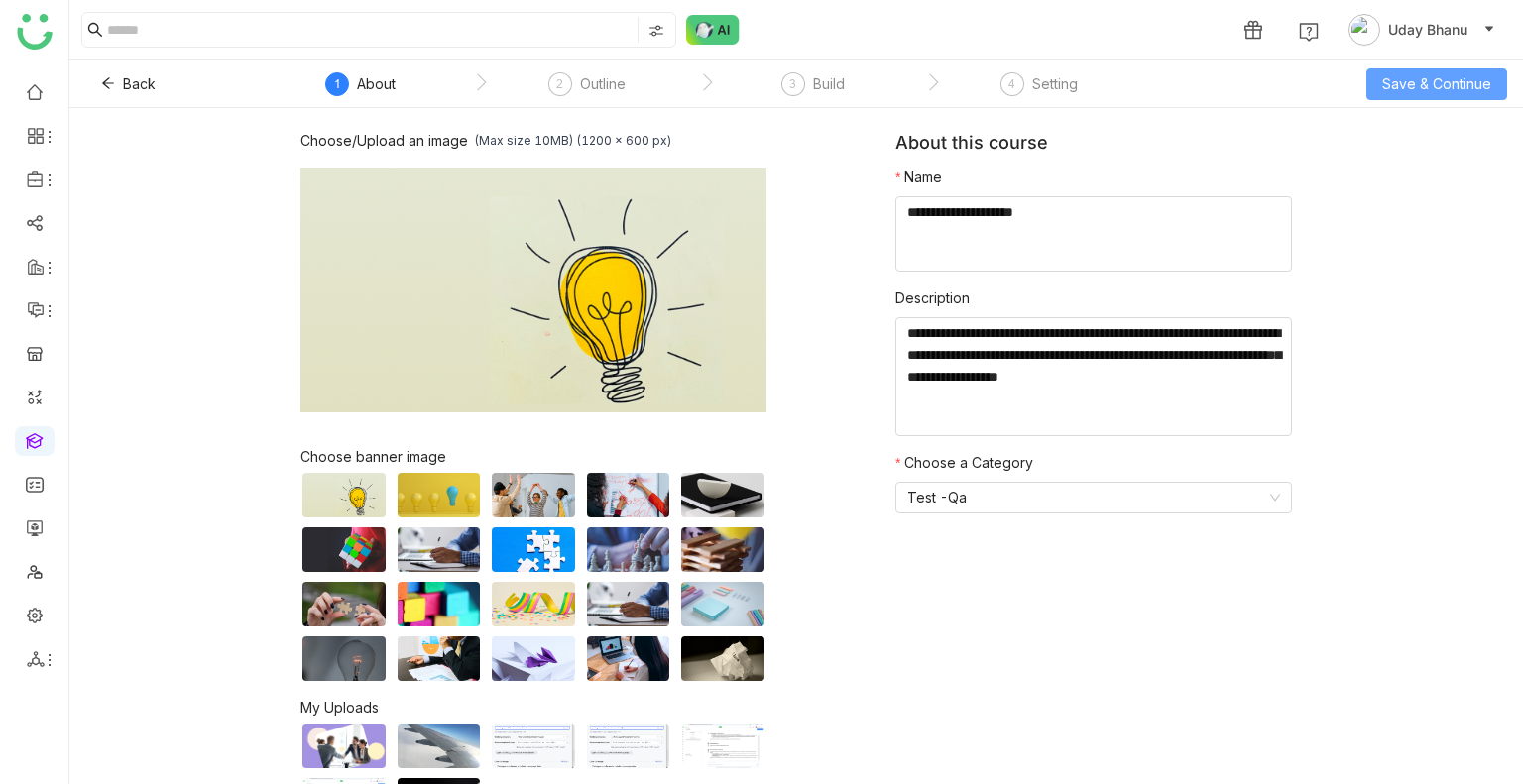 click on "Save & Continue" at bounding box center [1437, 84] 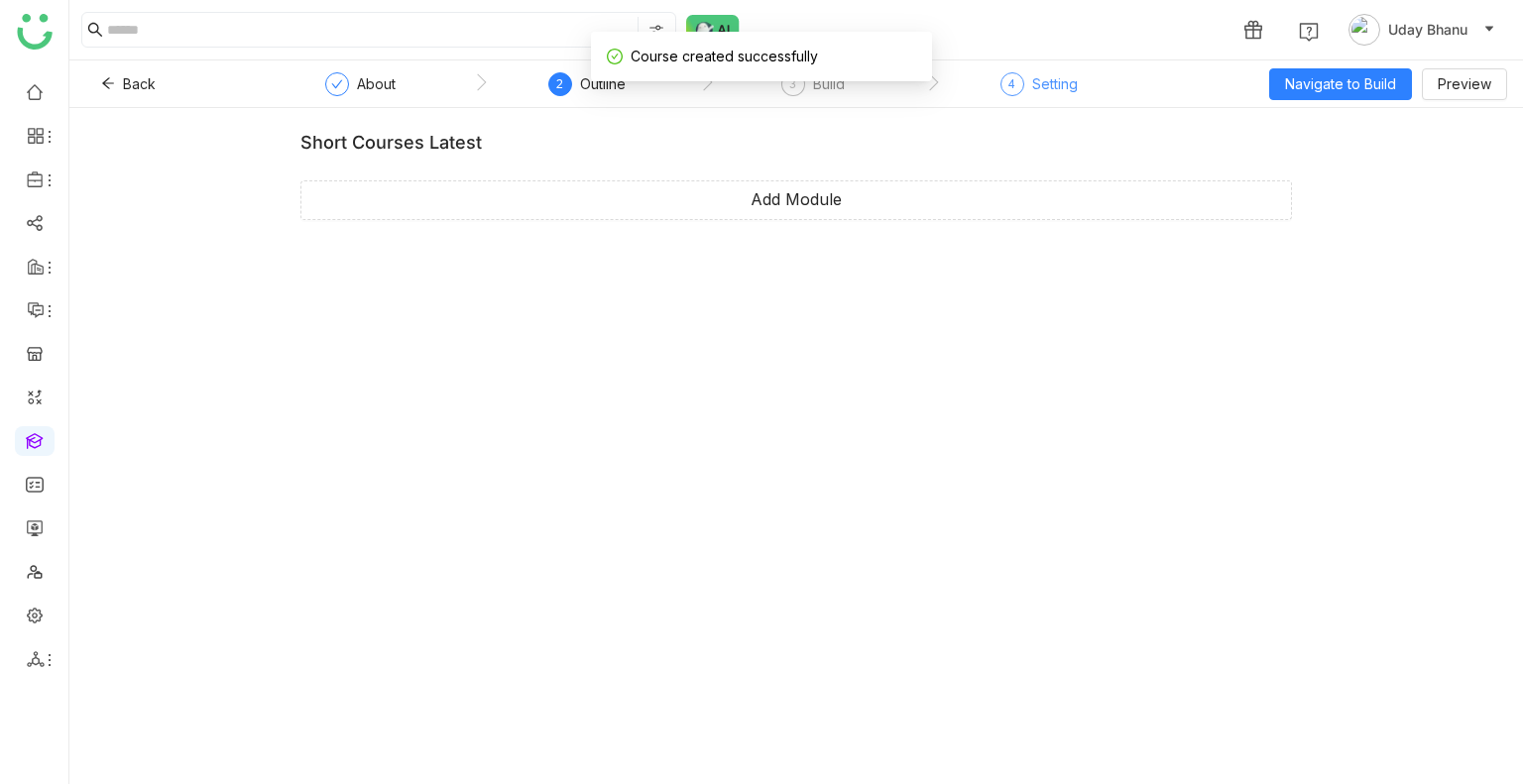 click on "Setting" 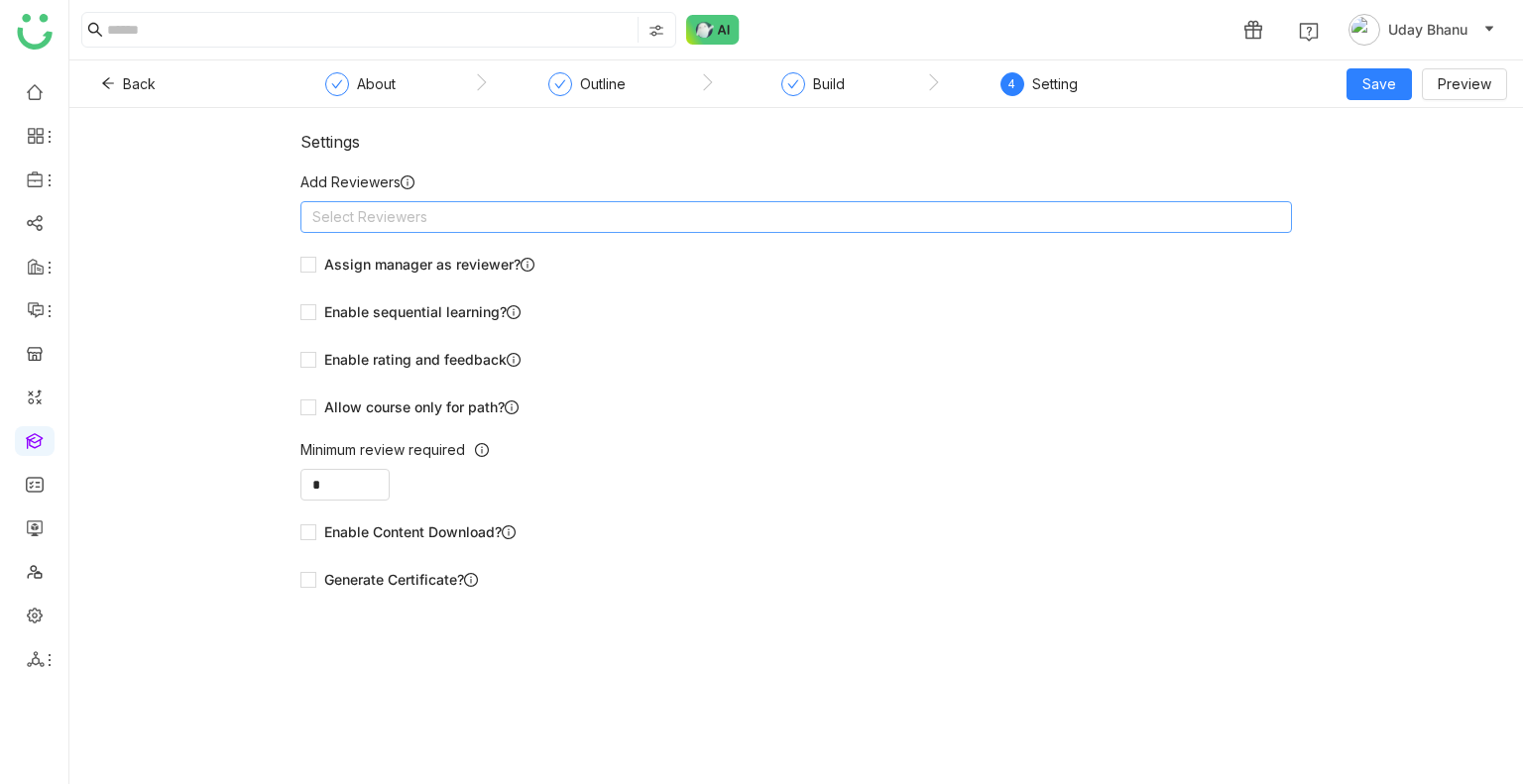 click on "Select Reviewers" 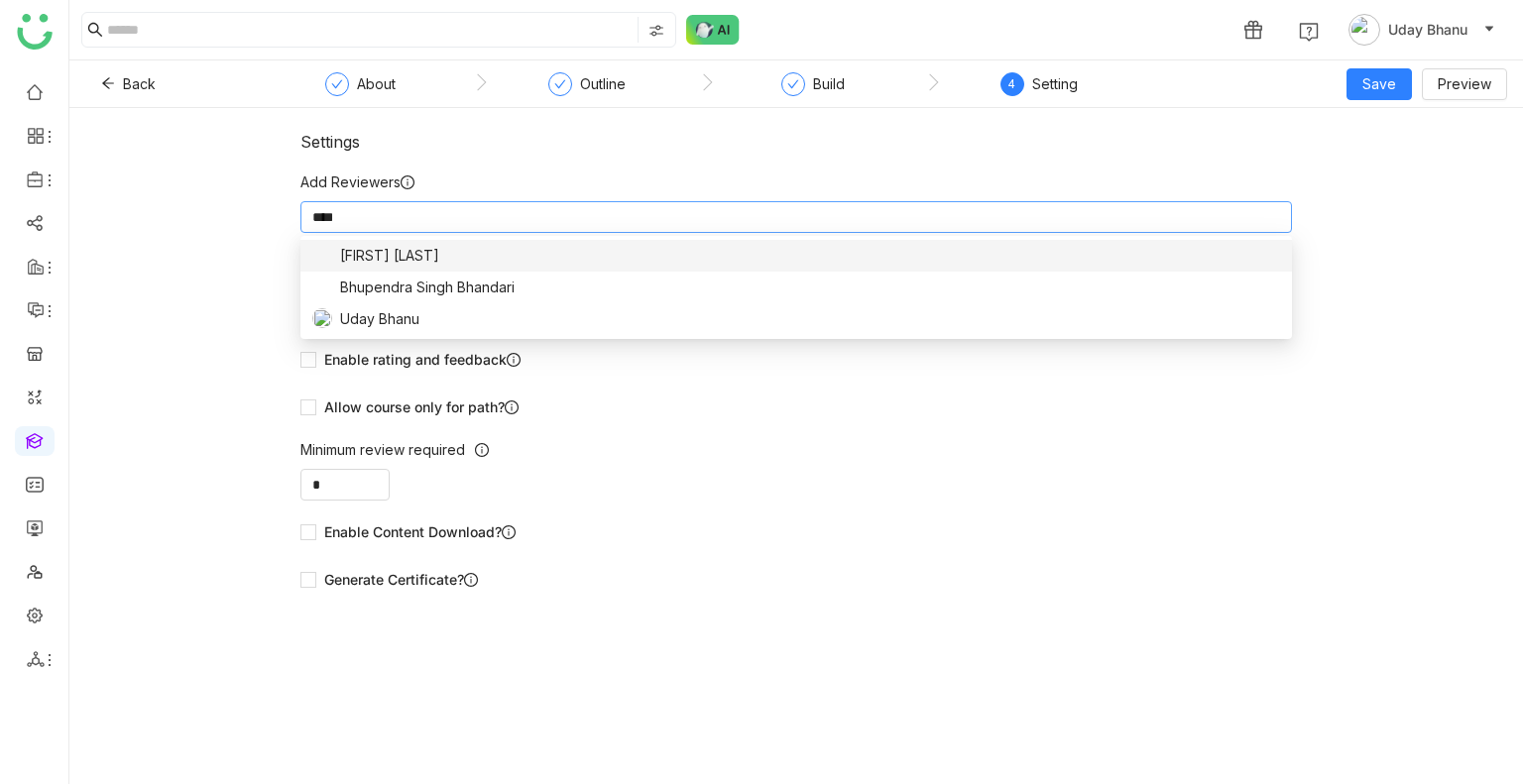 type on "*****" 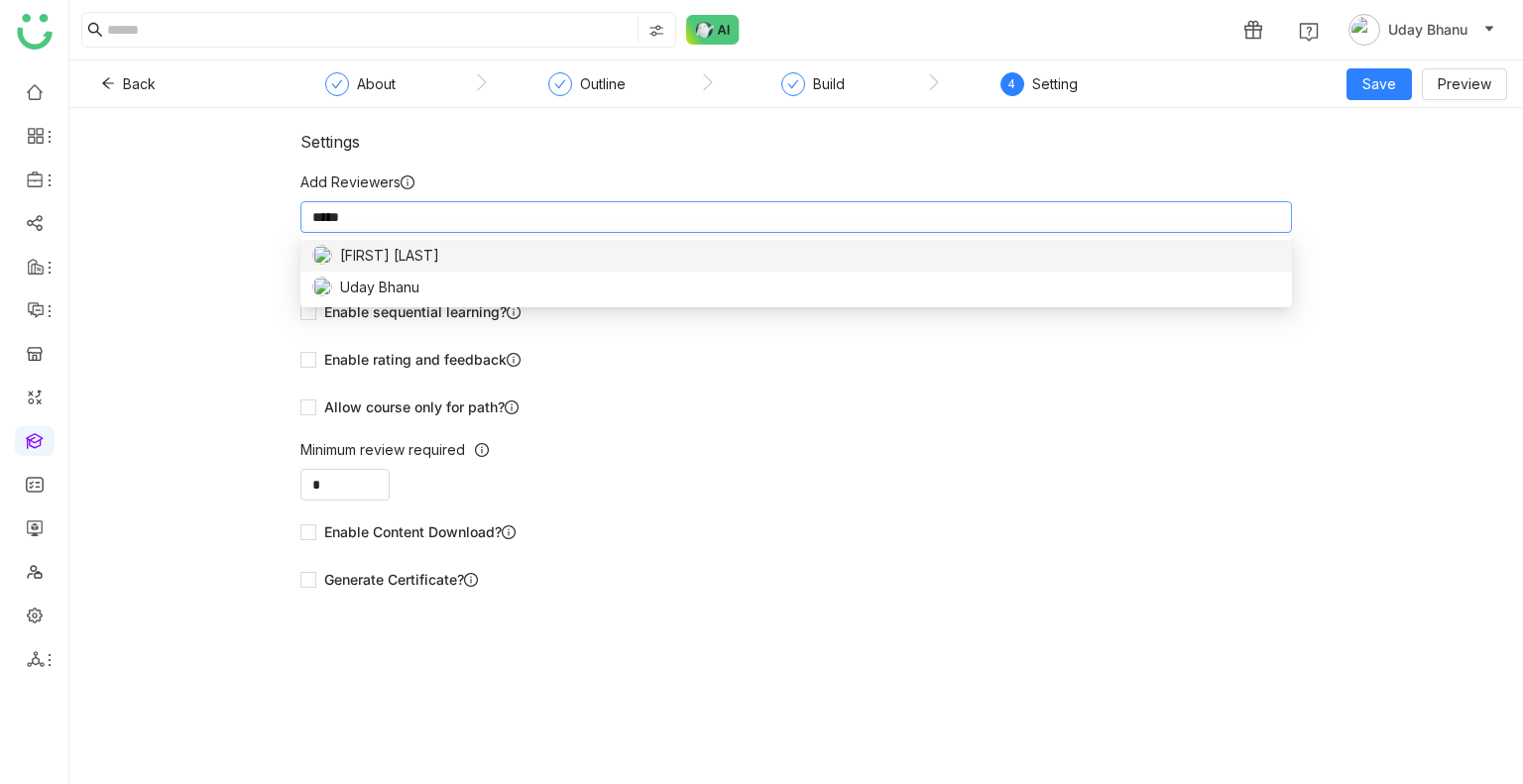 scroll, scrollTop: 0, scrollLeft: 0, axis: both 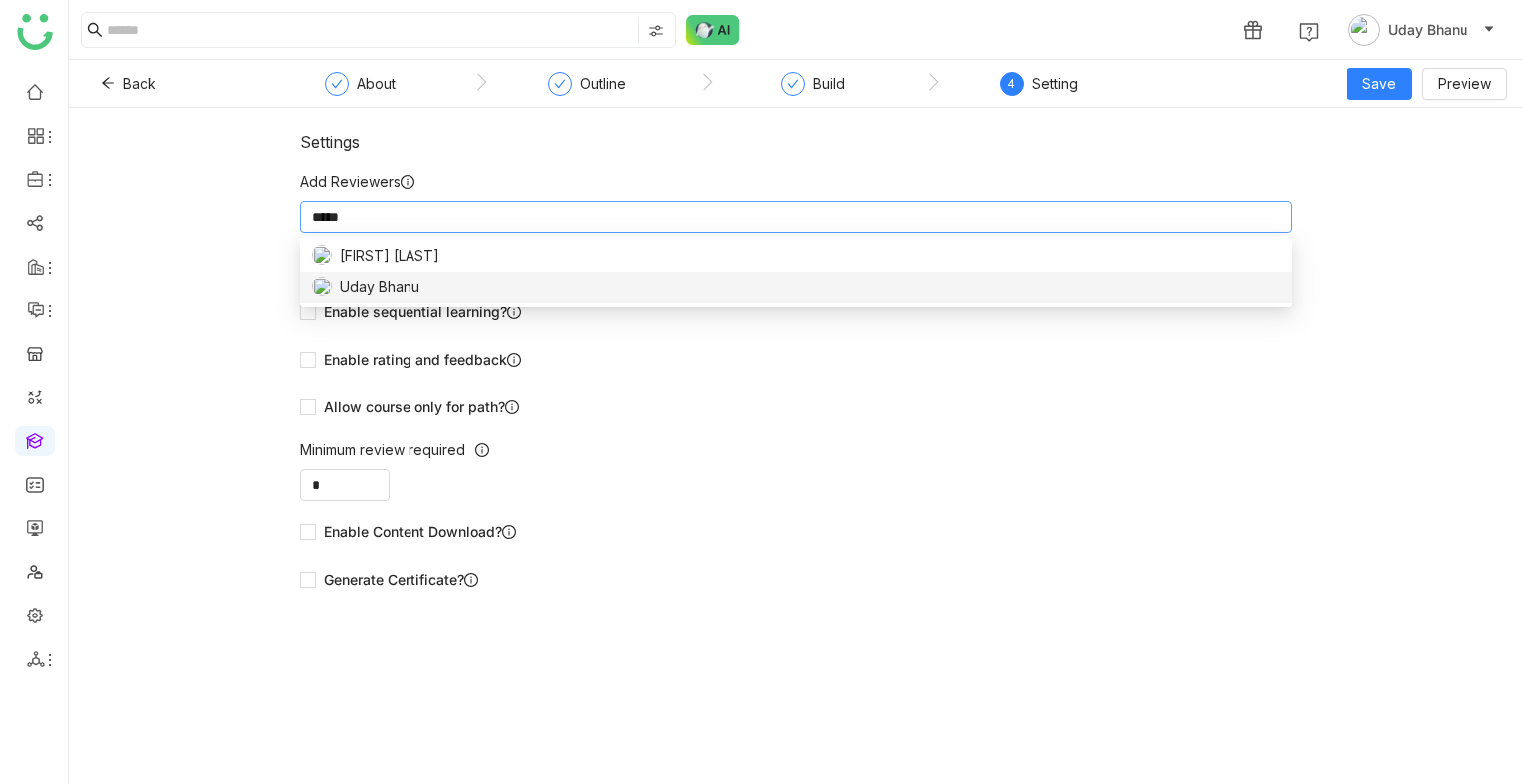 type 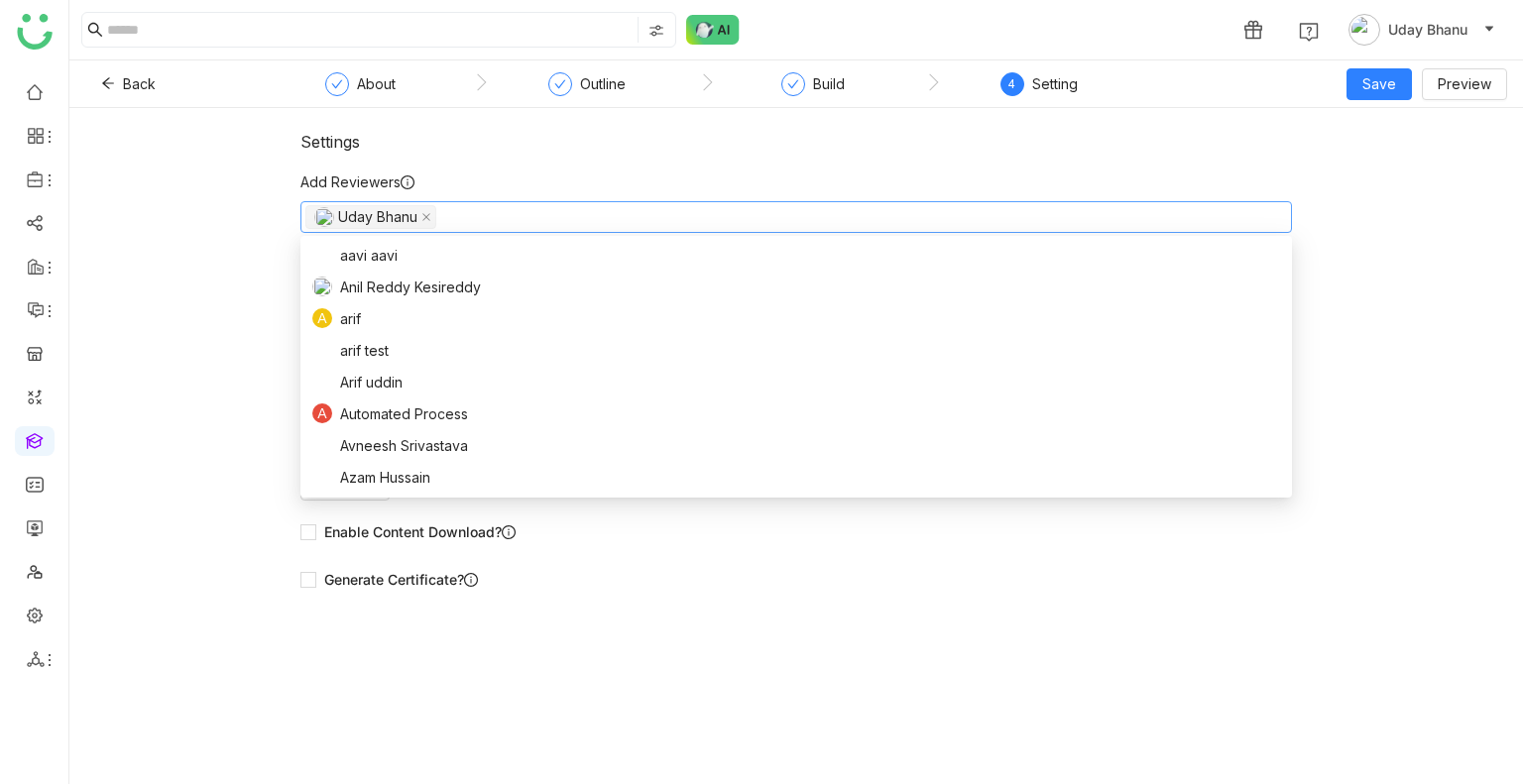 click on "Settings   Add Reviewers   Uday Bhanu    Assign manager as reviewer?  Enable sequential learning?   Enable rating and feedback  Allow course only for path?   Minimum review required  *  User can mark lesson as complete?   Enable Content Download?   Generate Certificate?" 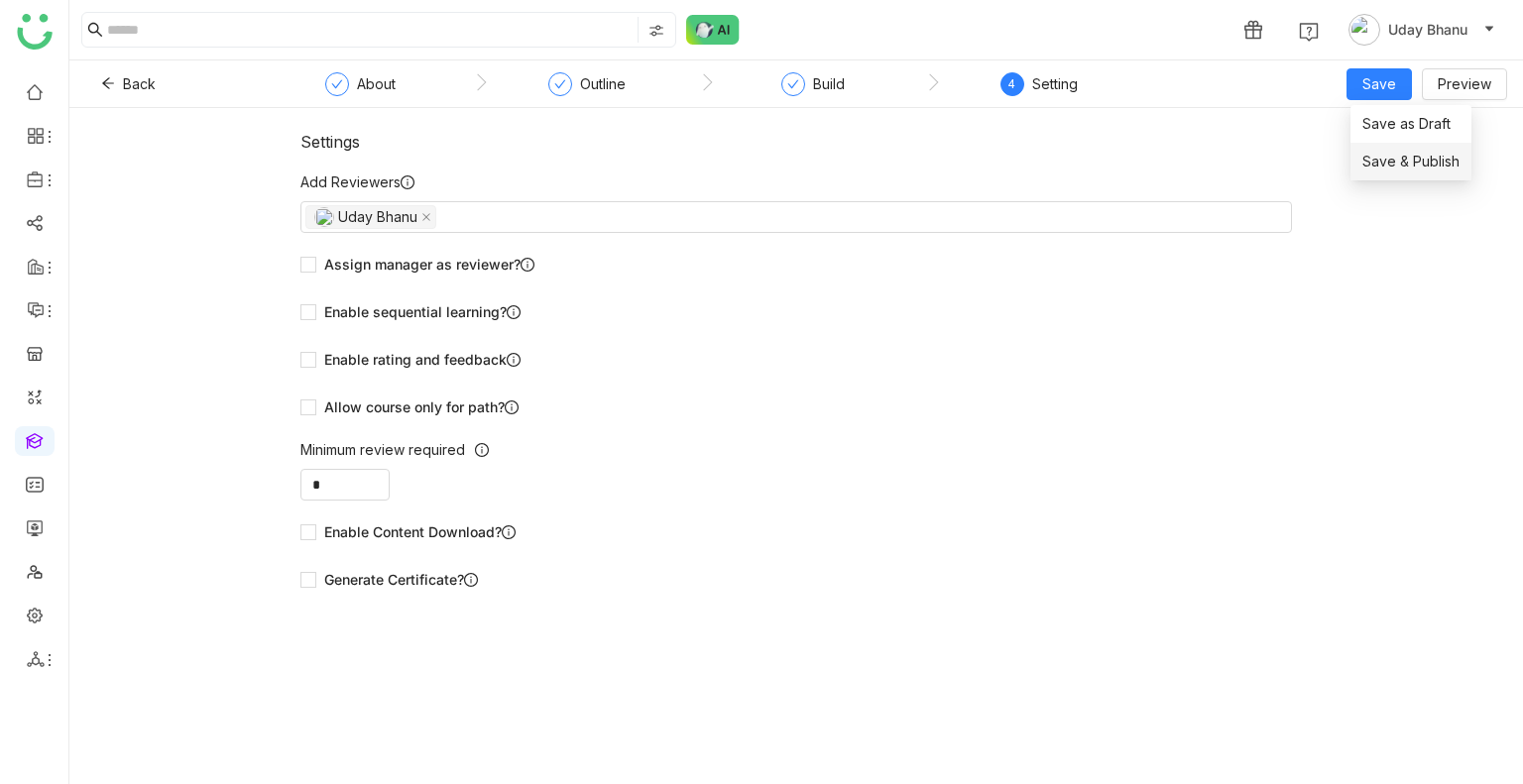click on "Save & Publish" at bounding box center [1411, 162] 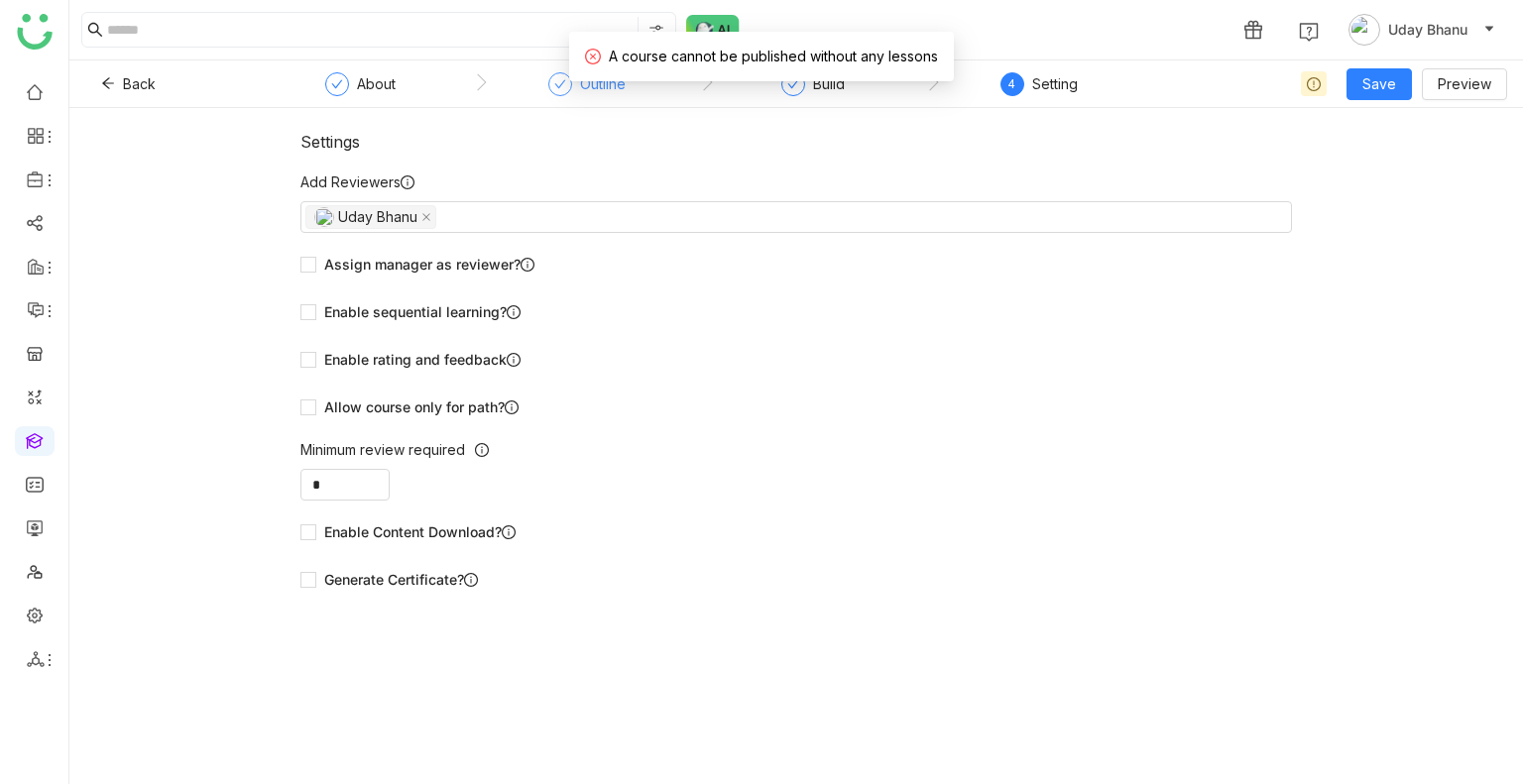 click on "Outline" 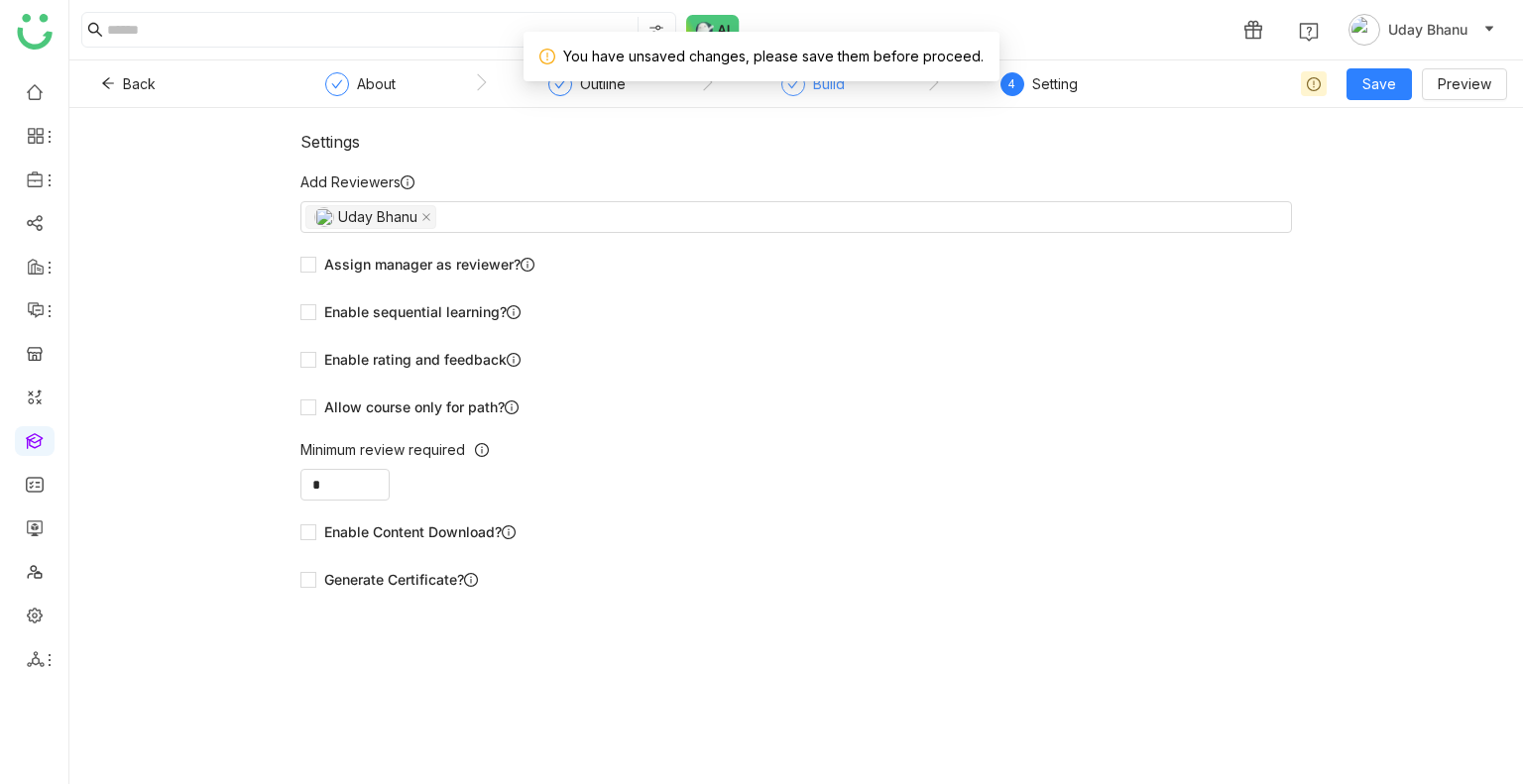 click on "Build" 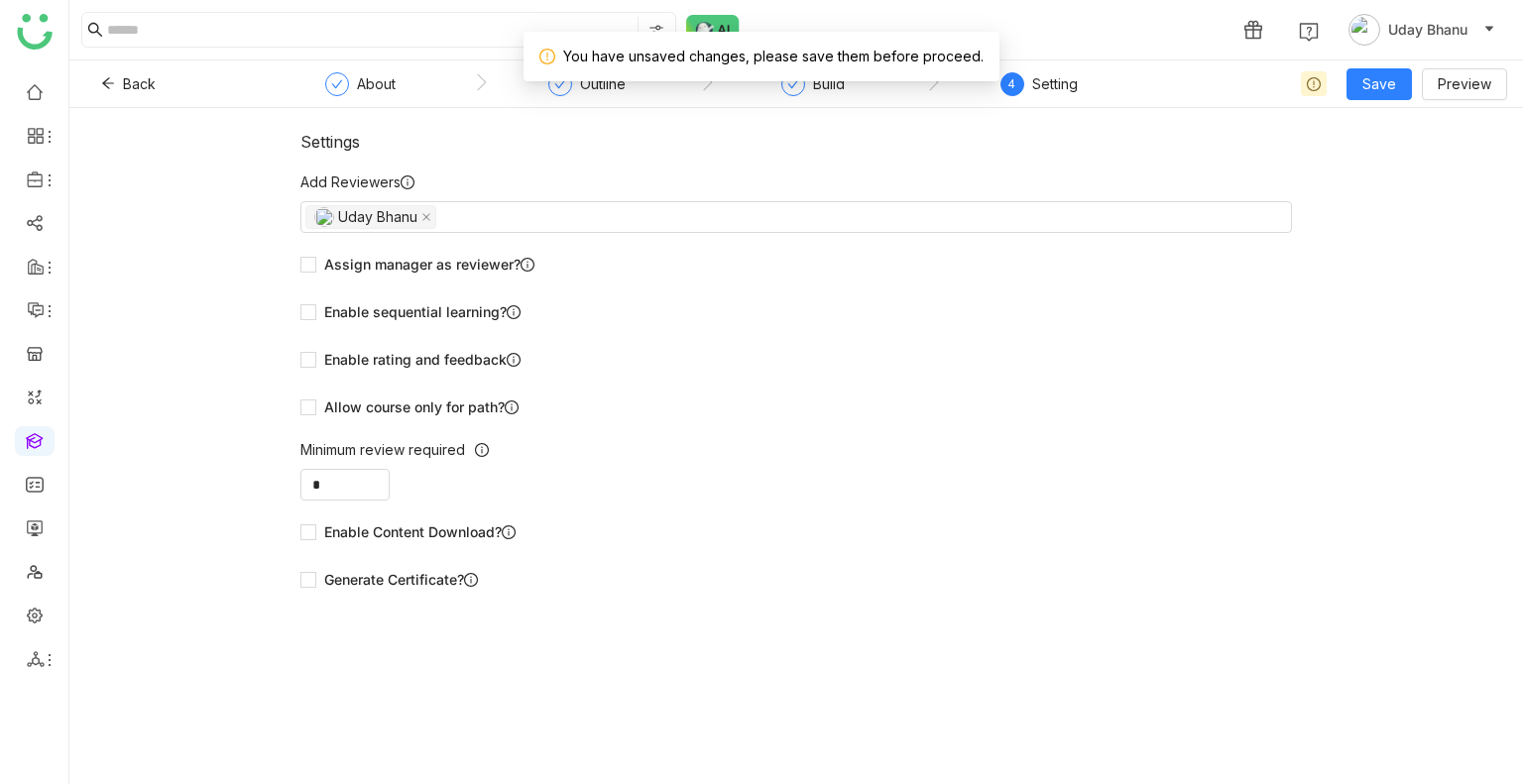 click on "You have unsaved changes, please save them before proceed." at bounding box center (762, 56) 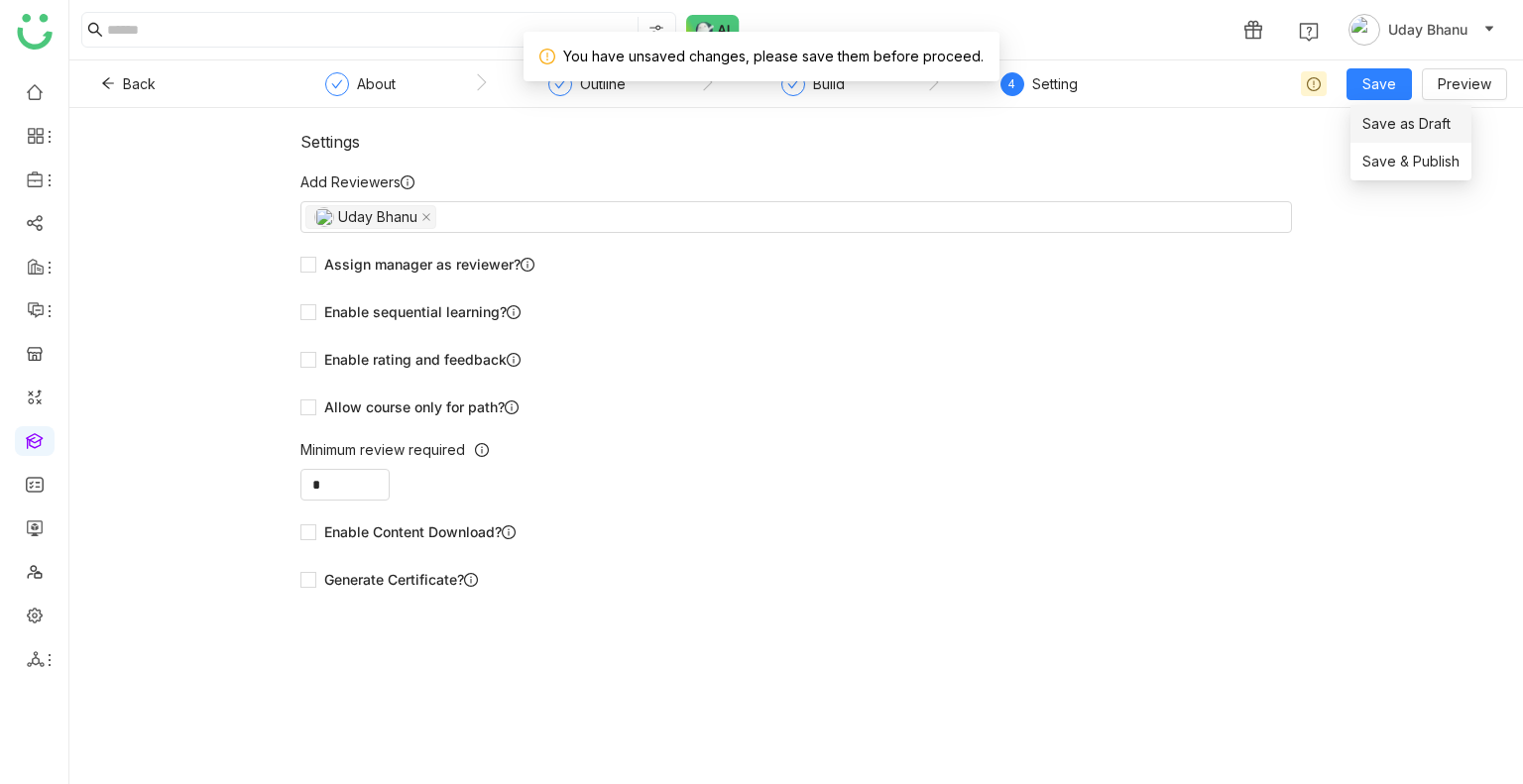 click on "Save as Draft" at bounding box center (1406, 124) 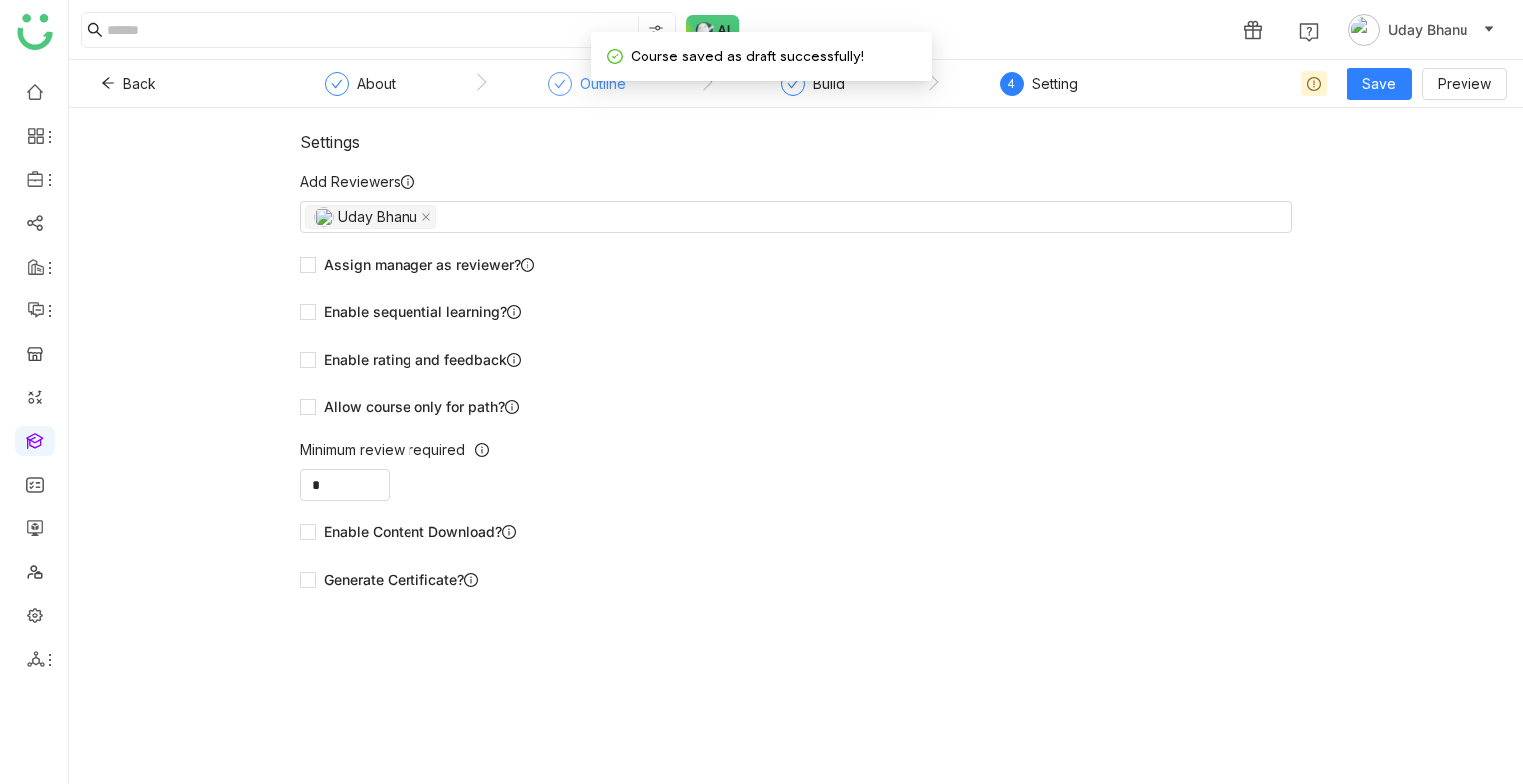 click on "Outline" 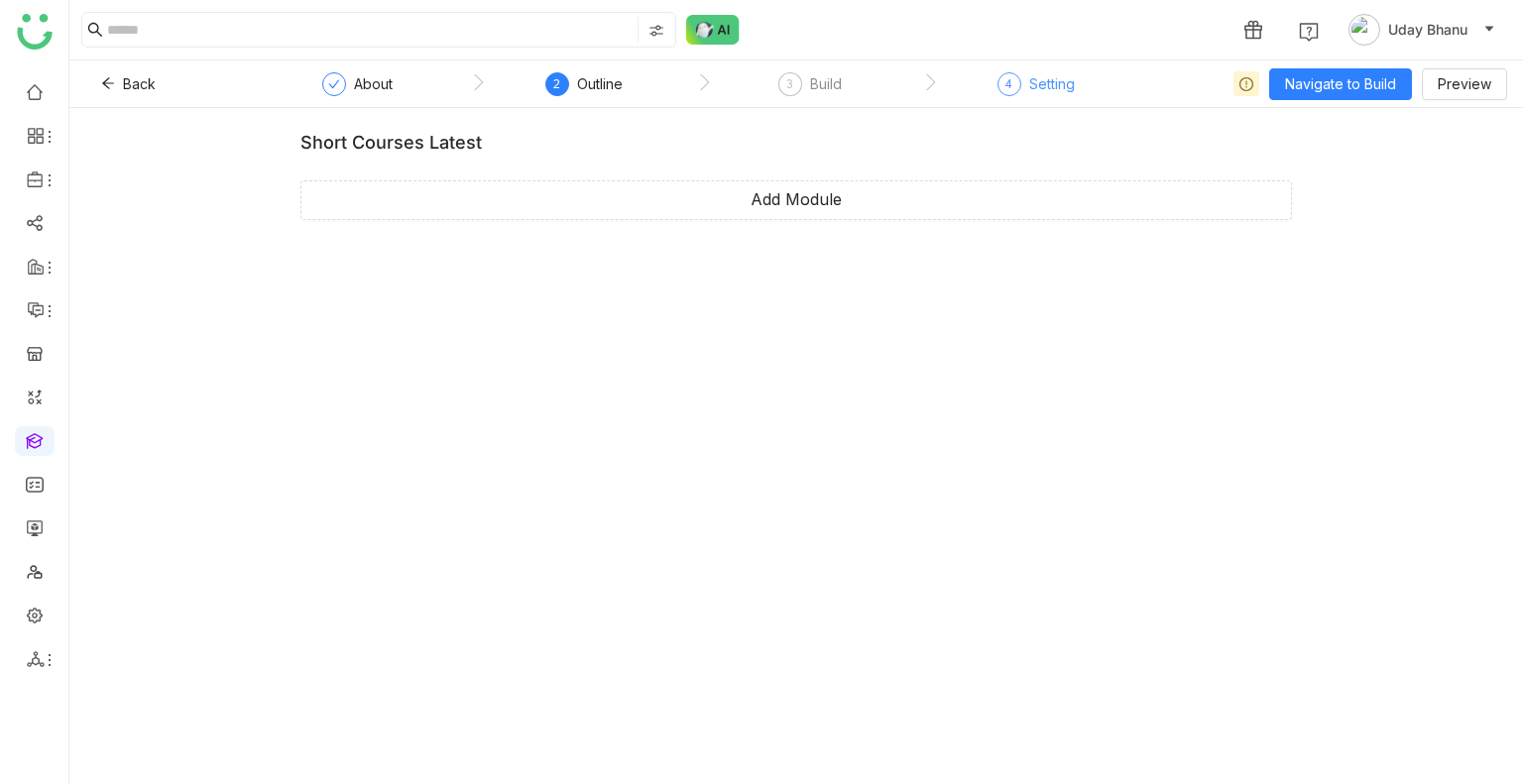 click on "Setting" 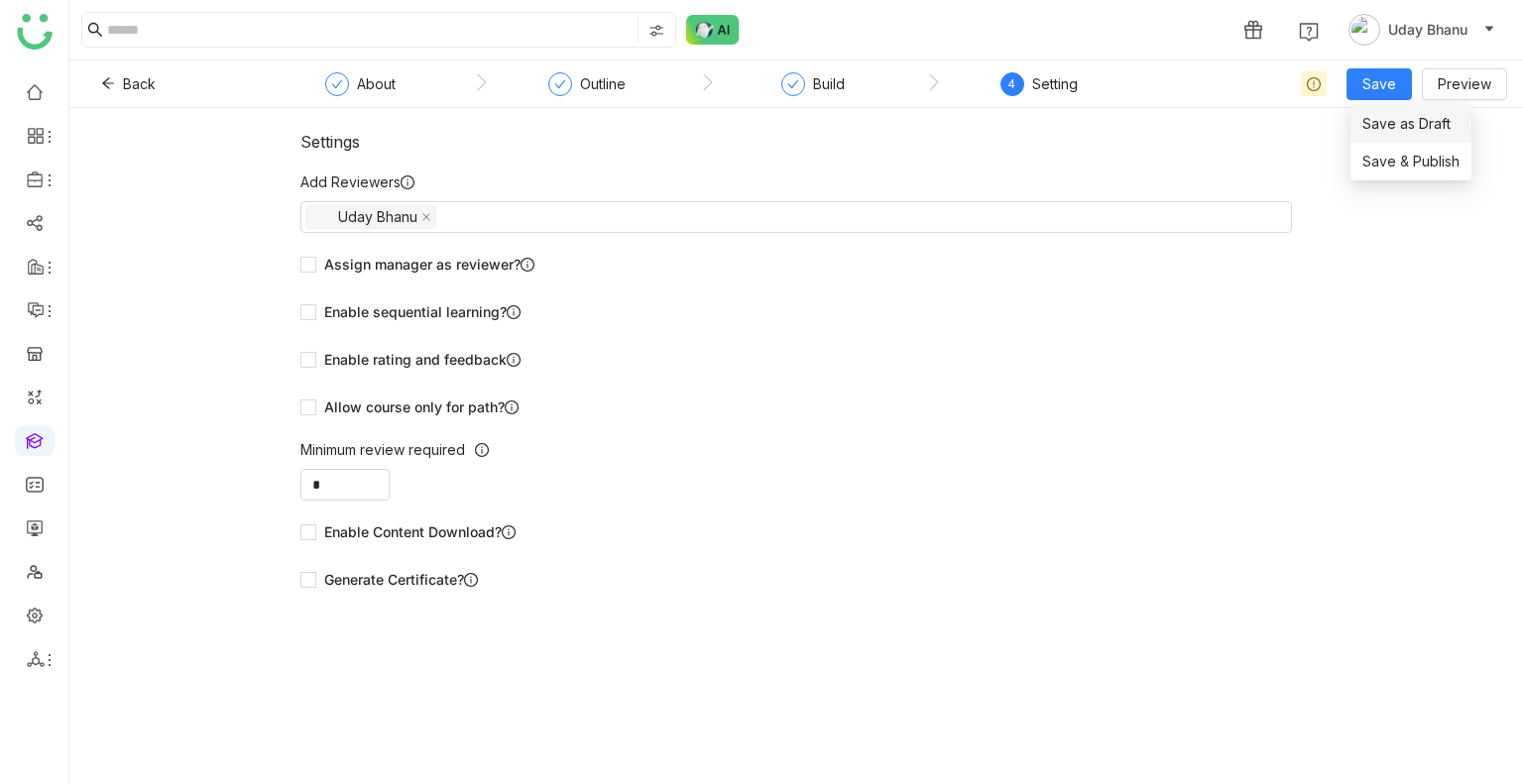 click on "Save as Draft" at bounding box center (1406, 124) 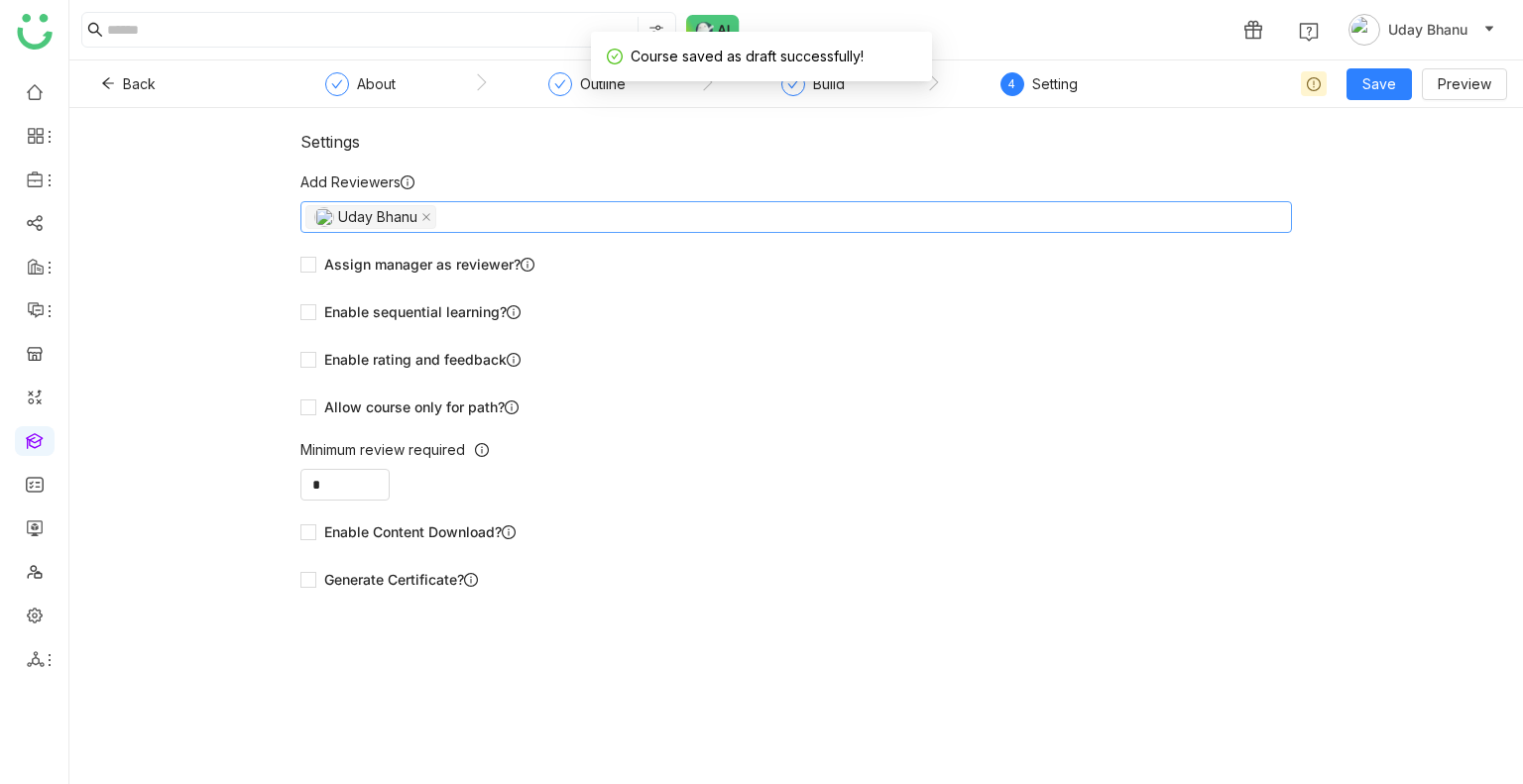 click on "Uday Bhanu" 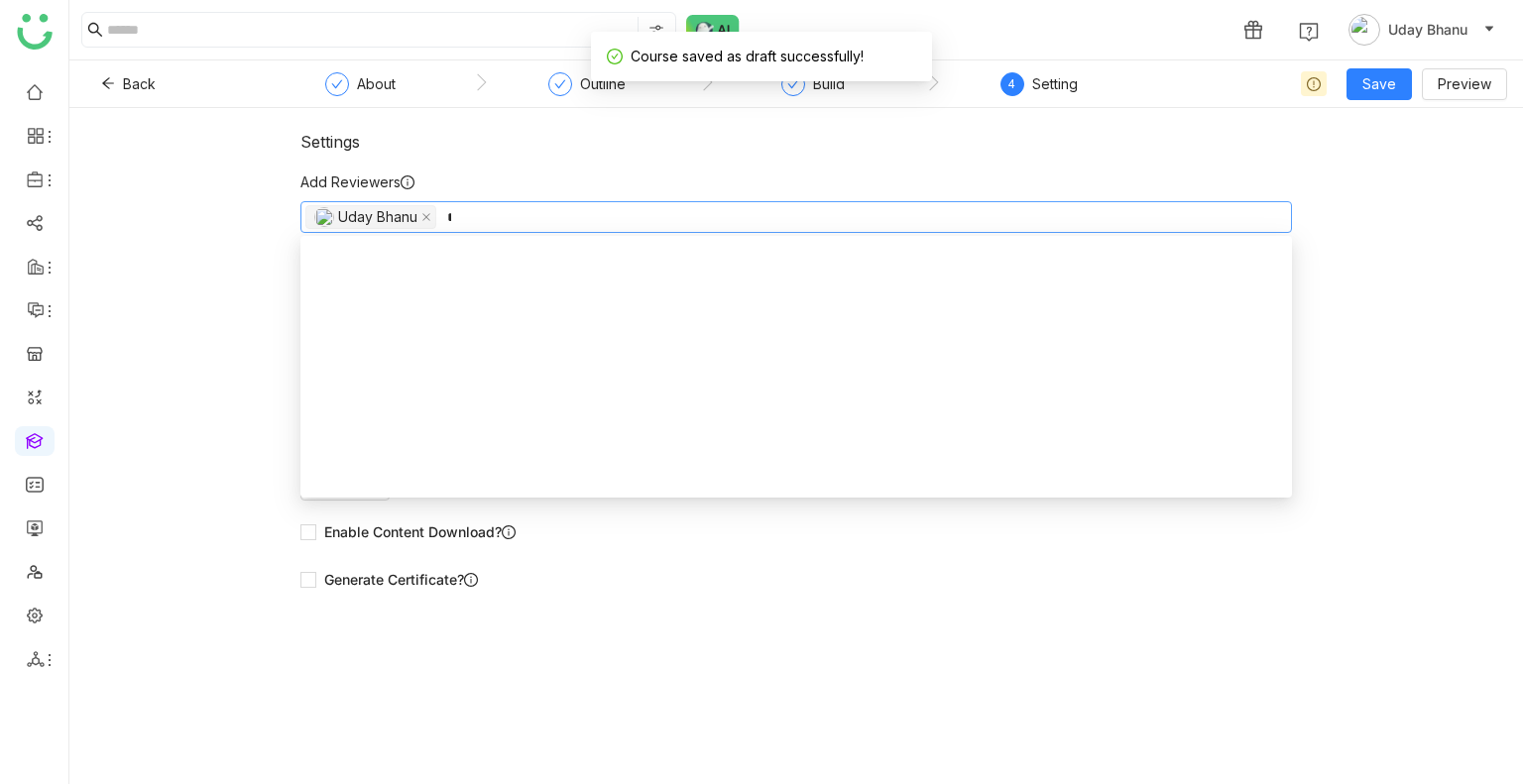 scroll, scrollTop: 0, scrollLeft: 0, axis: both 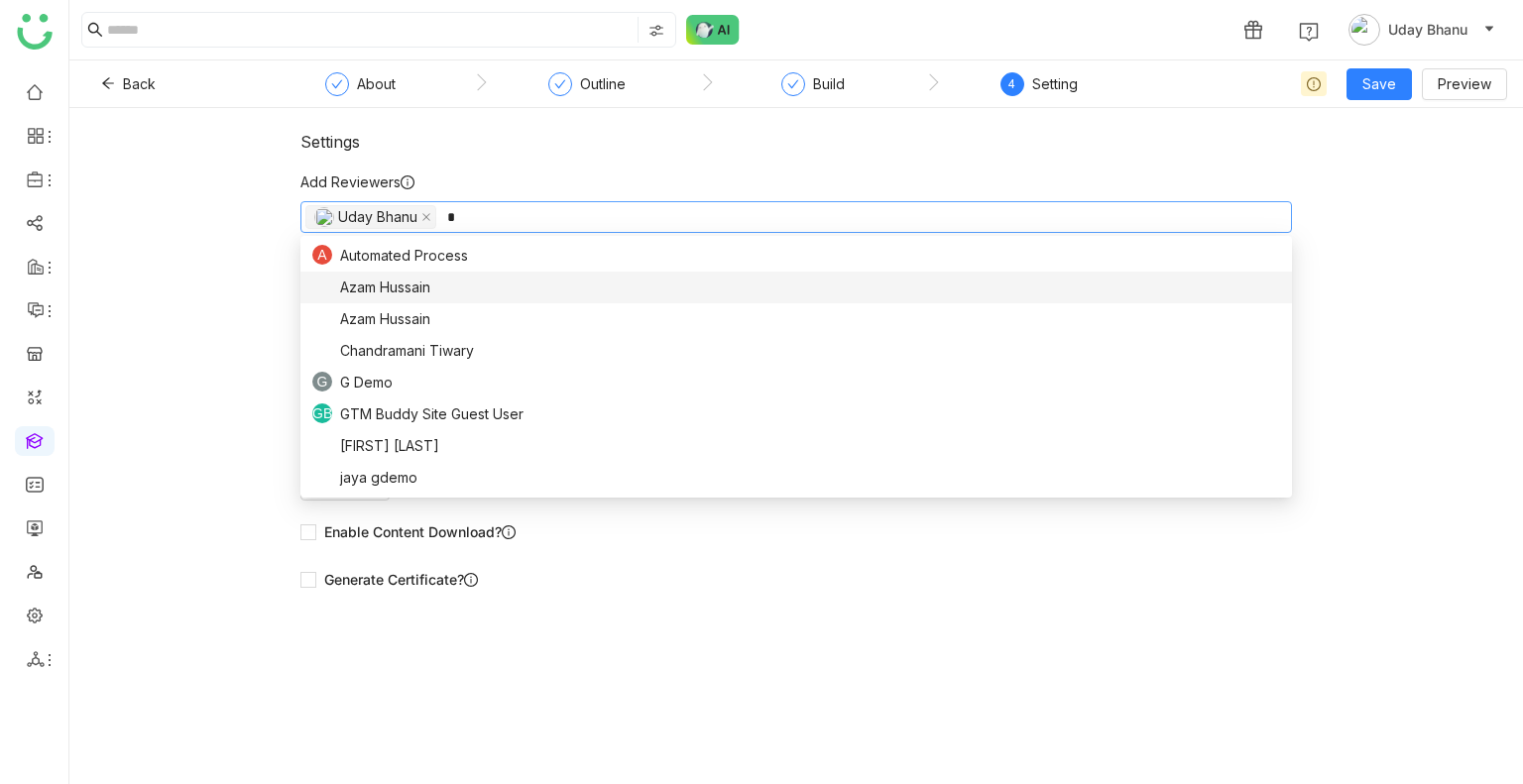 type on "*" 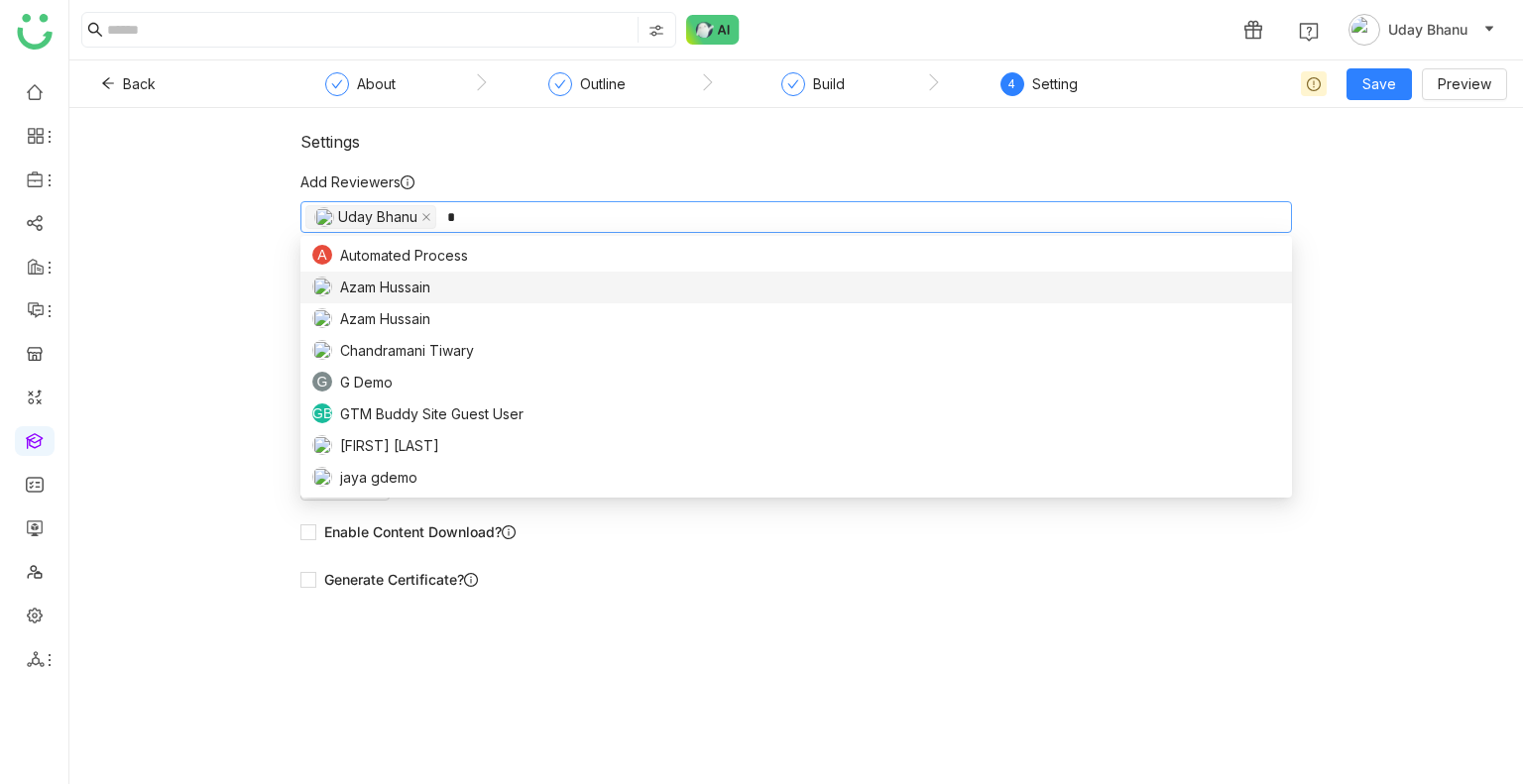 click on "Azam Hussain" at bounding box center [385, 287] 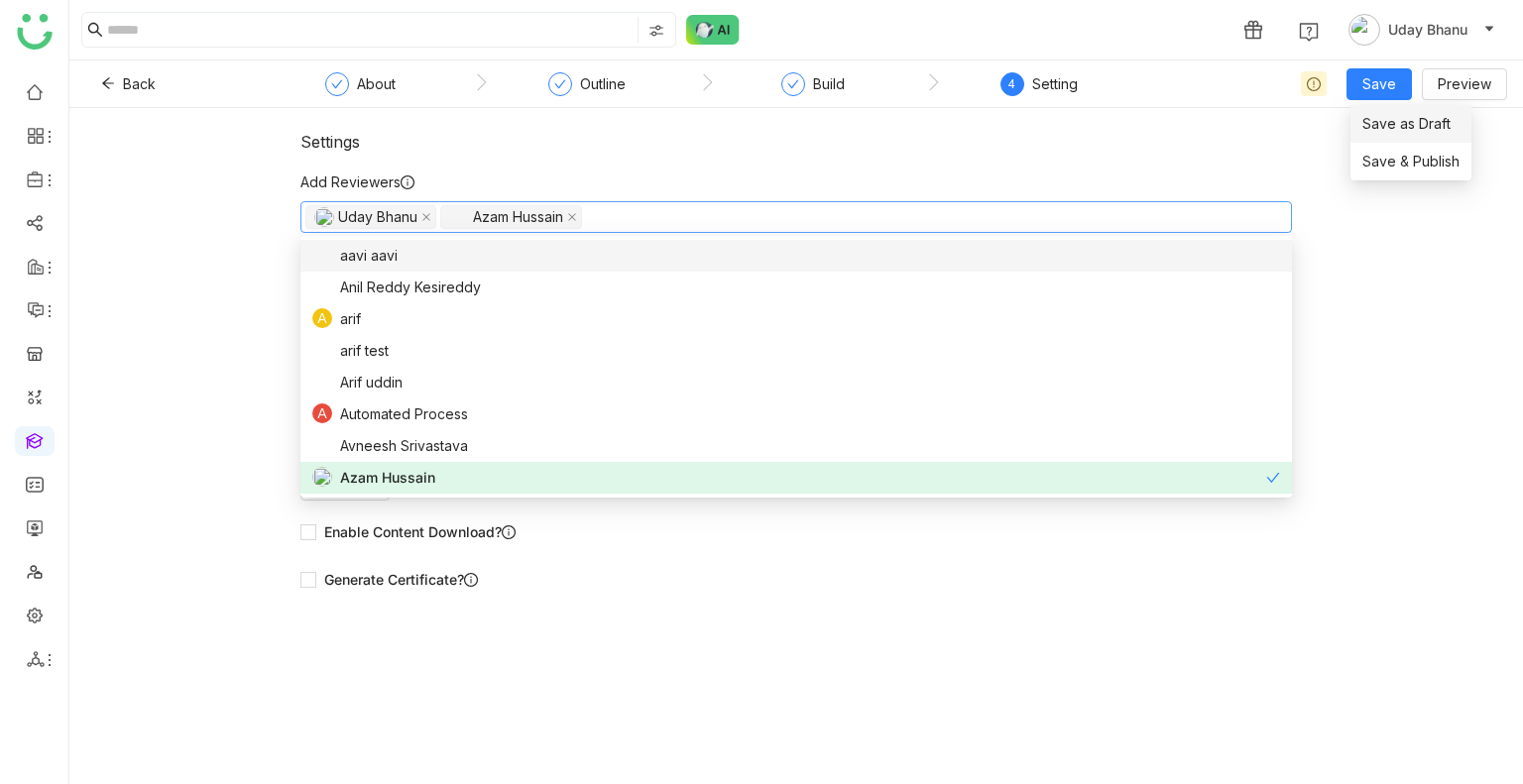 click on "Save as Draft" at bounding box center (1406, 124) 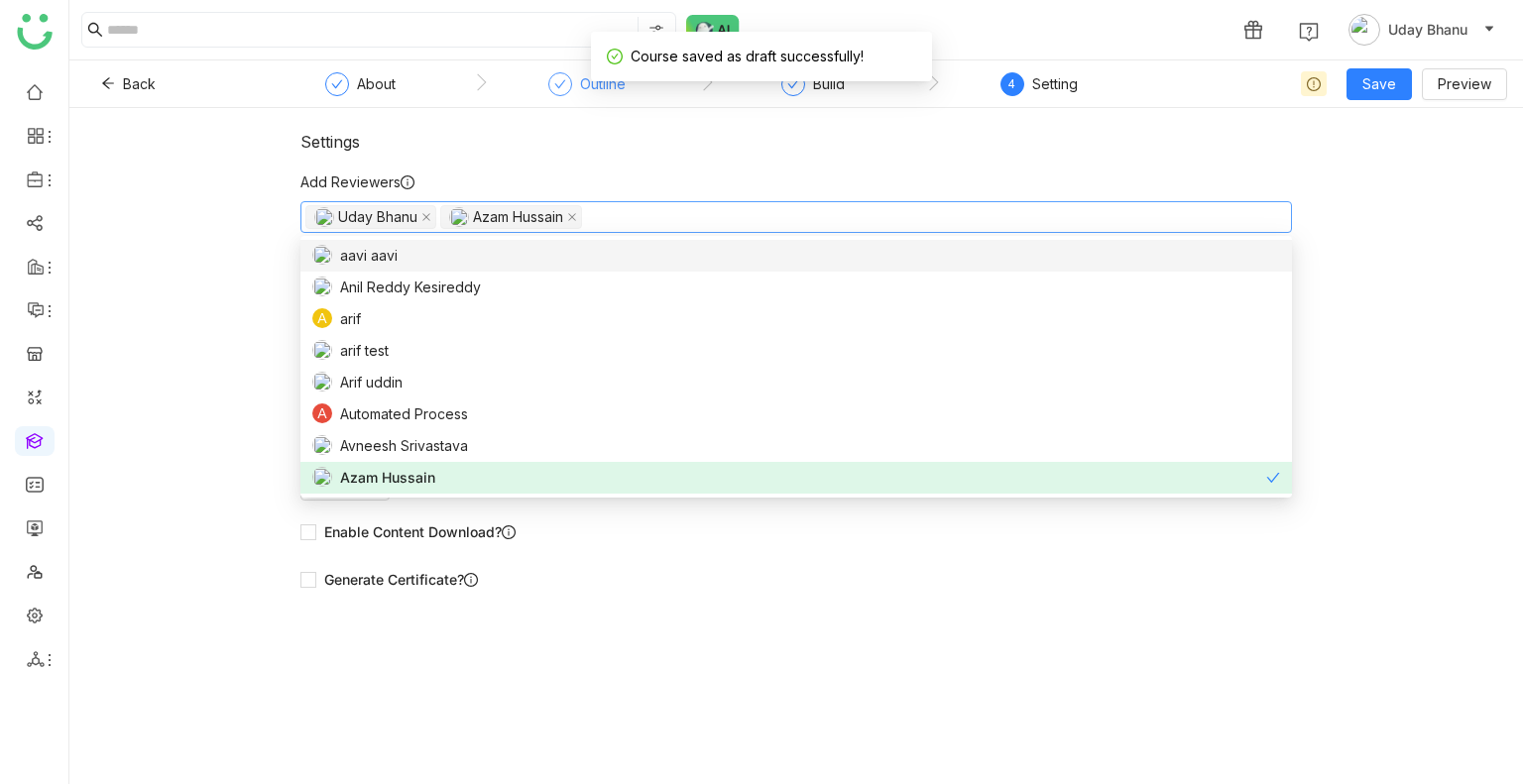 click on "Outline" 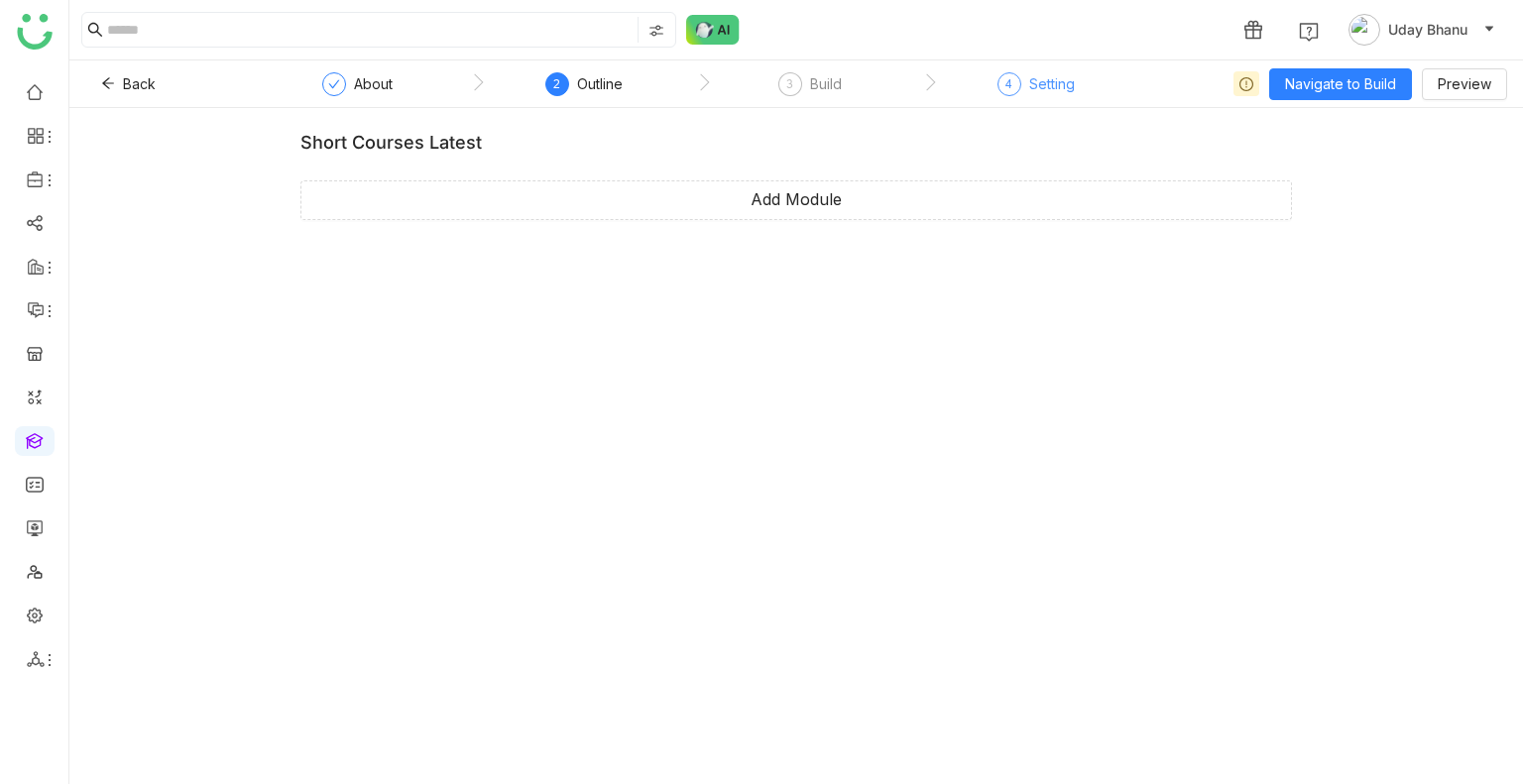 click on "4  Setting" 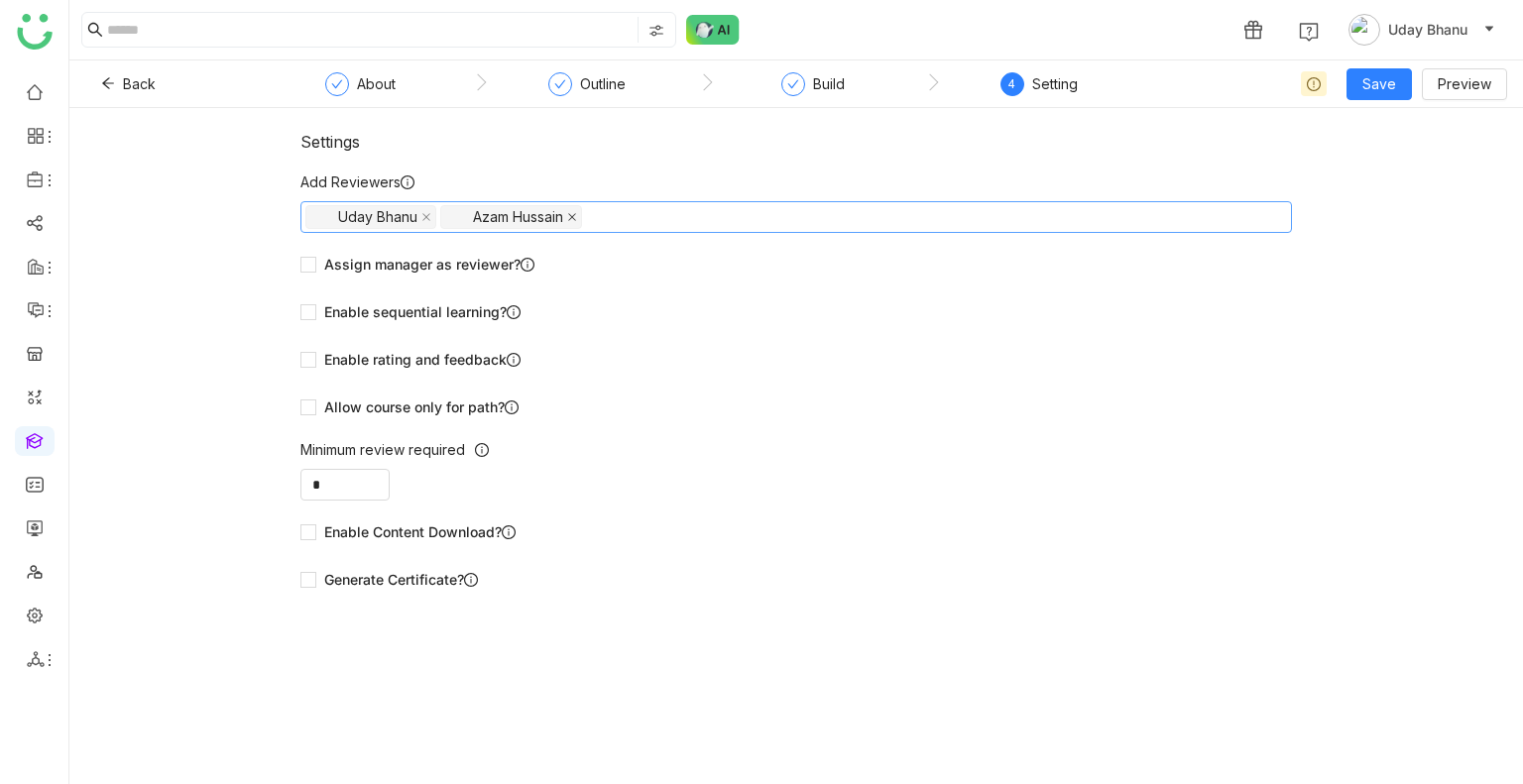 click 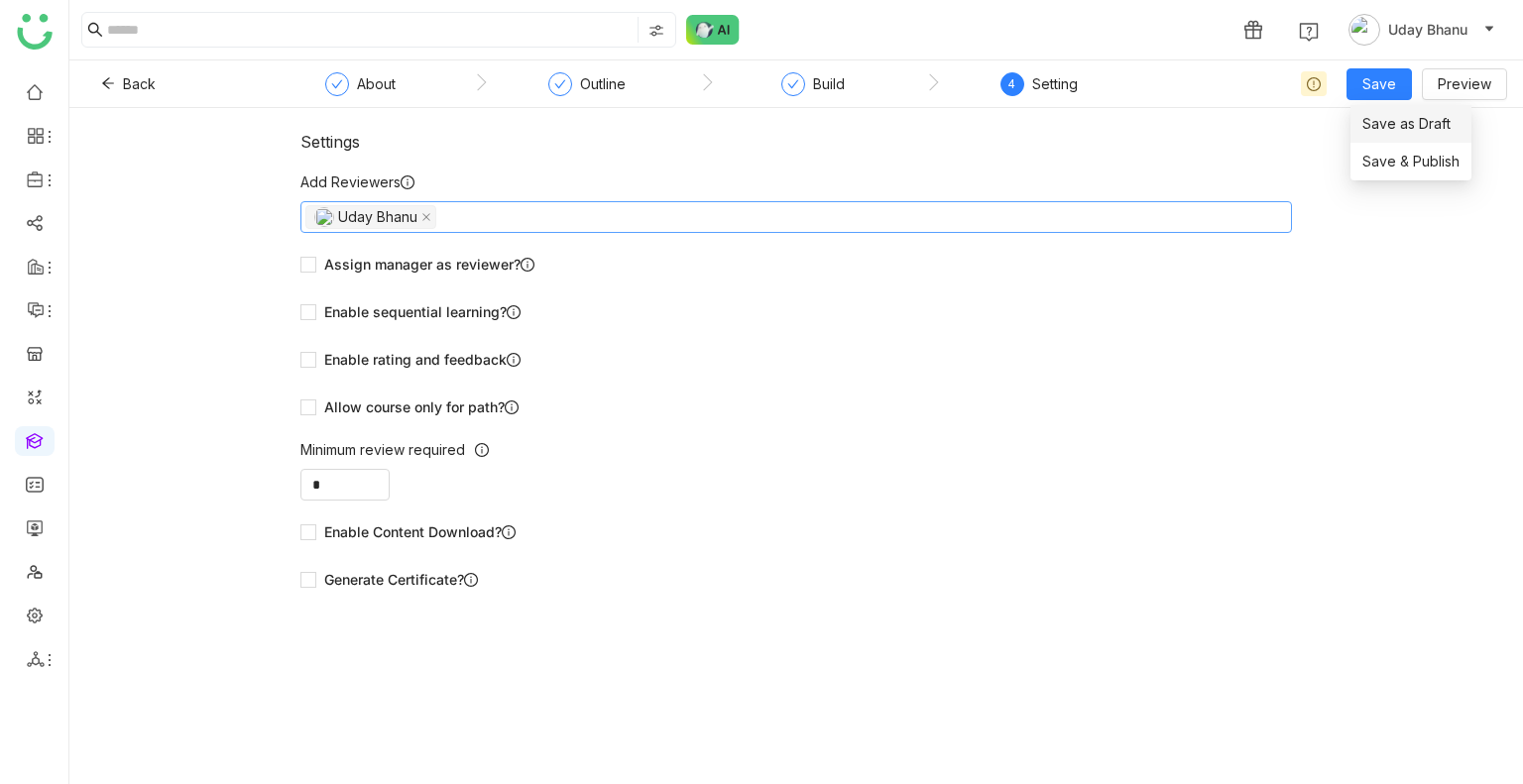 click on "Save as Draft" at bounding box center (1406, 124) 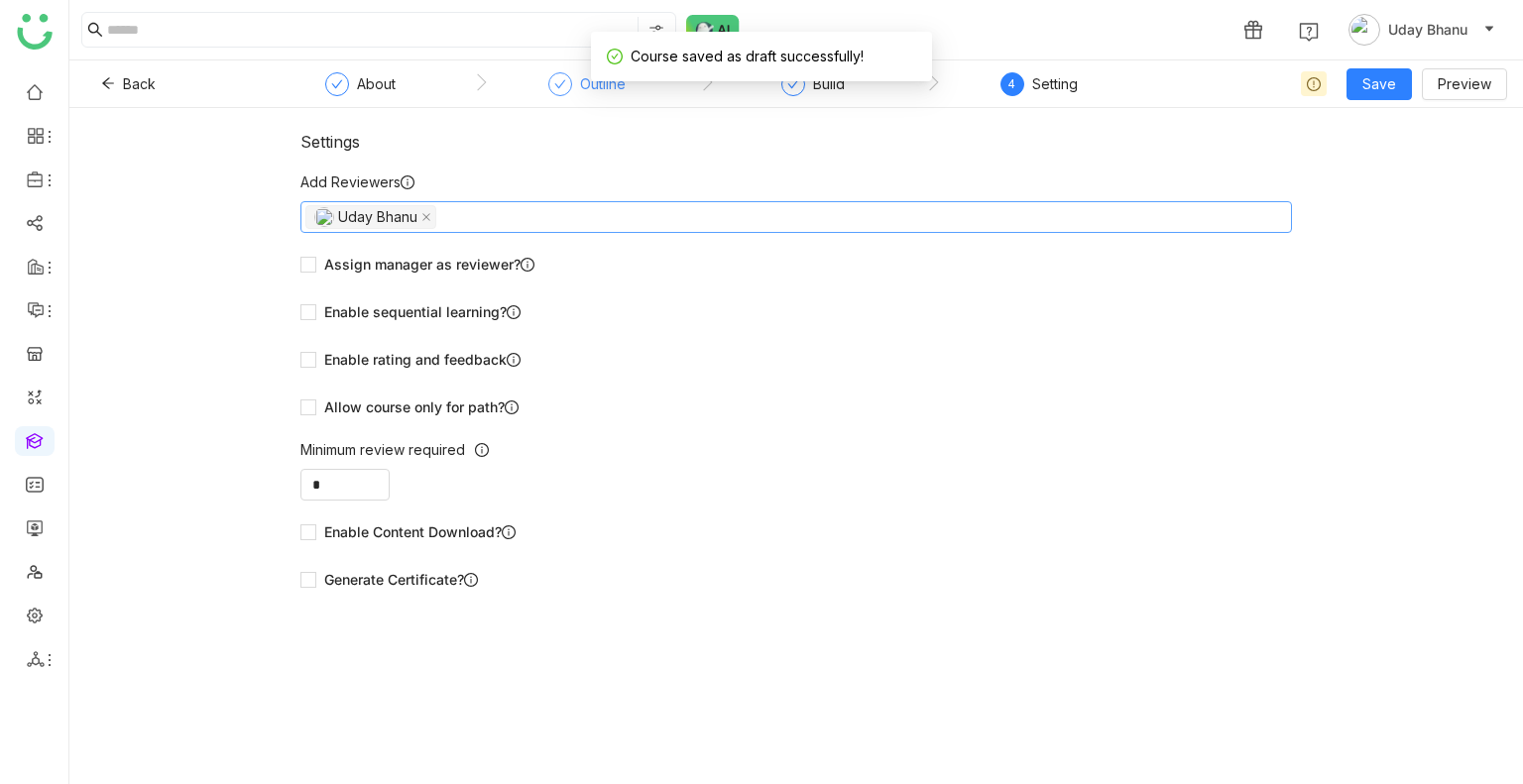 click on "Outline" 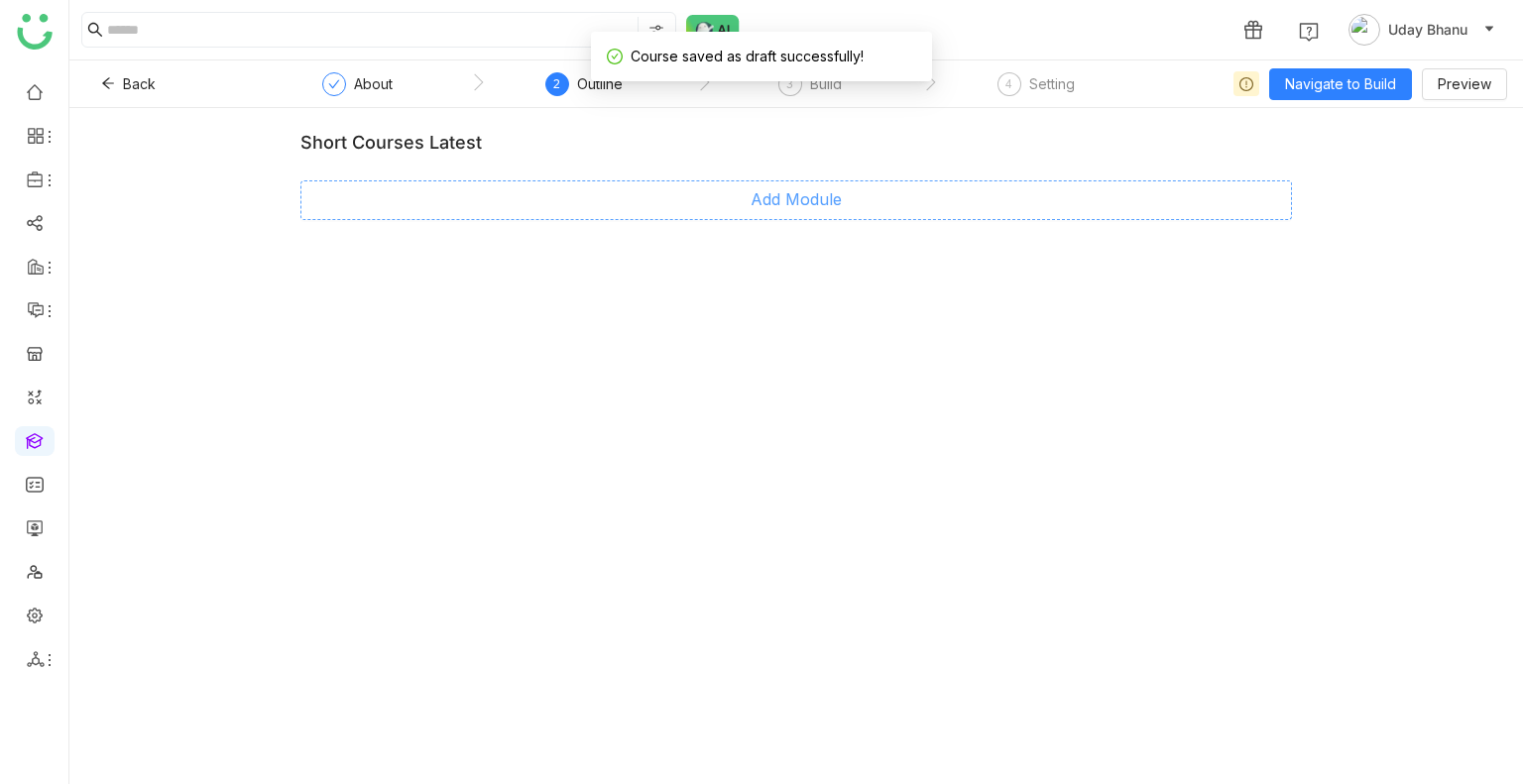 click on "Add Module" 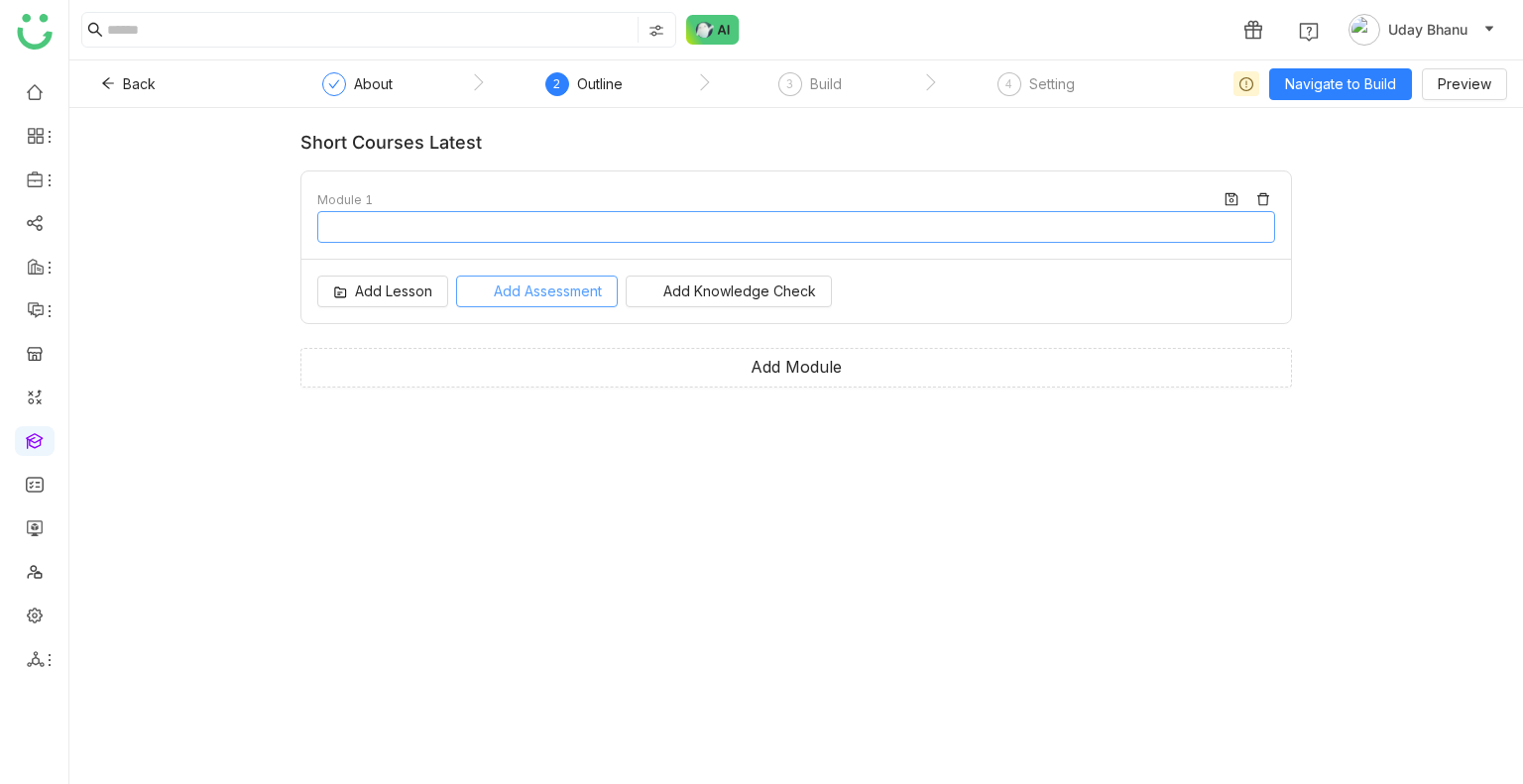 type on "********" 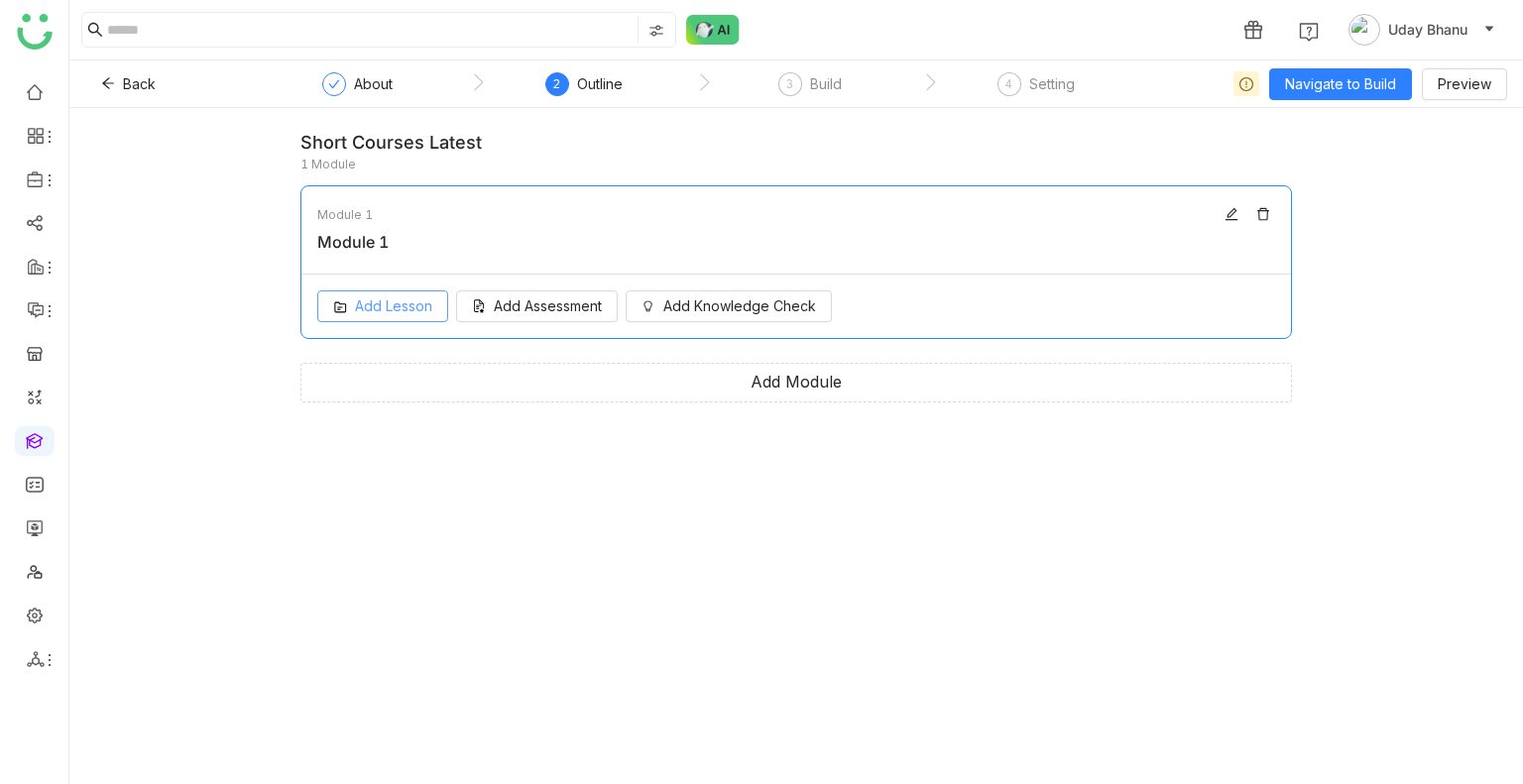 click on "Add Lesson" 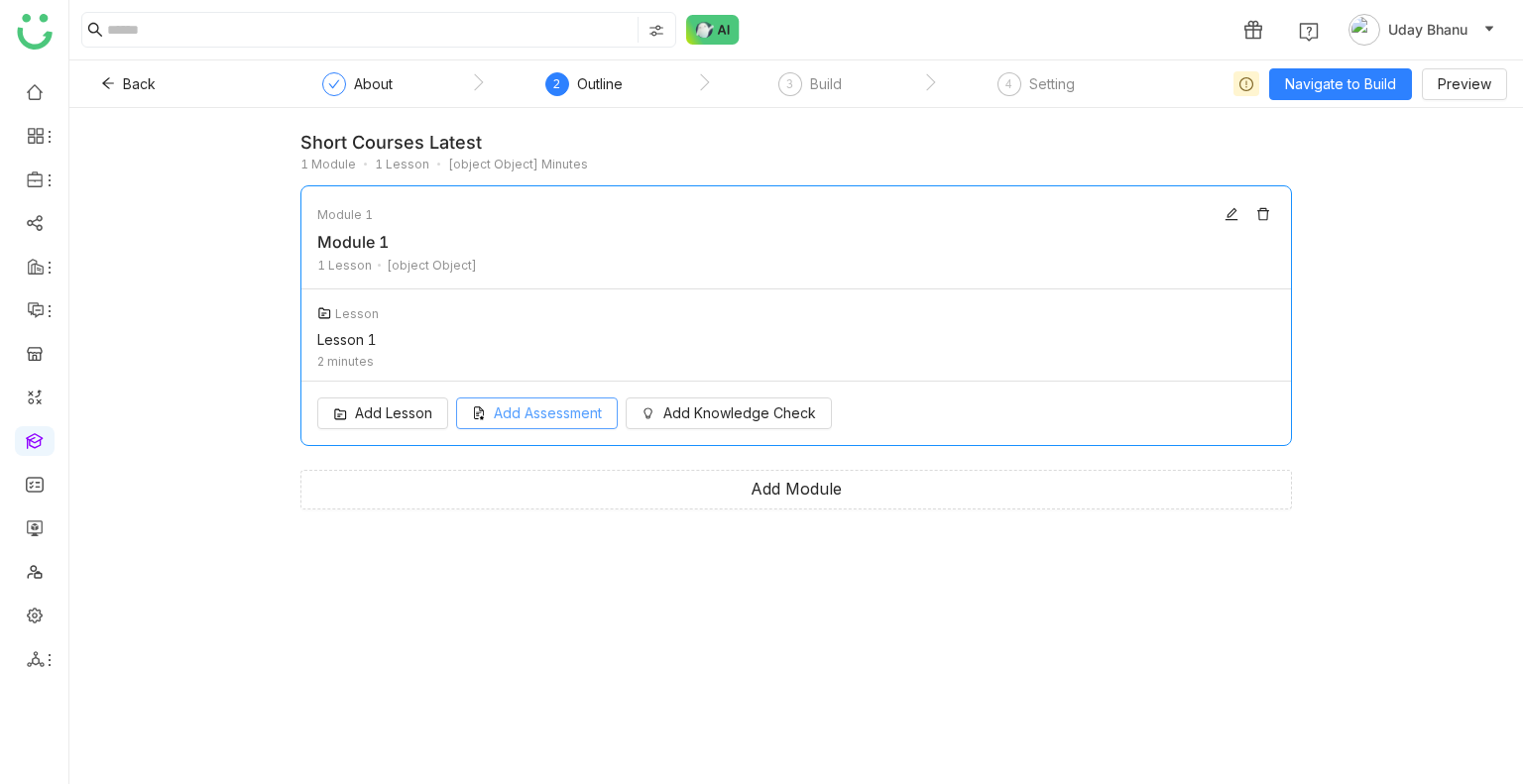 click on "Add Lesson
Add Assessment
Add Knowledge Check" 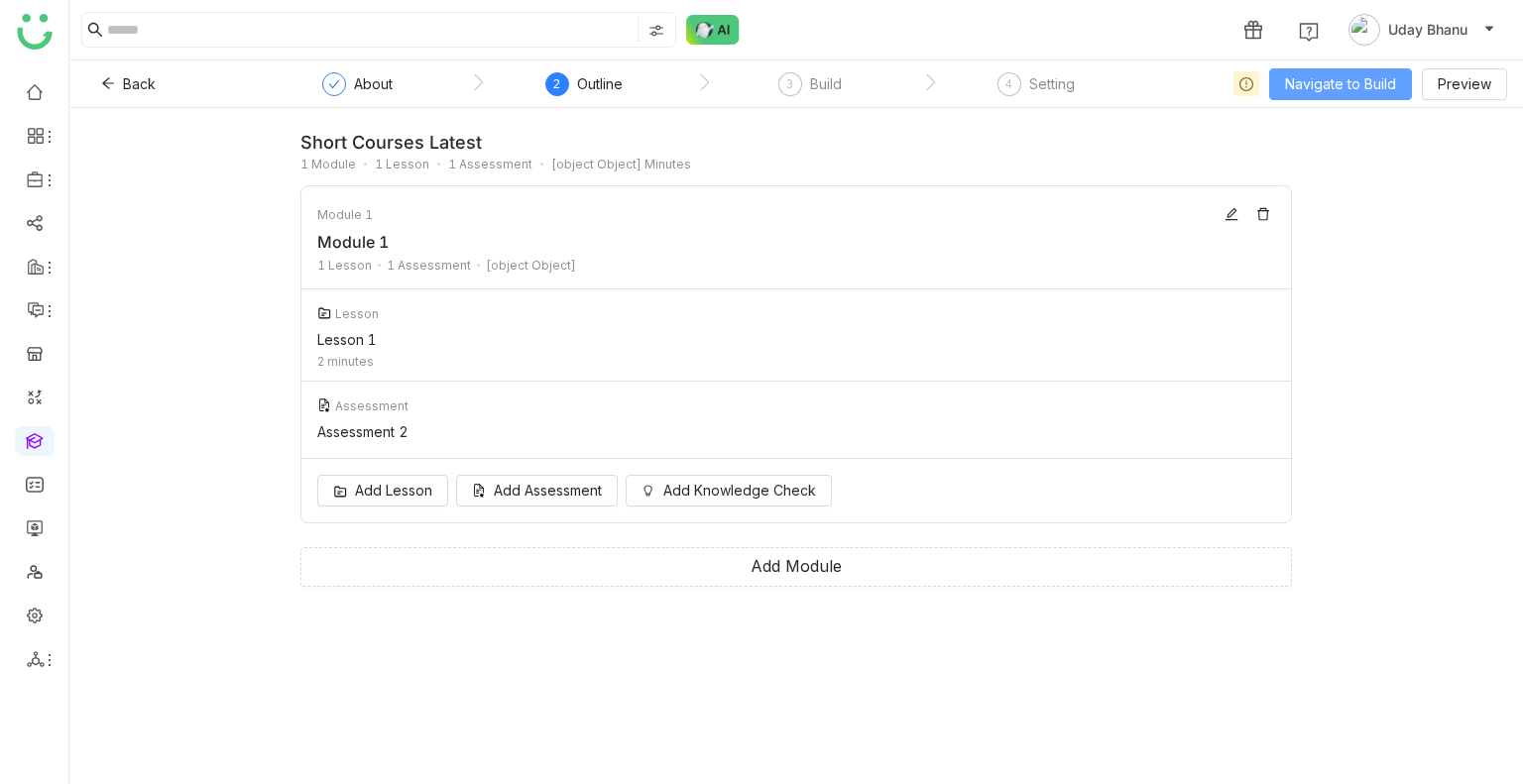 click on "Navigate to Build" at bounding box center [1341, 84] 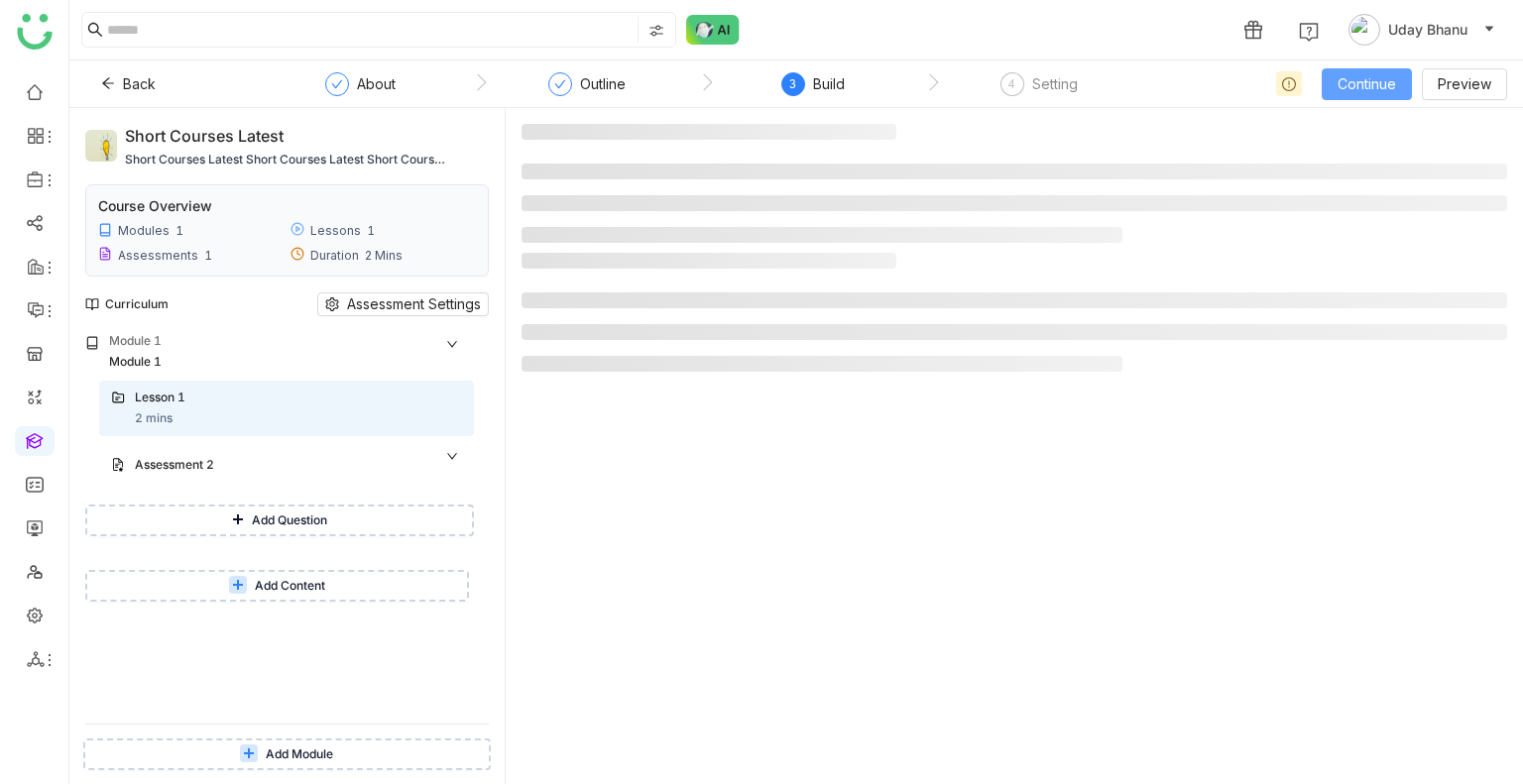 click on "Continue" at bounding box center [1366, 84] 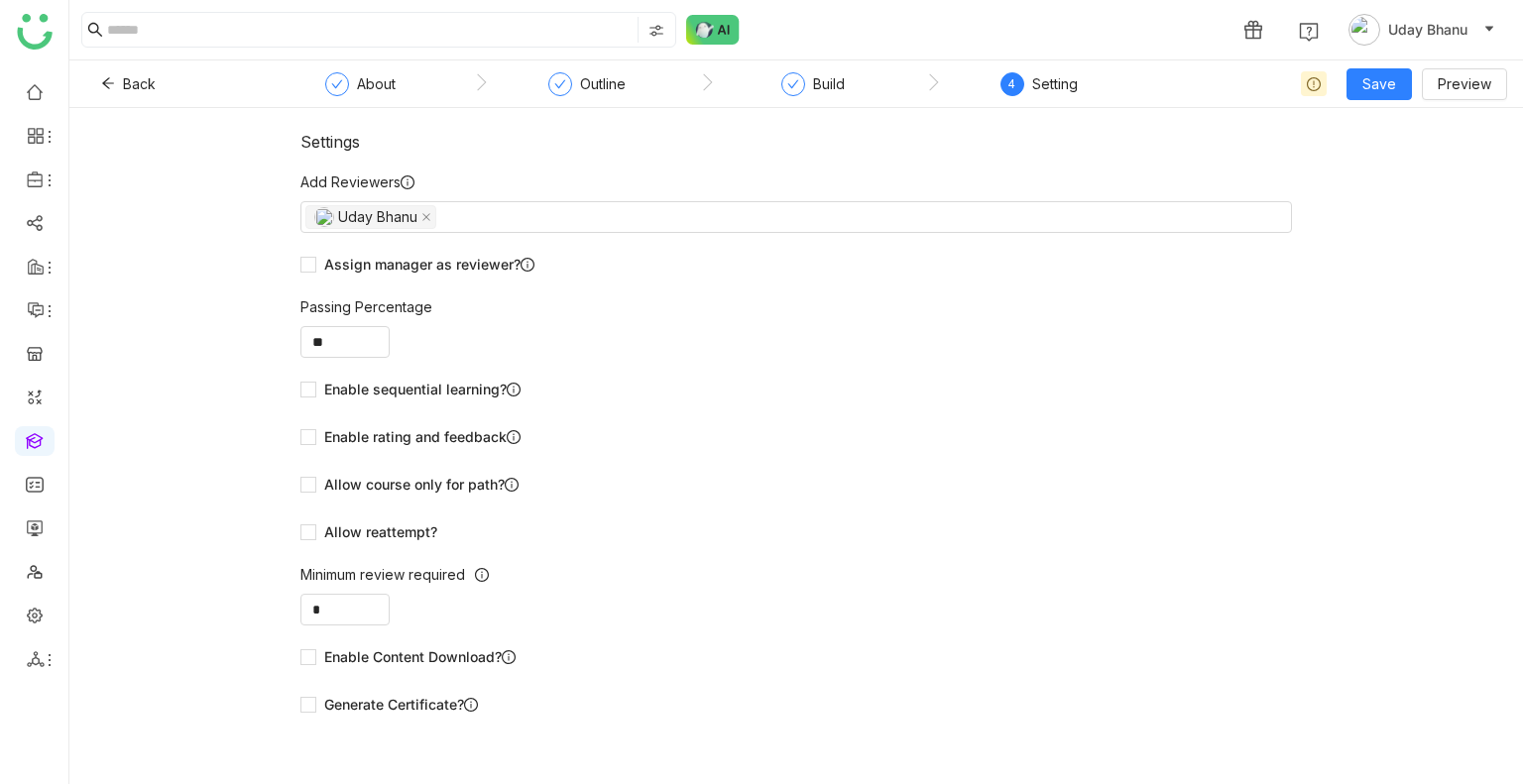 click on "Save Preview" 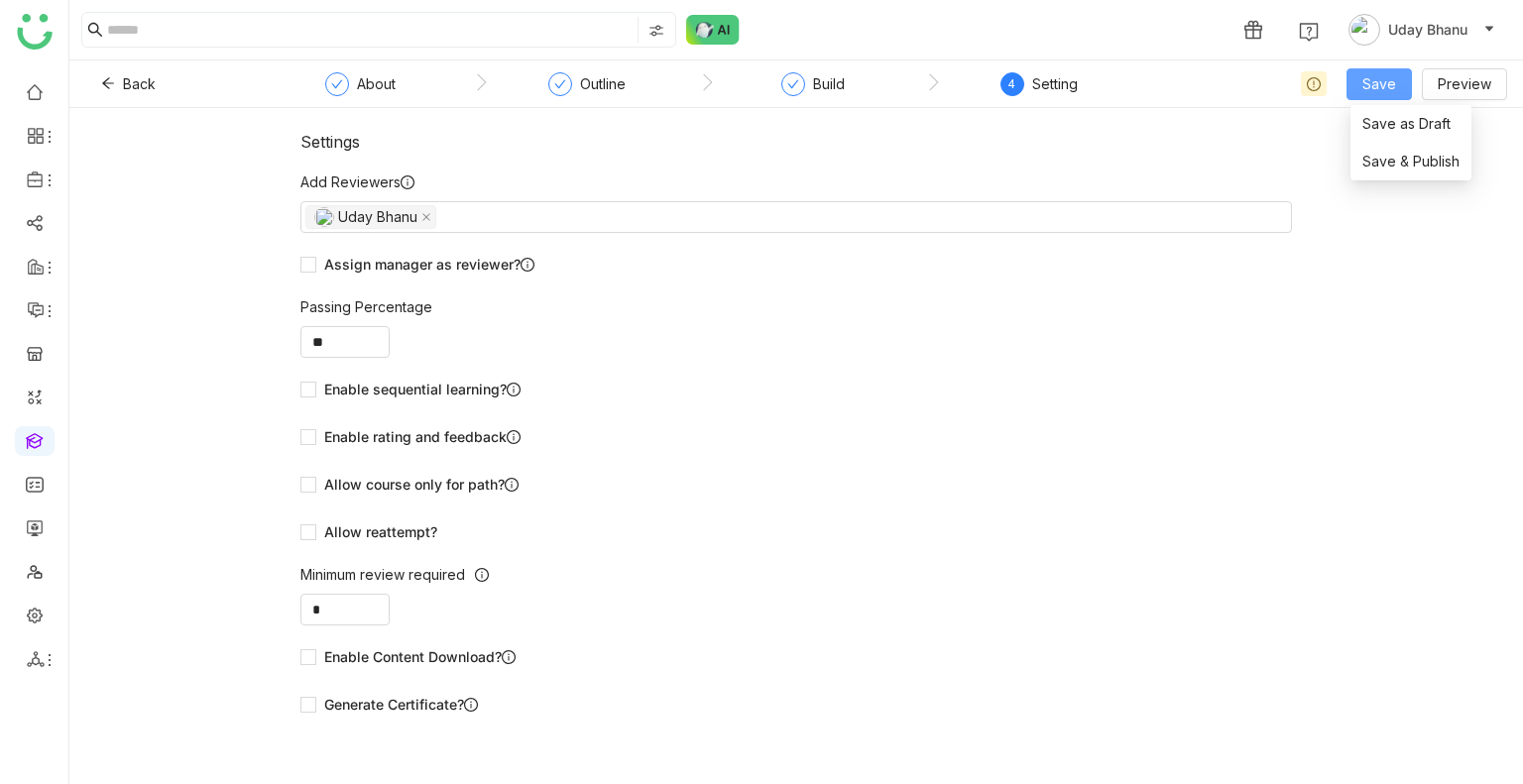 click on "Save" 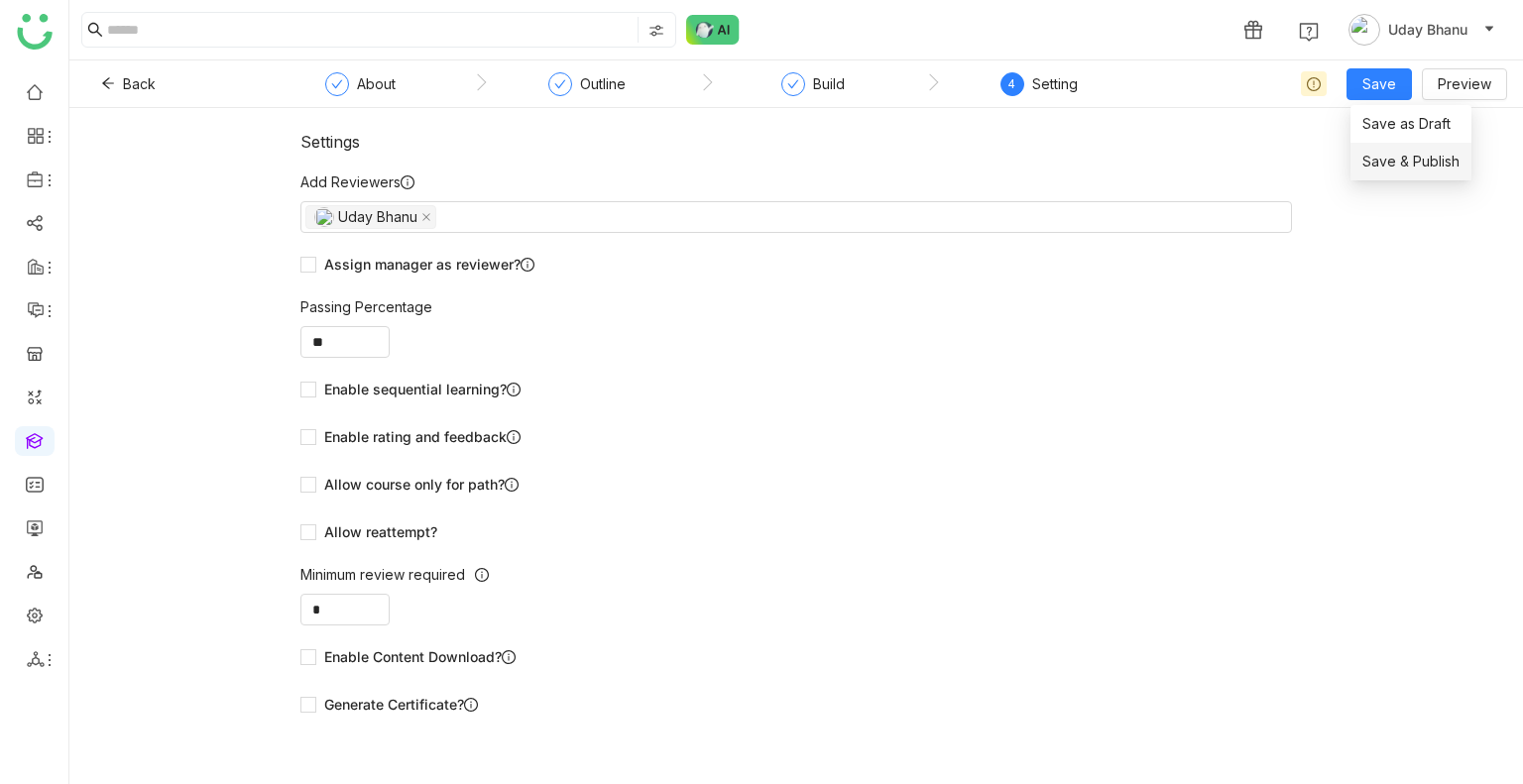 click on "Save & Publish" at bounding box center [1411, 162] 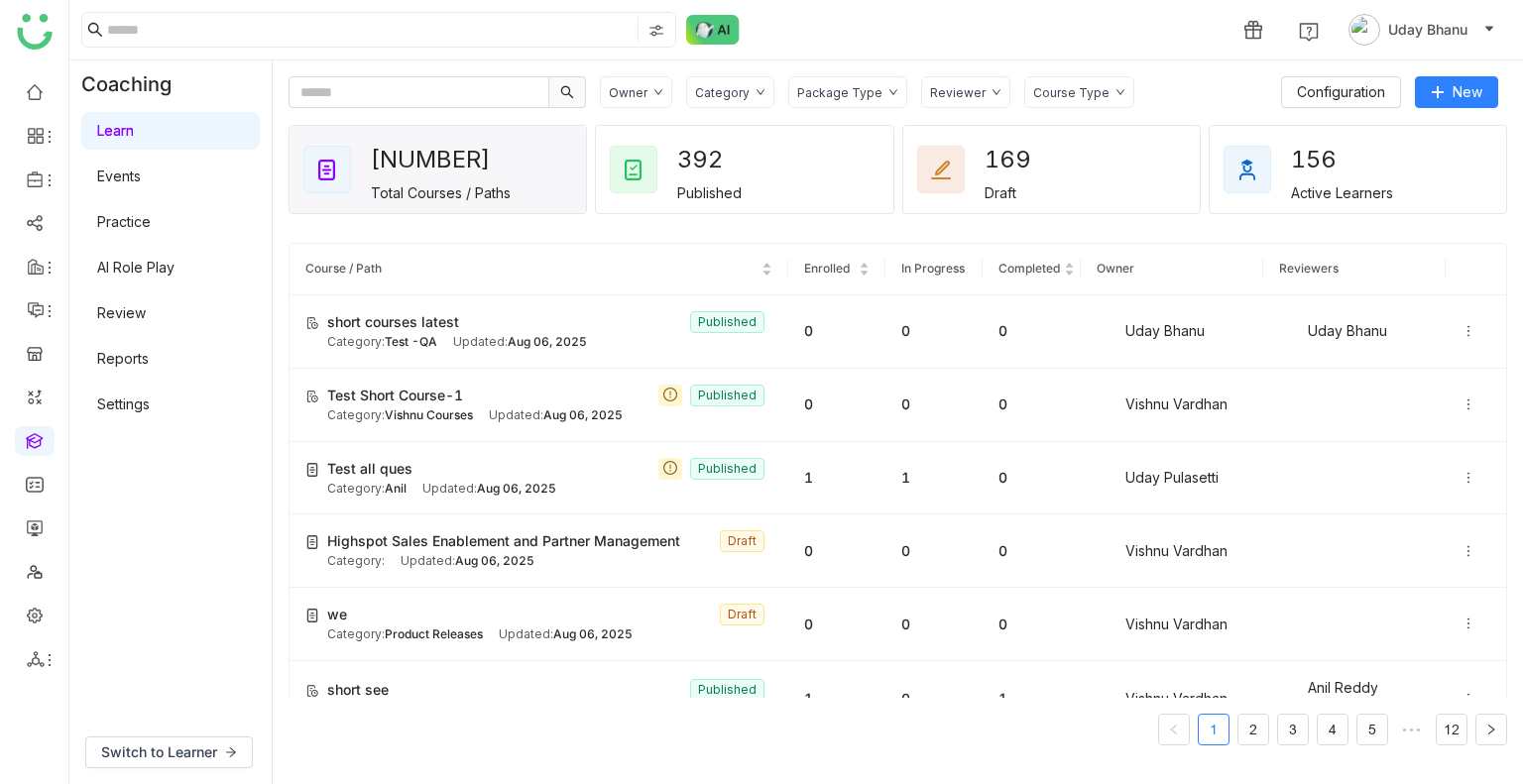 click on "Course Type" 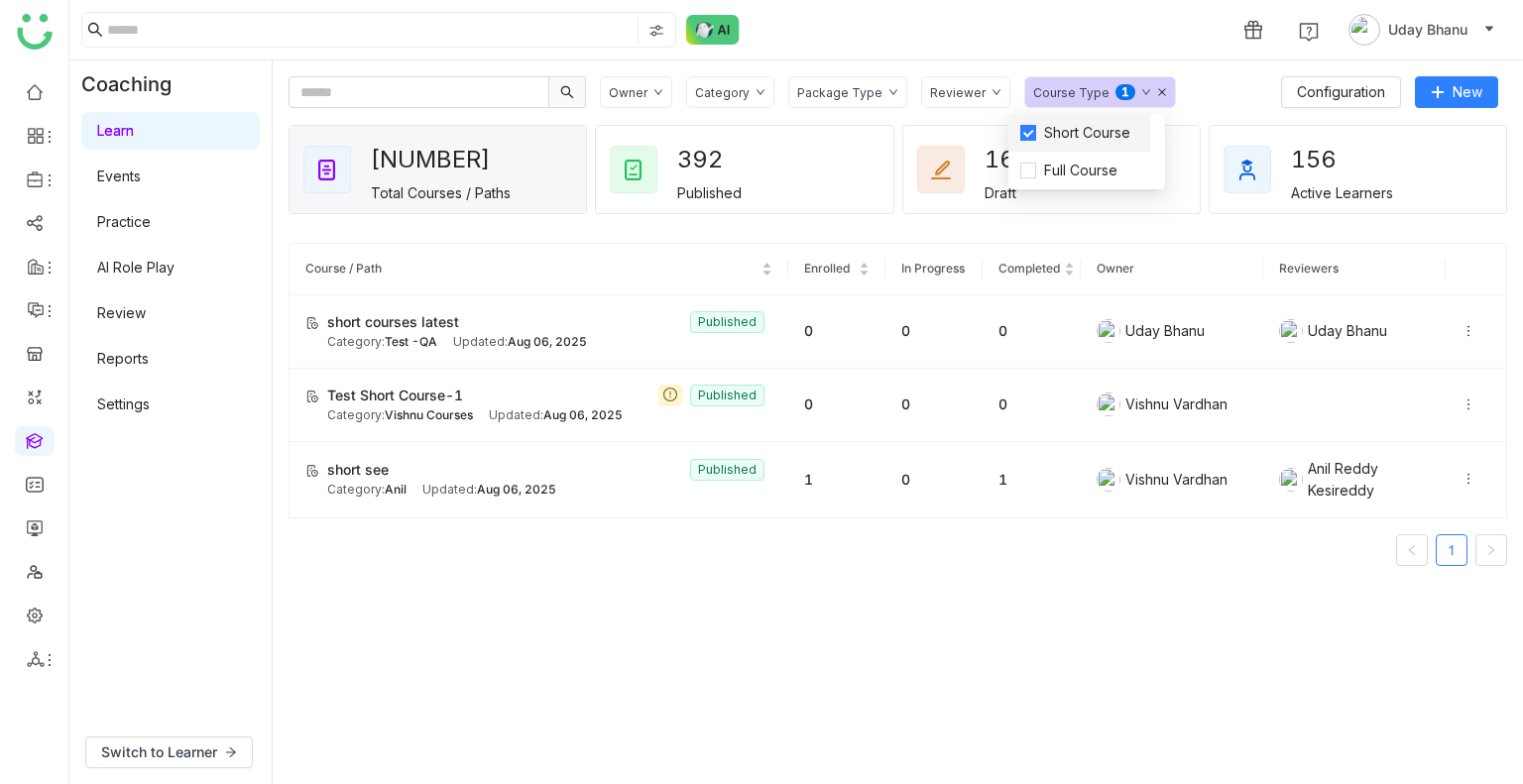 click on "Short Course" at bounding box center (1079, 133) 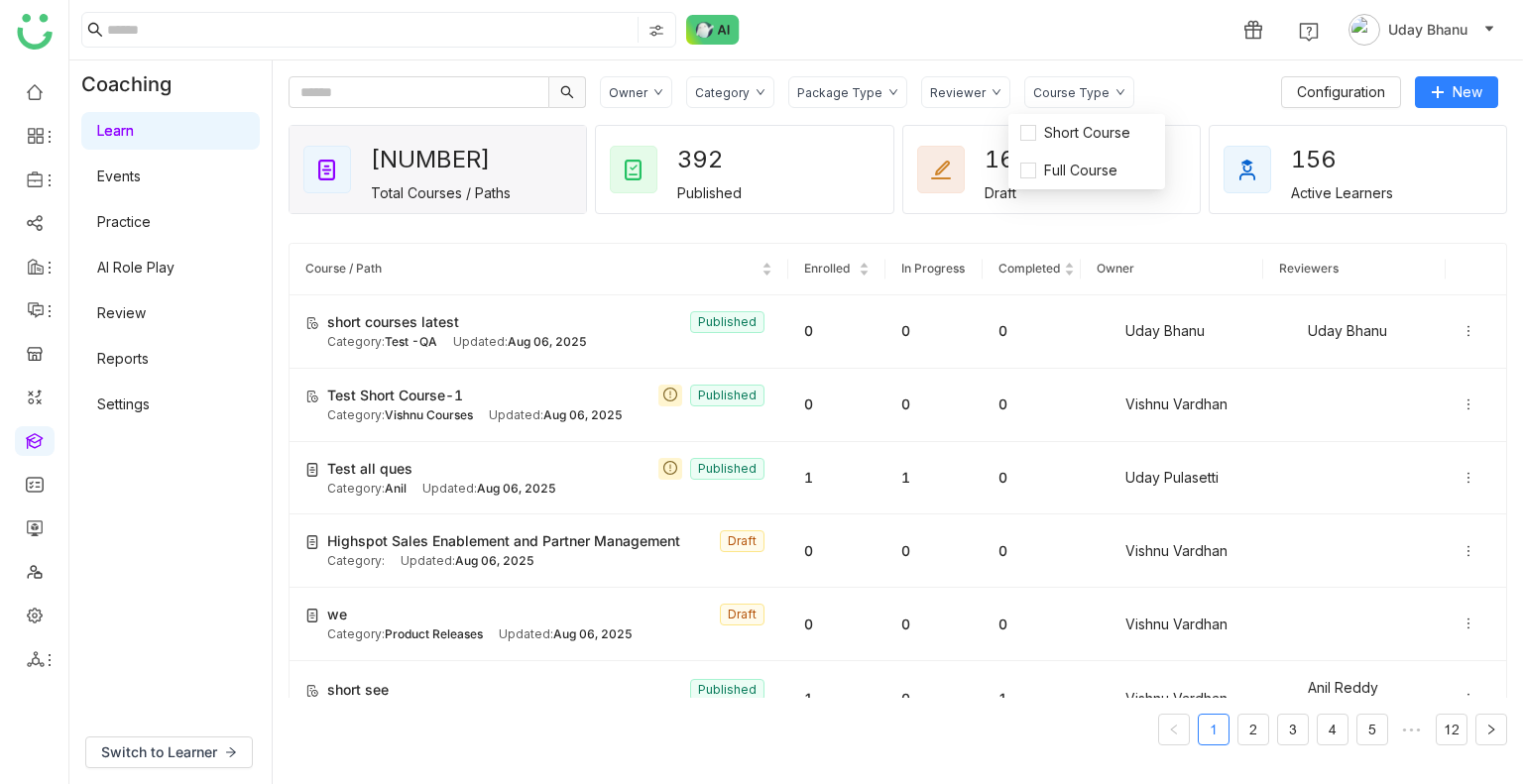 click on "short courses latest   Published Category:  Test -QA Updated:   Aug 06, 2025" 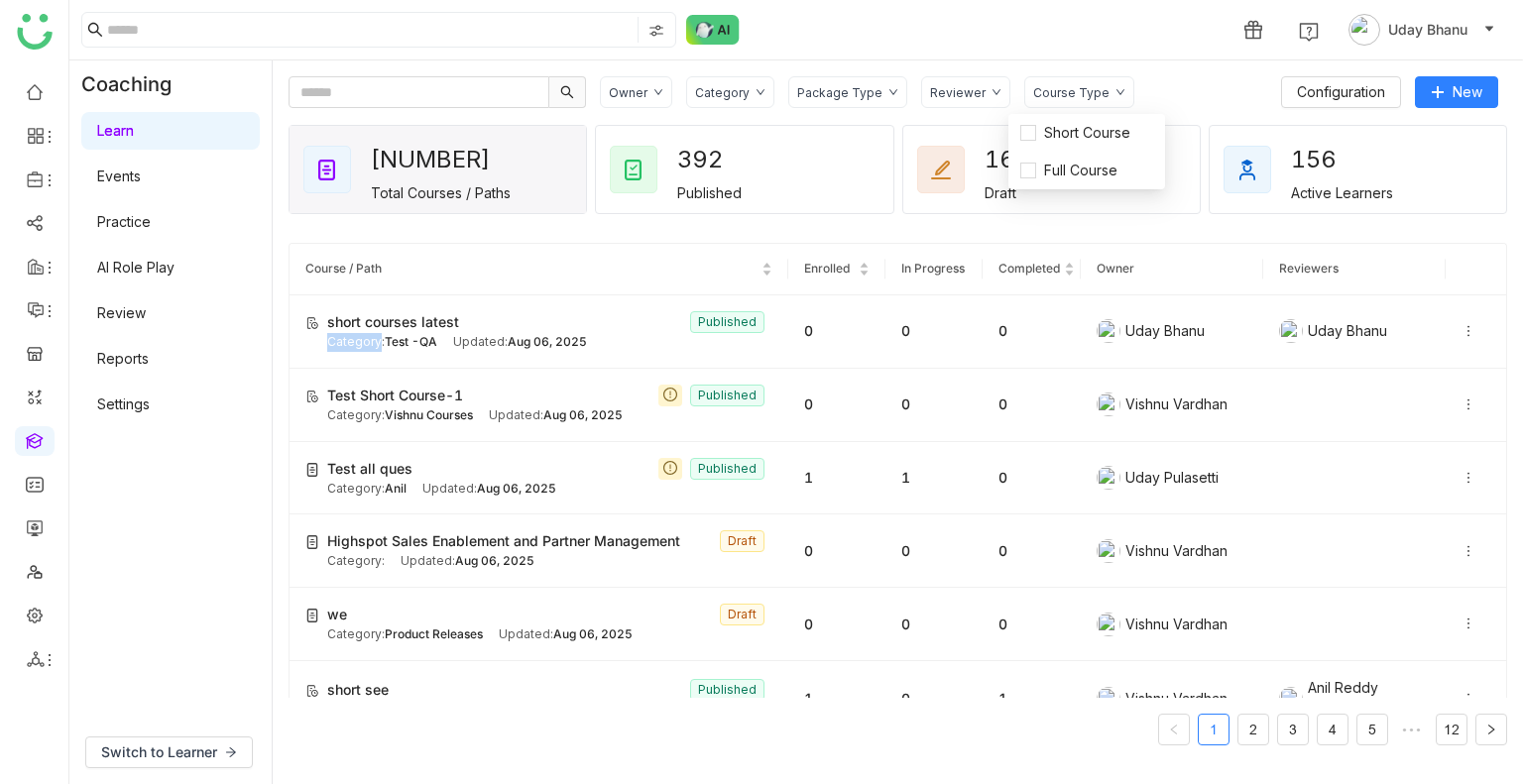 click on "short courses latest   Published Category:  Test -QA Updated:   Aug 06, 2025" 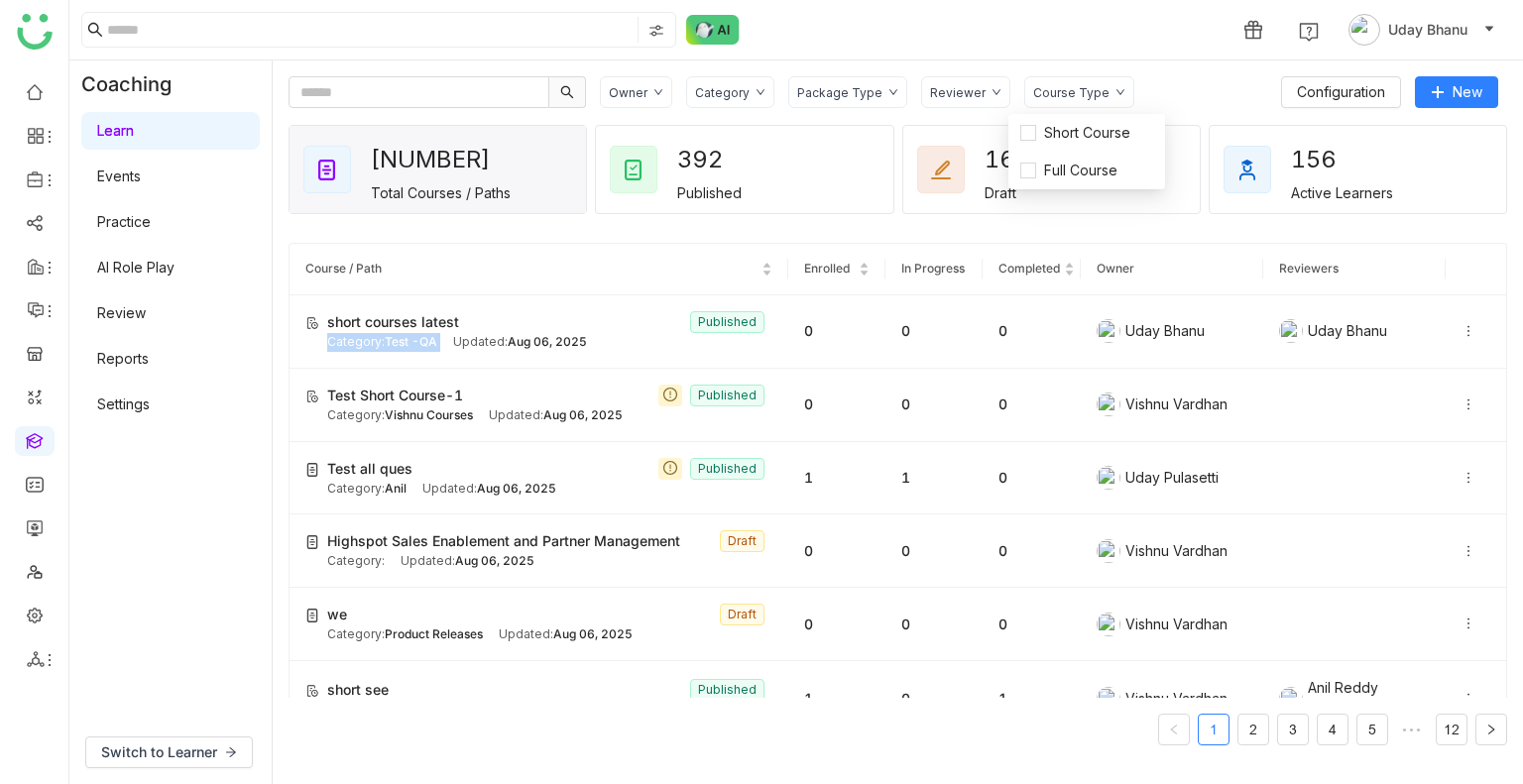 click on "short courses latest   Published Category:  Test -QA Updated:   Aug 06, 2025" 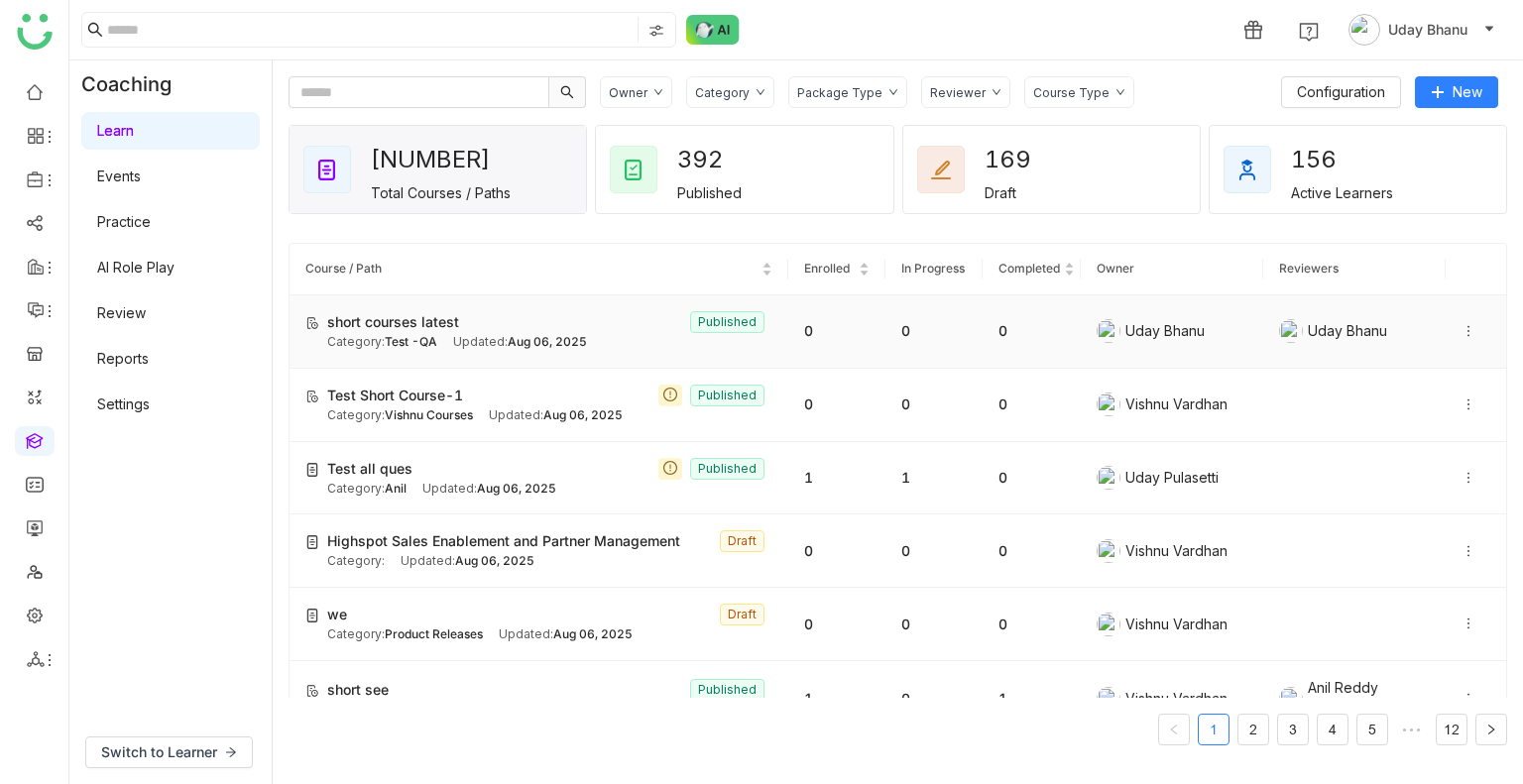 click on "short courses latest   Published Category:  Test -QA Updated:   Aug 06, 2025" 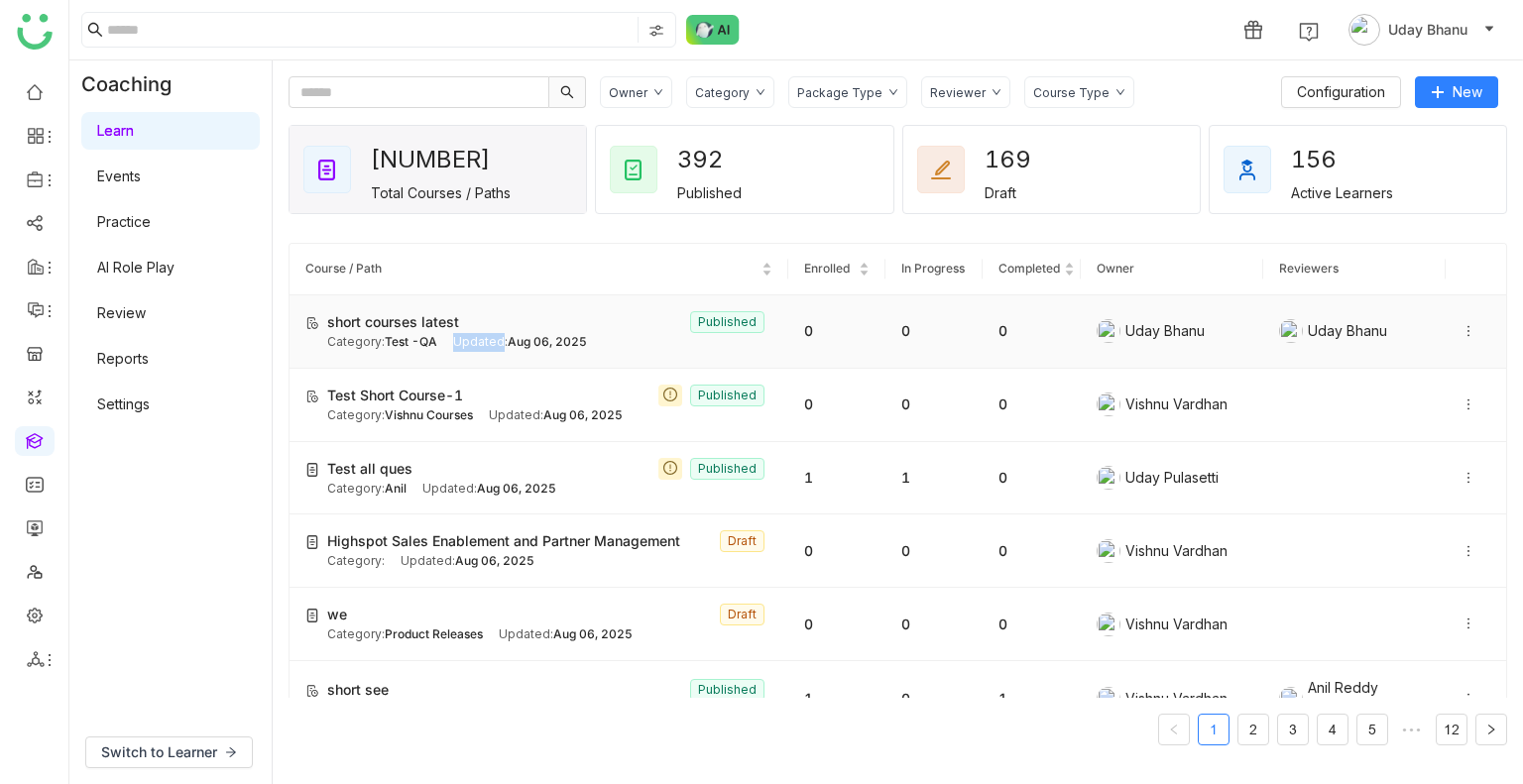 click on "short courses latest   Published Category:  Test -QA Updated:   Aug 06, 2025" 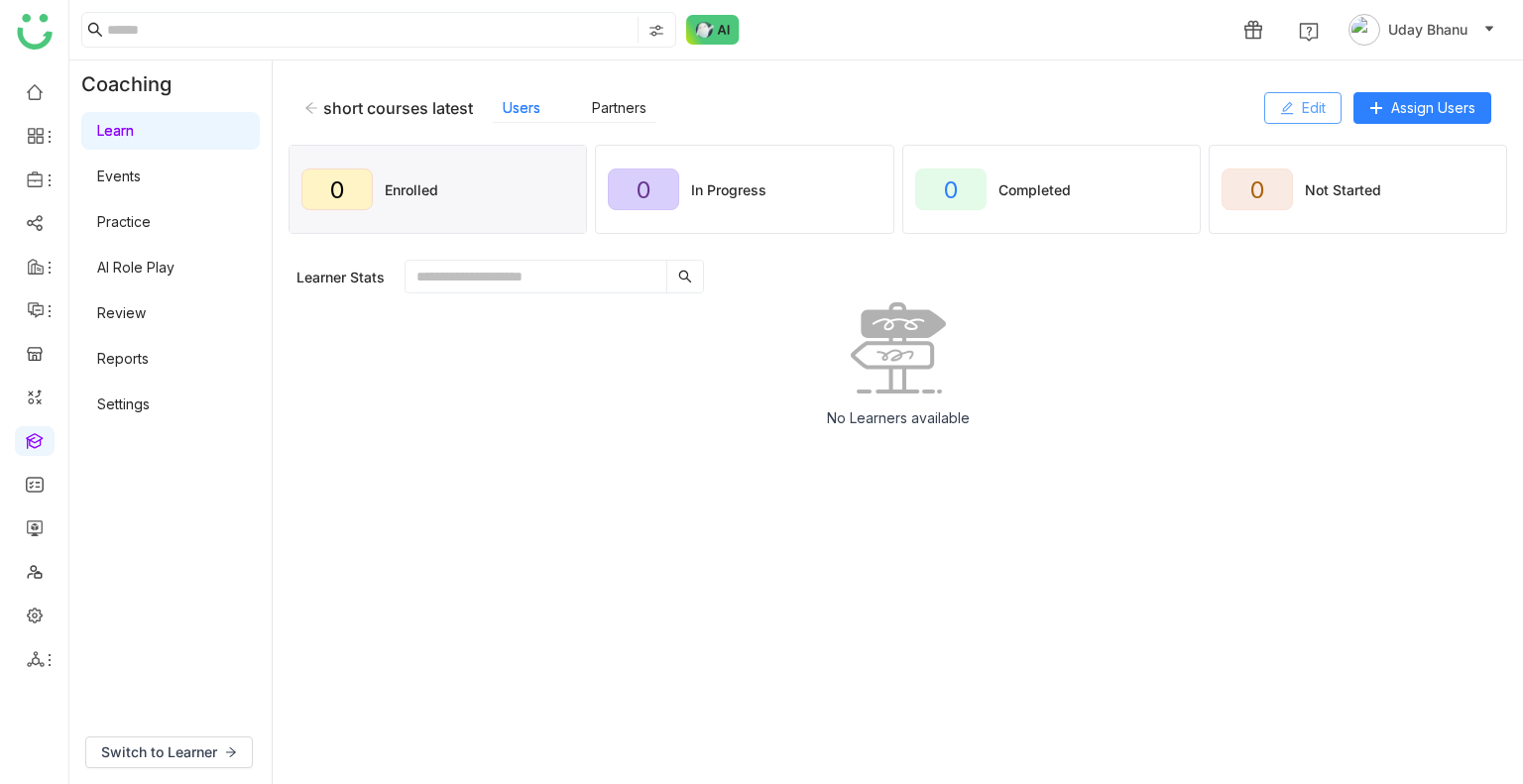 click on "Edit" 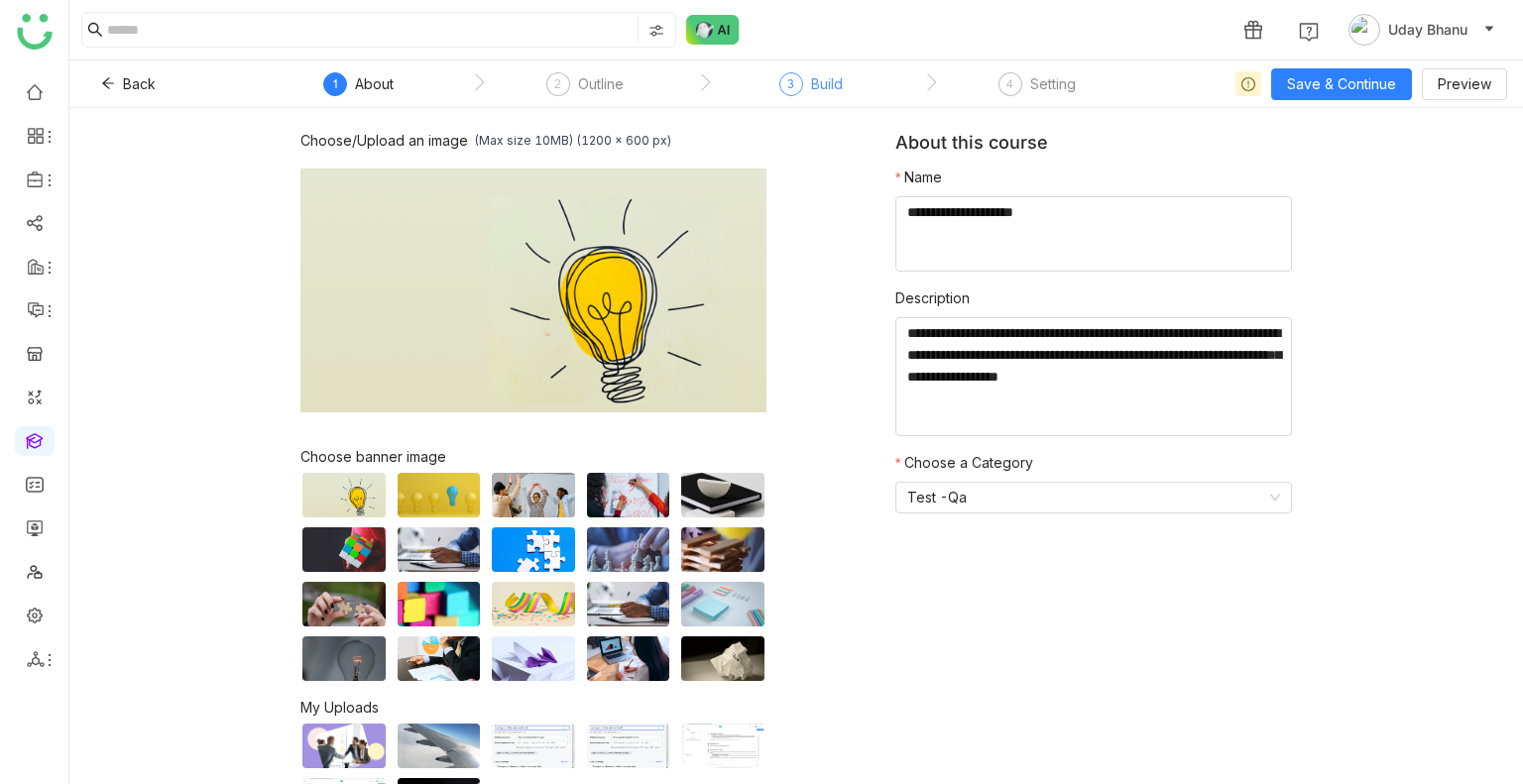 click on "3  Build" 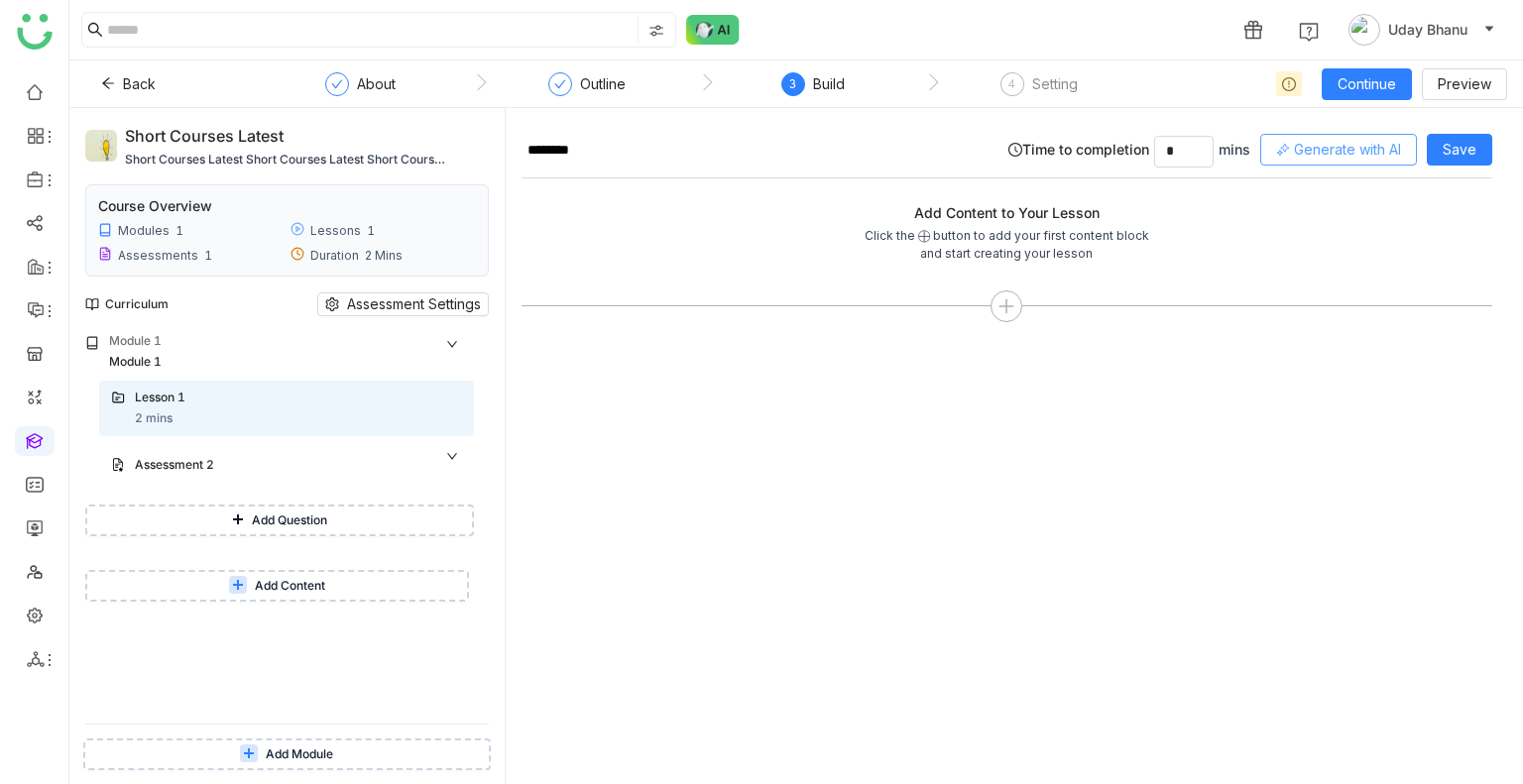 click on "Generate with AI" 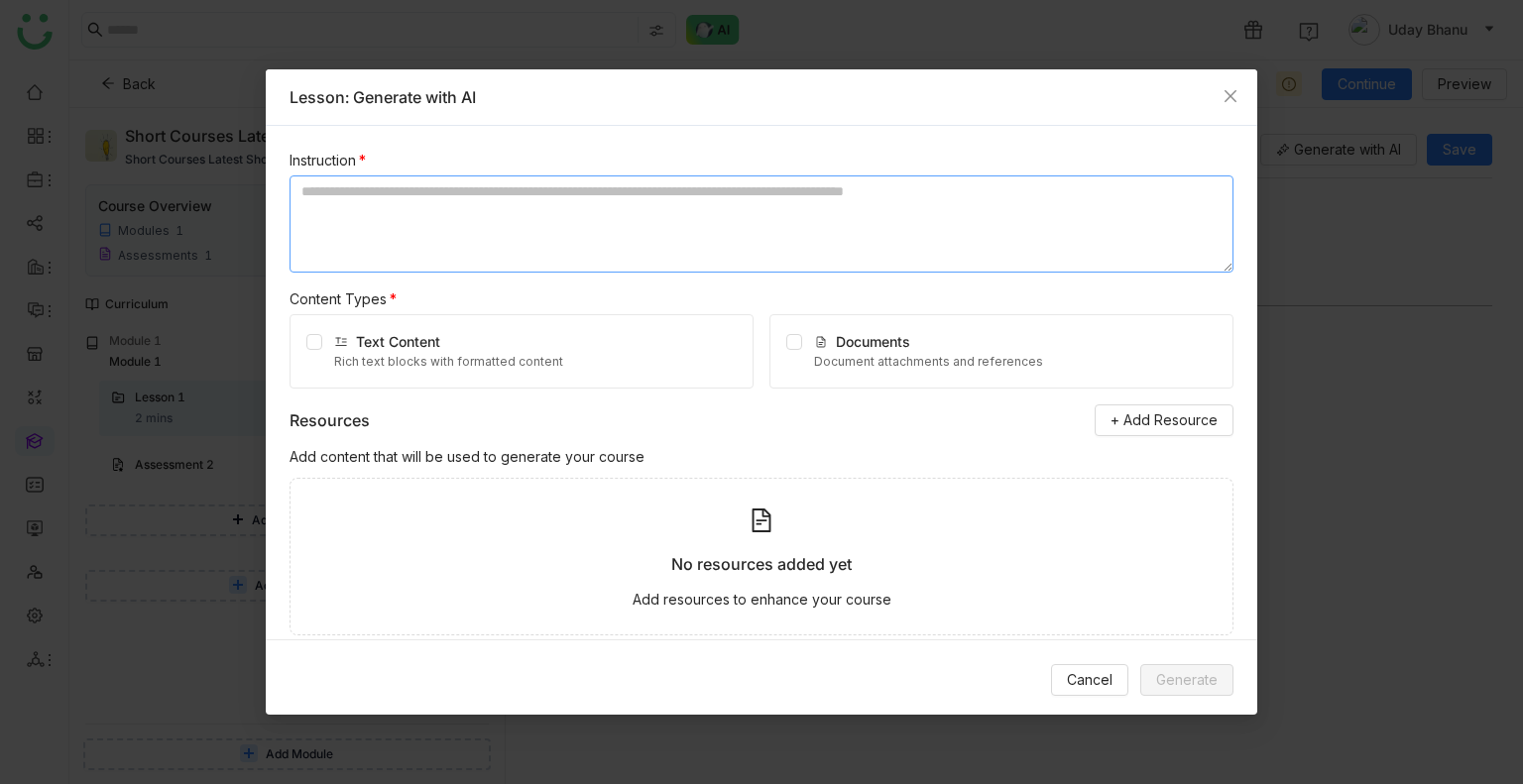 click at bounding box center [762, 224] 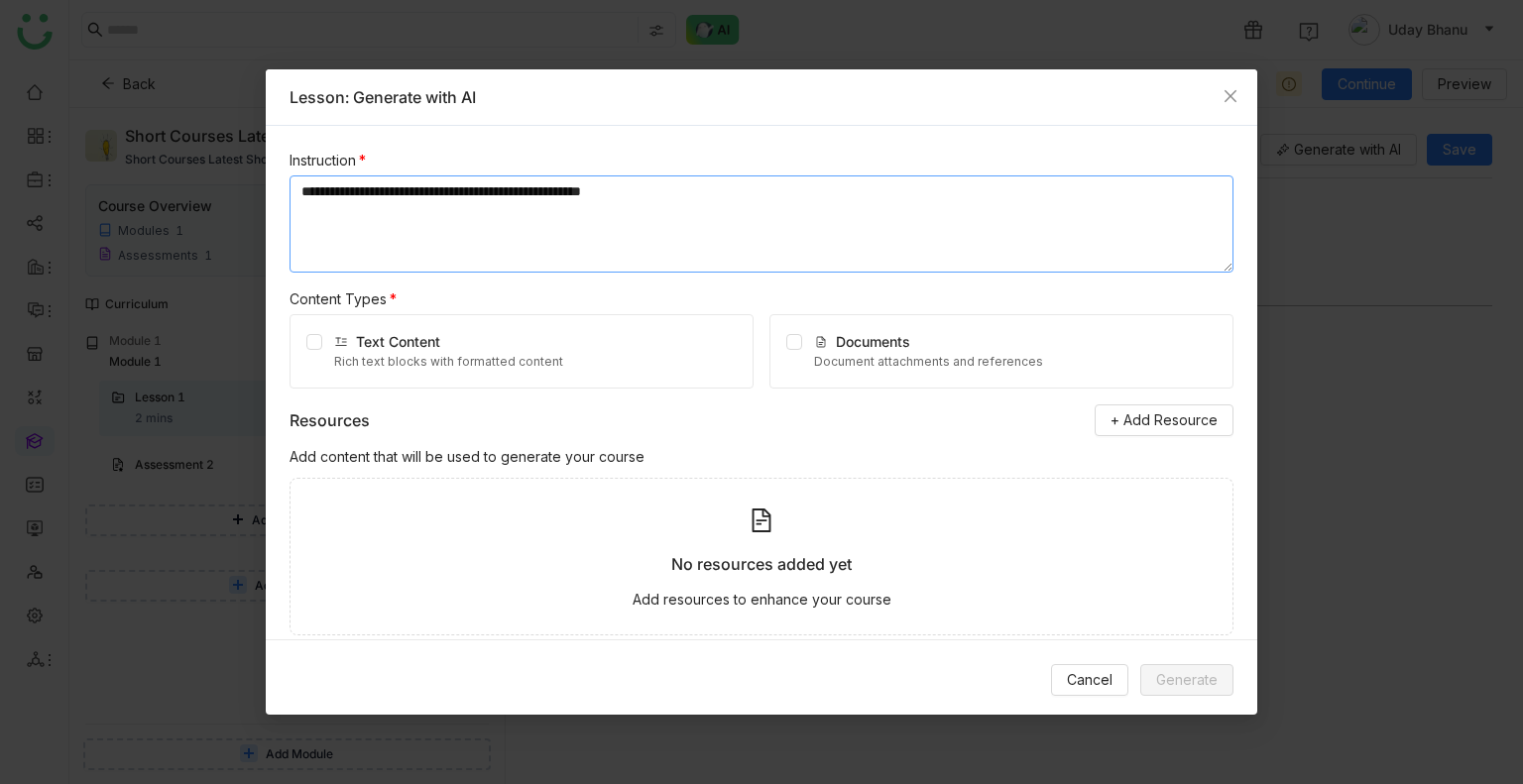 type on "**********" 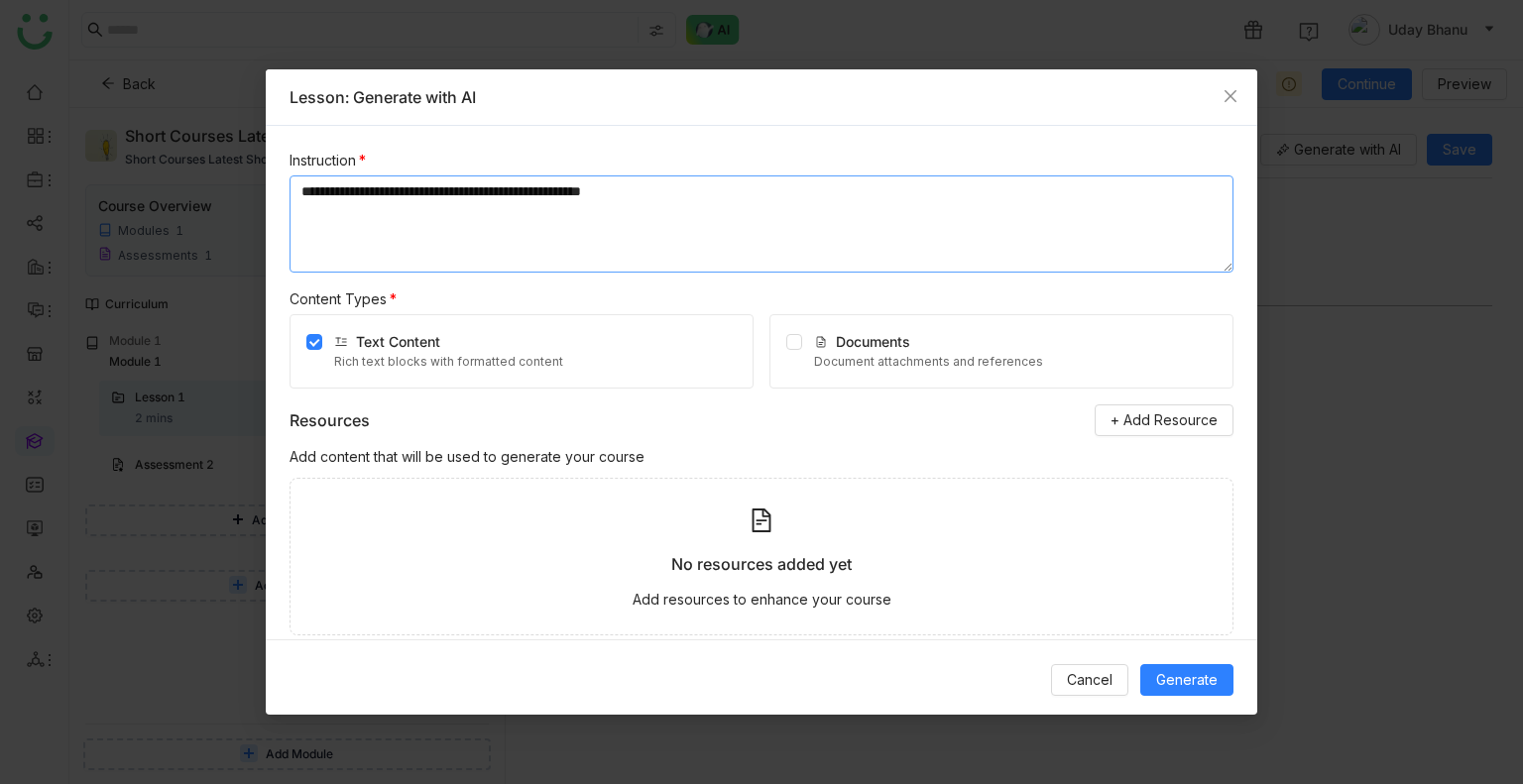 click on "**********" at bounding box center [762, 224] 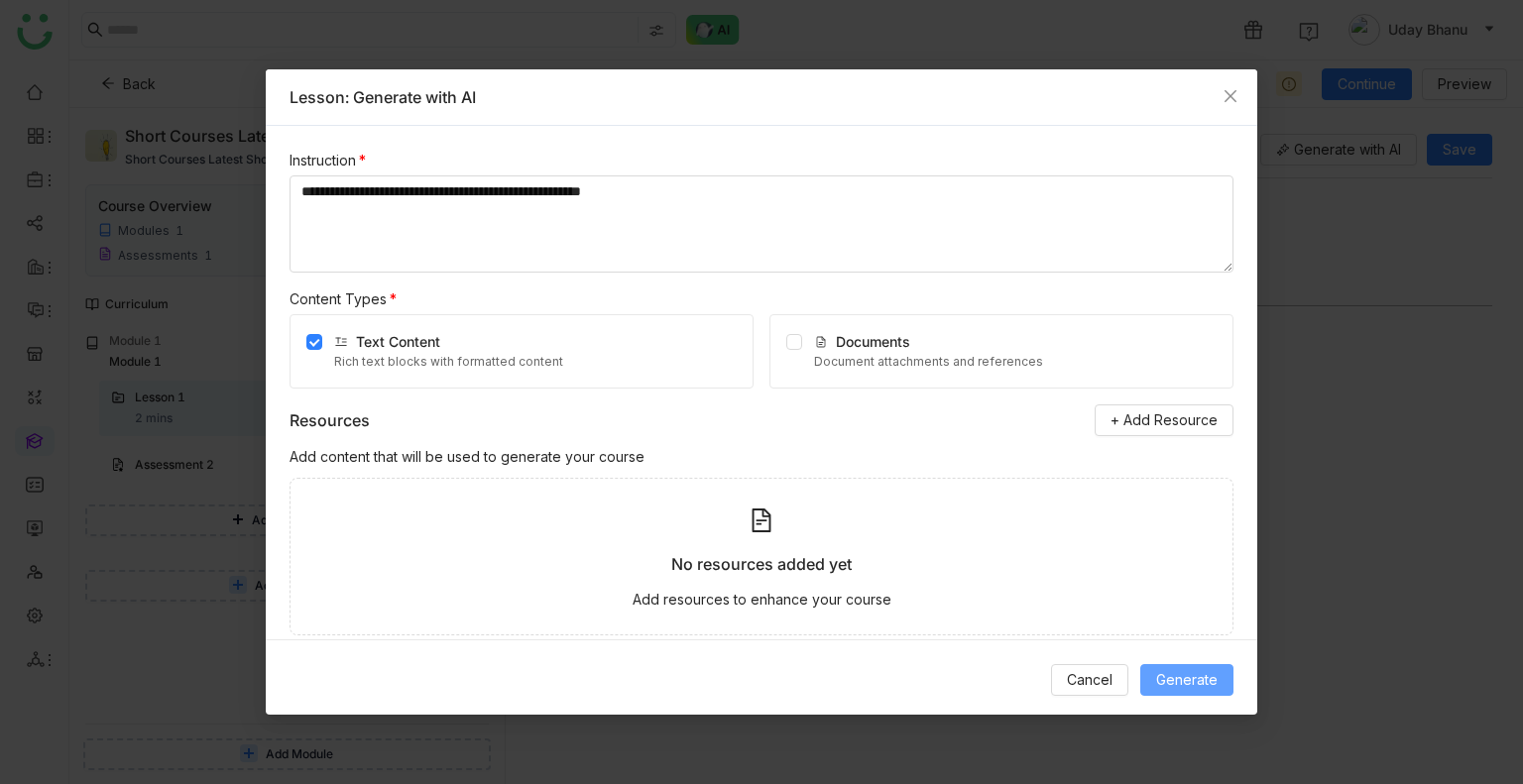 click on "Generate" at bounding box center (1187, 680) 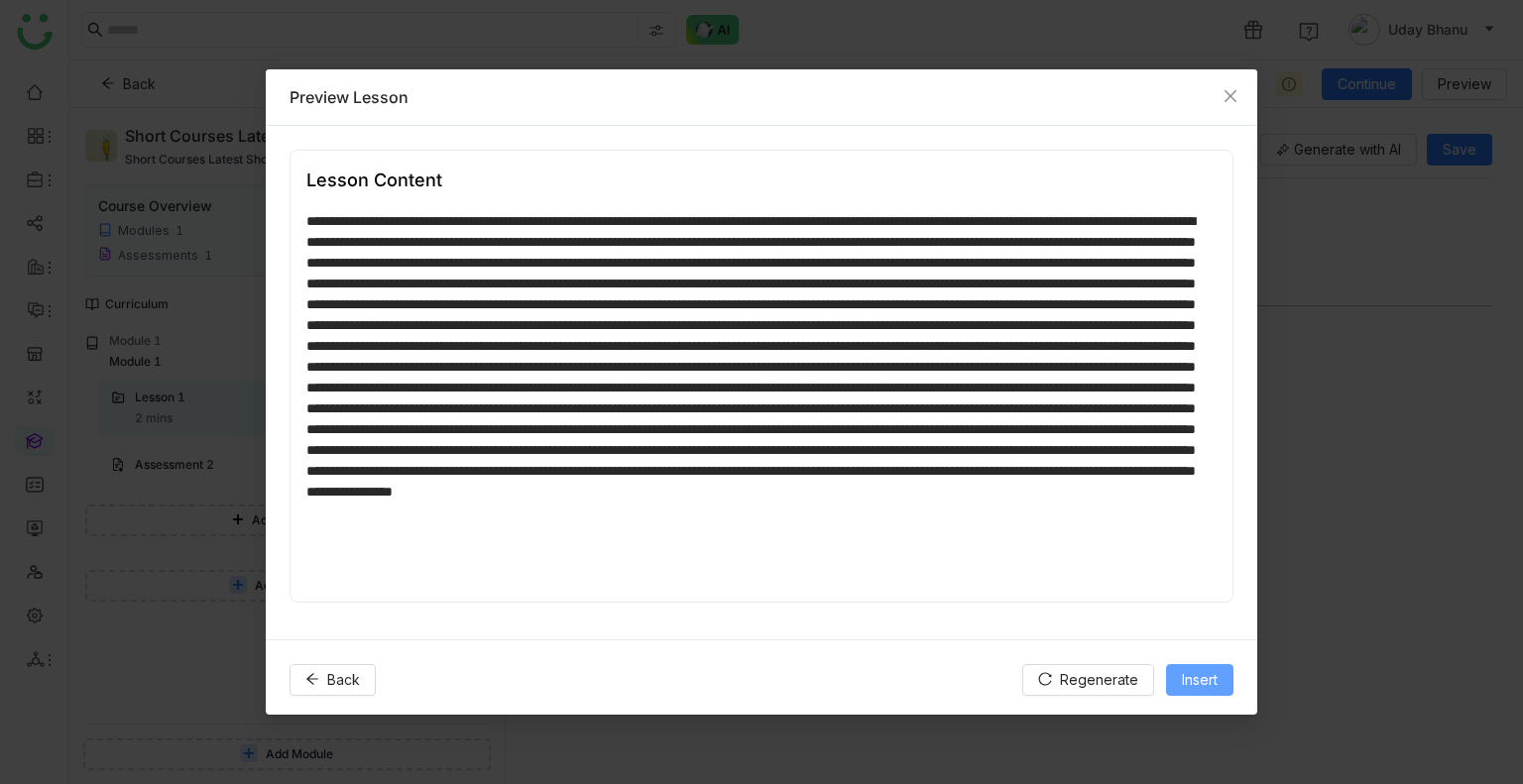 click on "Insert" at bounding box center [1200, 680] 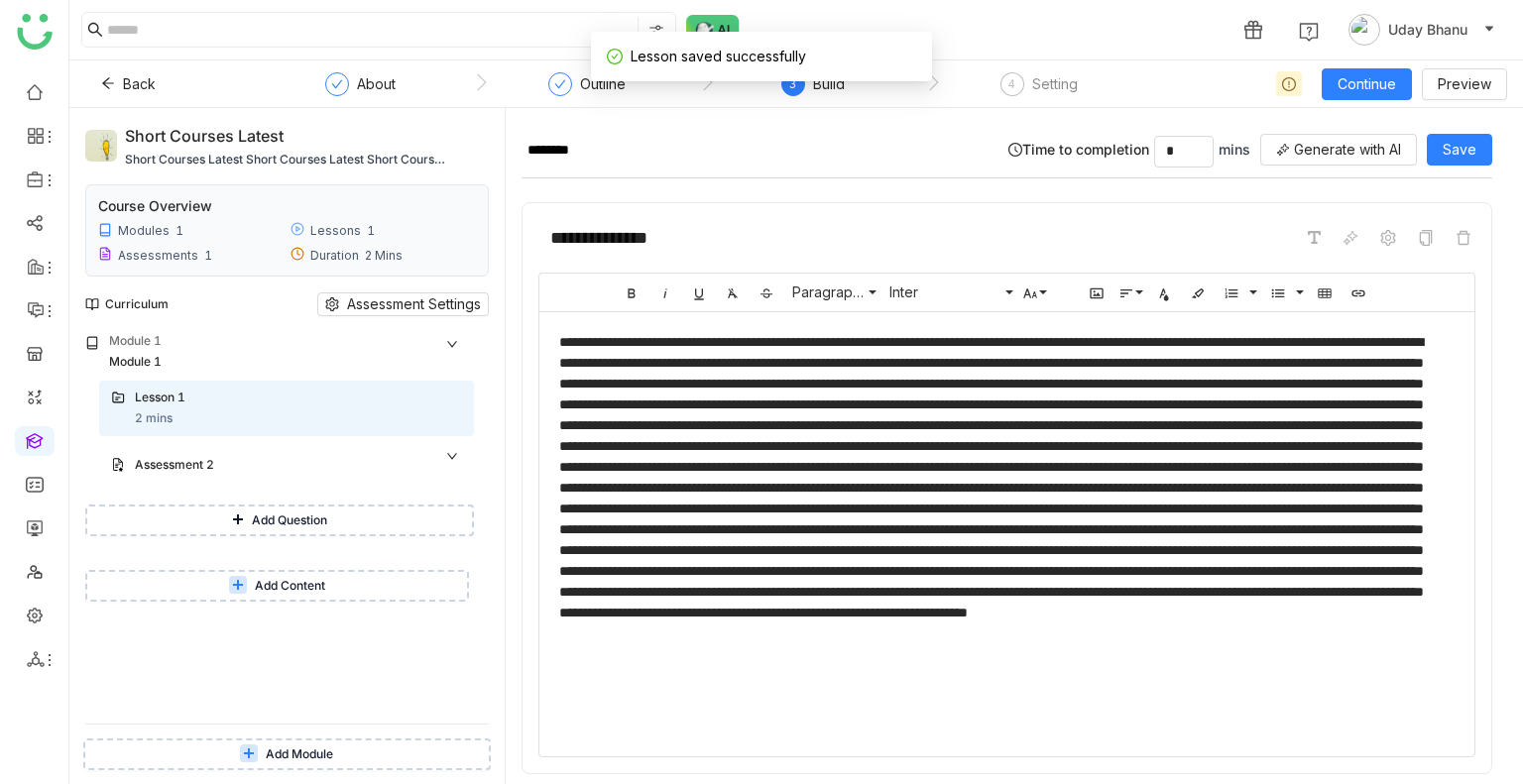 scroll, scrollTop: 69, scrollLeft: 0, axis: vertical 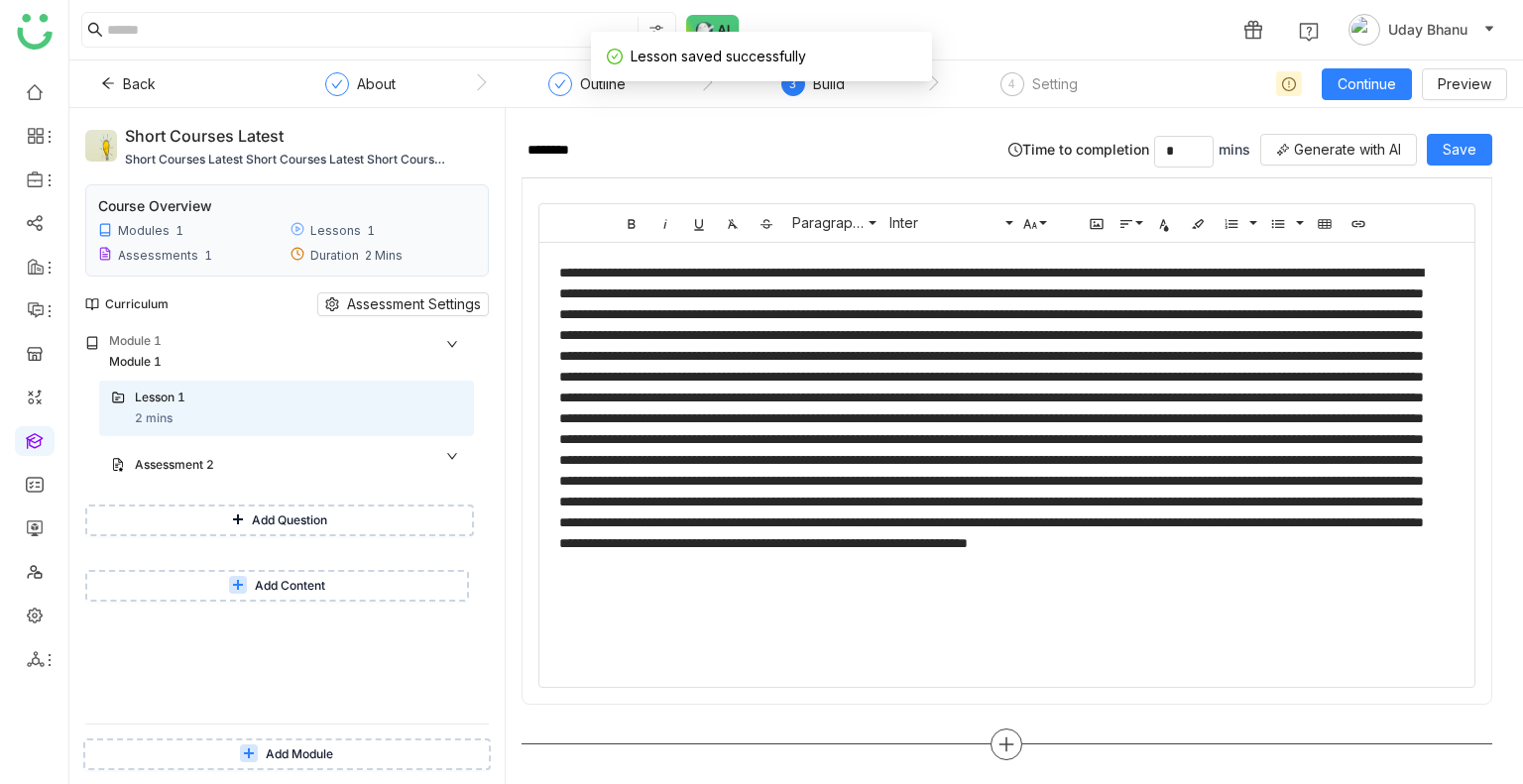 click 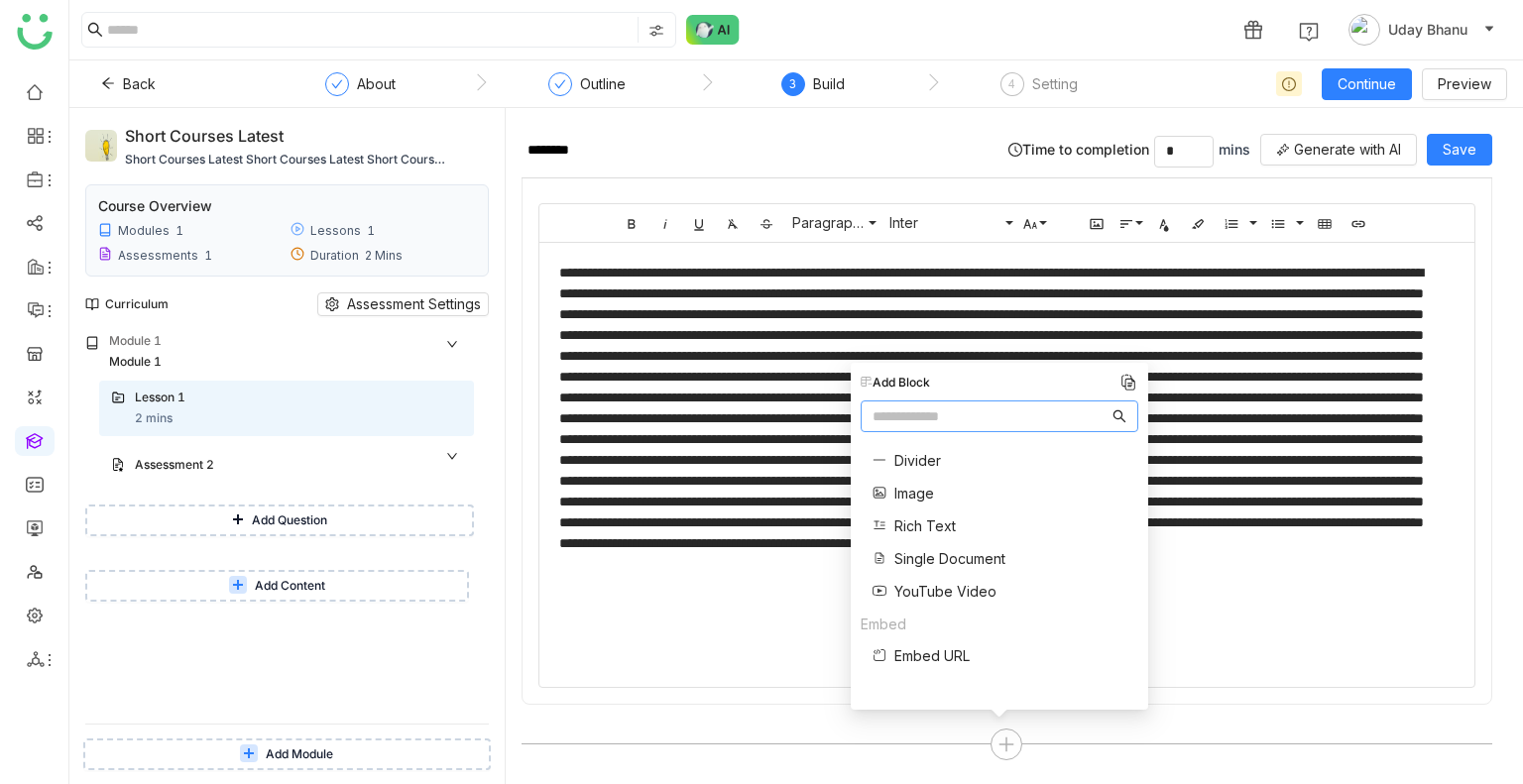click on "Image" at bounding box center (914, 493) 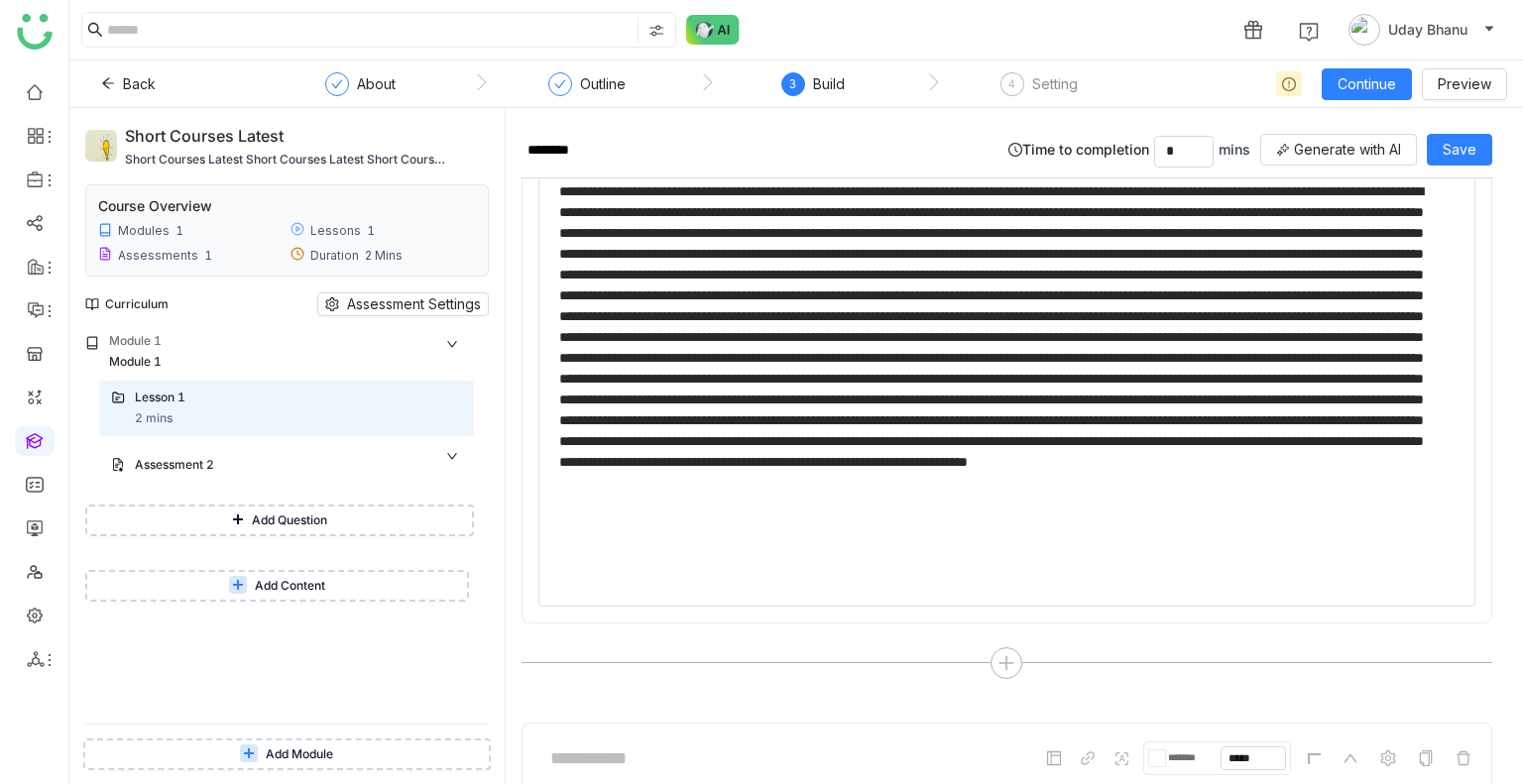 scroll, scrollTop: 453, scrollLeft: 0, axis: vertical 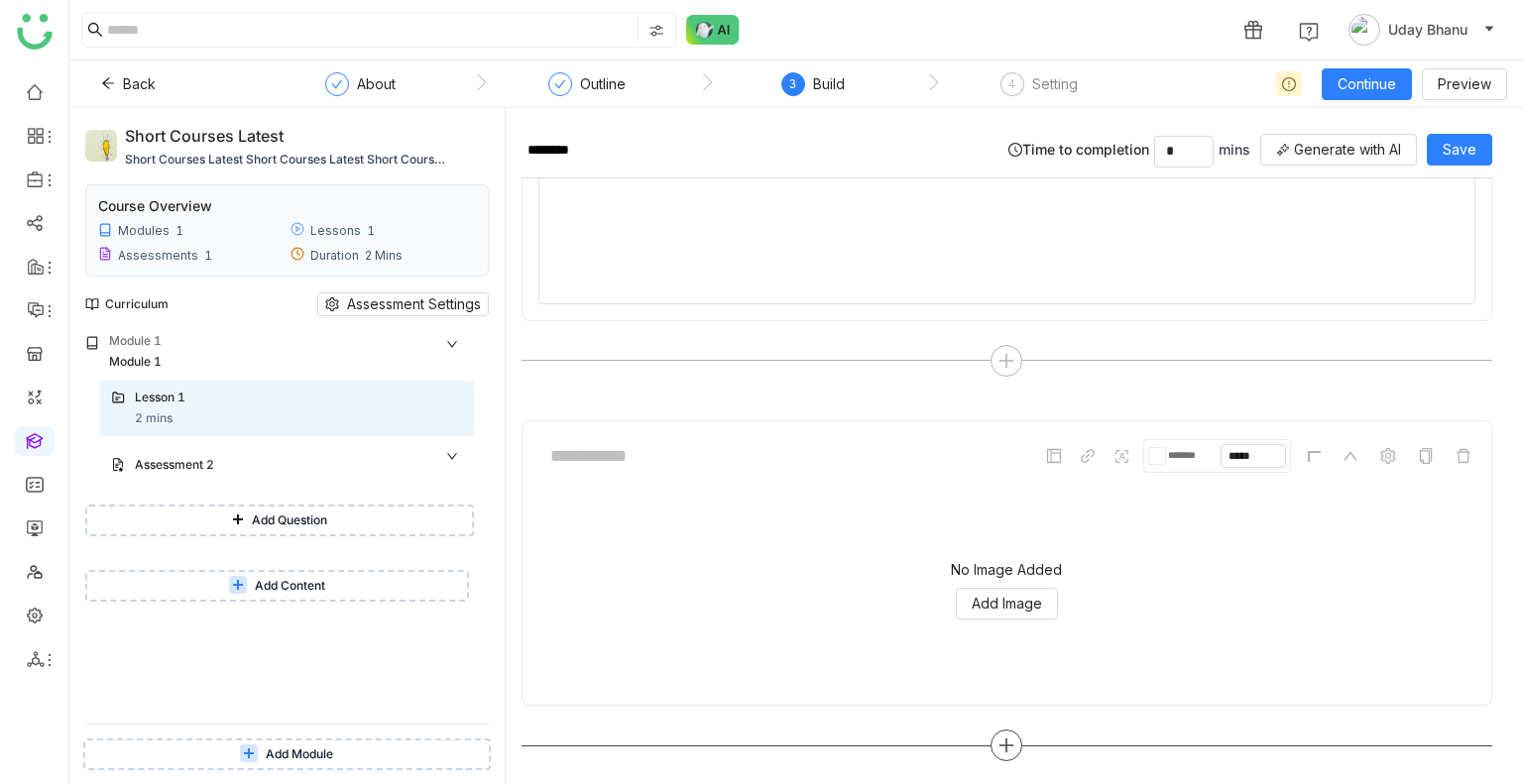click 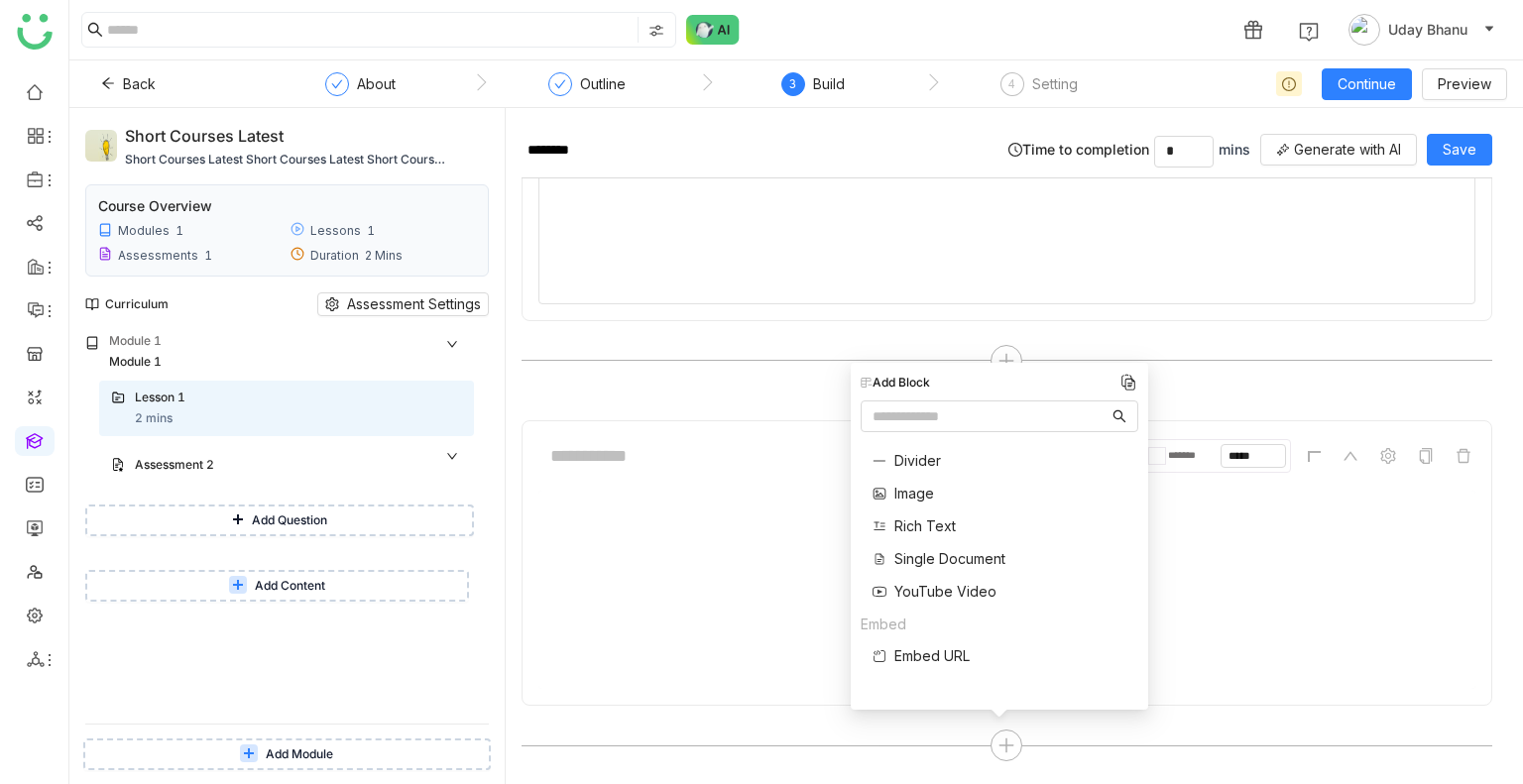 drag, startPoint x: 932, startPoint y: 511, endPoint x: 932, endPoint y: 526, distance: 15 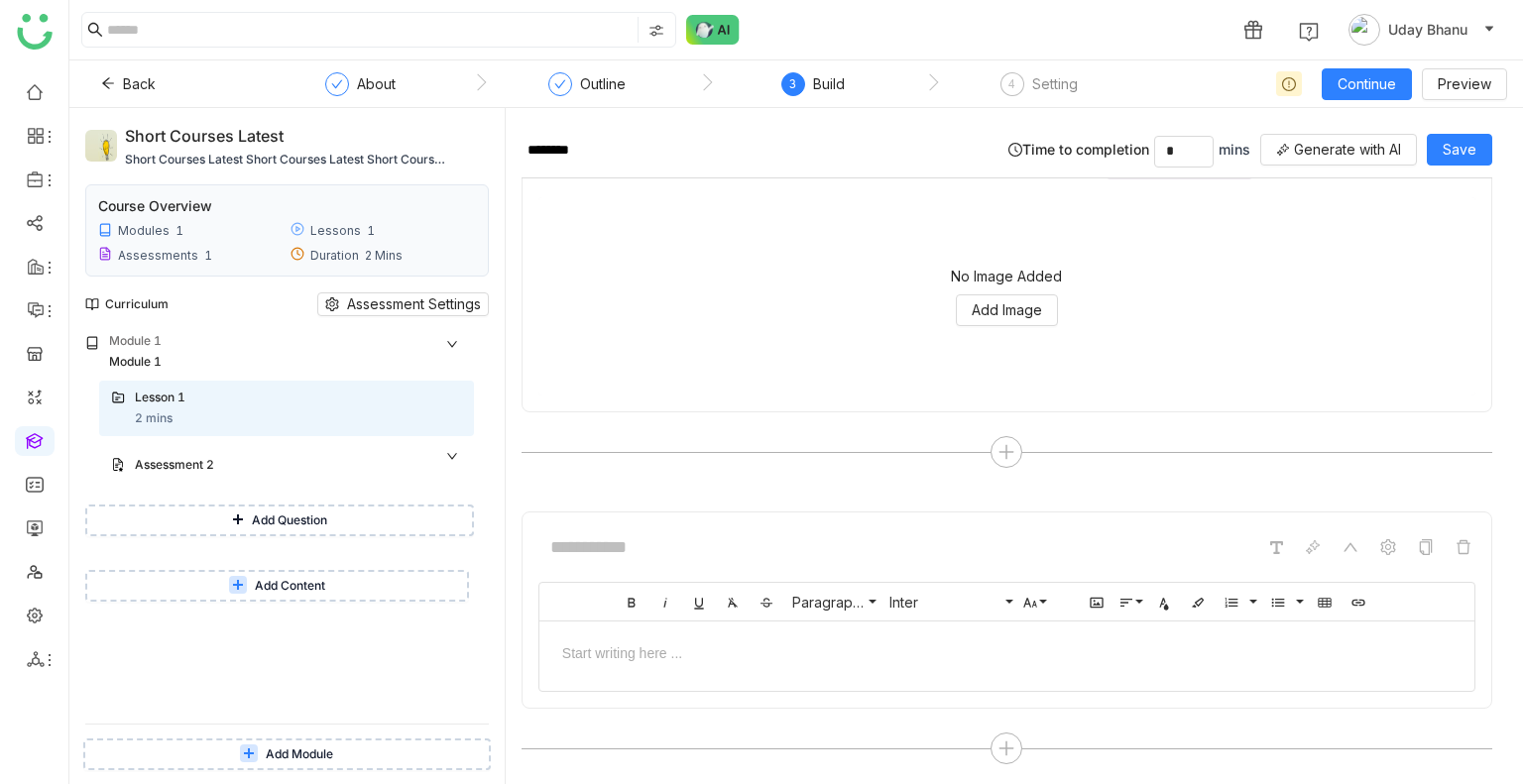 scroll, scrollTop: 749, scrollLeft: 0, axis: vertical 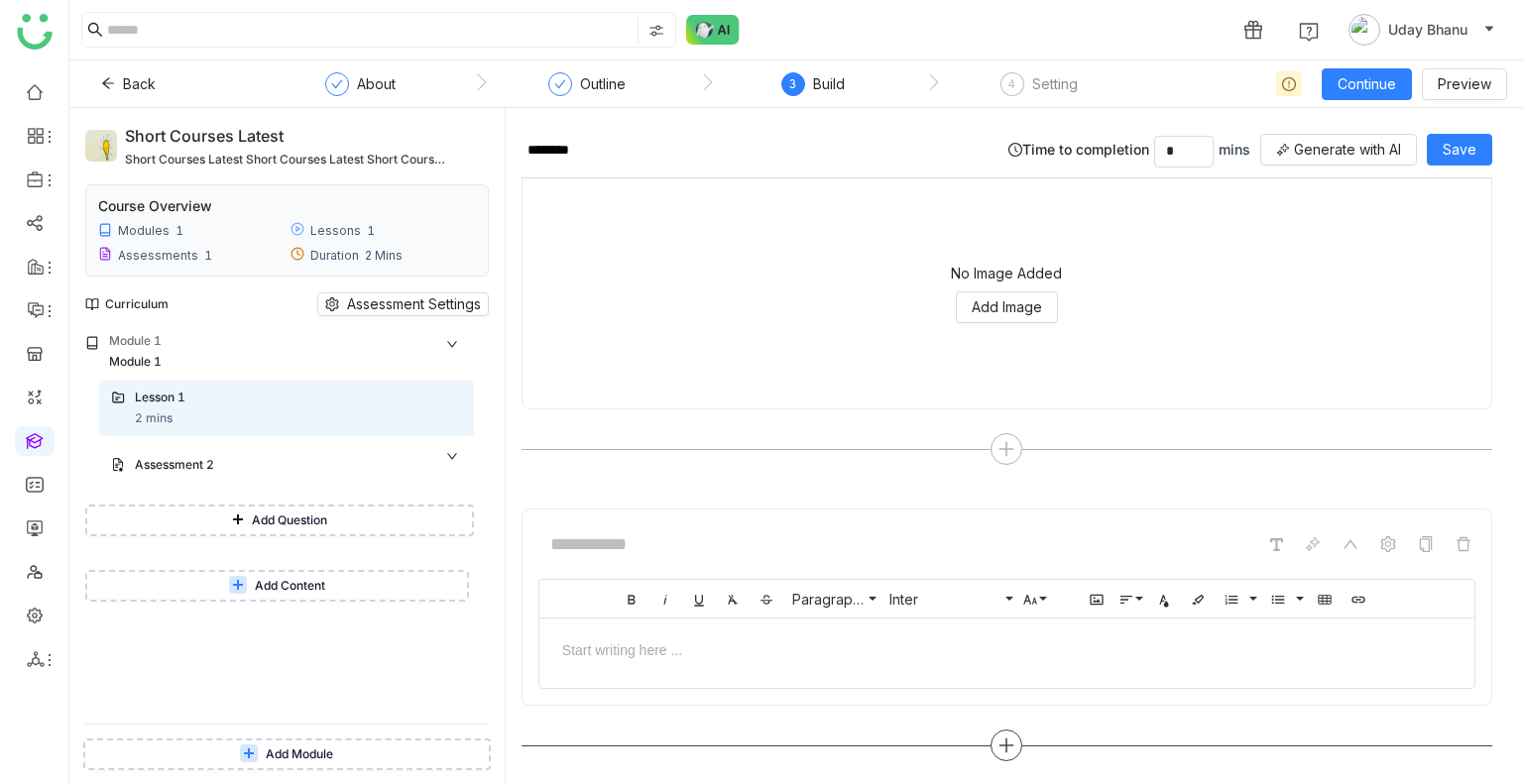 click 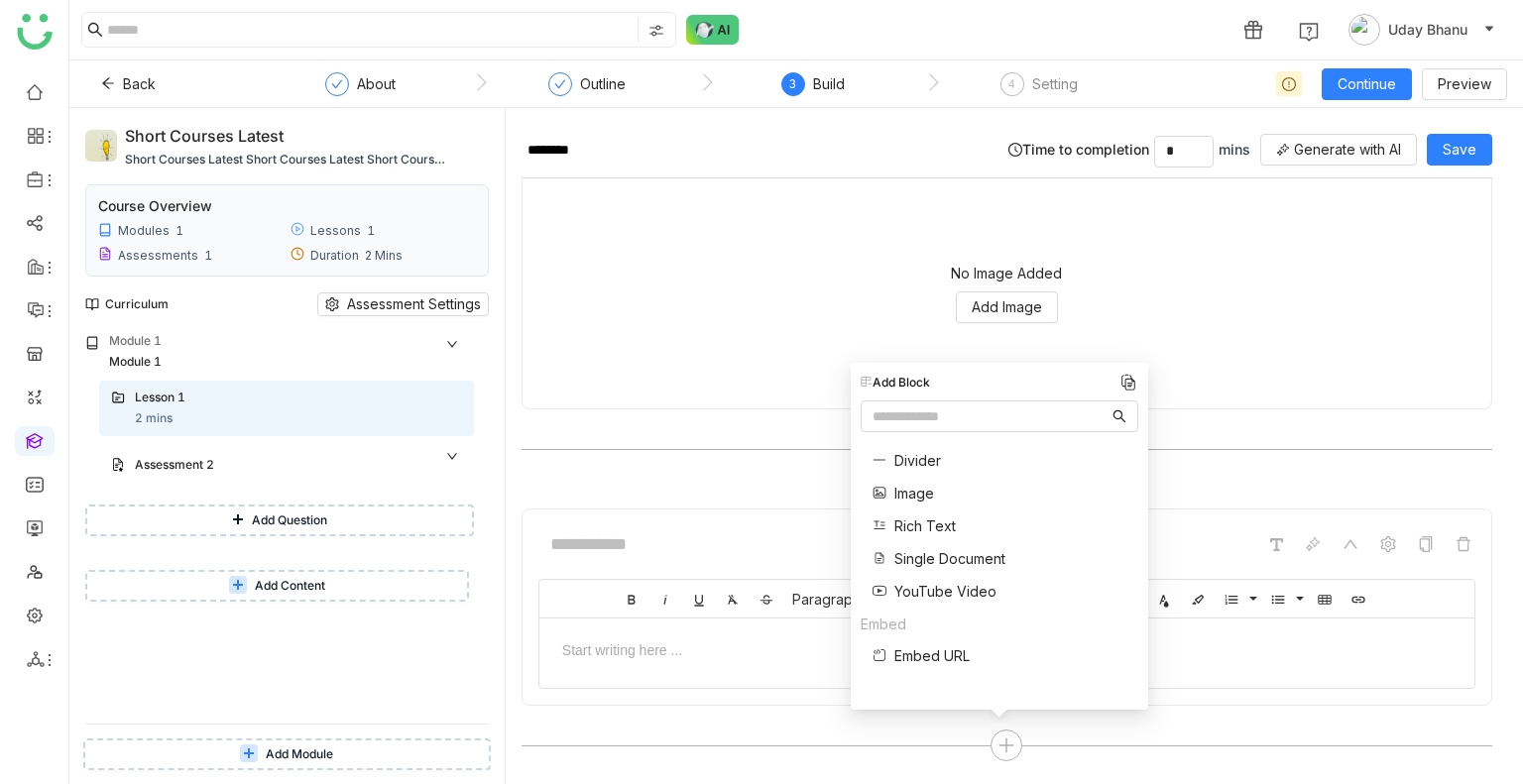 click on "Single Document" at bounding box center (950, 558) 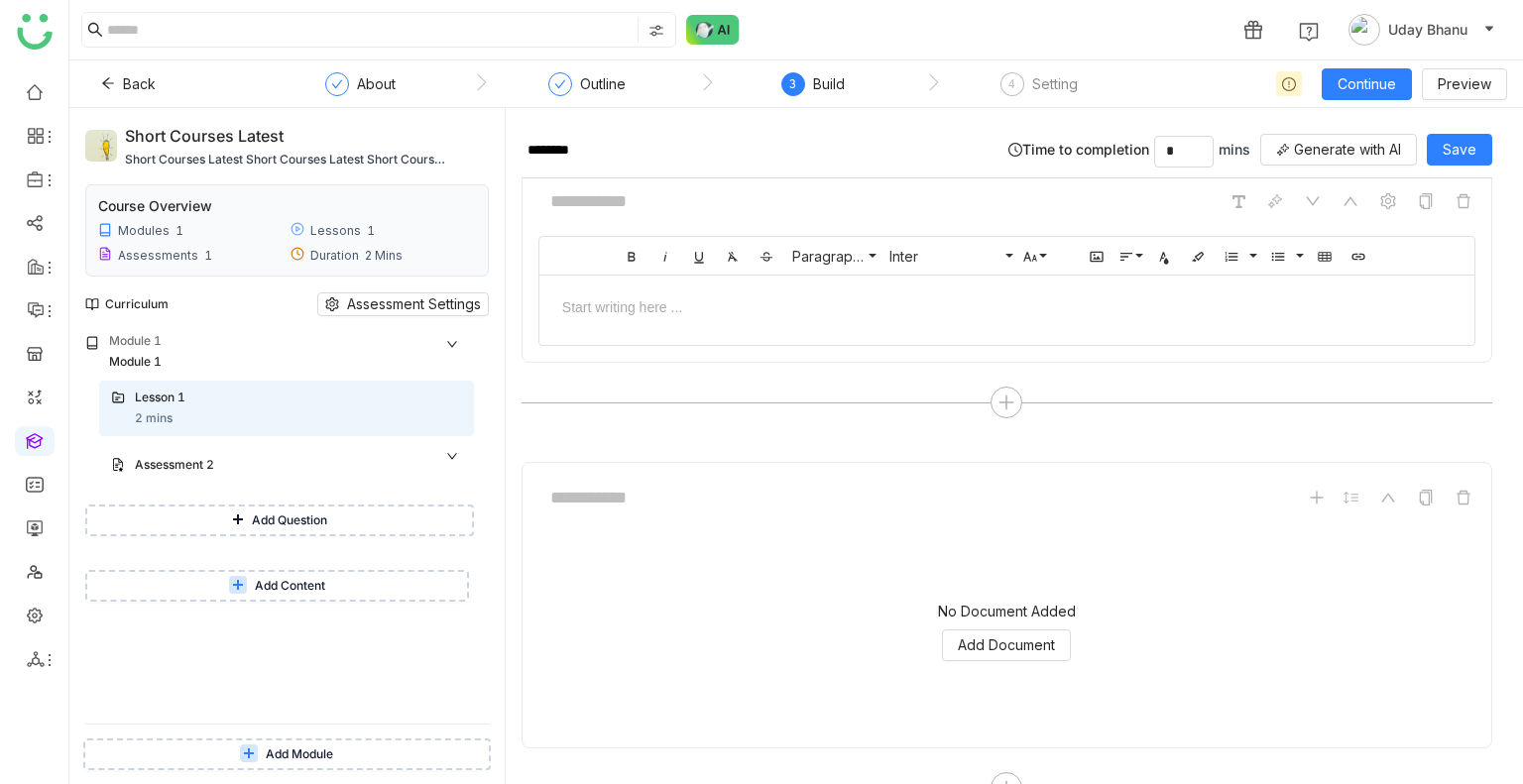scroll, scrollTop: 1133, scrollLeft: 0, axis: vertical 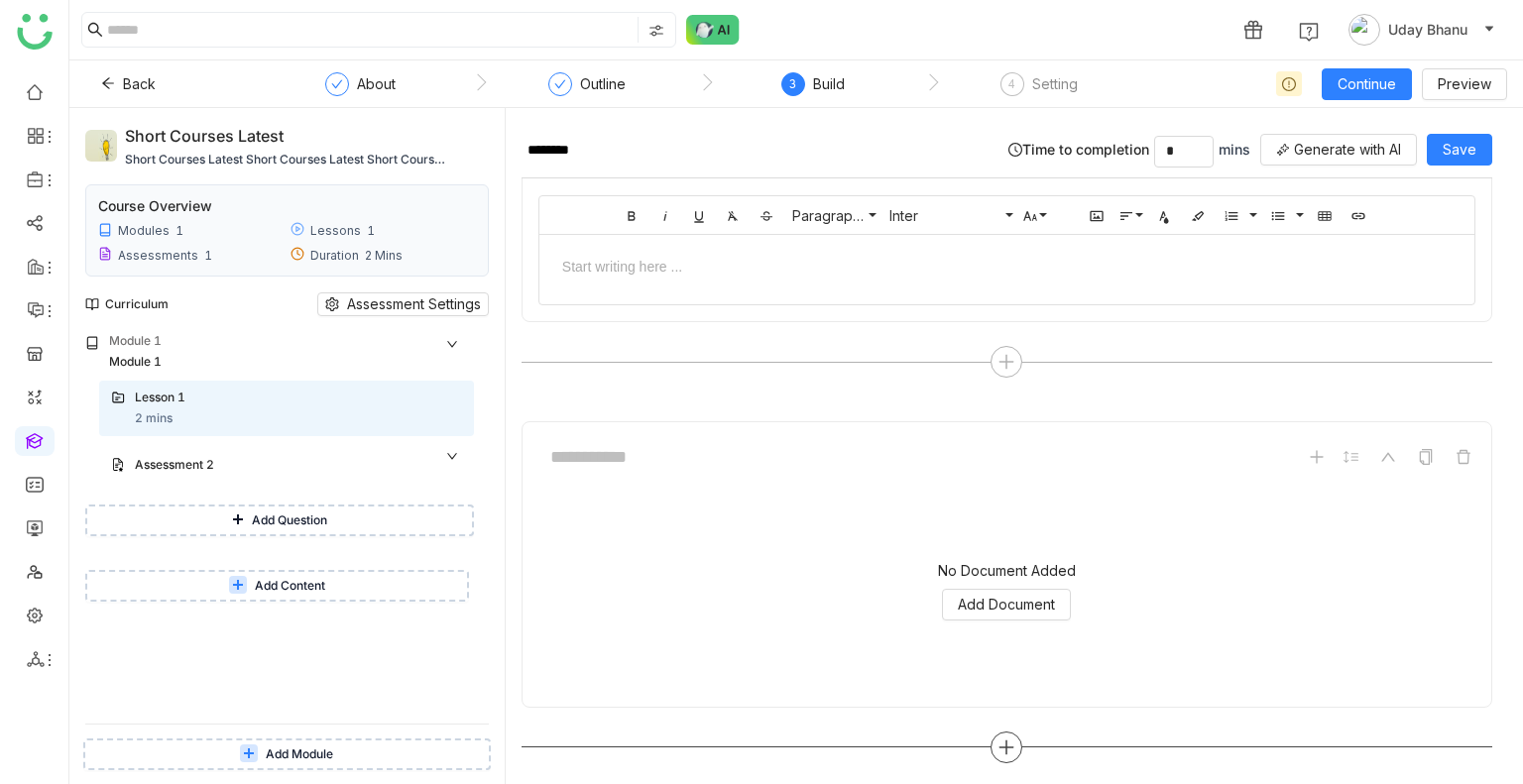 click at bounding box center (1006, 747) 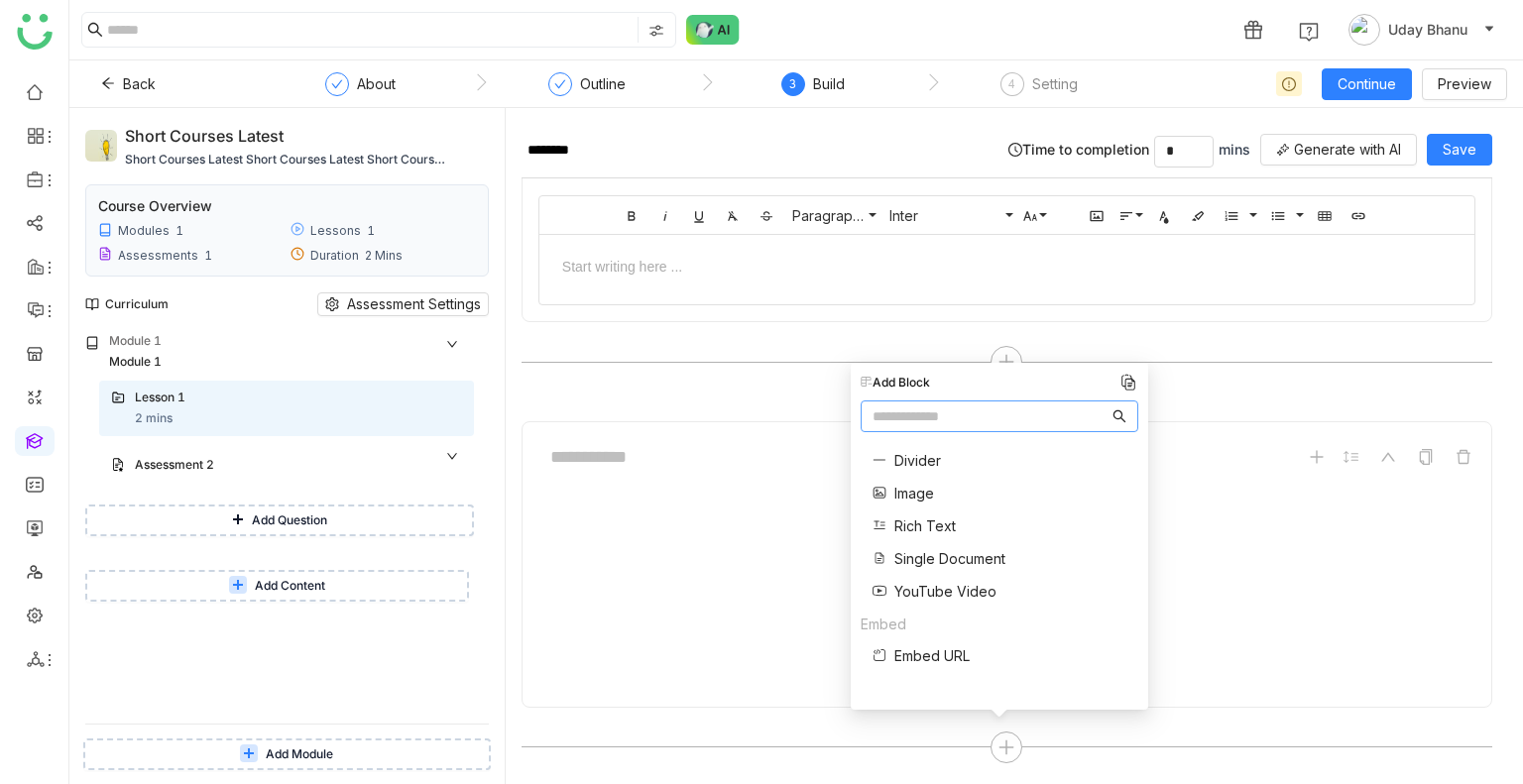 click on "YouTube Video" at bounding box center (945, 591) 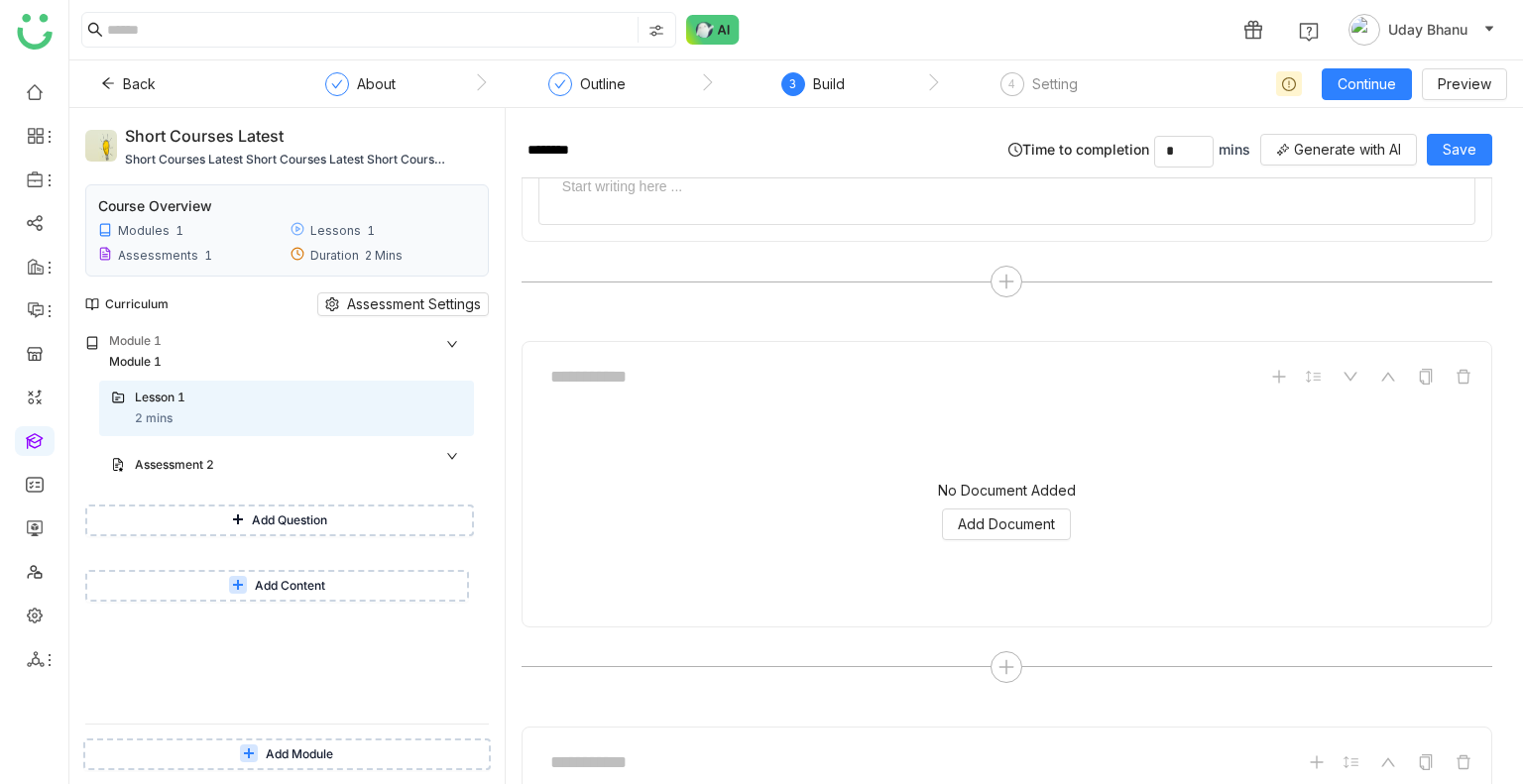 scroll, scrollTop: 1516, scrollLeft: 0, axis: vertical 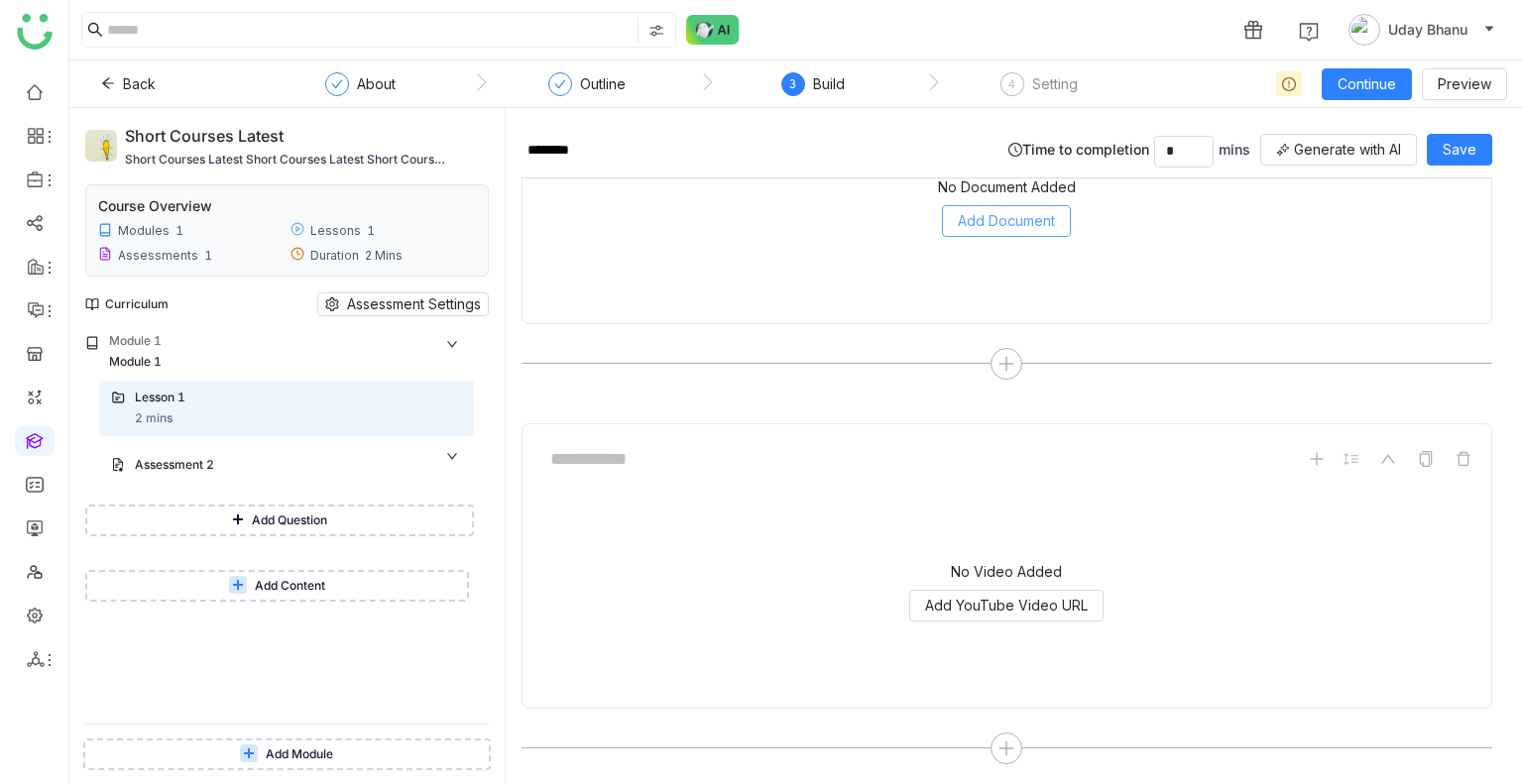 click on "Add Document" 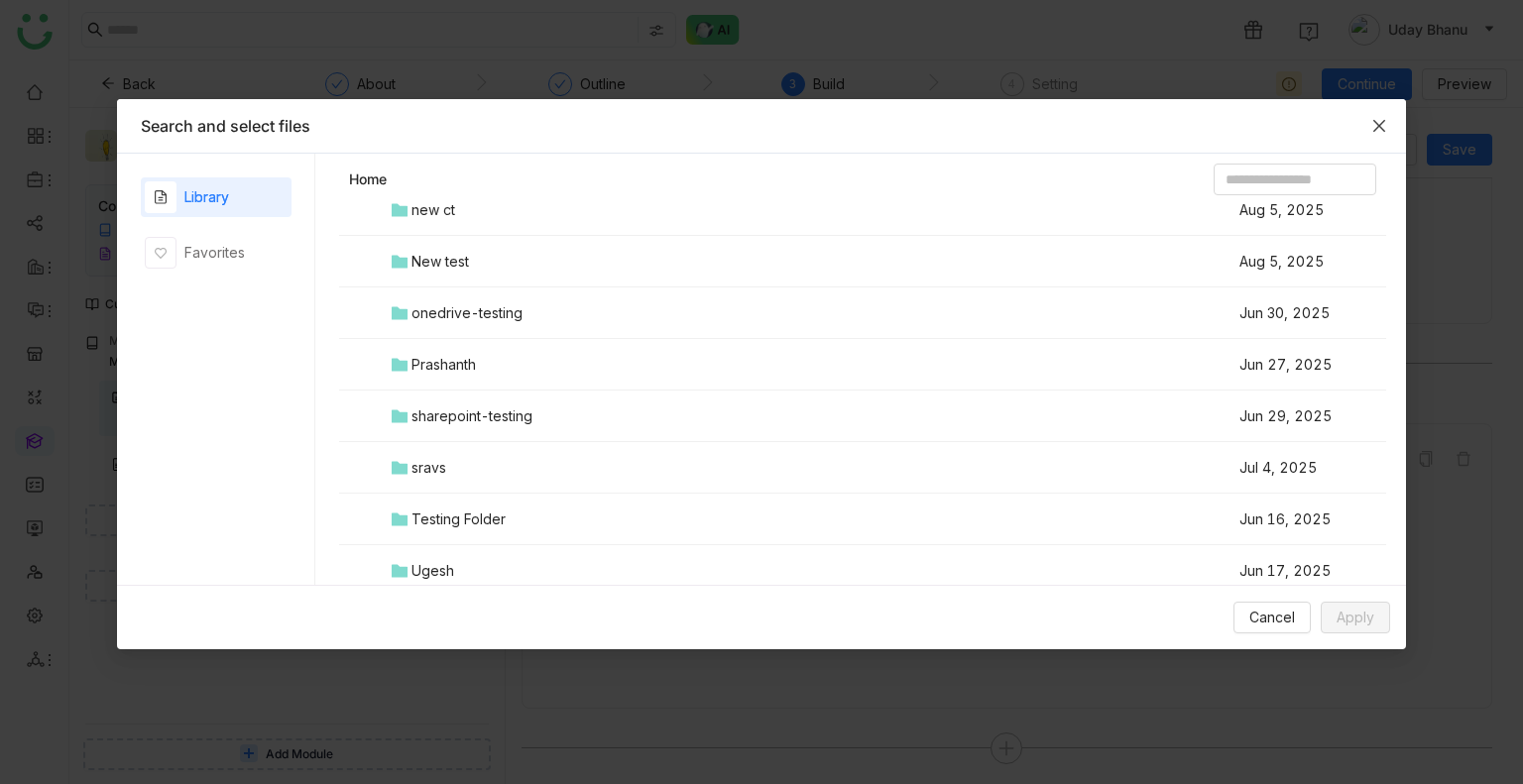 scroll, scrollTop: 1086, scrollLeft: 0, axis: vertical 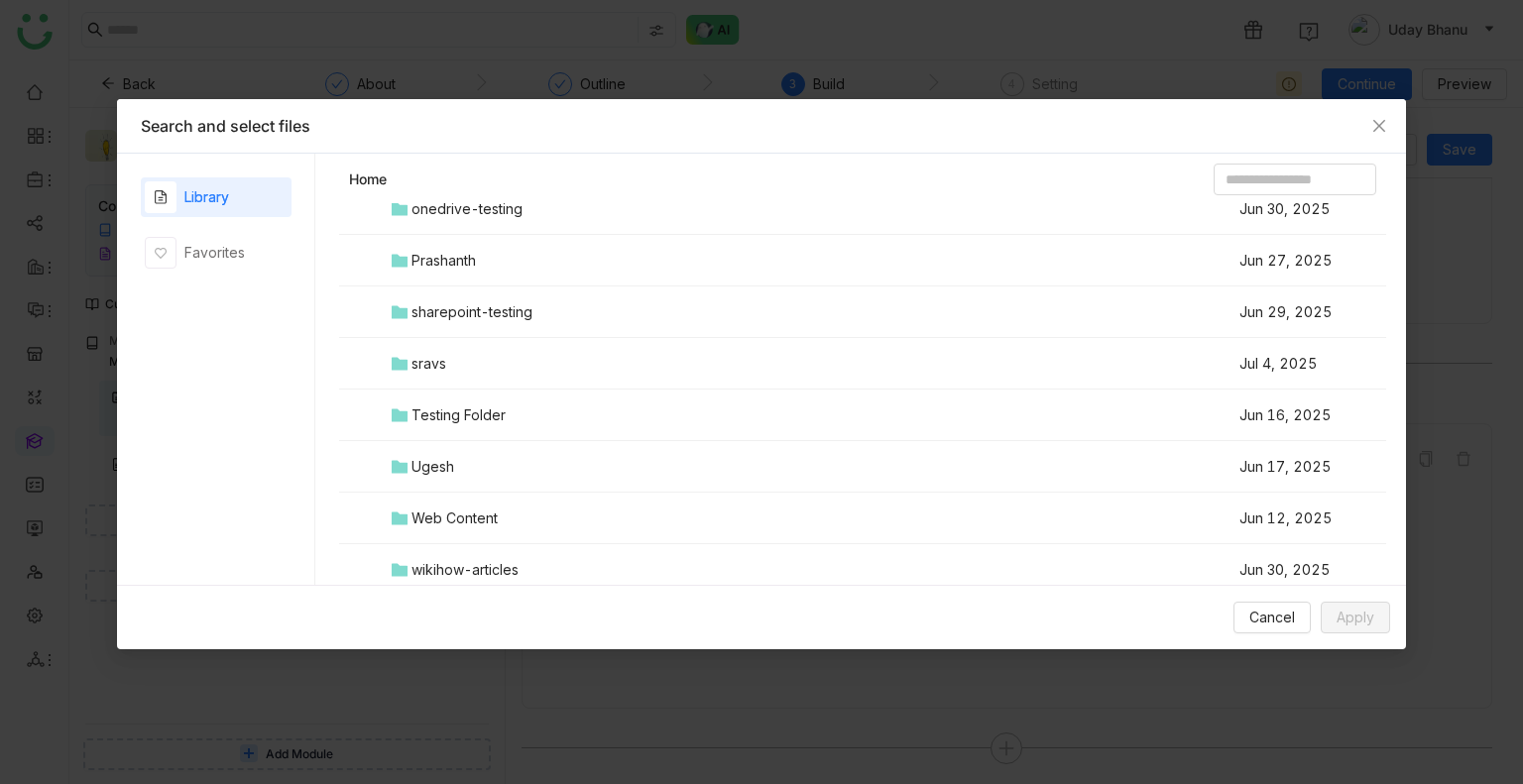 click on "Ugesh" at bounding box center (813, 467) 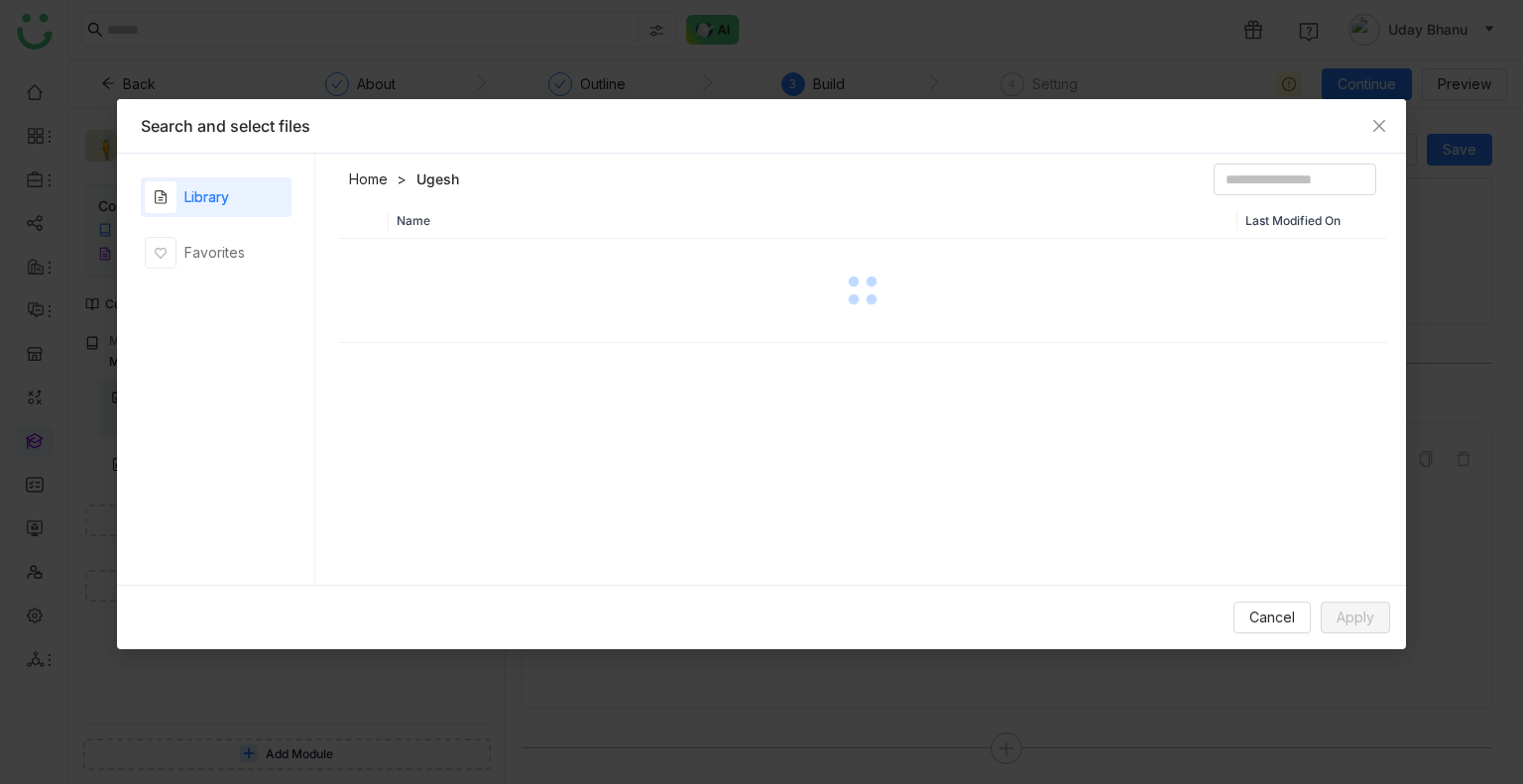scroll, scrollTop: 0, scrollLeft: 0, axis: both 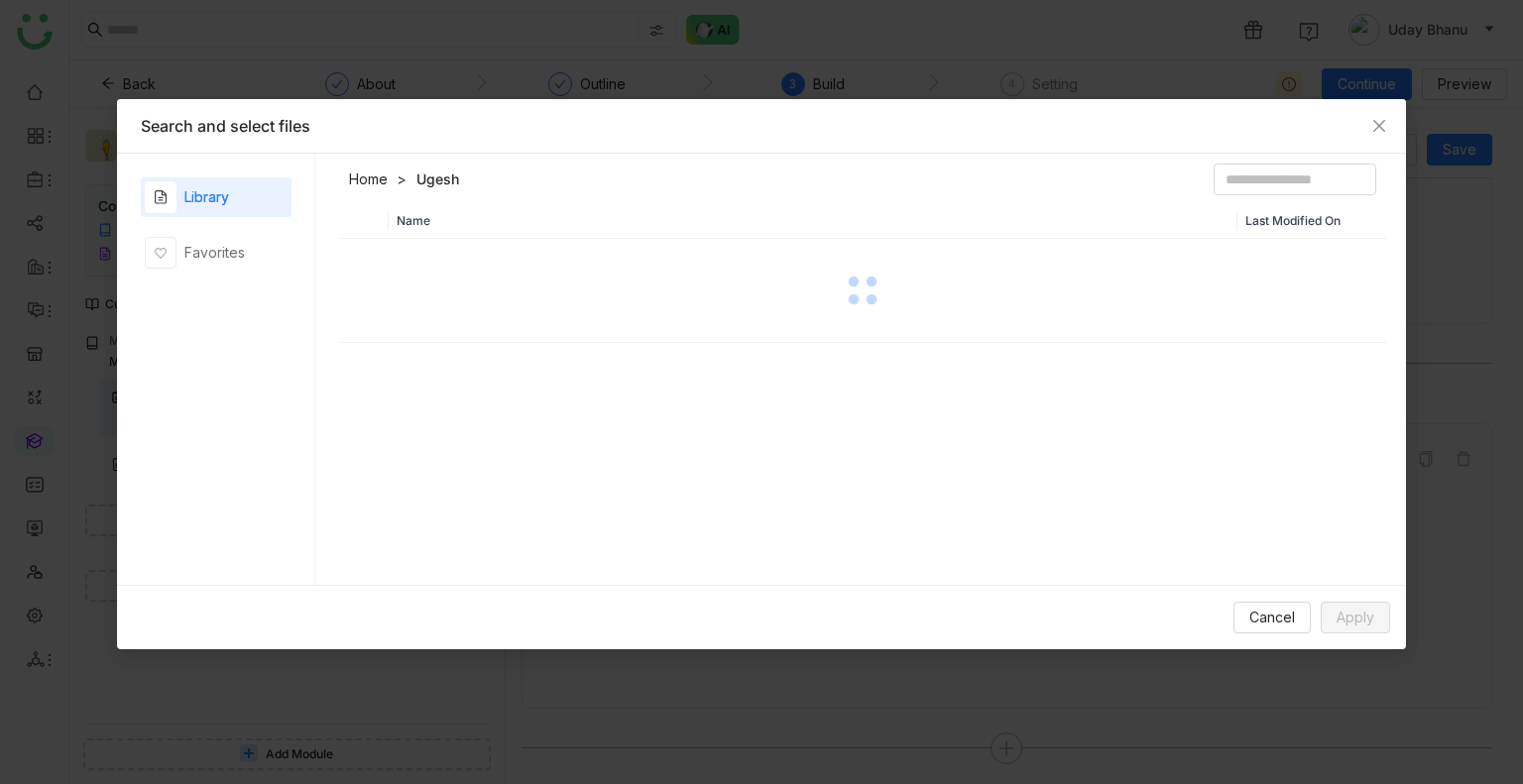click on "Name Last Modified On" at bounding box center (863, 398) 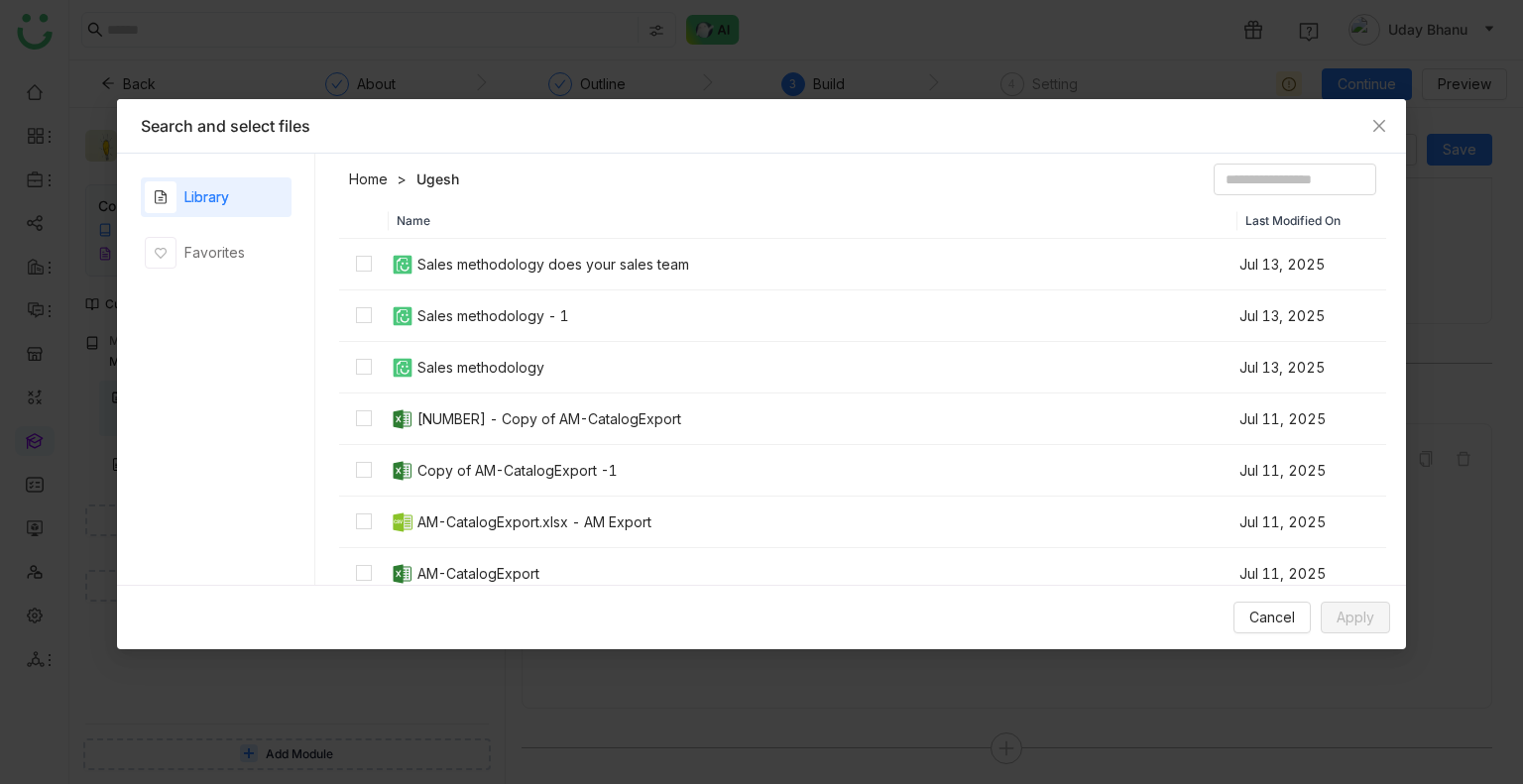 click on "Name" at bounding box center (813, 221) 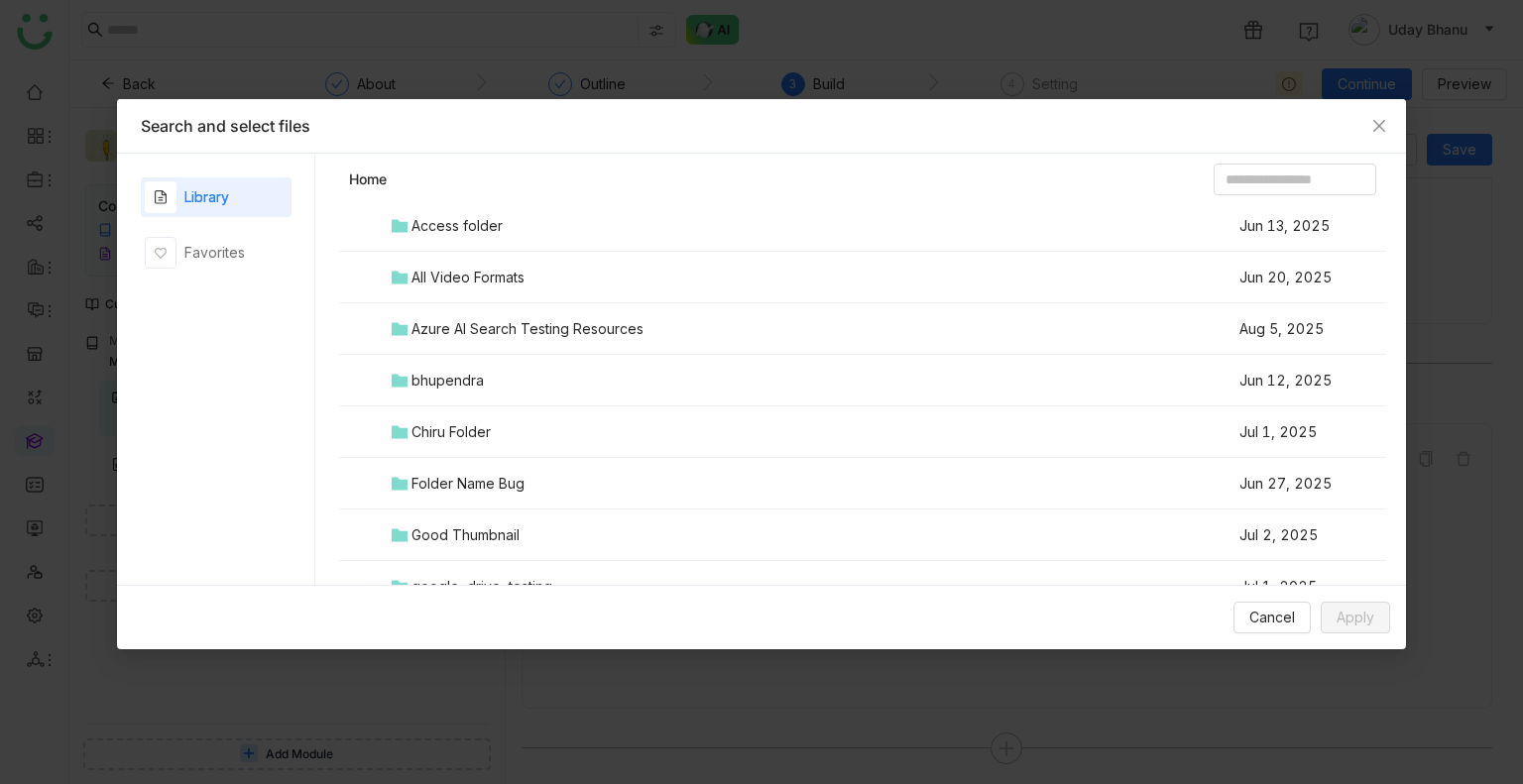 scroll, scrollTop: 1086, scrollLeft: 0, axis: vertical 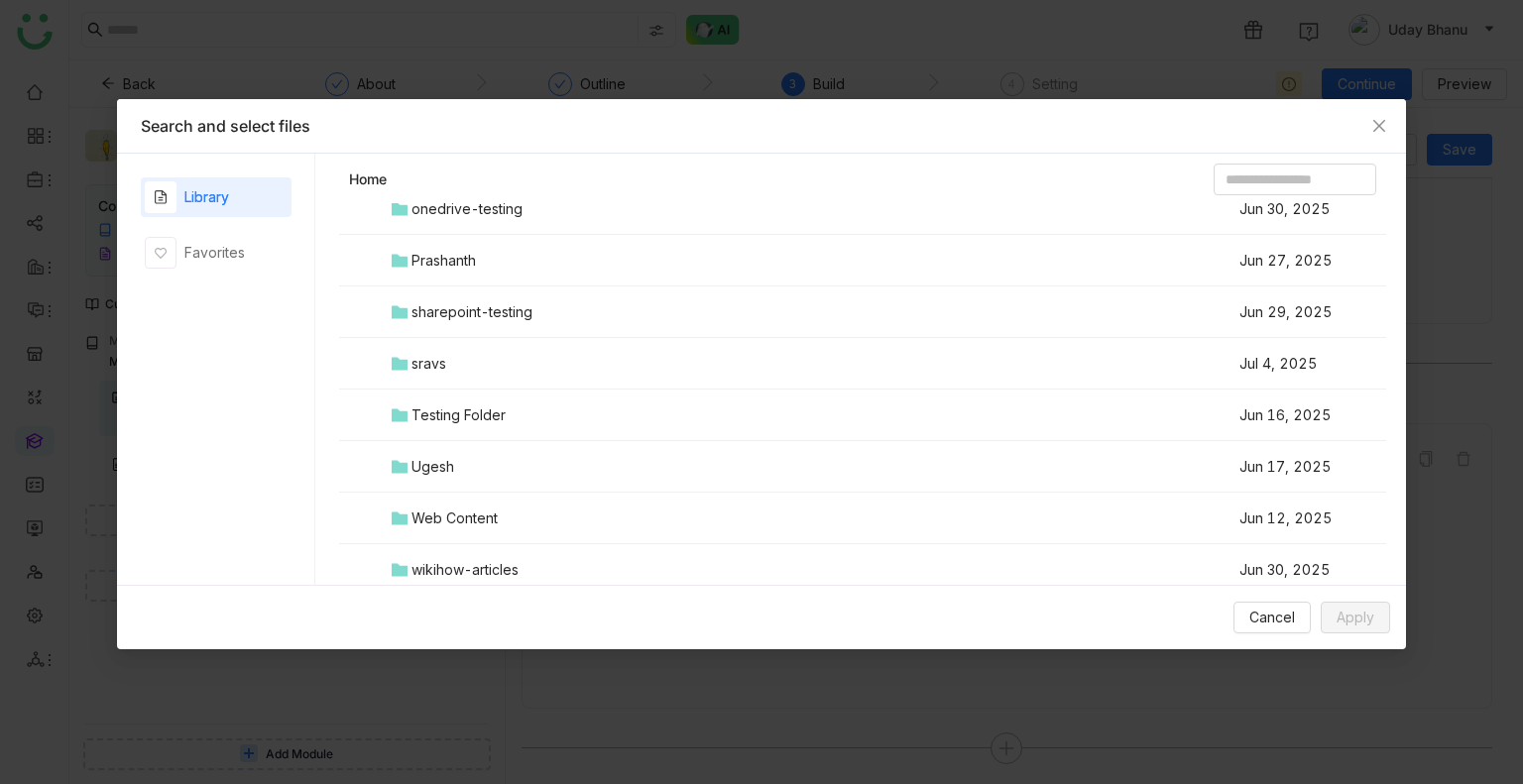 click on "Testing Folder" at bounding box center (813, 415) 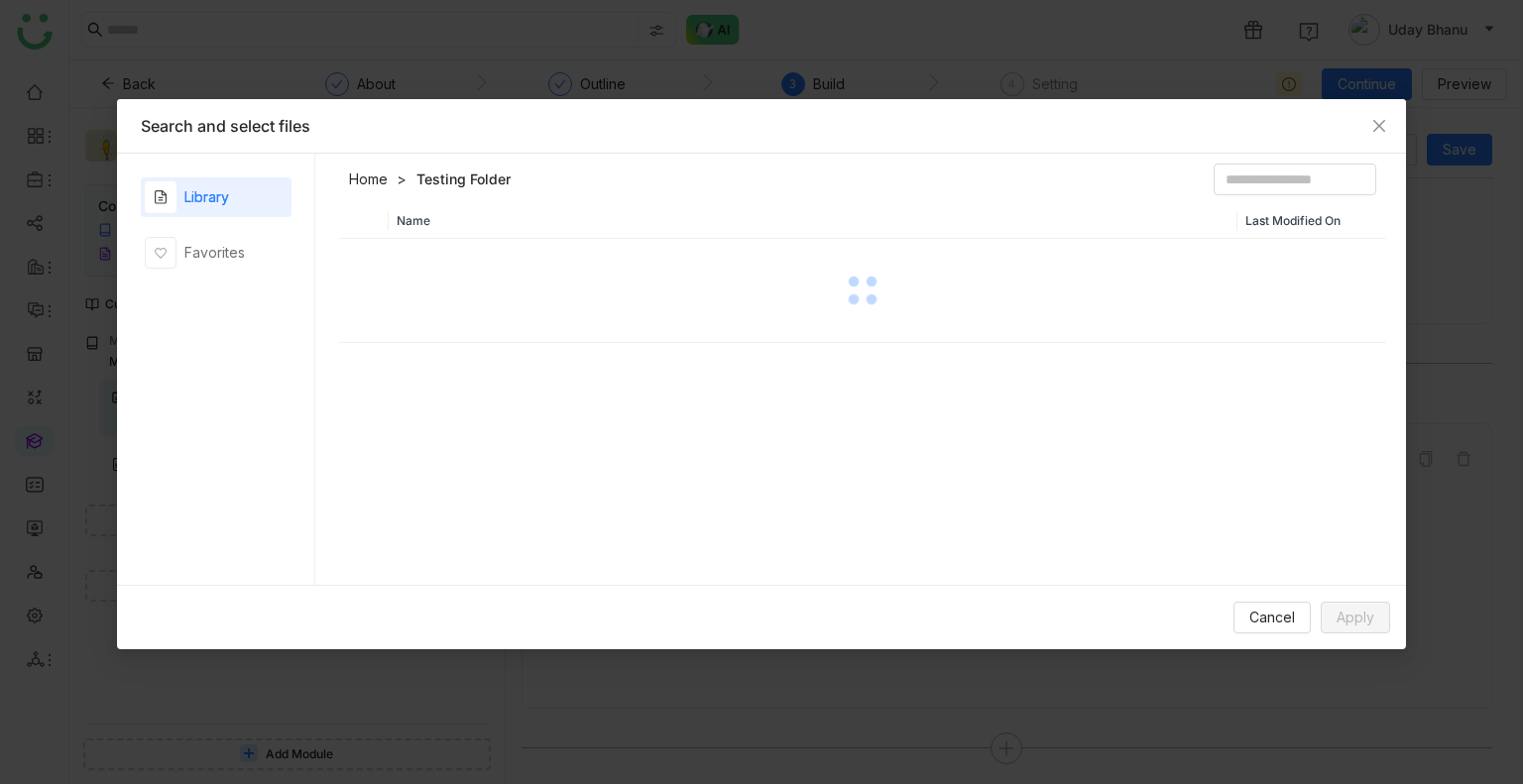 click on "Name Last Modified On" at bounding box center (863, 398) 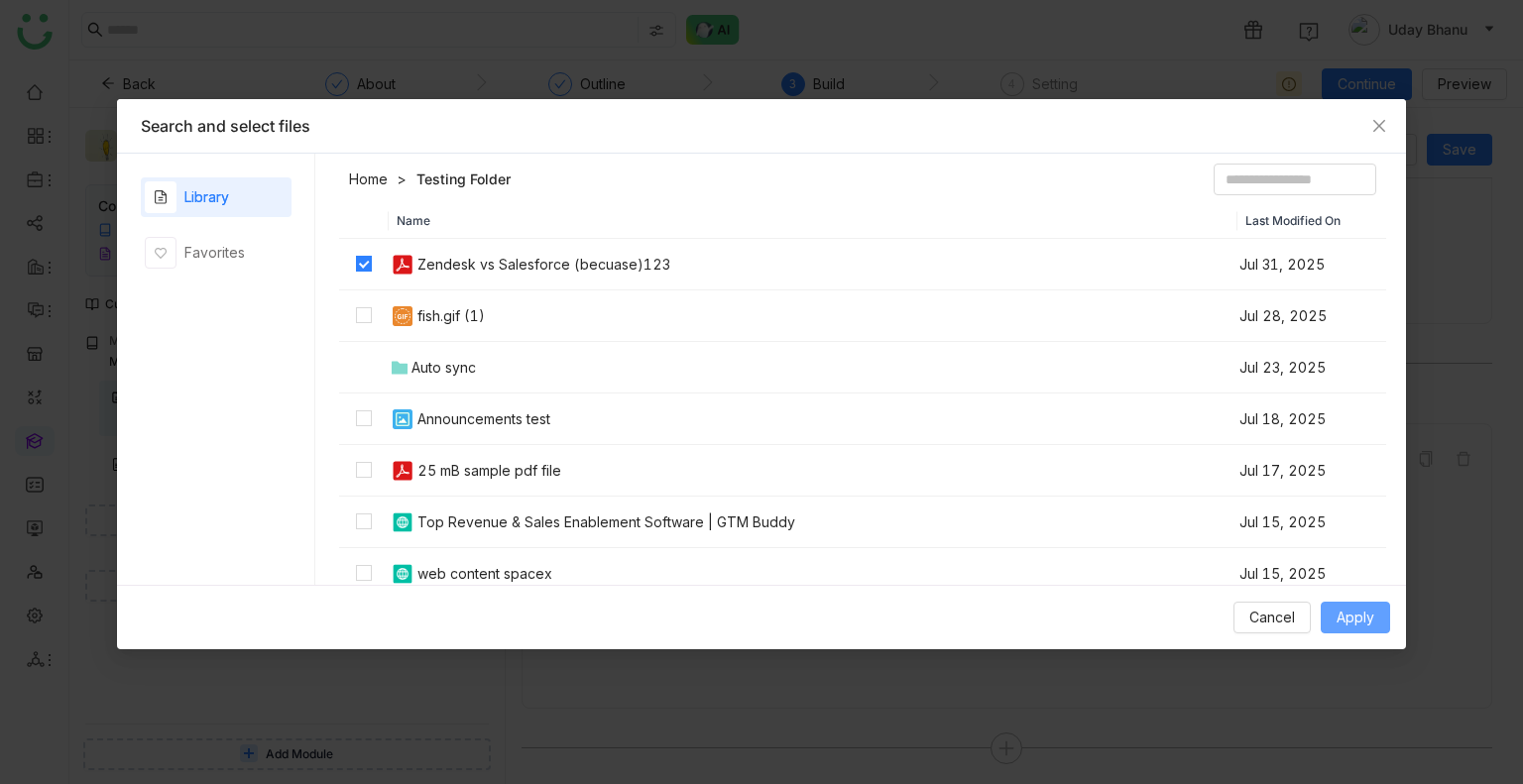 click on "Apply" at bounding box center (1355, 617) 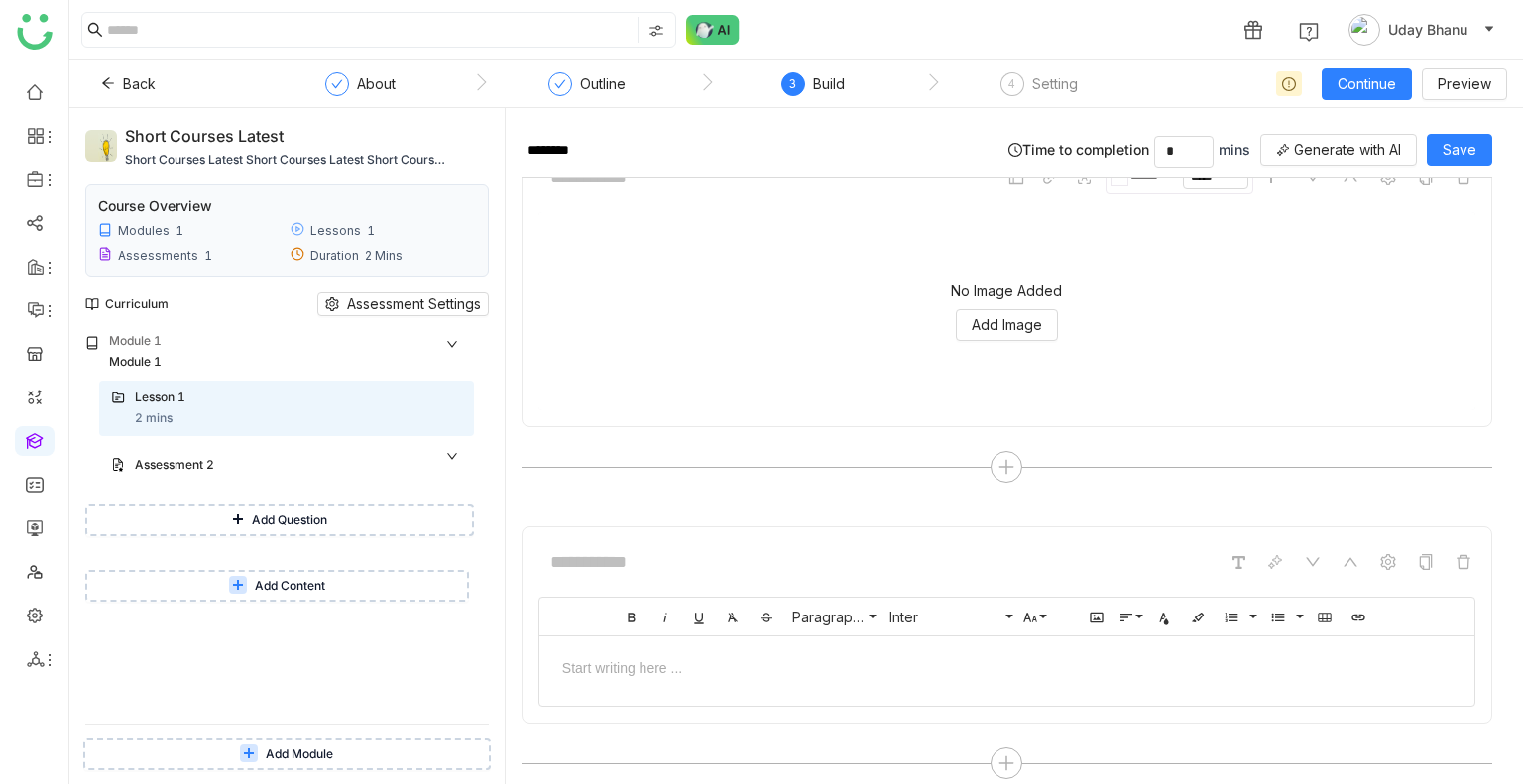scroll, scrollTop: 733, scrollLeft: 0, axis: vertical 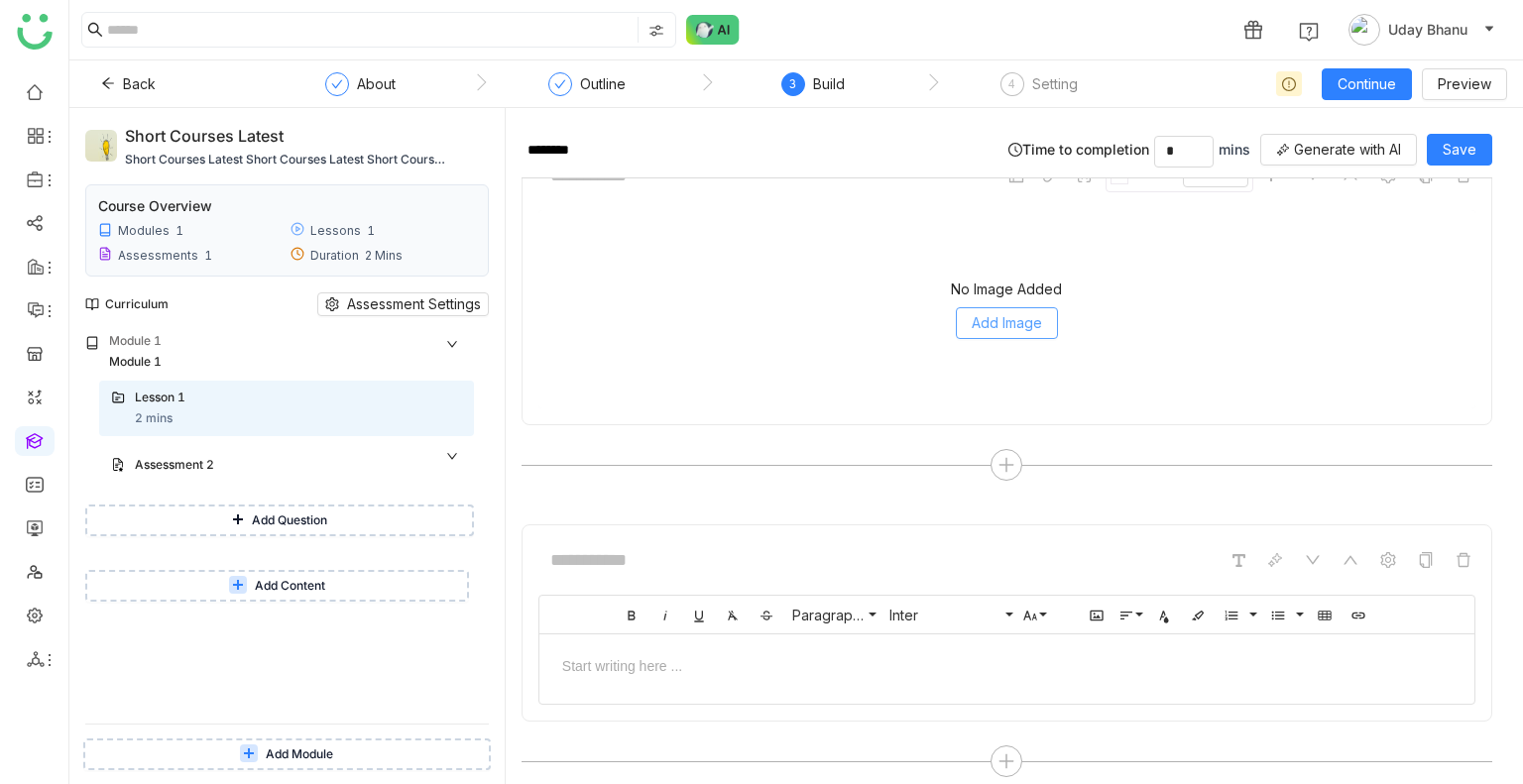 click on "Add Image" at bounding box center (1006, 323) 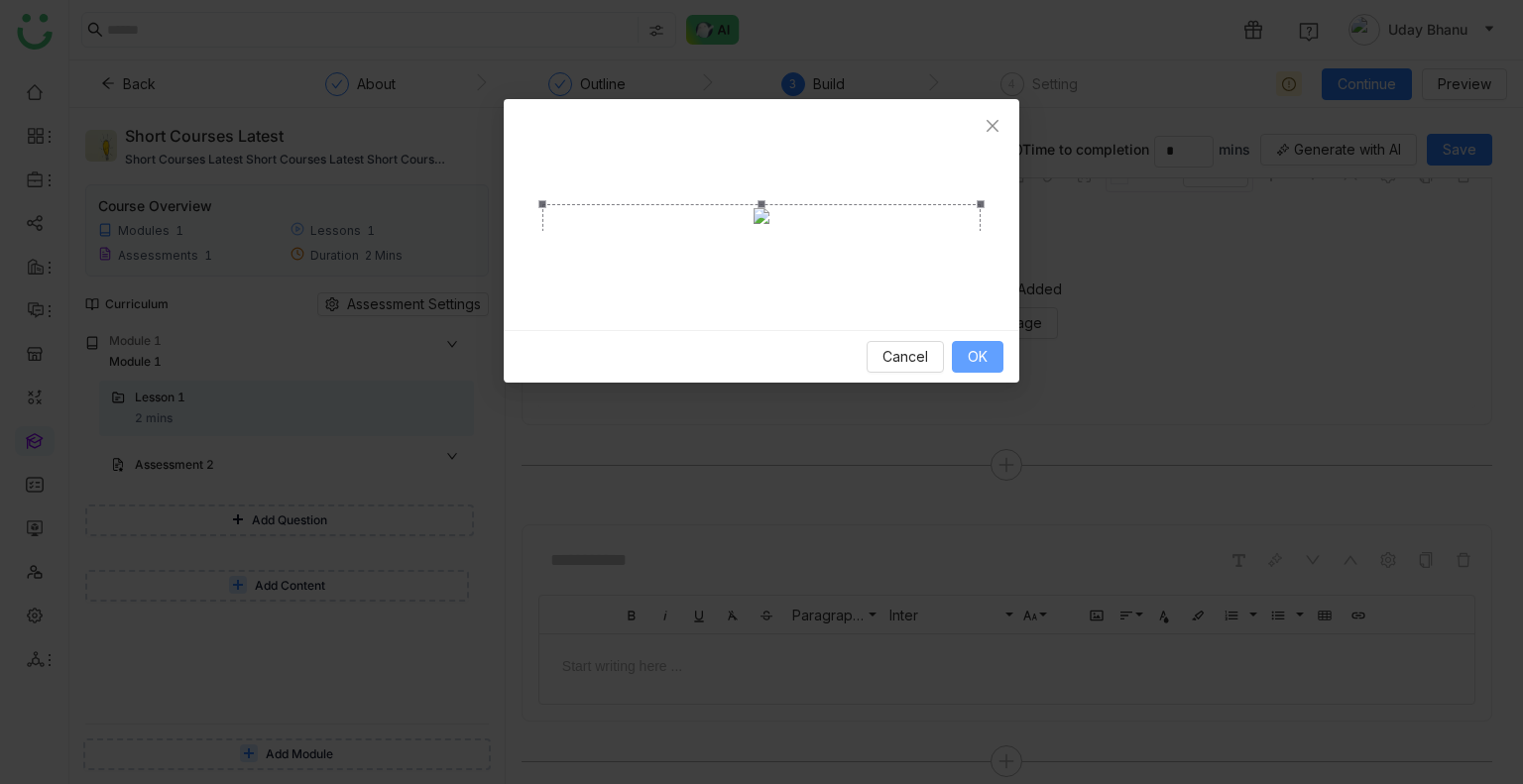 click on "OK" at bounding box center [978, 357] 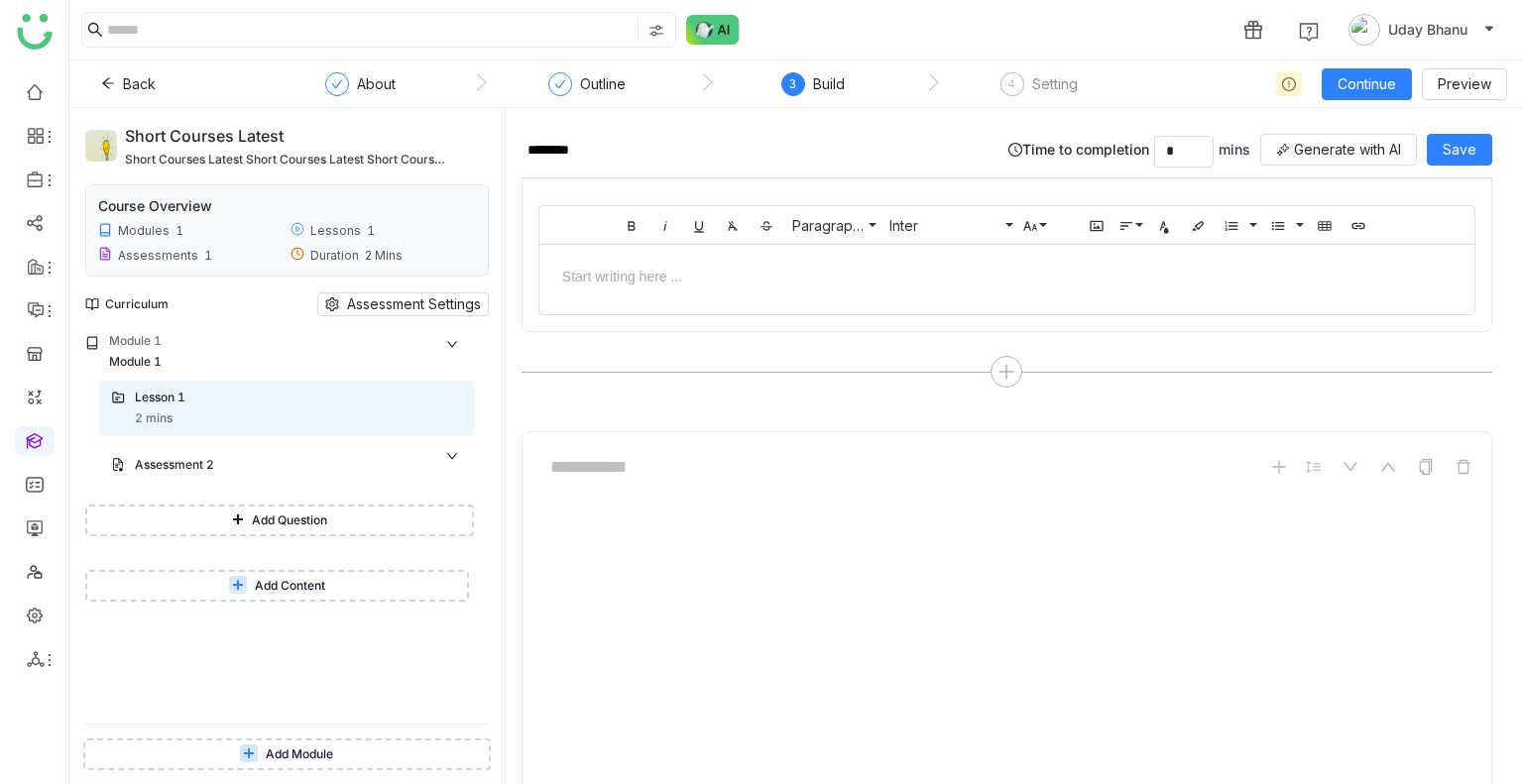 scroll, scrollTop: 1241, scrollLeft: 0, axis: vertical 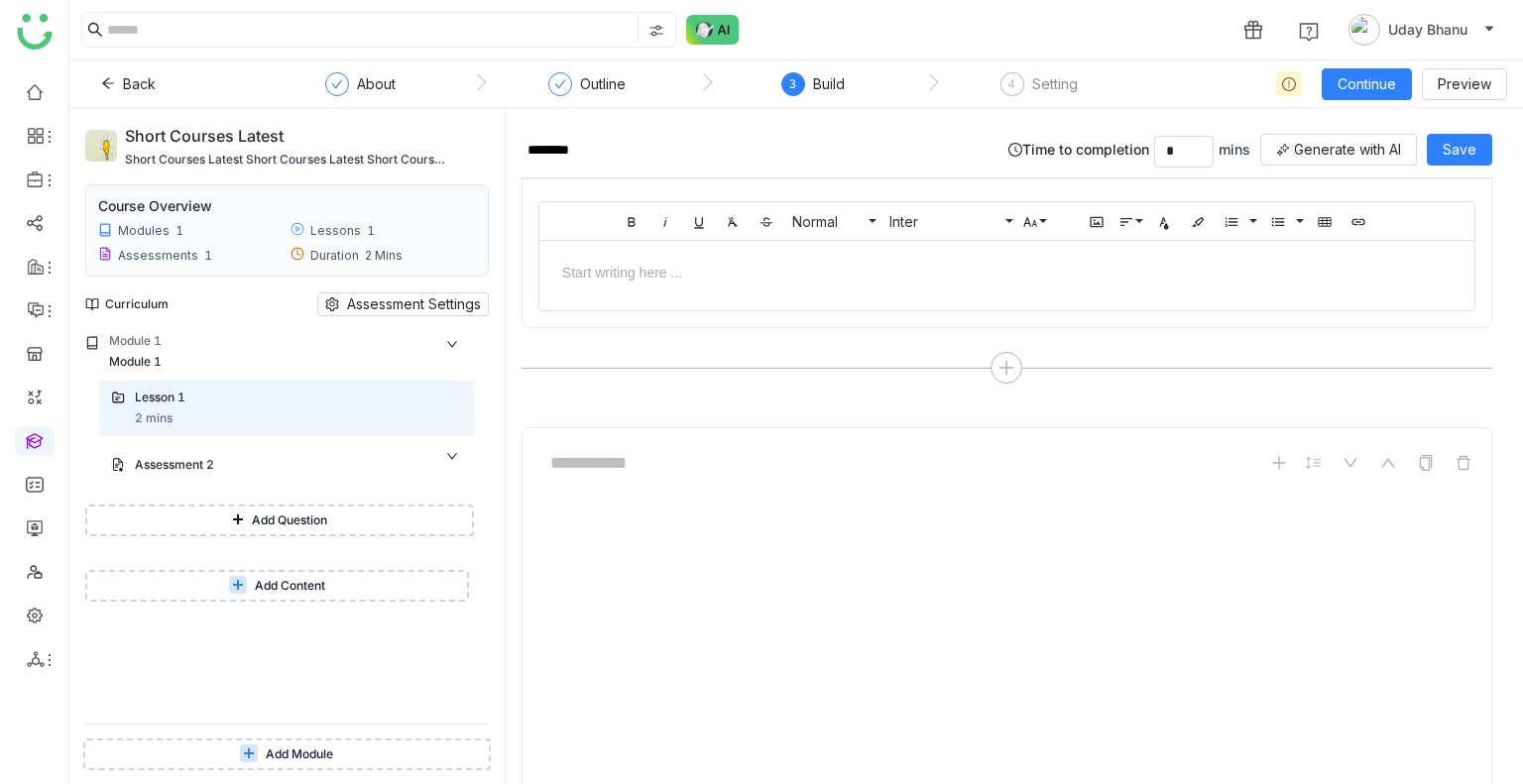 click at bounding box center (1006, 271) 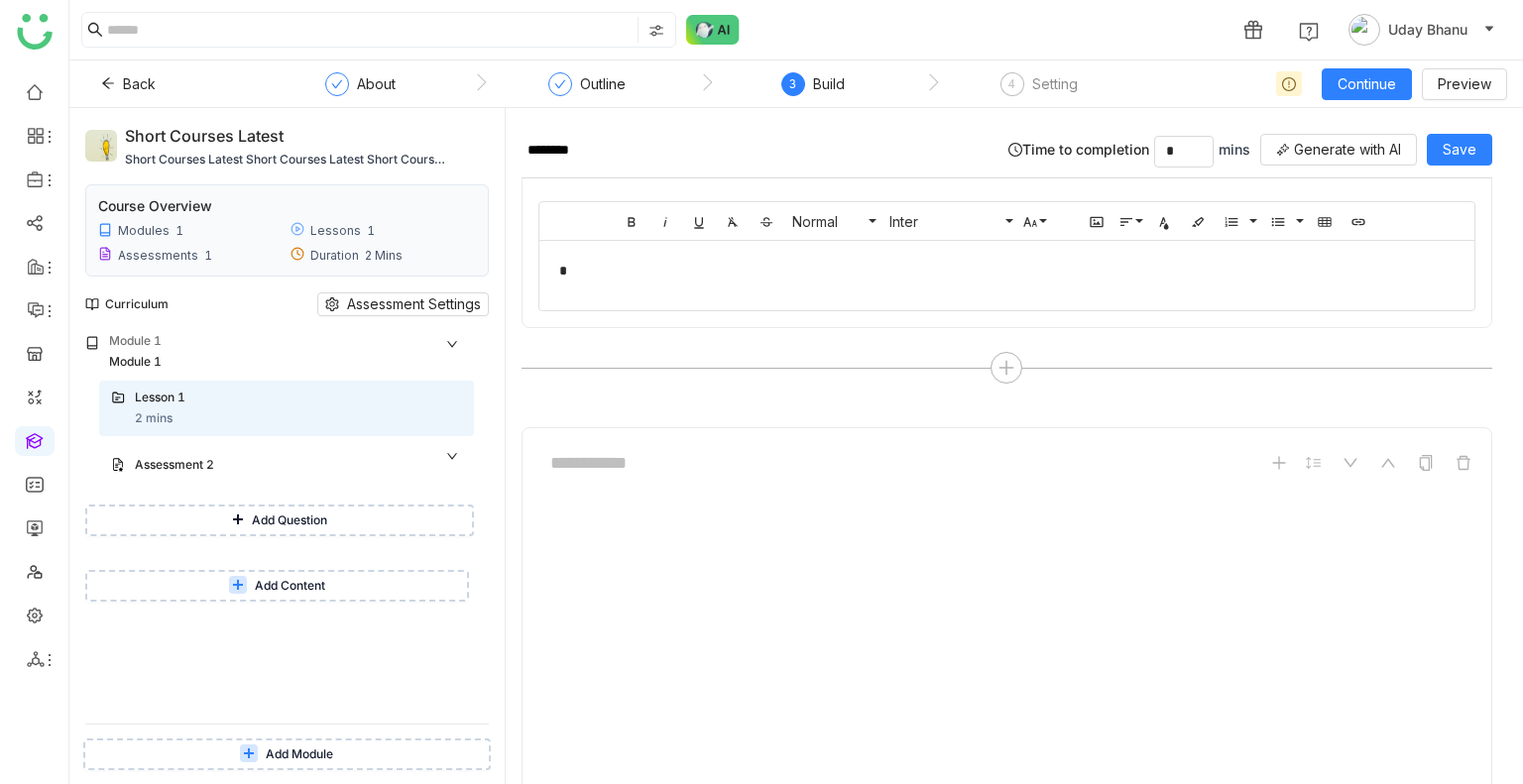 type 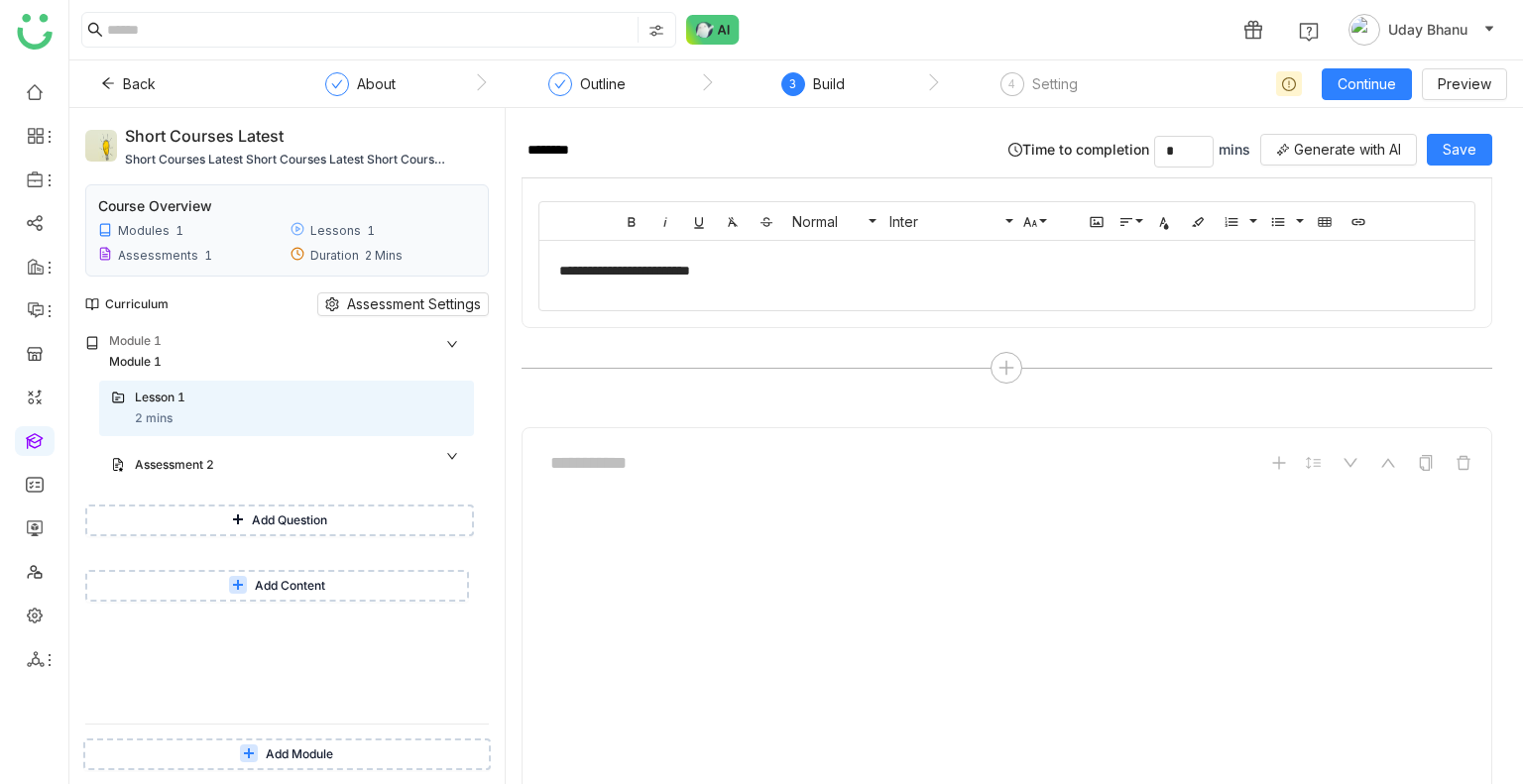 type on "*" 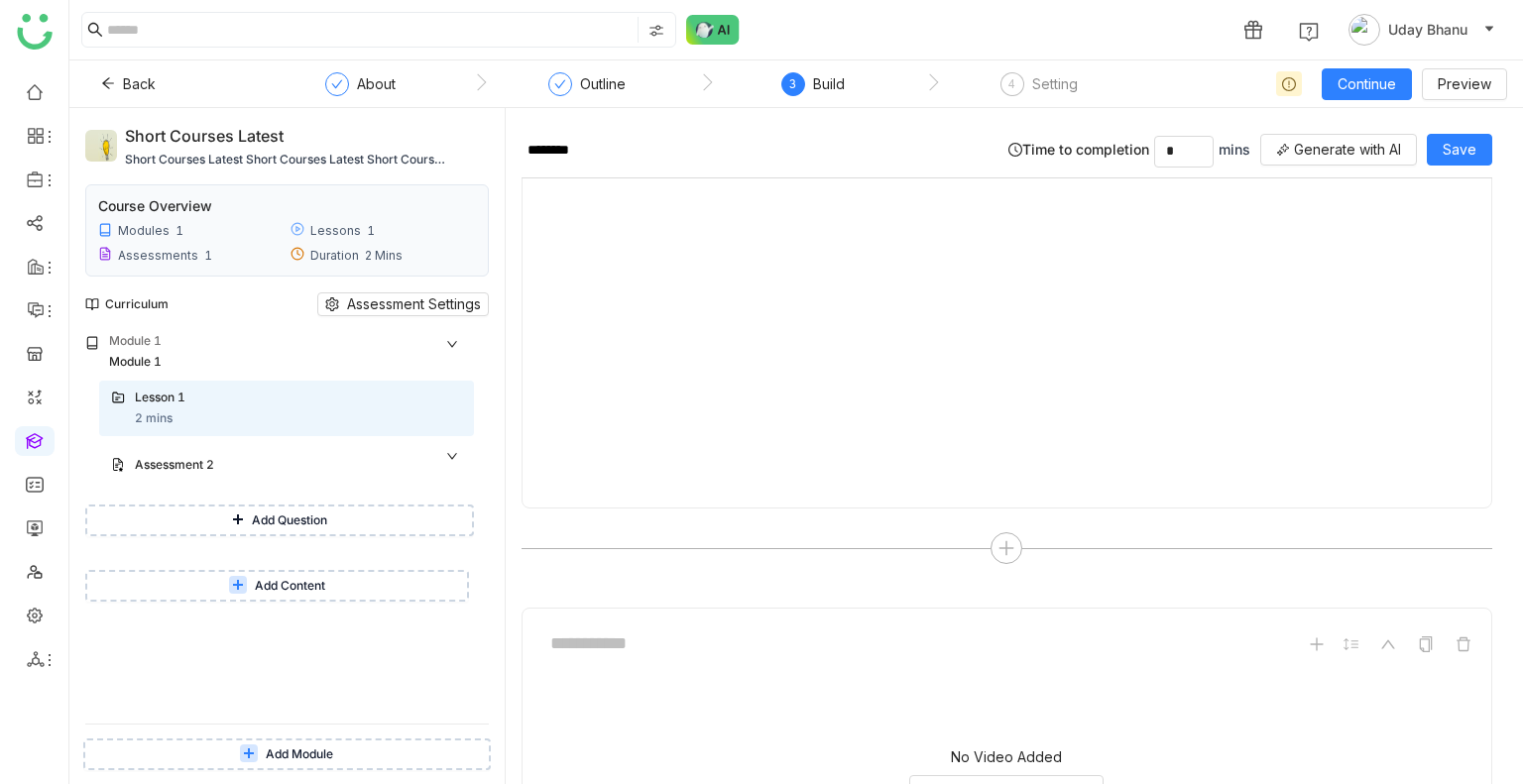 scroll, scrollTop: 1824, scrollLeft: 0, axis: vertical 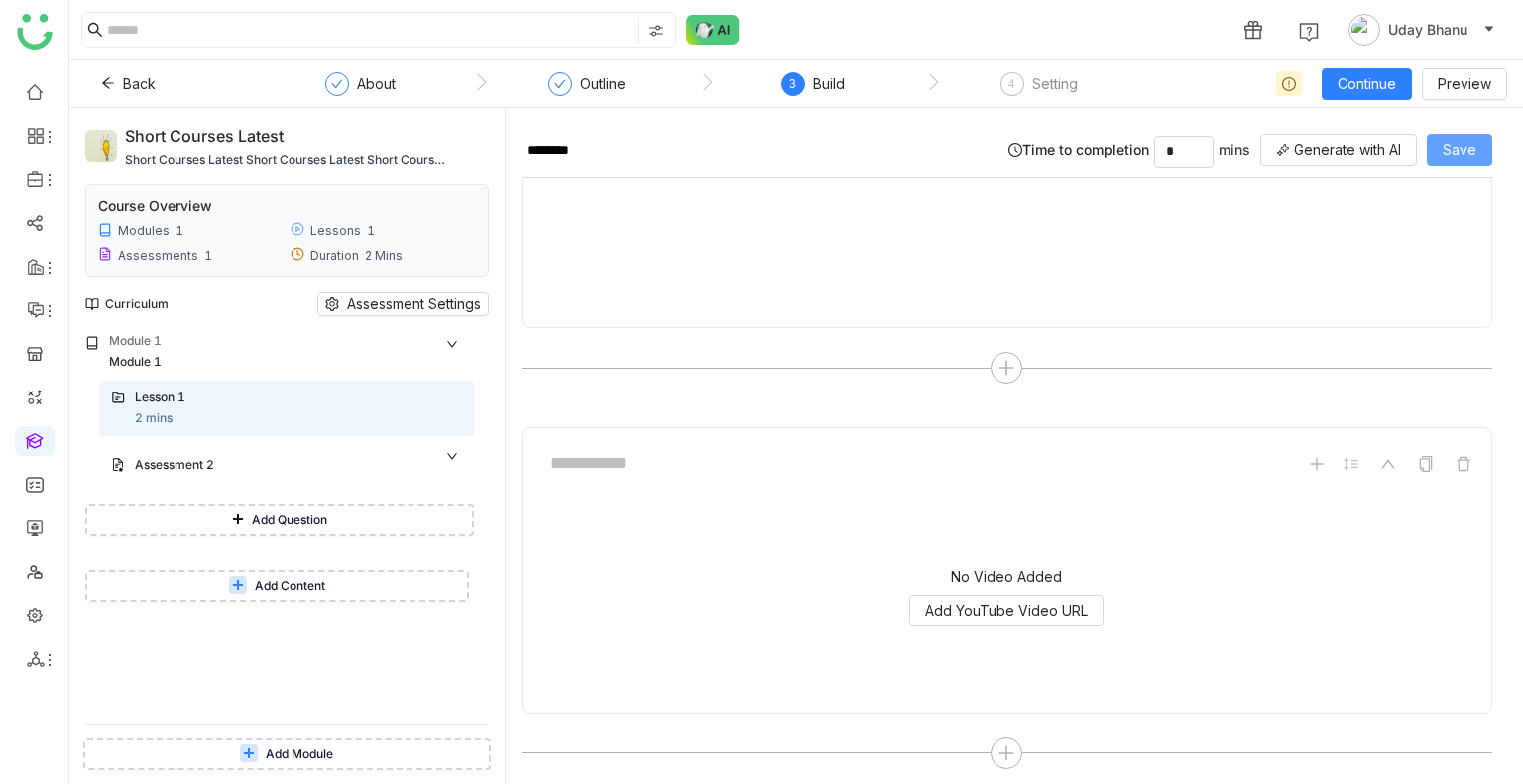 click on "Save" 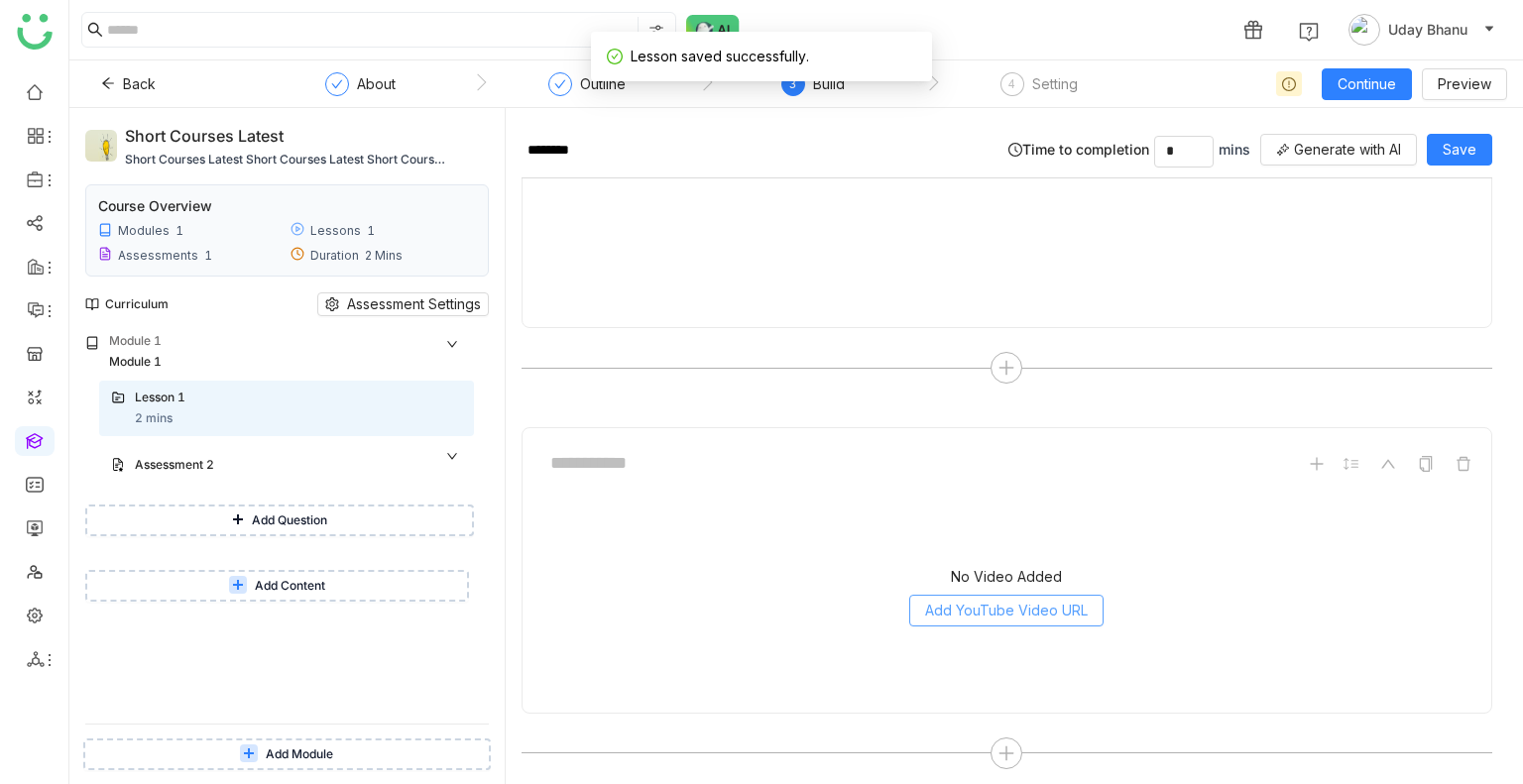 click on "Add YouTube Video URL" 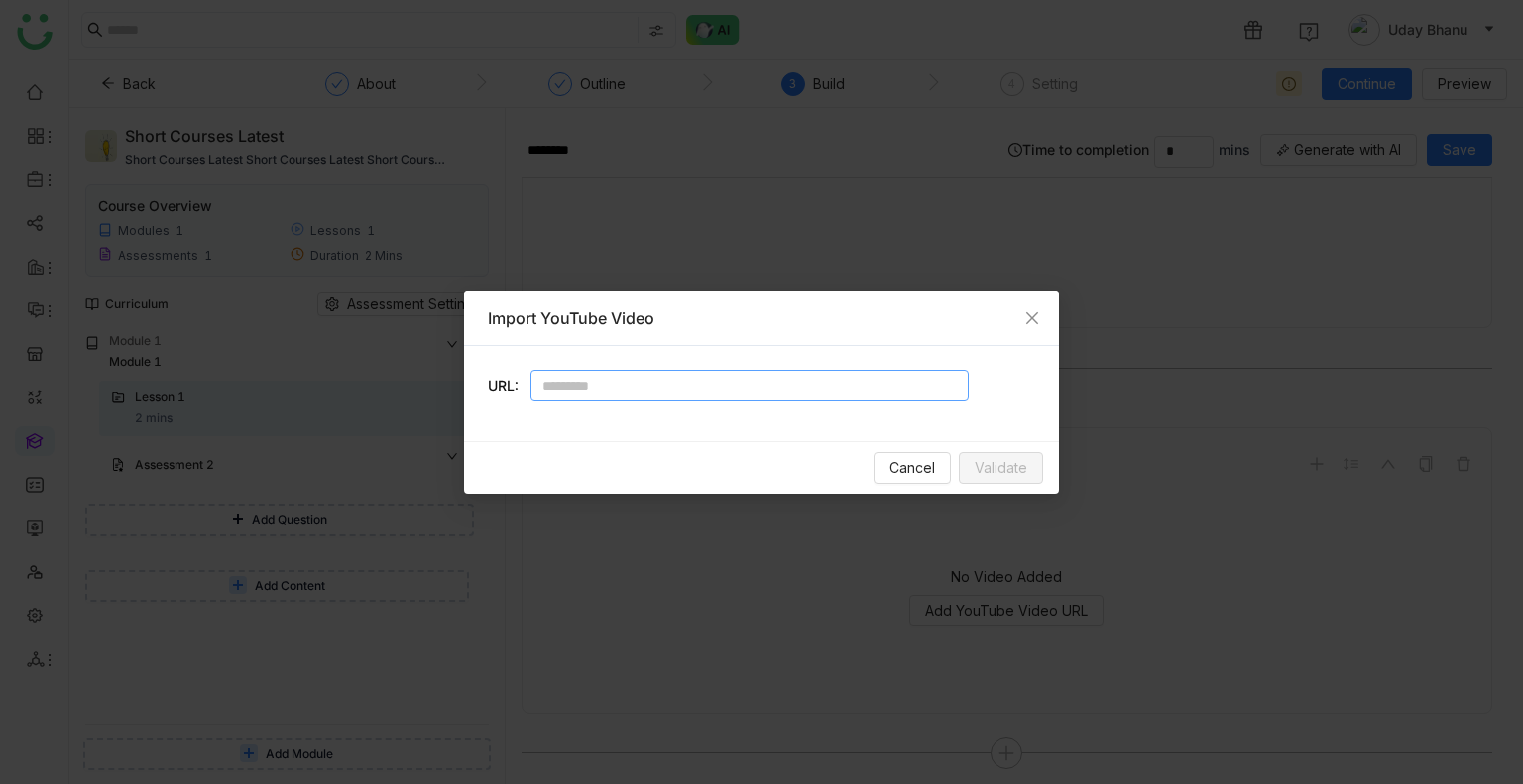 click at bounding box center [750, 386] 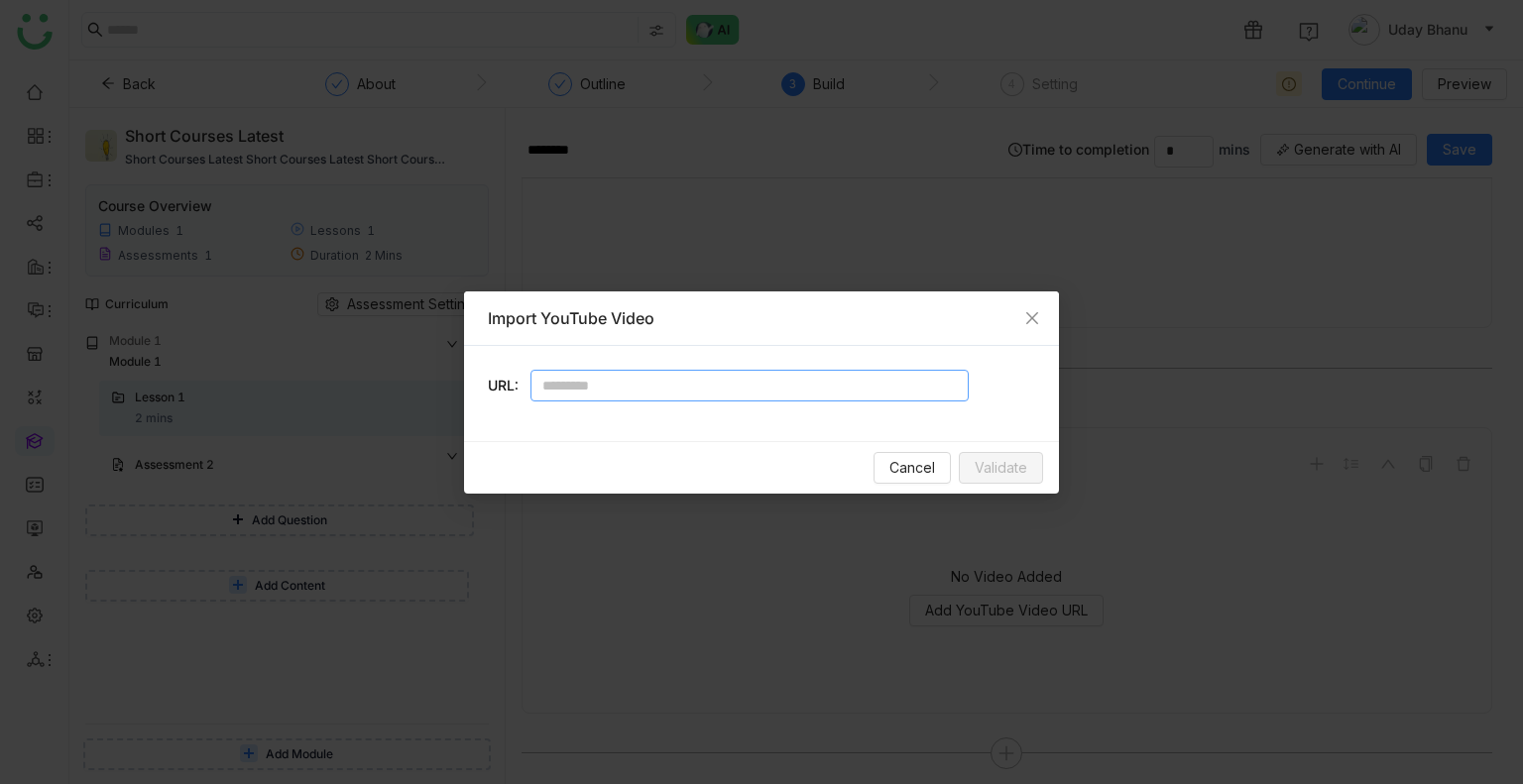 paste on "**********" 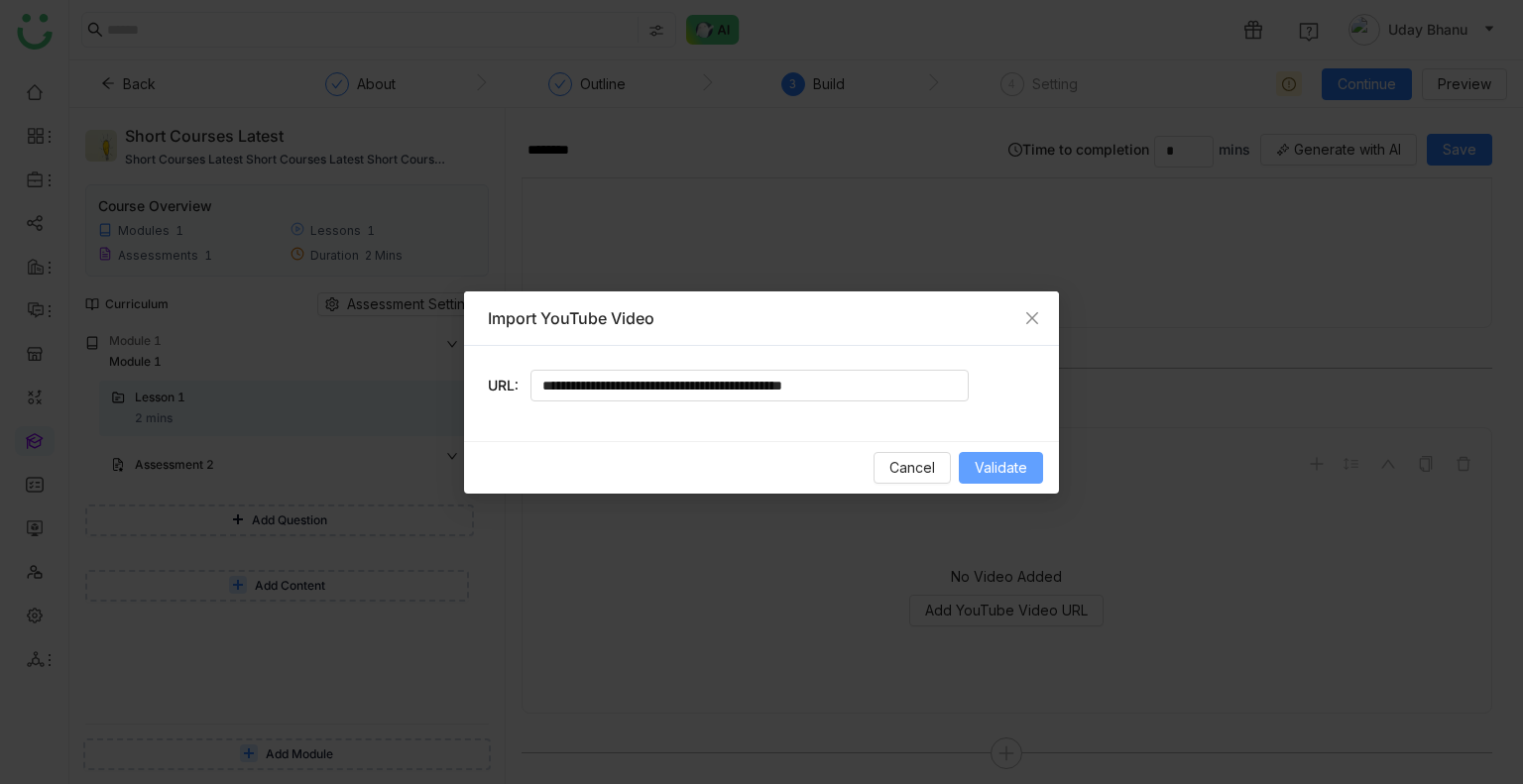 click on "Validate" at bounding box center [1000, 468] 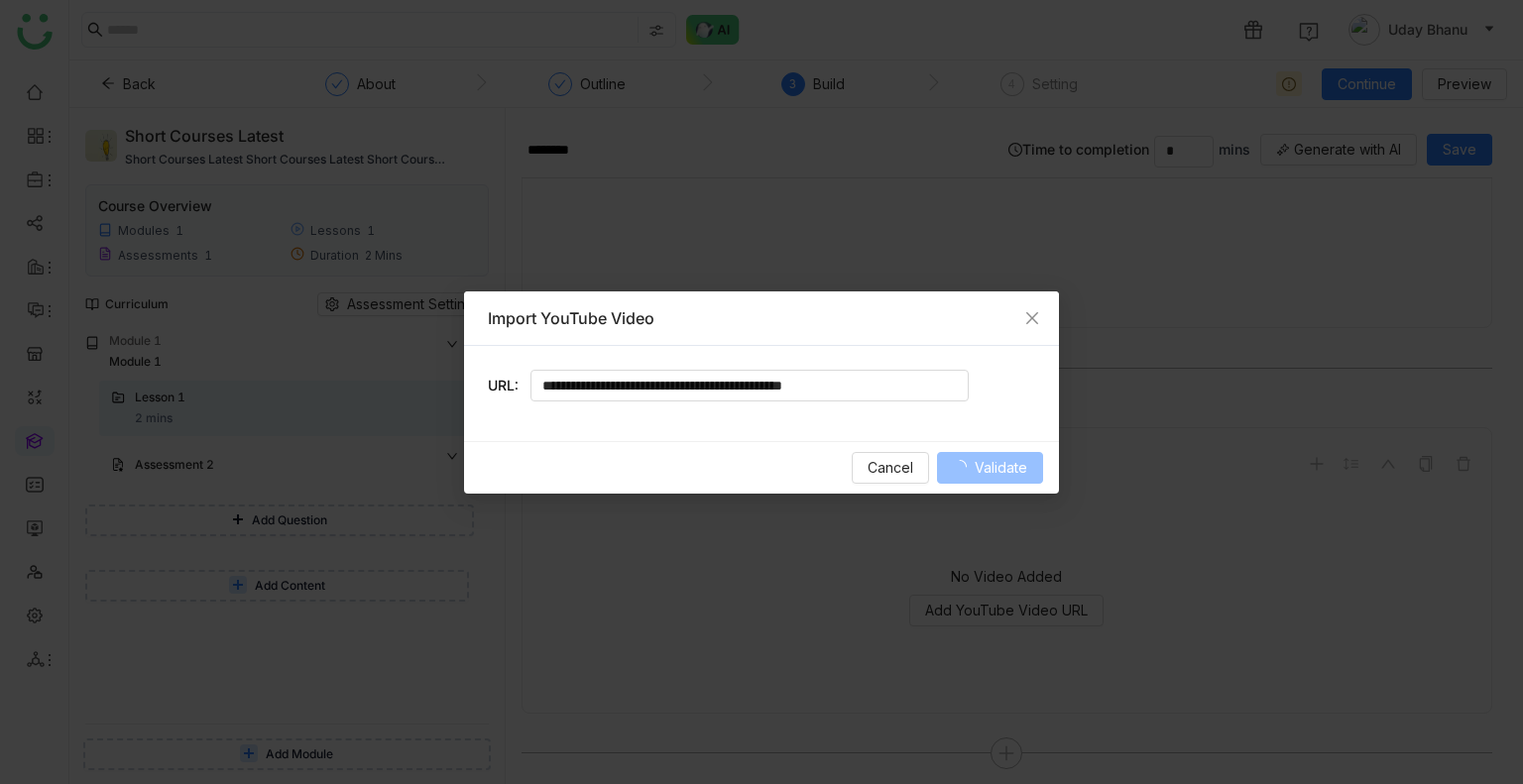 type on "**********" 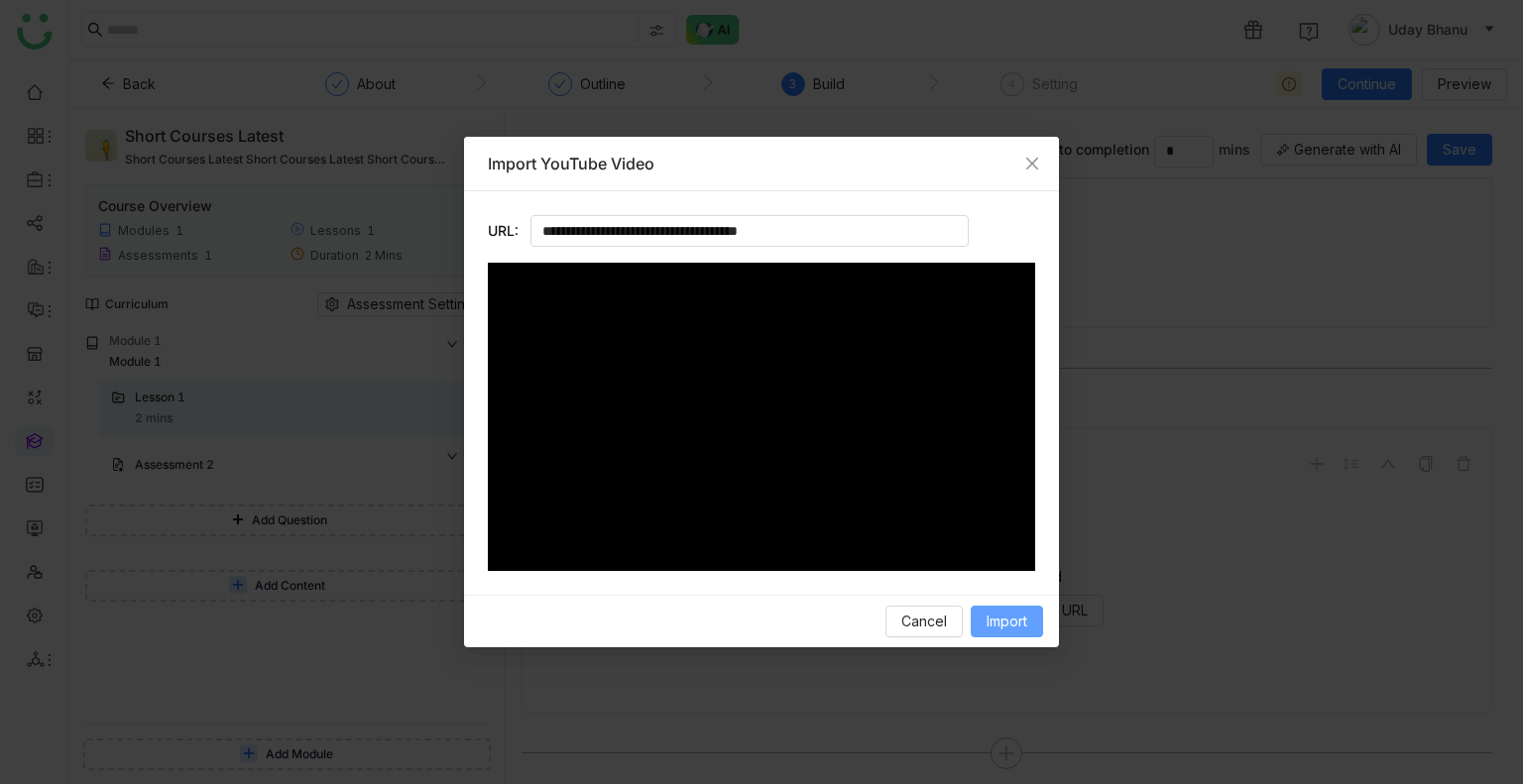 click on "Import" at bounding box center [1006, 621] 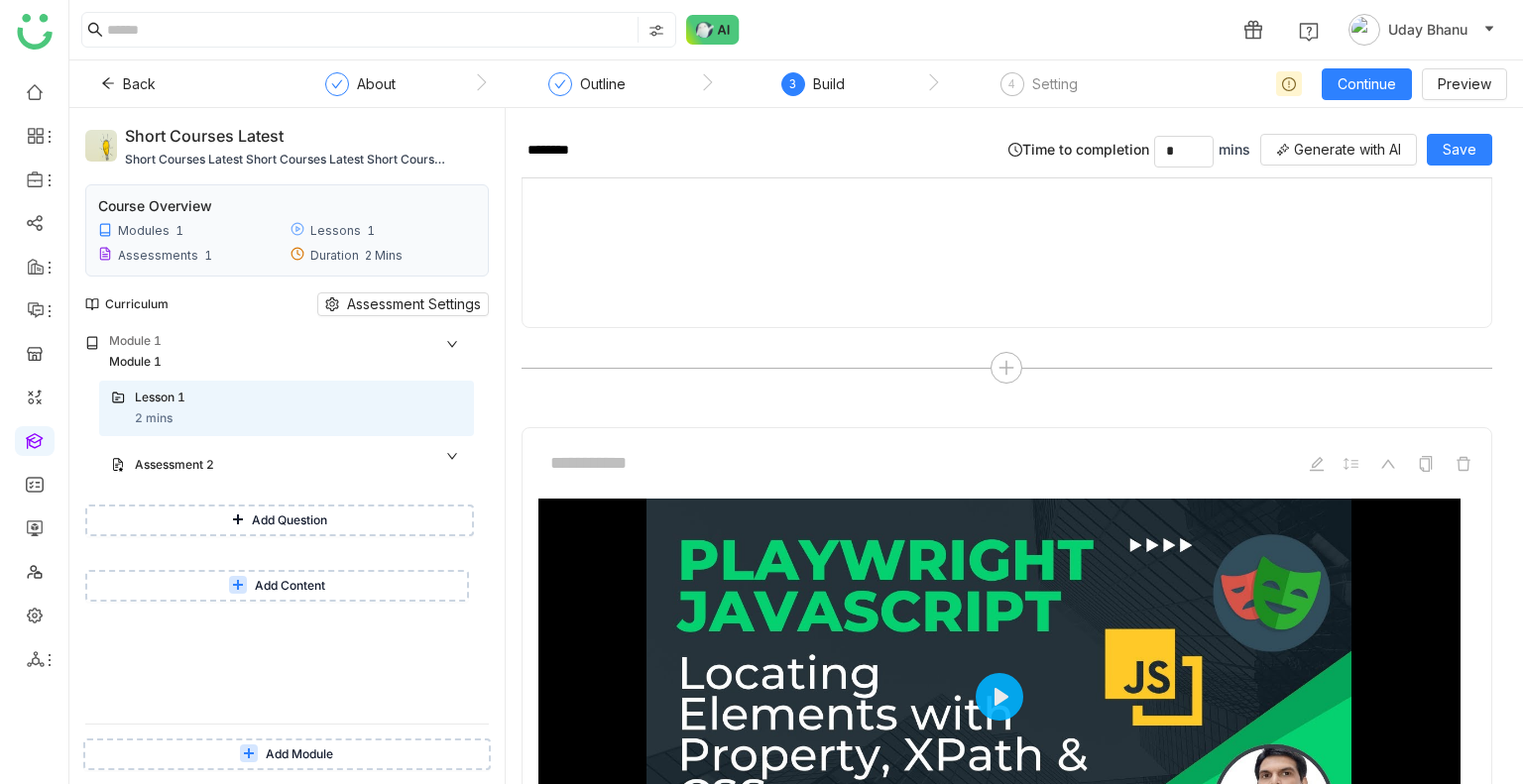 scroll, scrollTop: 2022, scrollLeft: 0, axis: vertical 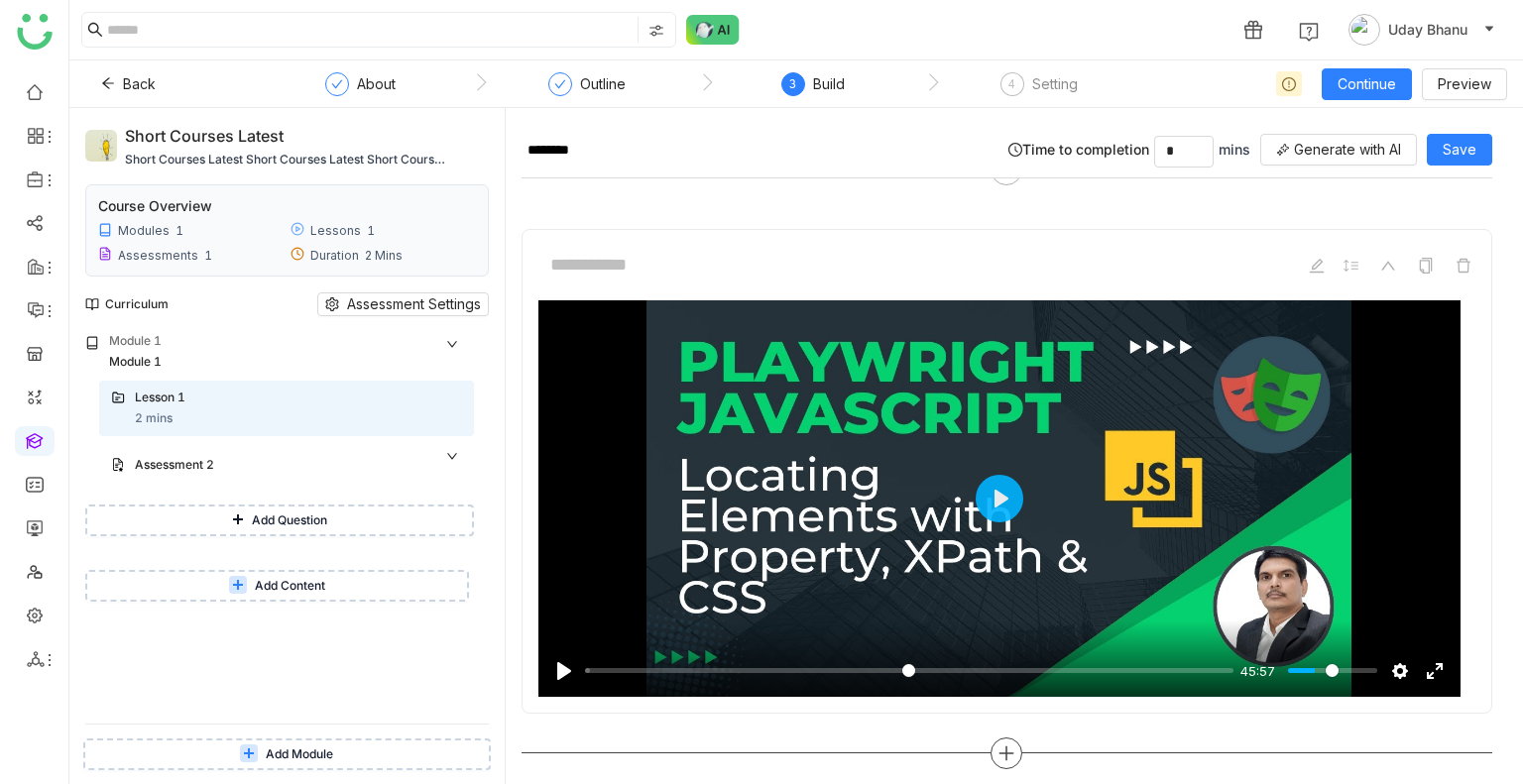 click on "Pause Play % buffered 00:00 45:57 Settings Captions Disabled Quality undefined Speed Normal Captions Go back to previous menu Quality Go back to previous menu Speed Go back to previous menu 0.5× 0.75× Normal 1.25× 1.5× 1.75× 2× Exit fullscreen Enter fullscreen Play" at bounding box center (1006, 501) 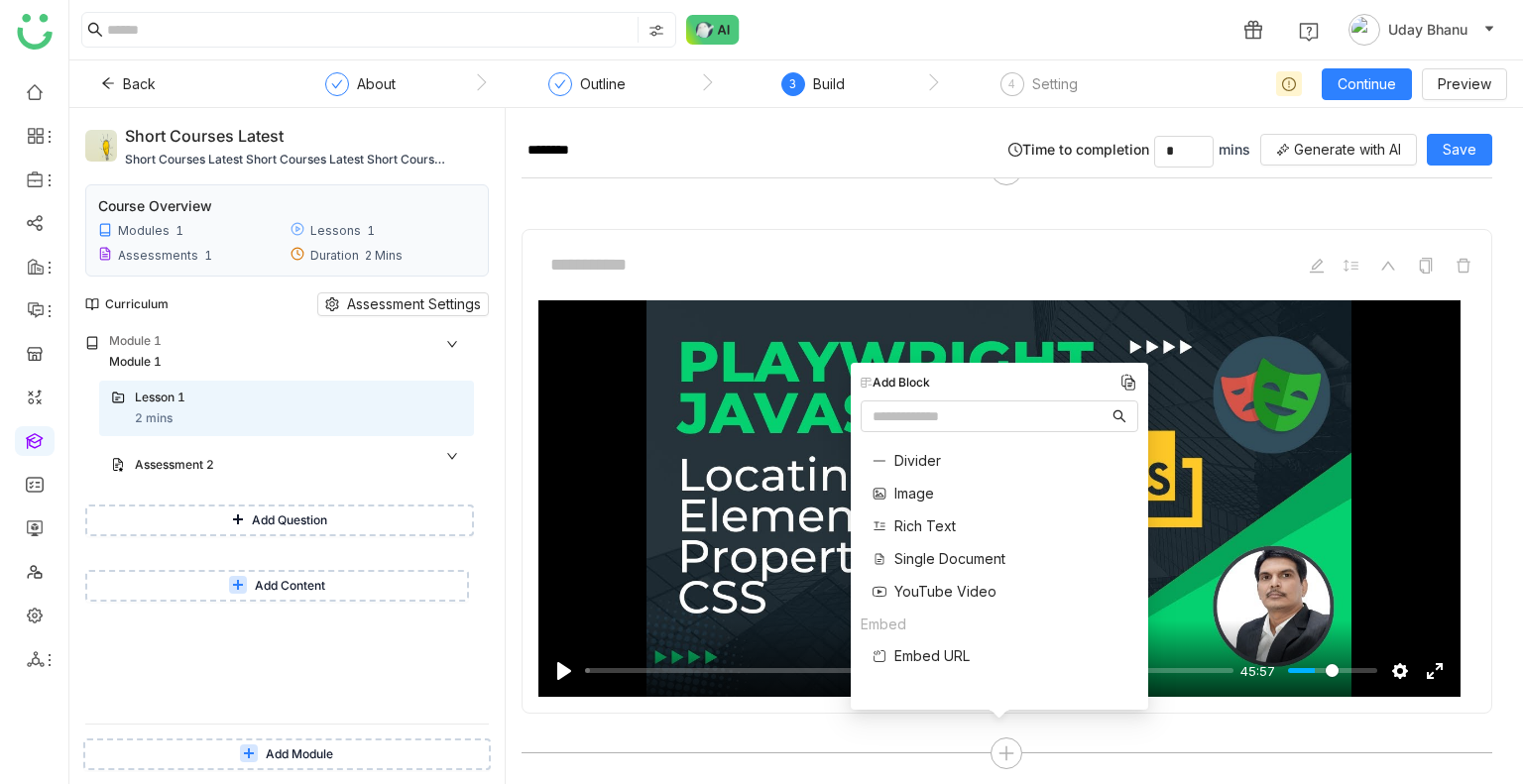 click on "Embed URL" at bounding box center (932, 655) 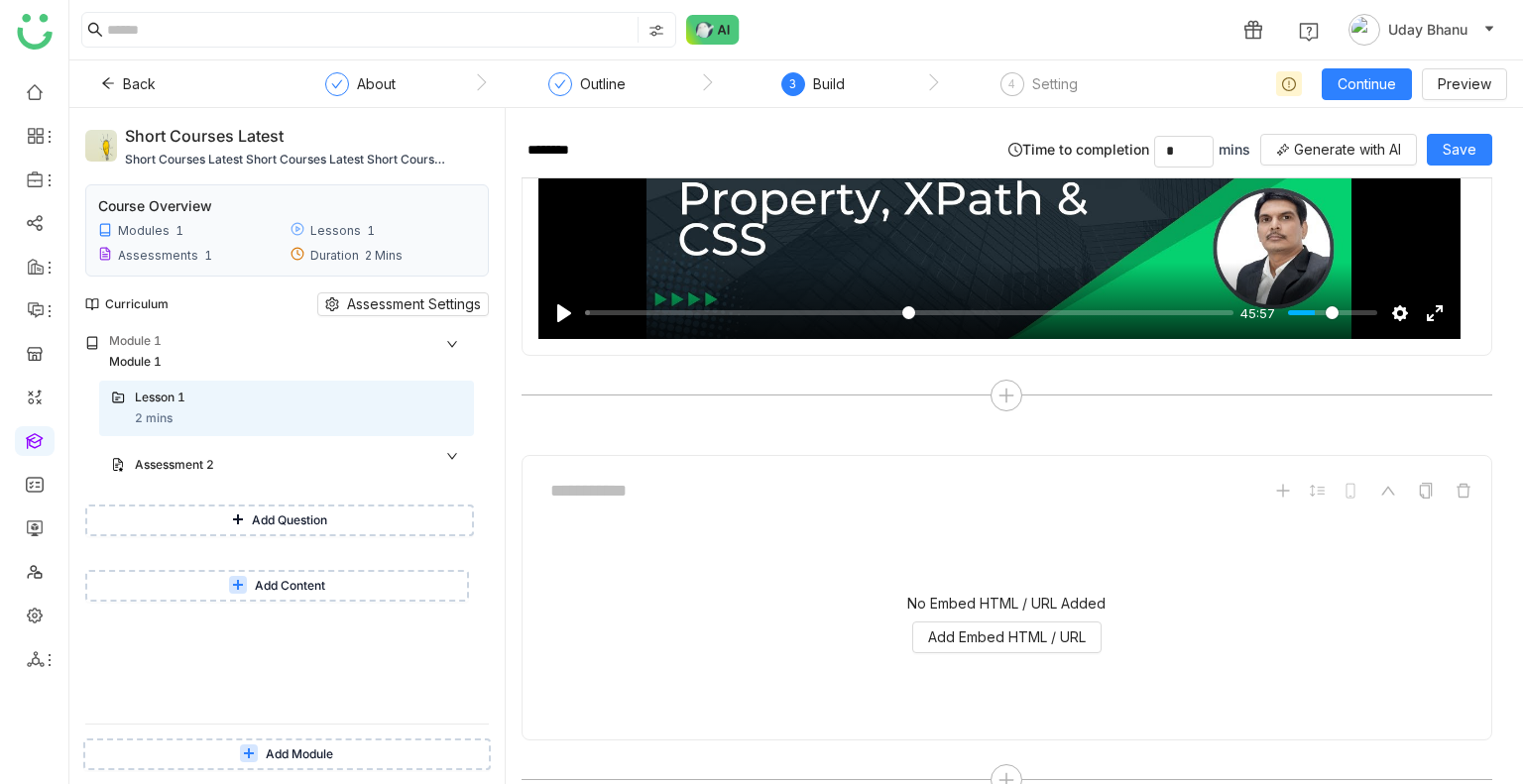 scroll, scrollTop: 2407, scrollLeft: 0, axis: vertical 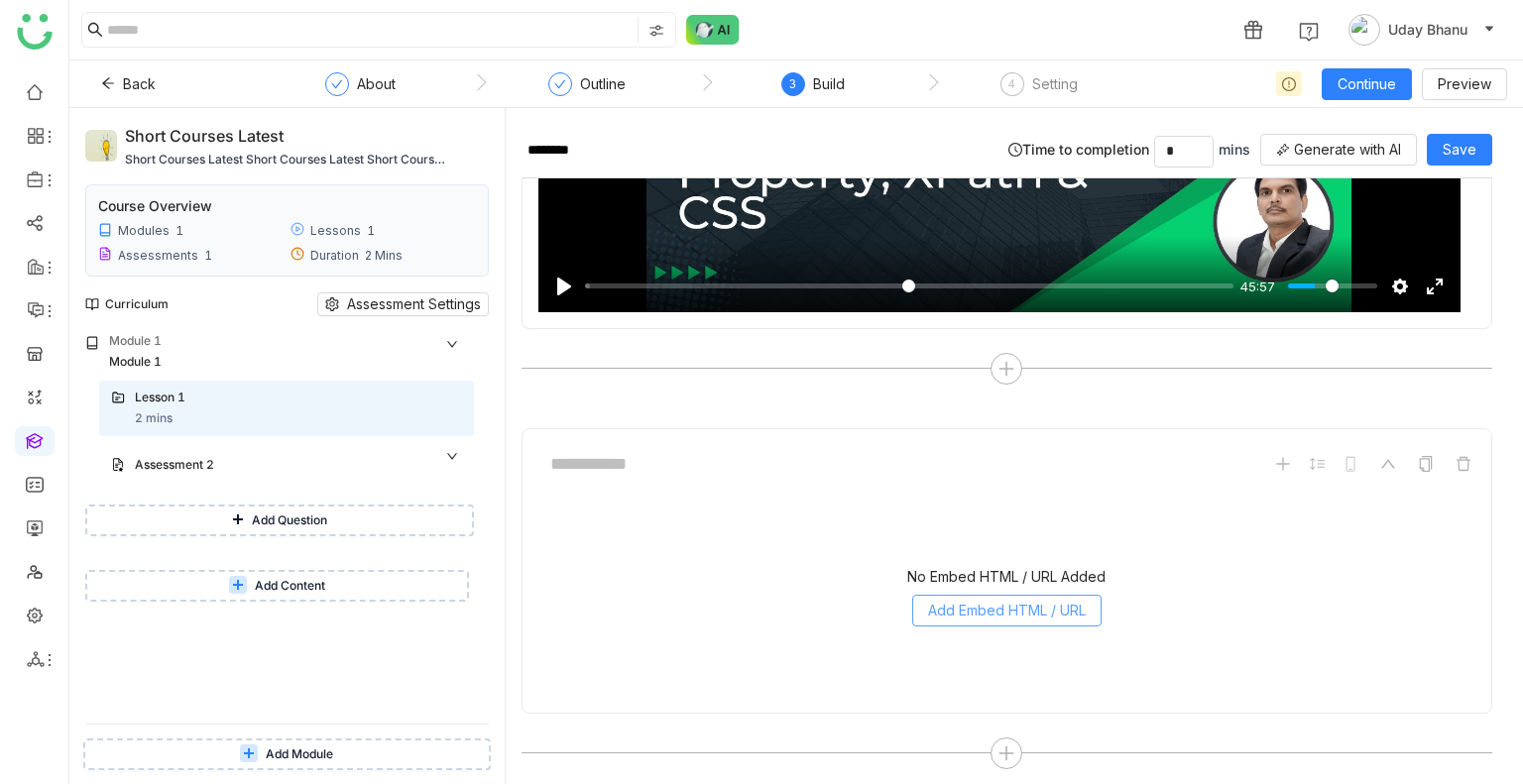 click on "Add Embed HTML / URL" at bounding box center (1006, 611) 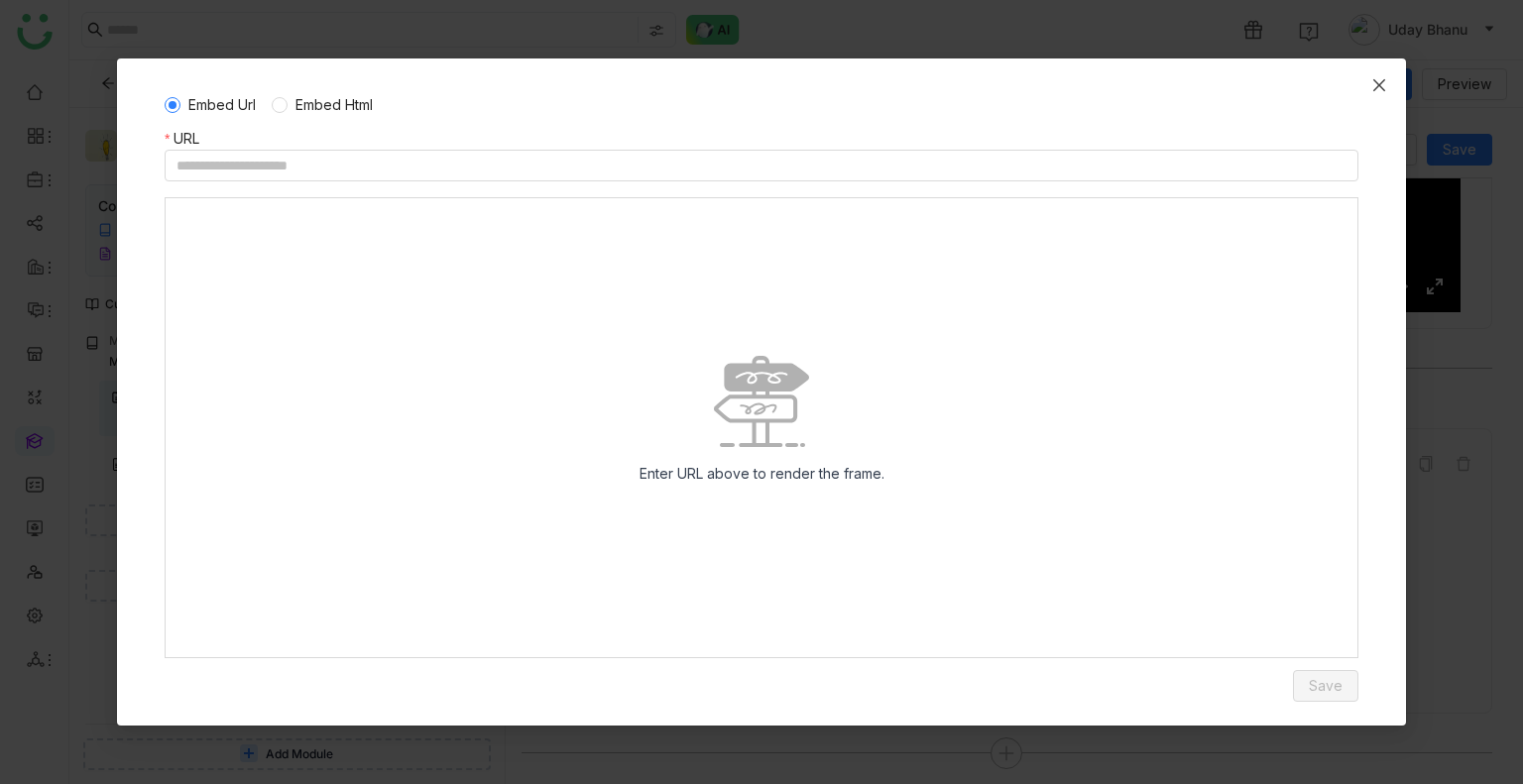type 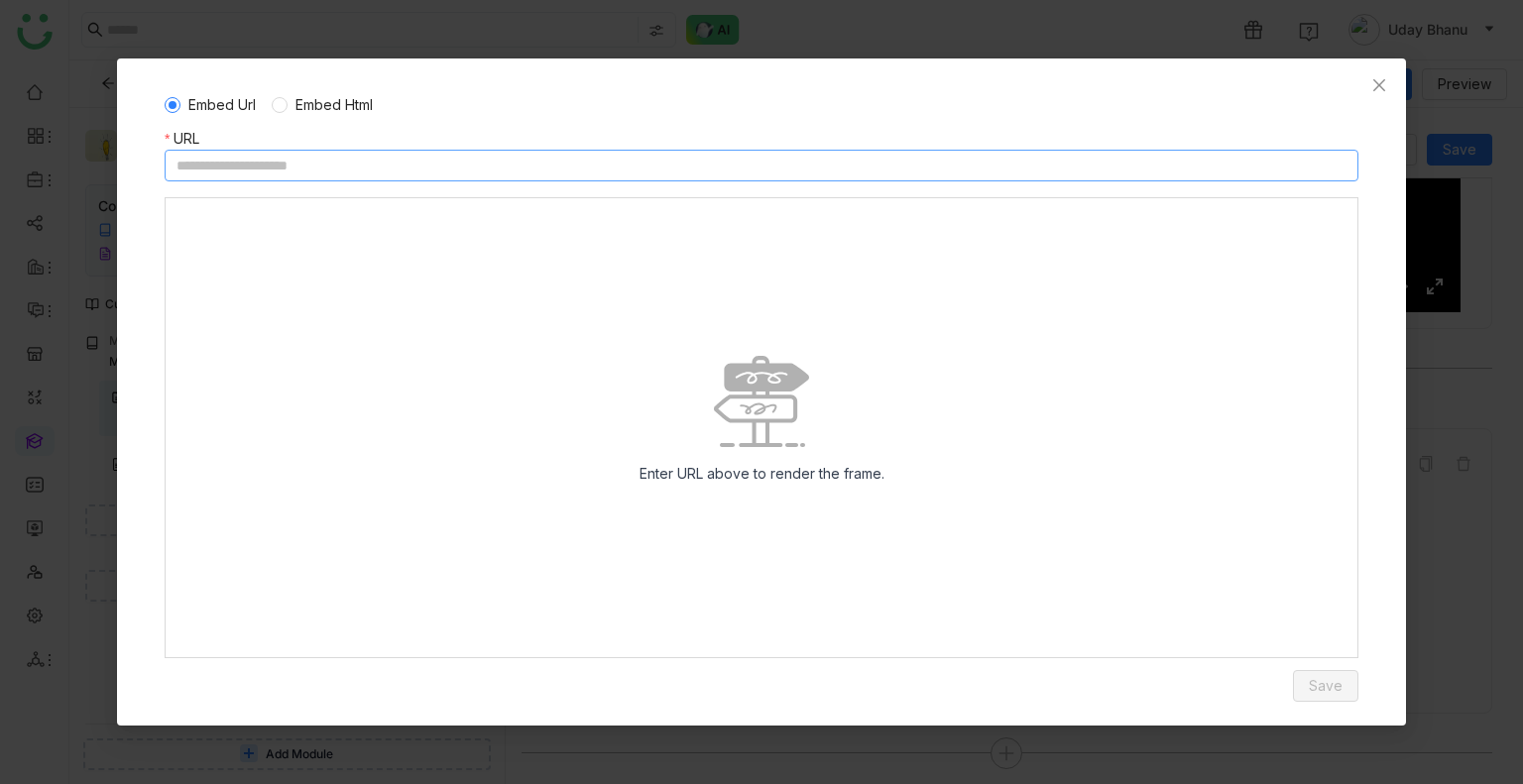 click at bounding box center [762, 166] 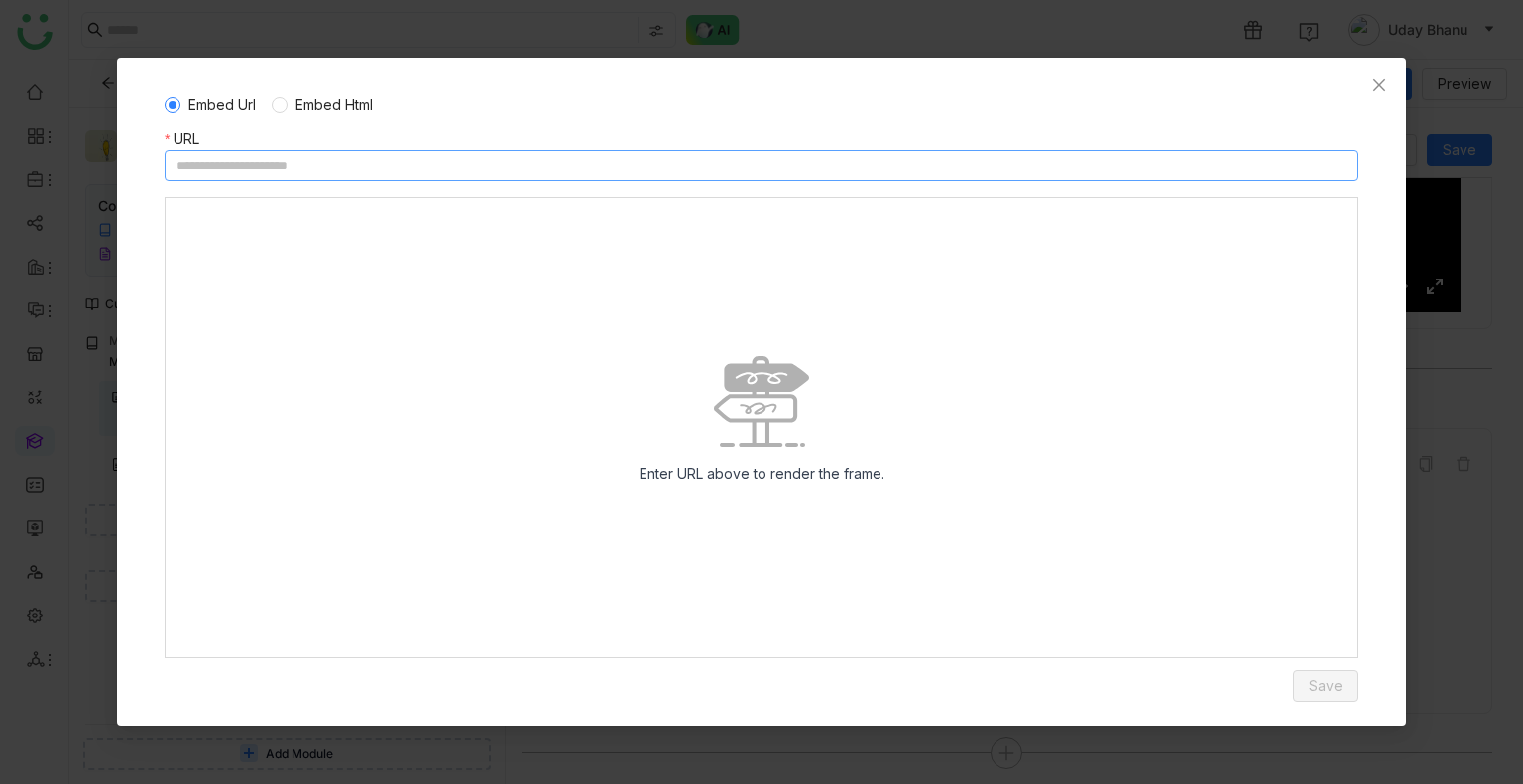 paste on "**********" 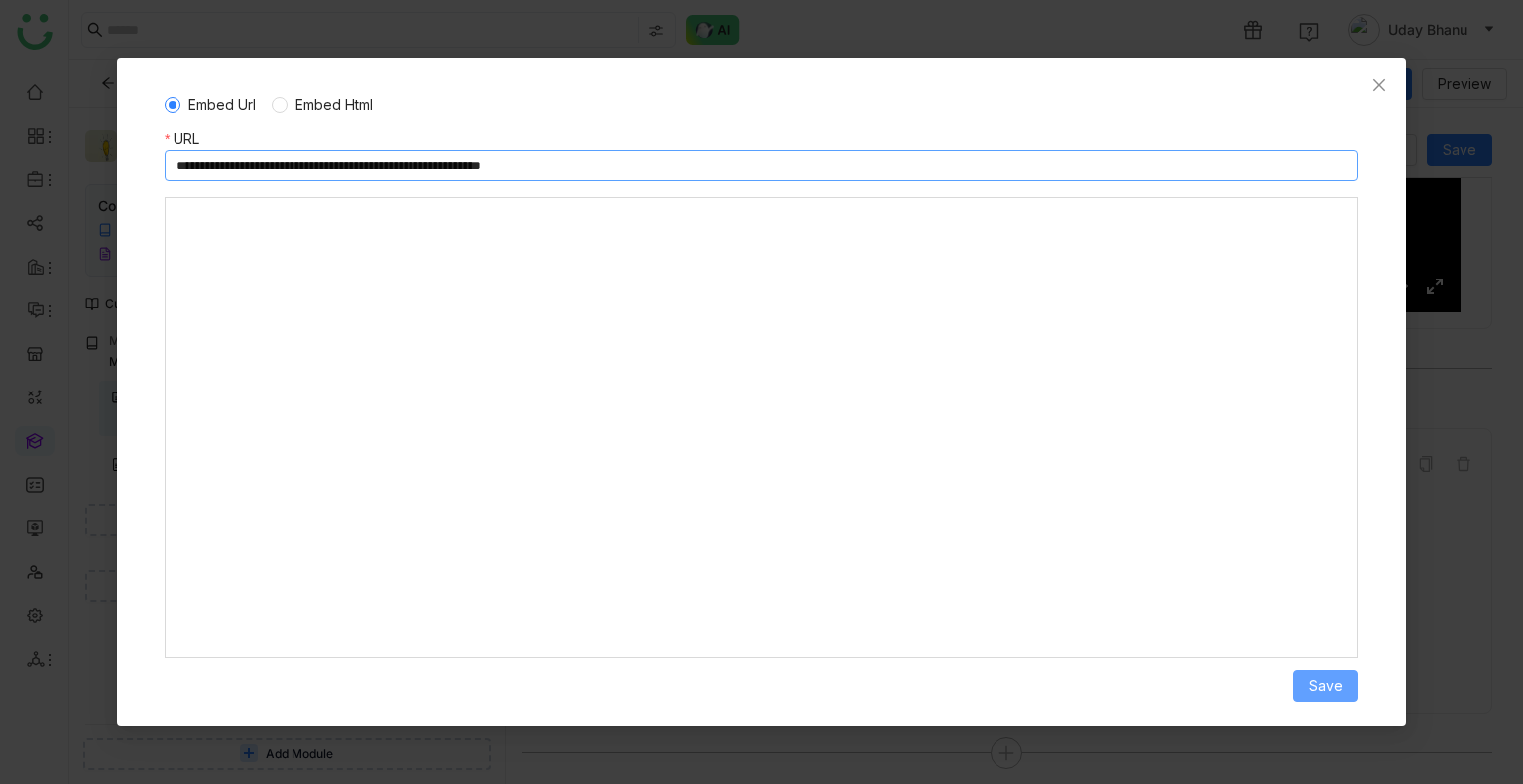 type on "**********" 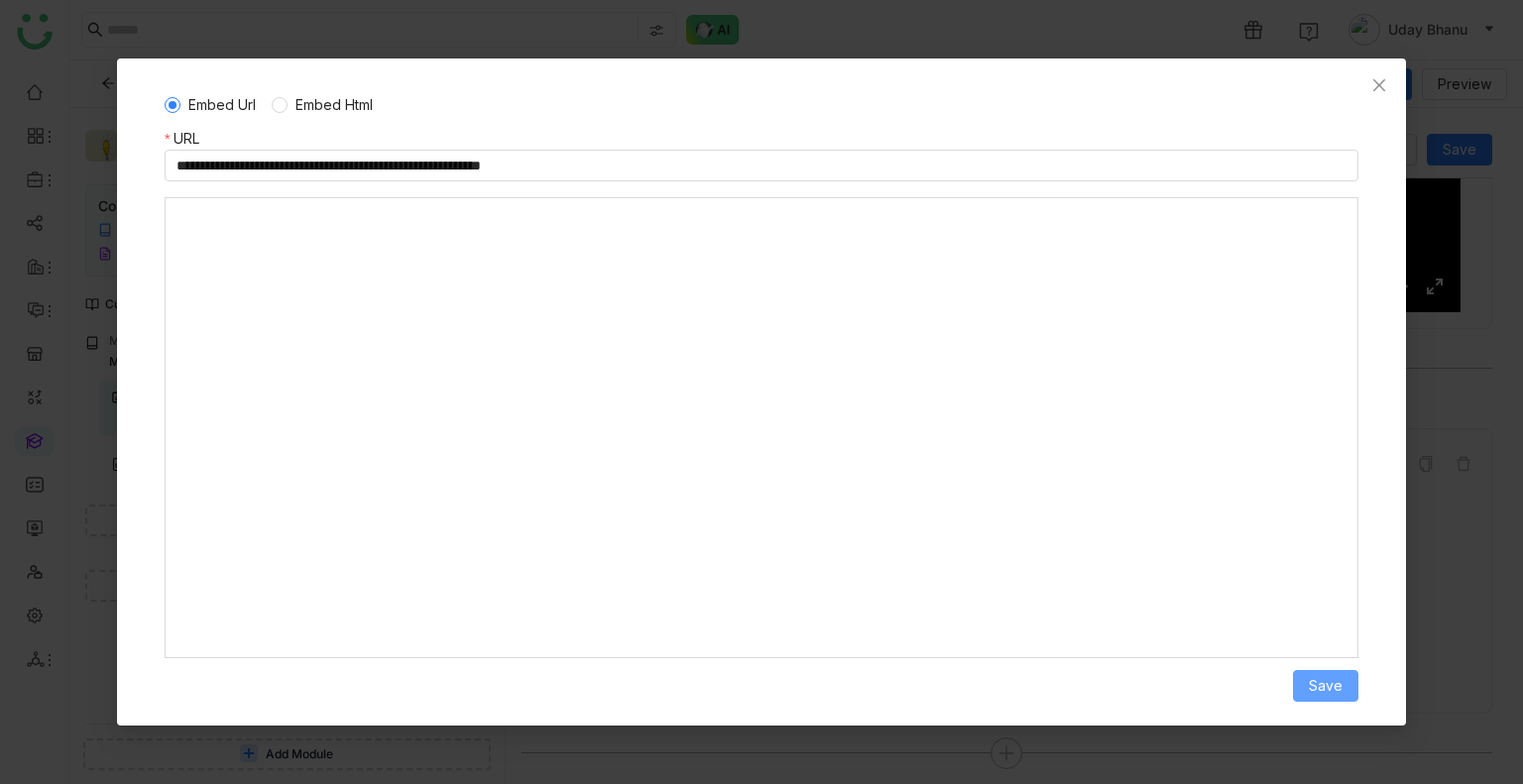 click on "Save" at bounding box center [1326, 686] 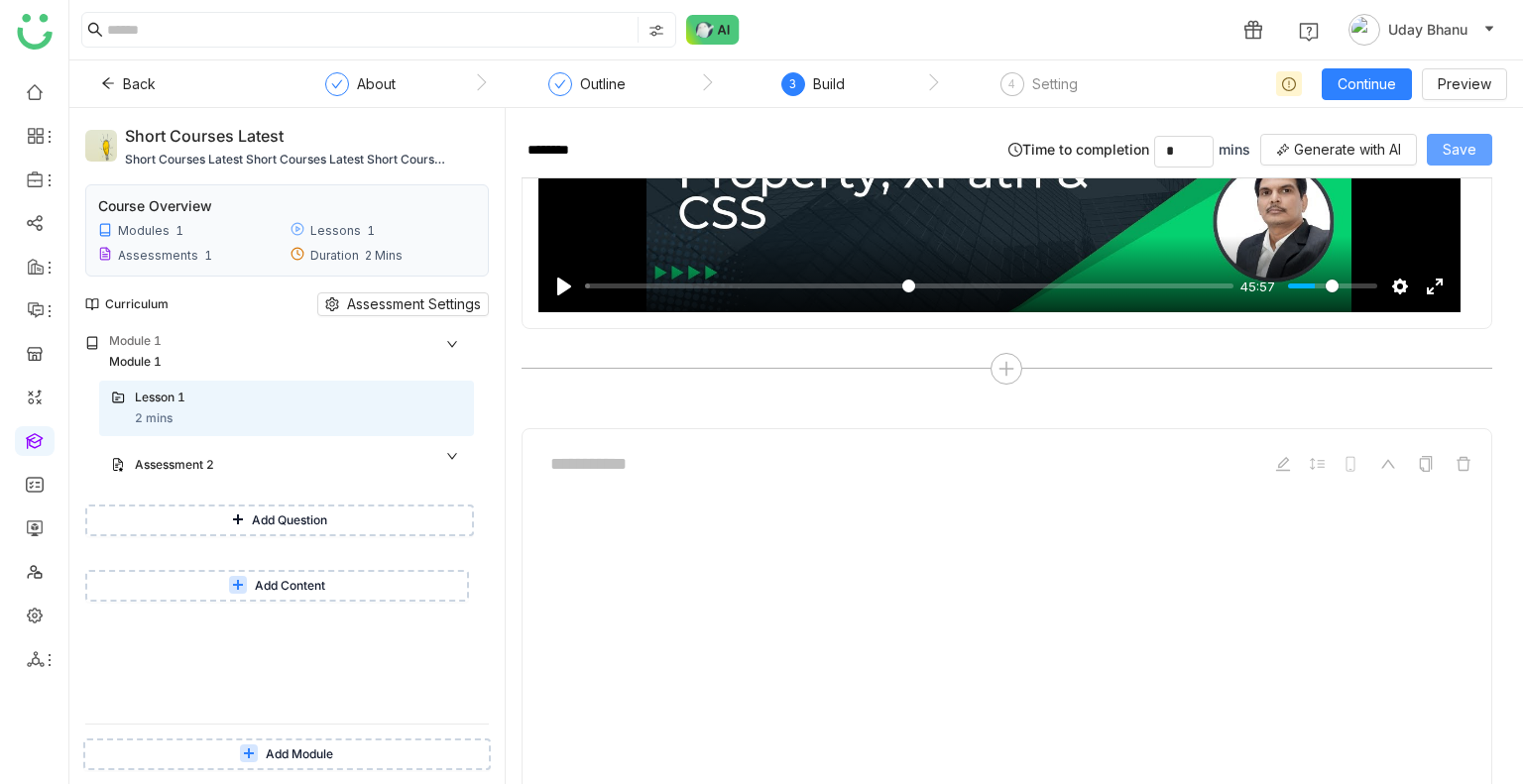 click on "Save" 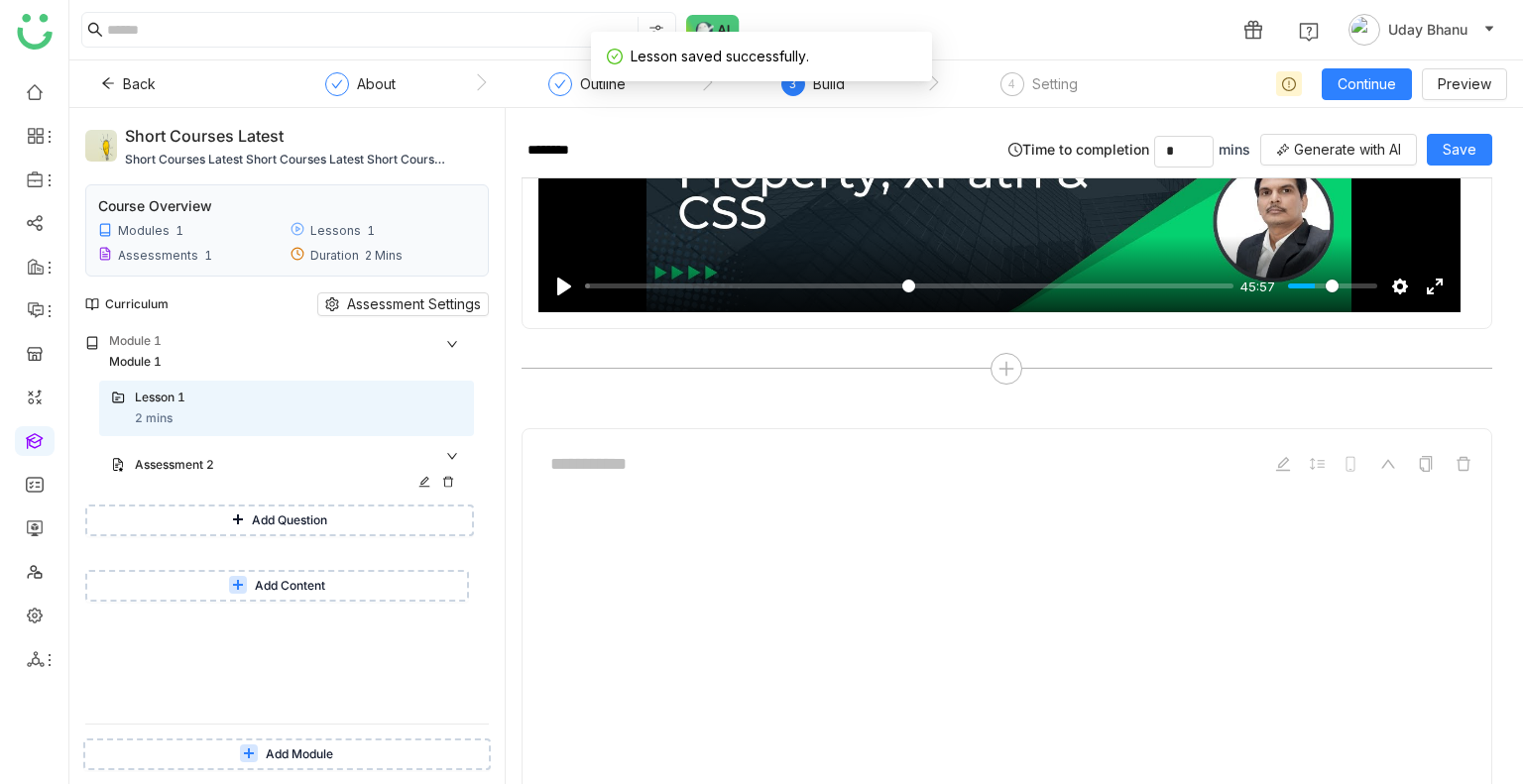 click on "Assessment 2" at bounding box center [298, 466] 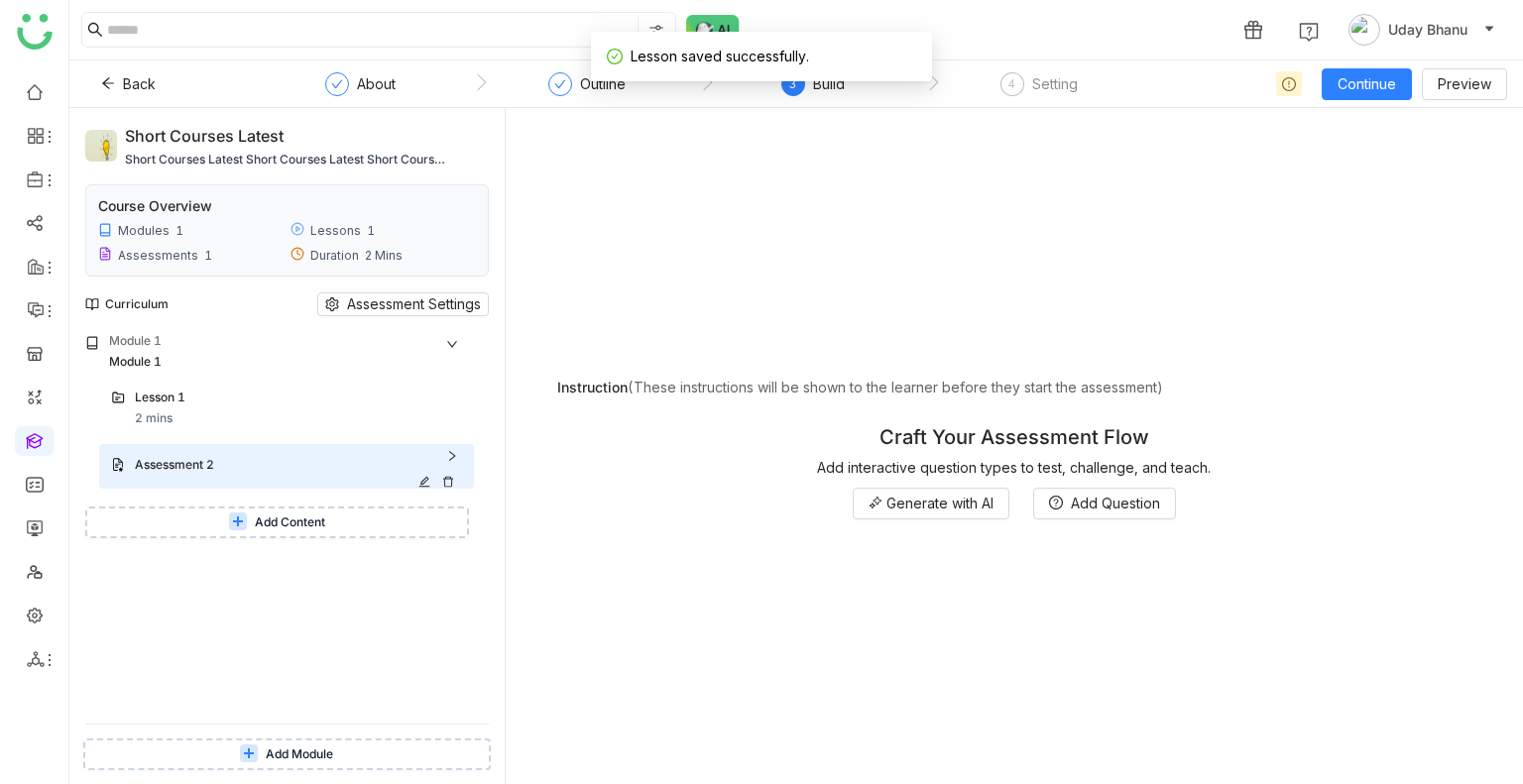 click on "Assessment 2" at bounding box center (298, 466) 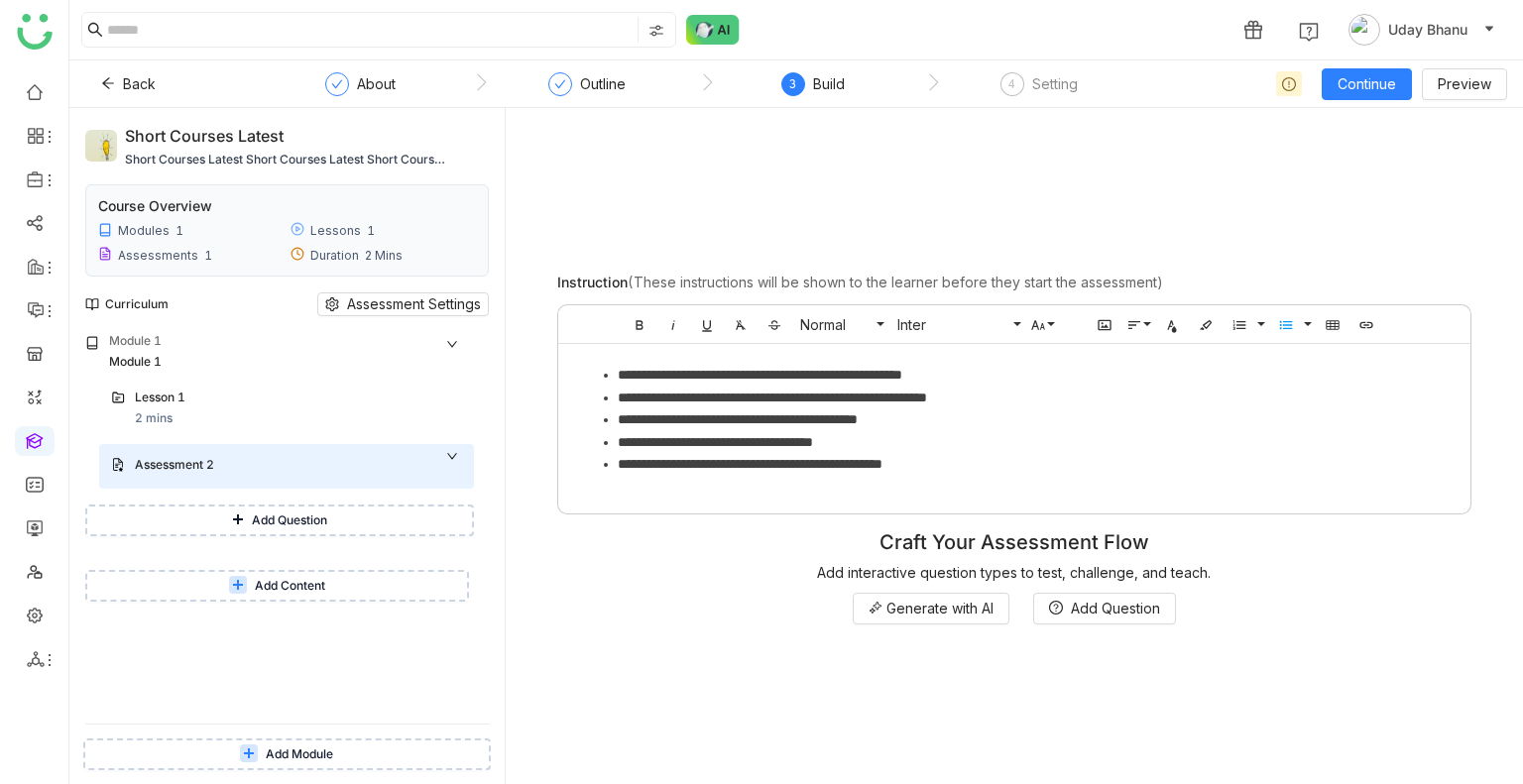 click on "**********" 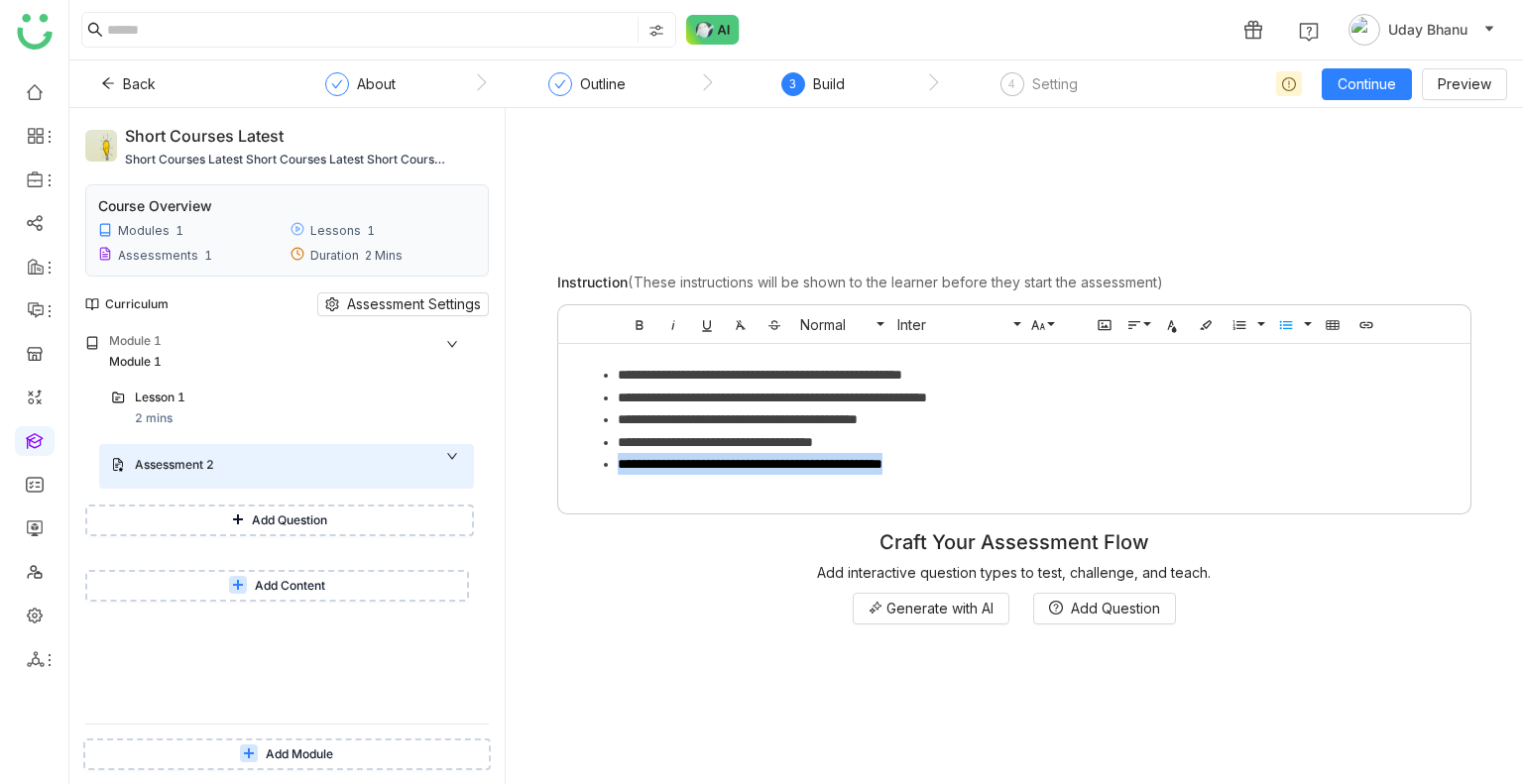 click on "**********" 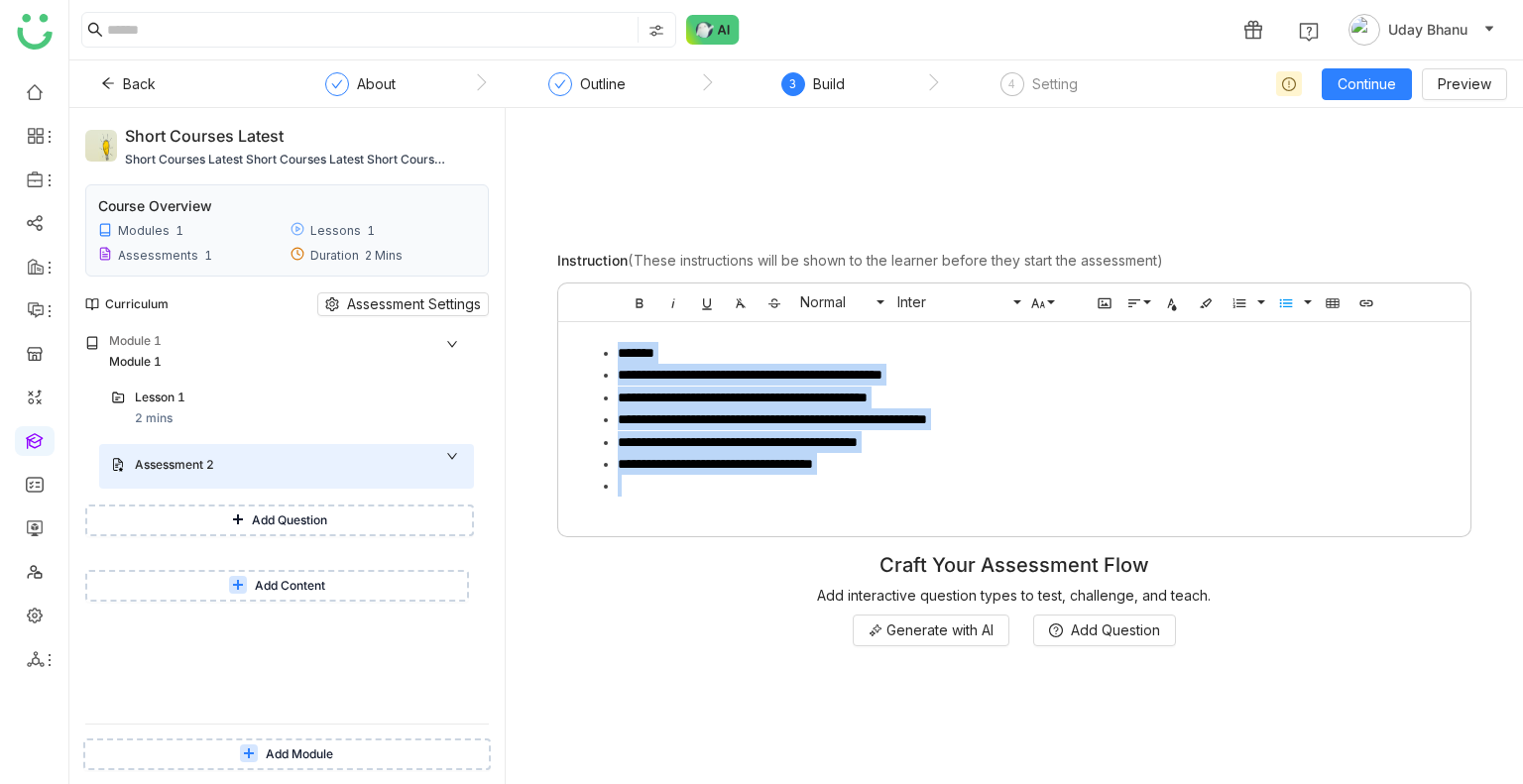 drag, startPoint x: 614, startPoint y: 348, endPoint x: 1015, endPoint y: 484, distance: 423.43476 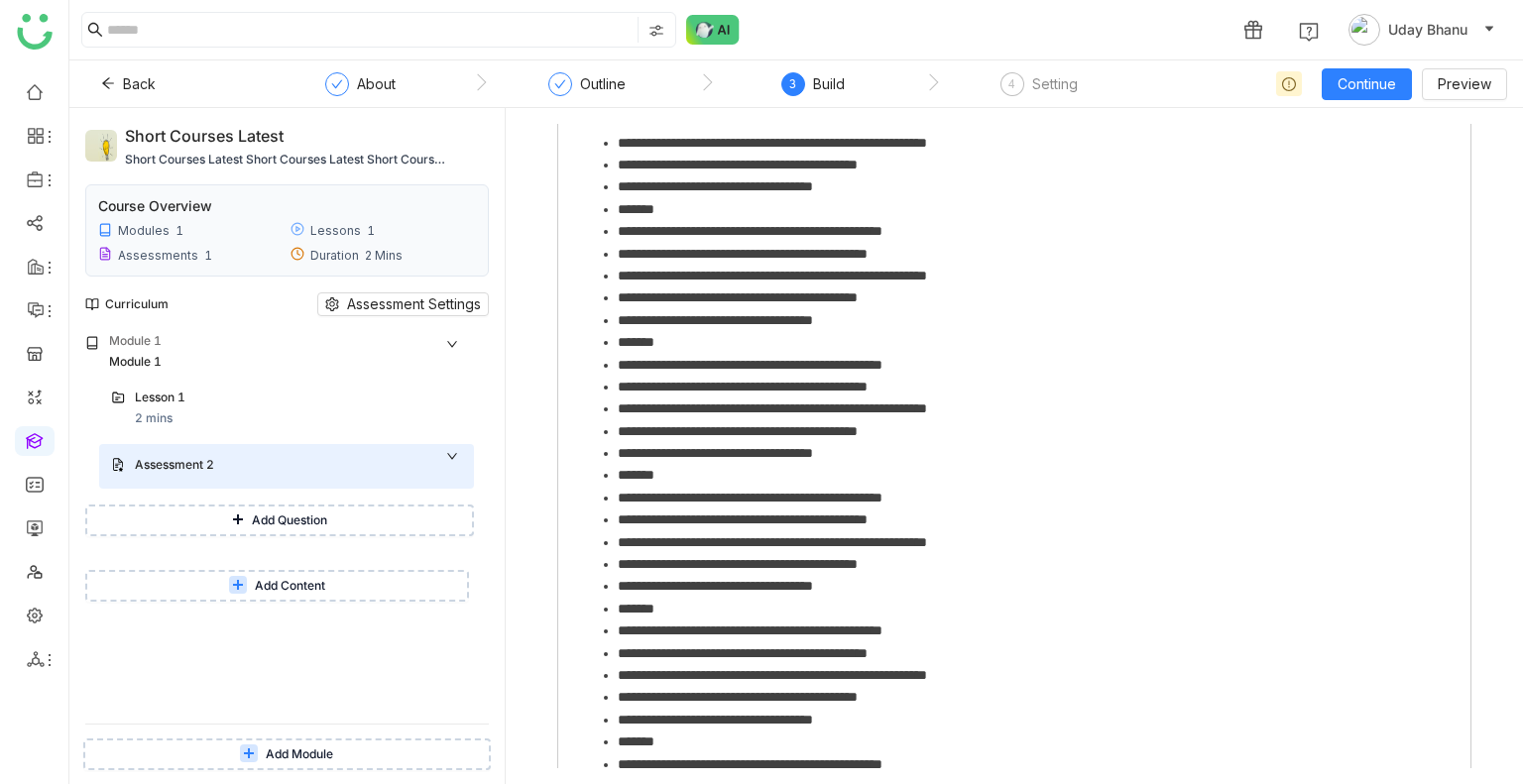 scroll, scrollTop: 344, scrollLeft: 0, axis: vertical 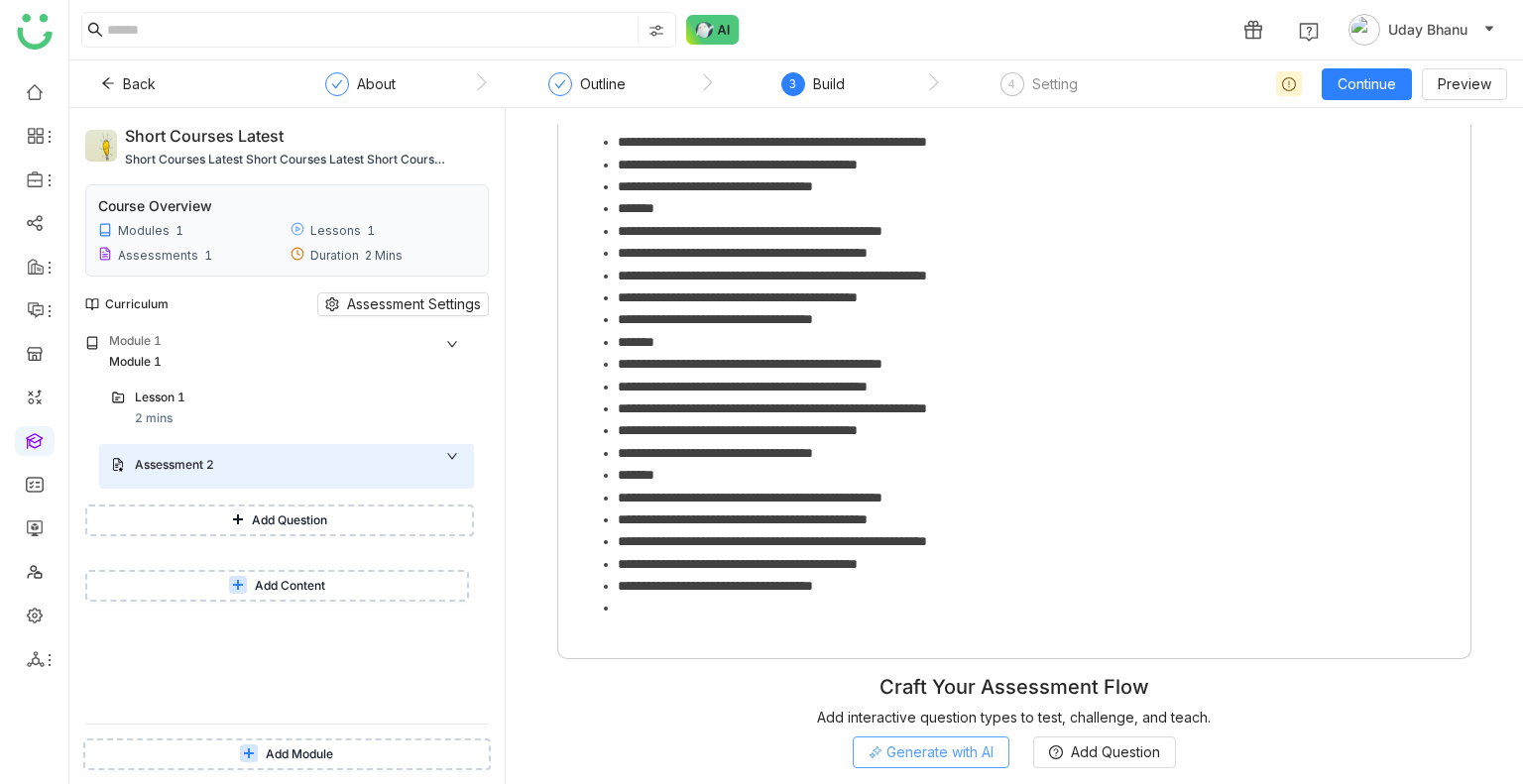 click on "Generate with AI" 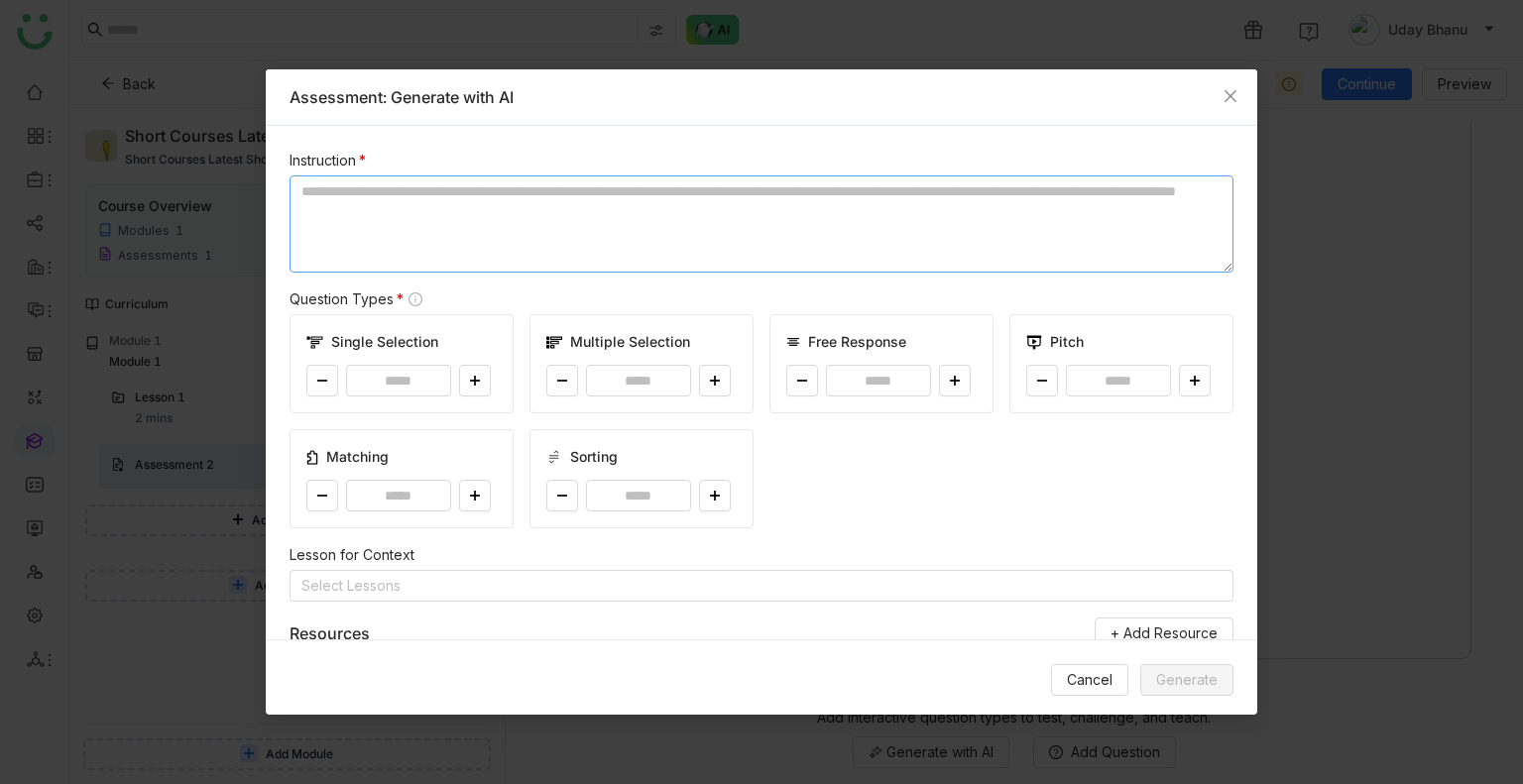 click at bounding box center [762, 224] 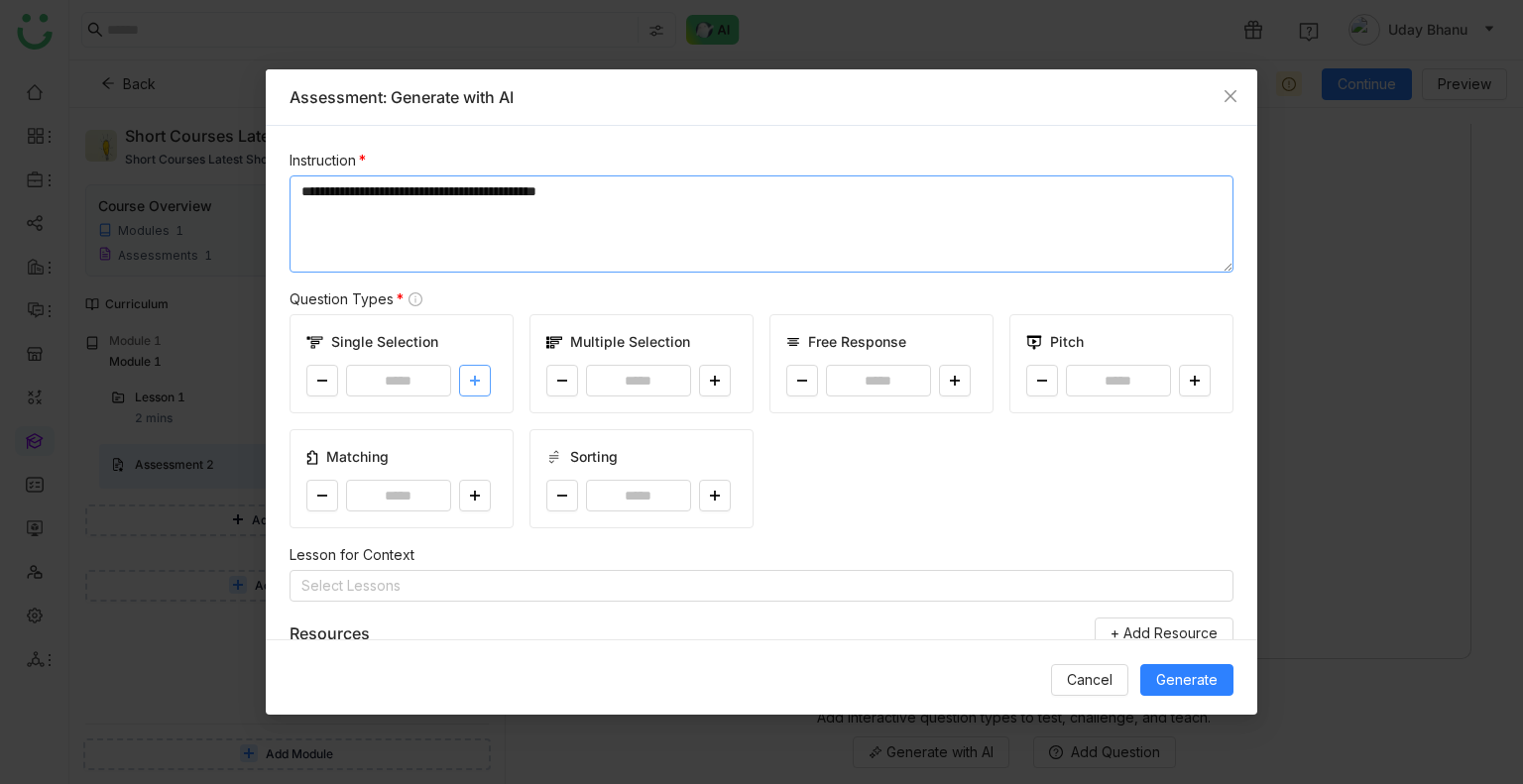 type on "**********" 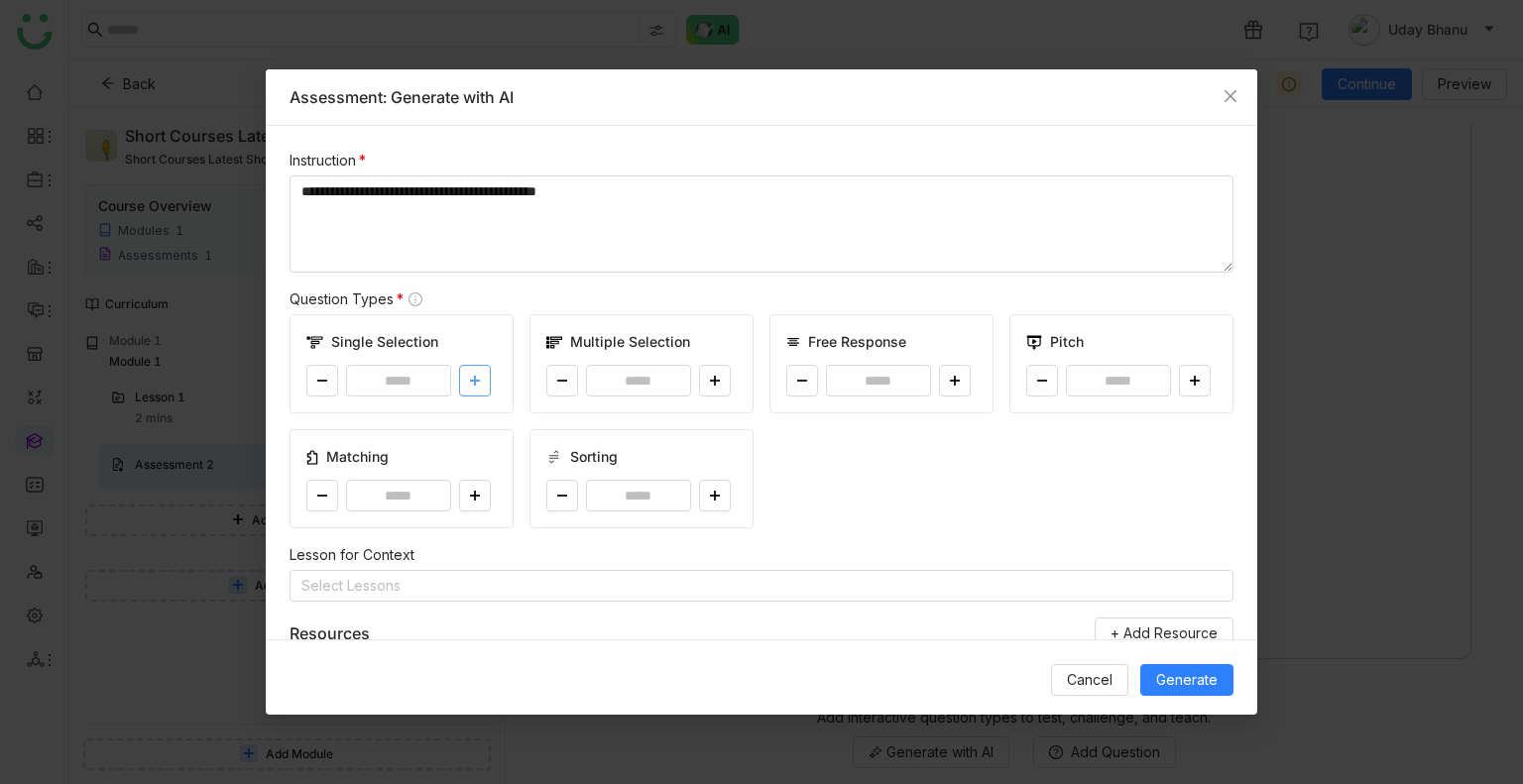click at bounding box center (475, 381) 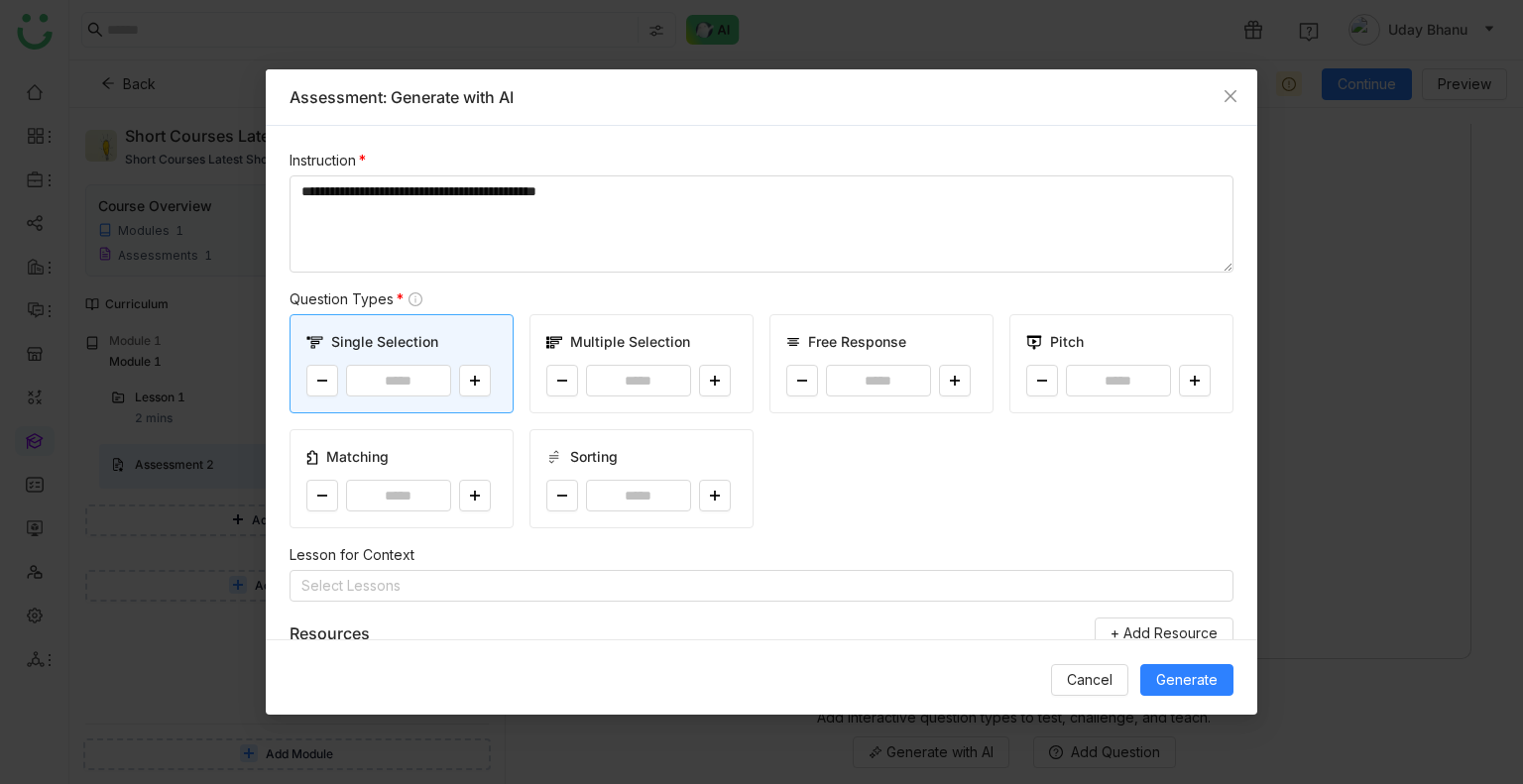 click on "**********" at bounding box center [762, 224] 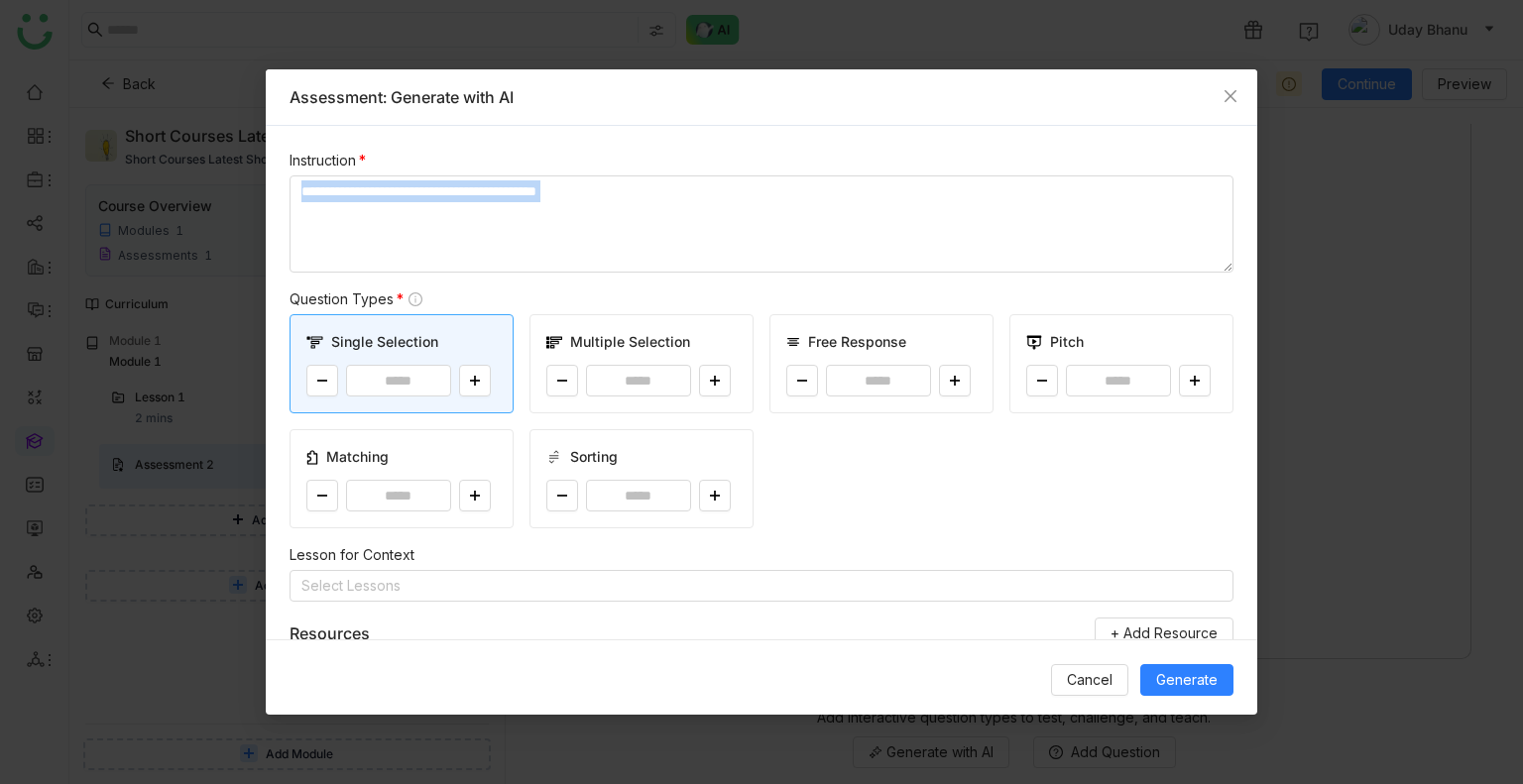 click on "**********" at bounding box center (762, 224) 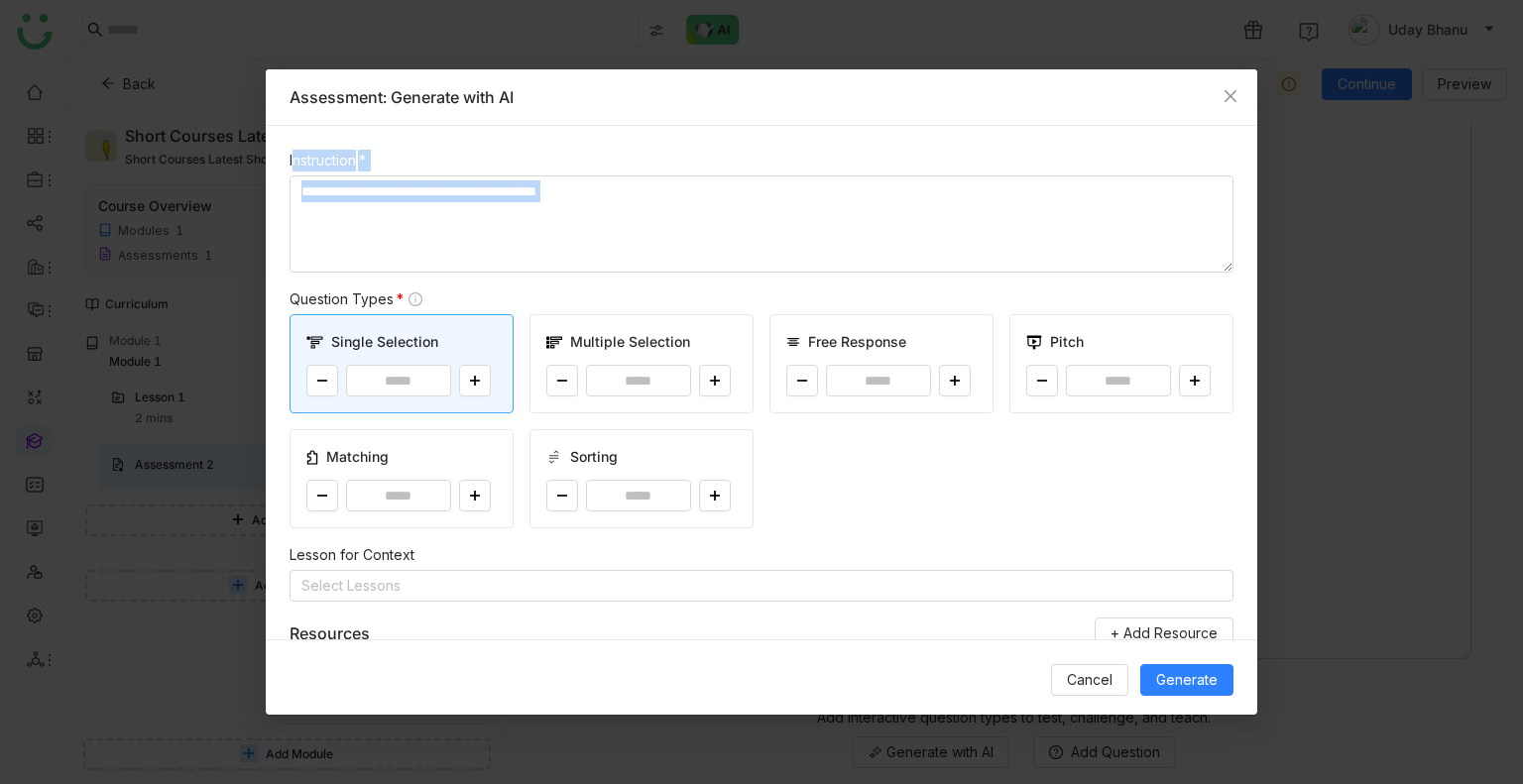 click on "**********" at bounding box center (762, 224) 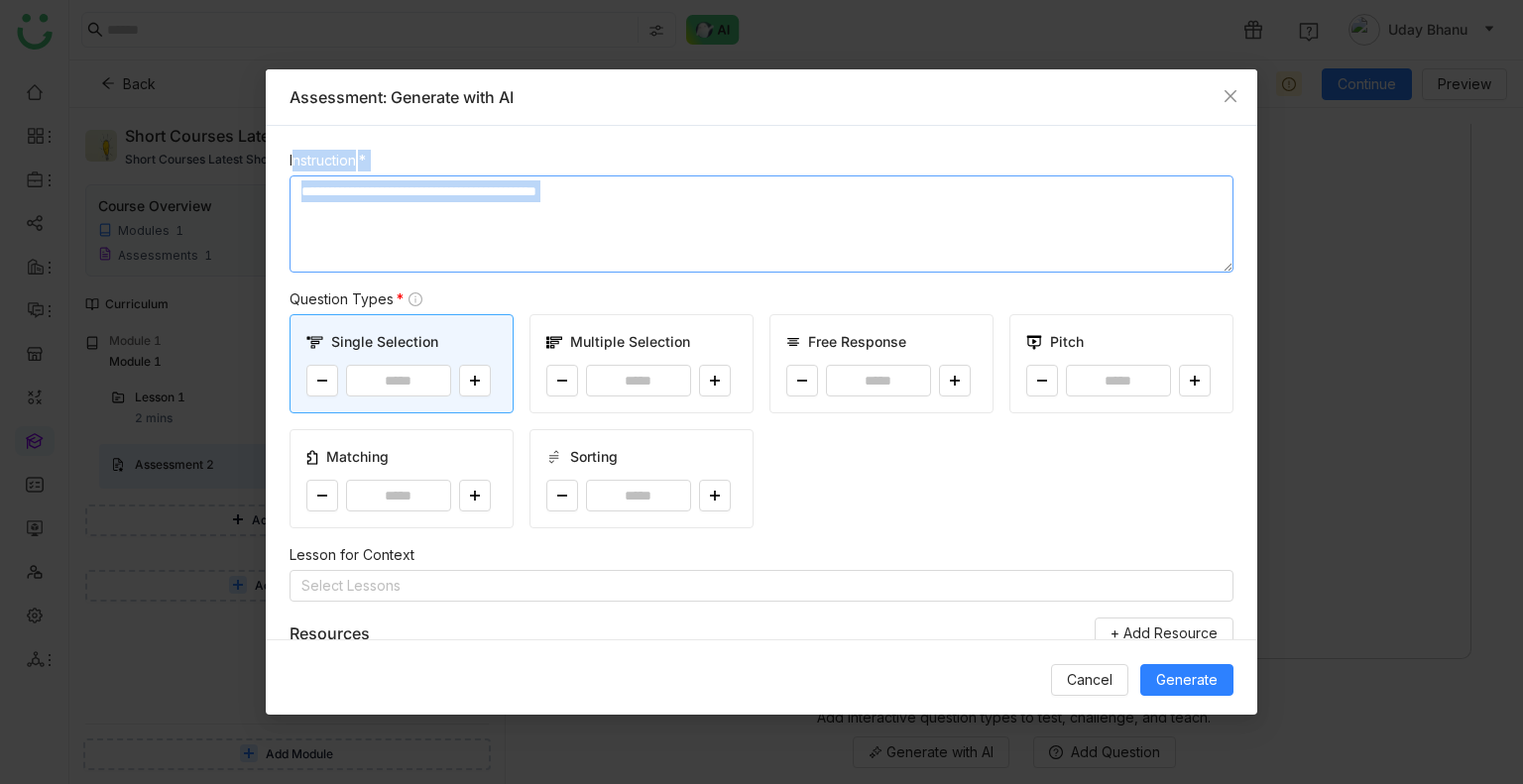 click on "**********" at bounding box center [762, 224] 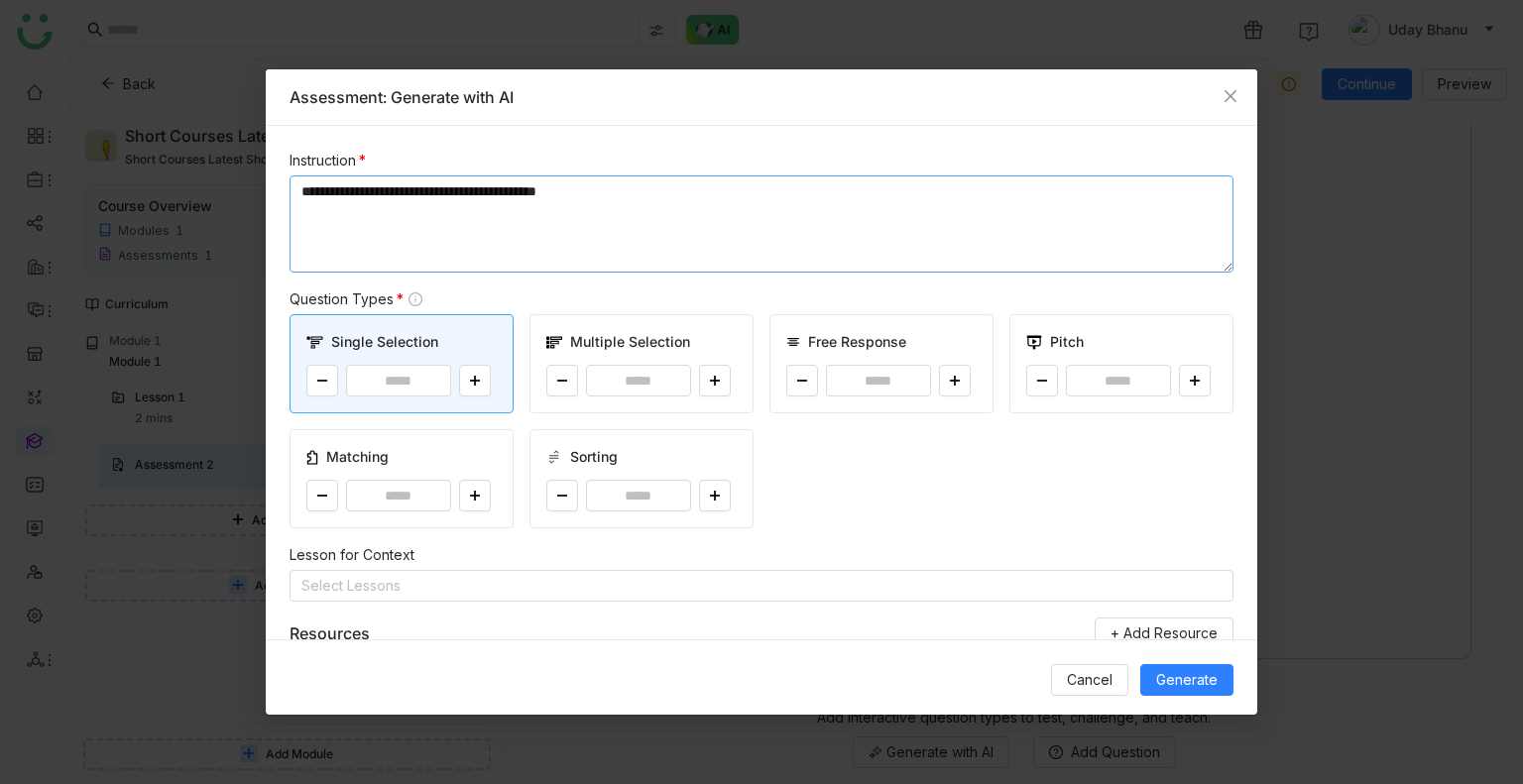 click on "**********" at bounding box center (762, 224) 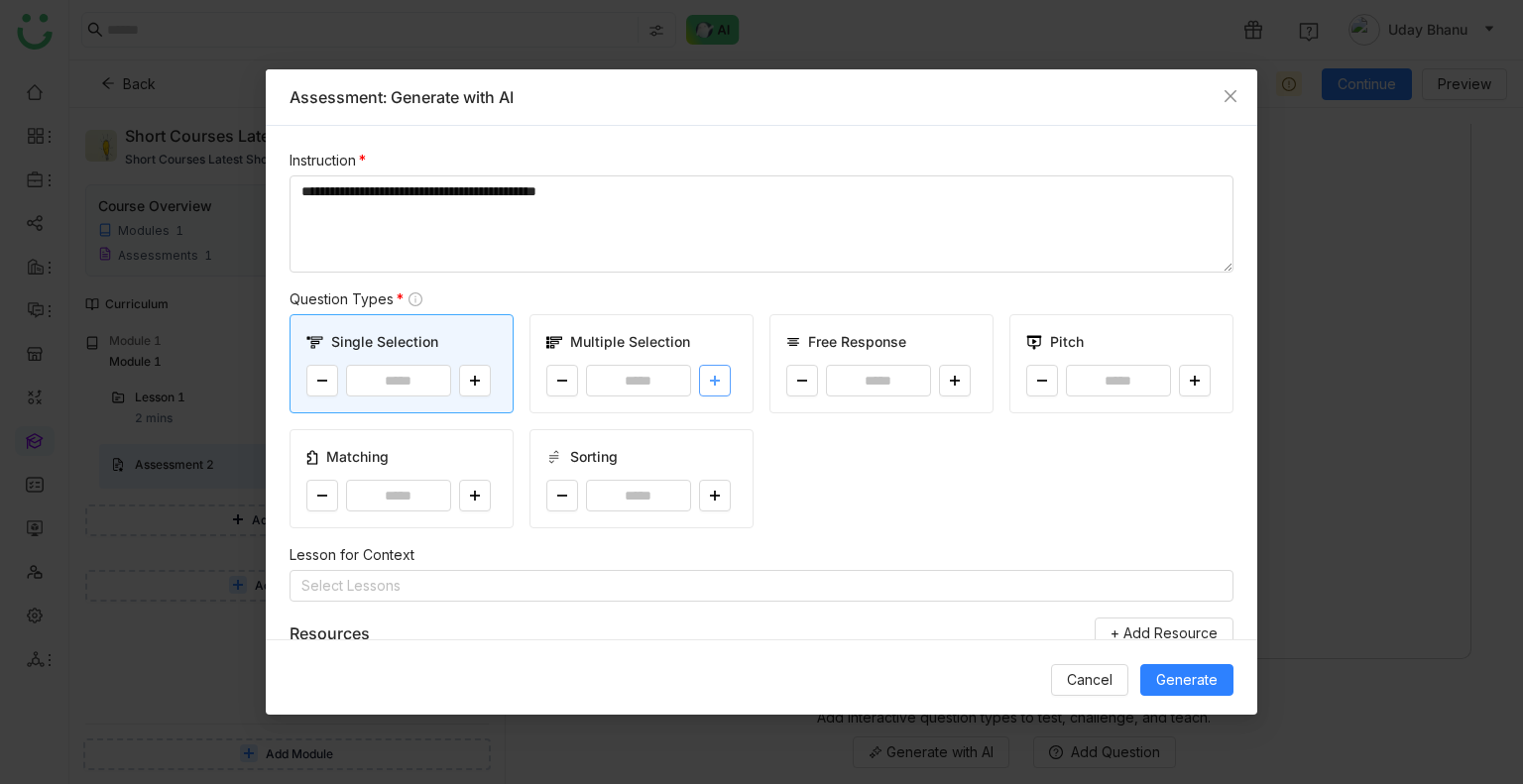 click at bounding box center [715, 381] 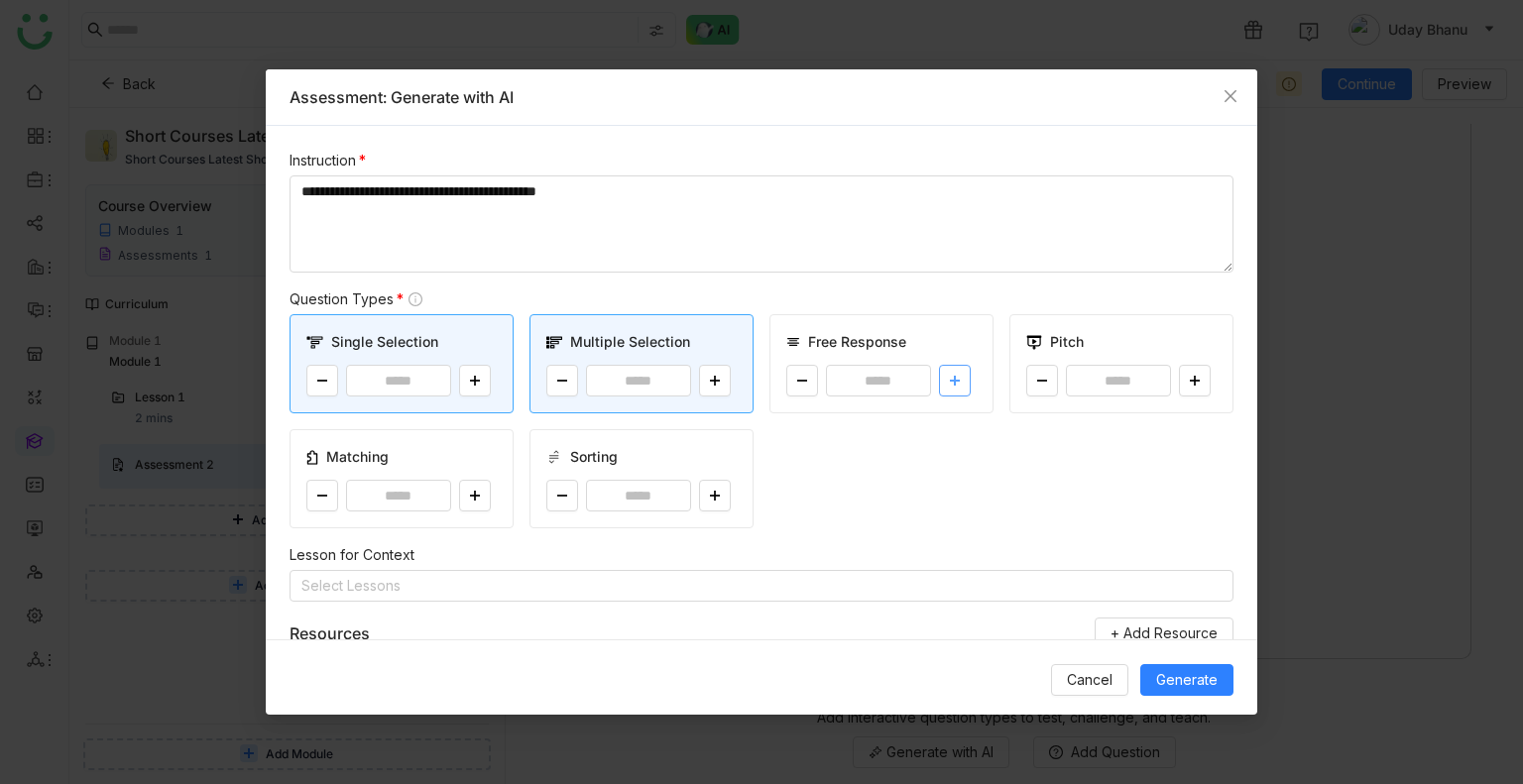 click at bounding box center (955, 381) 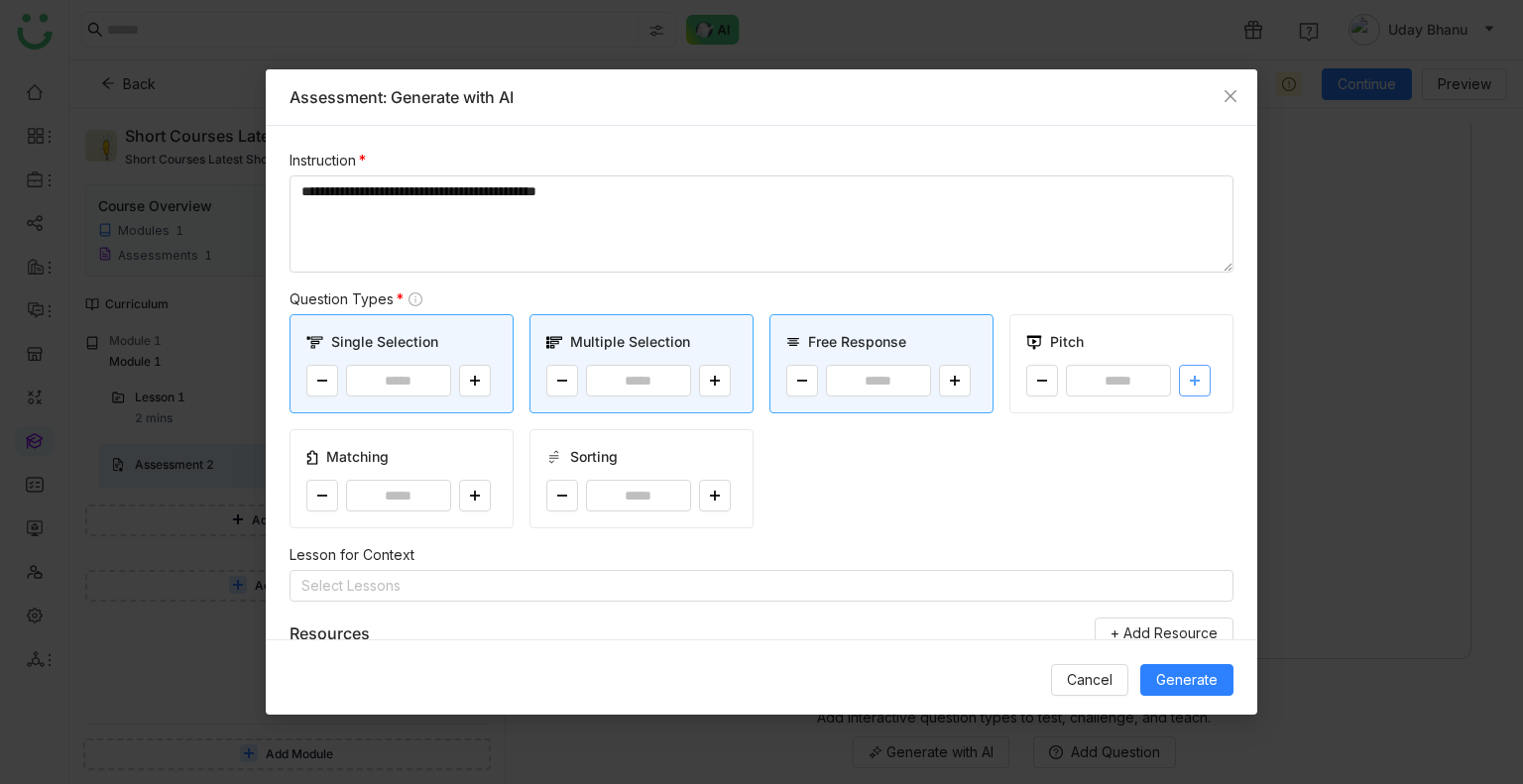 click at bounding box center (1195, 381) 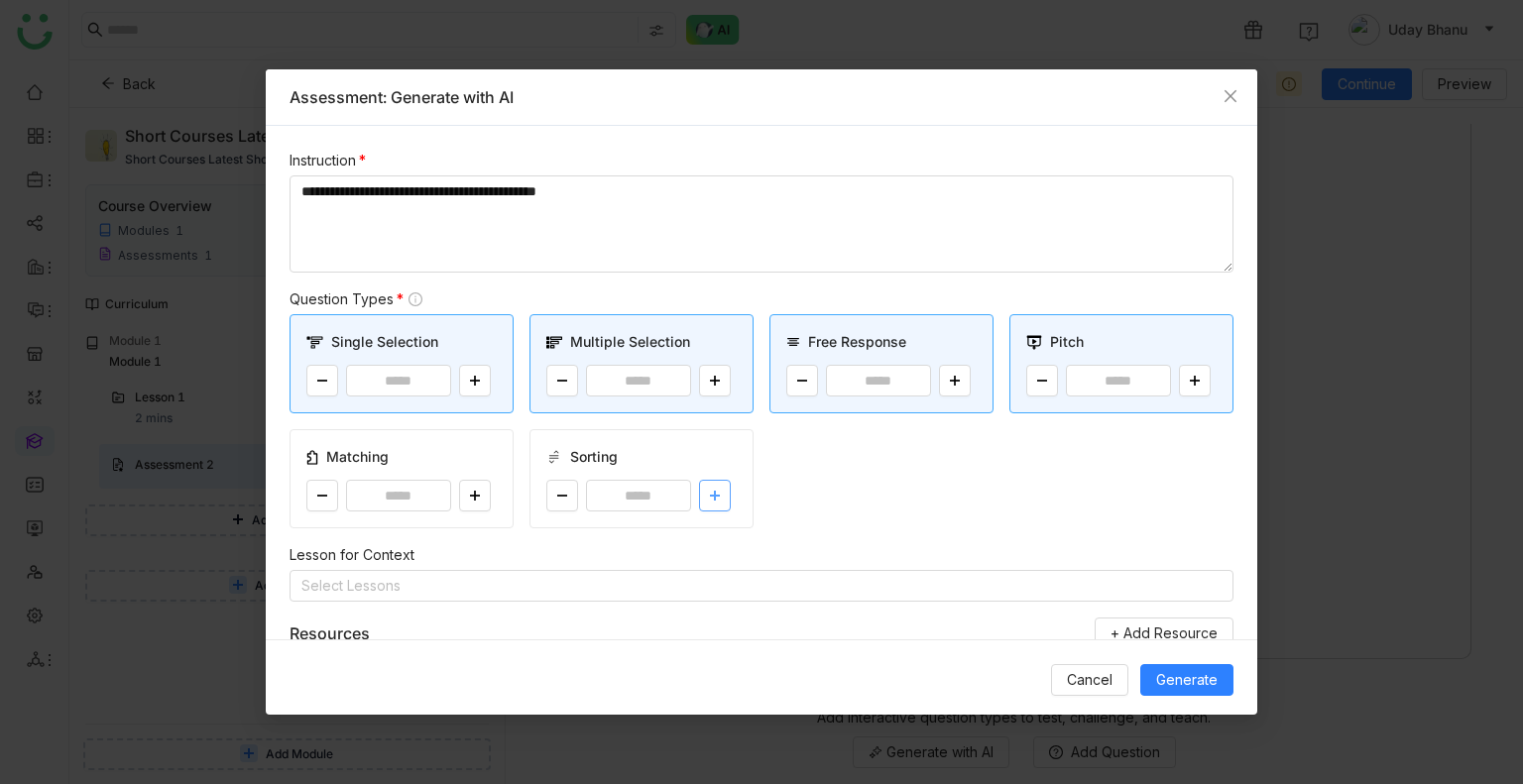 click at bounding box center (715, 496) 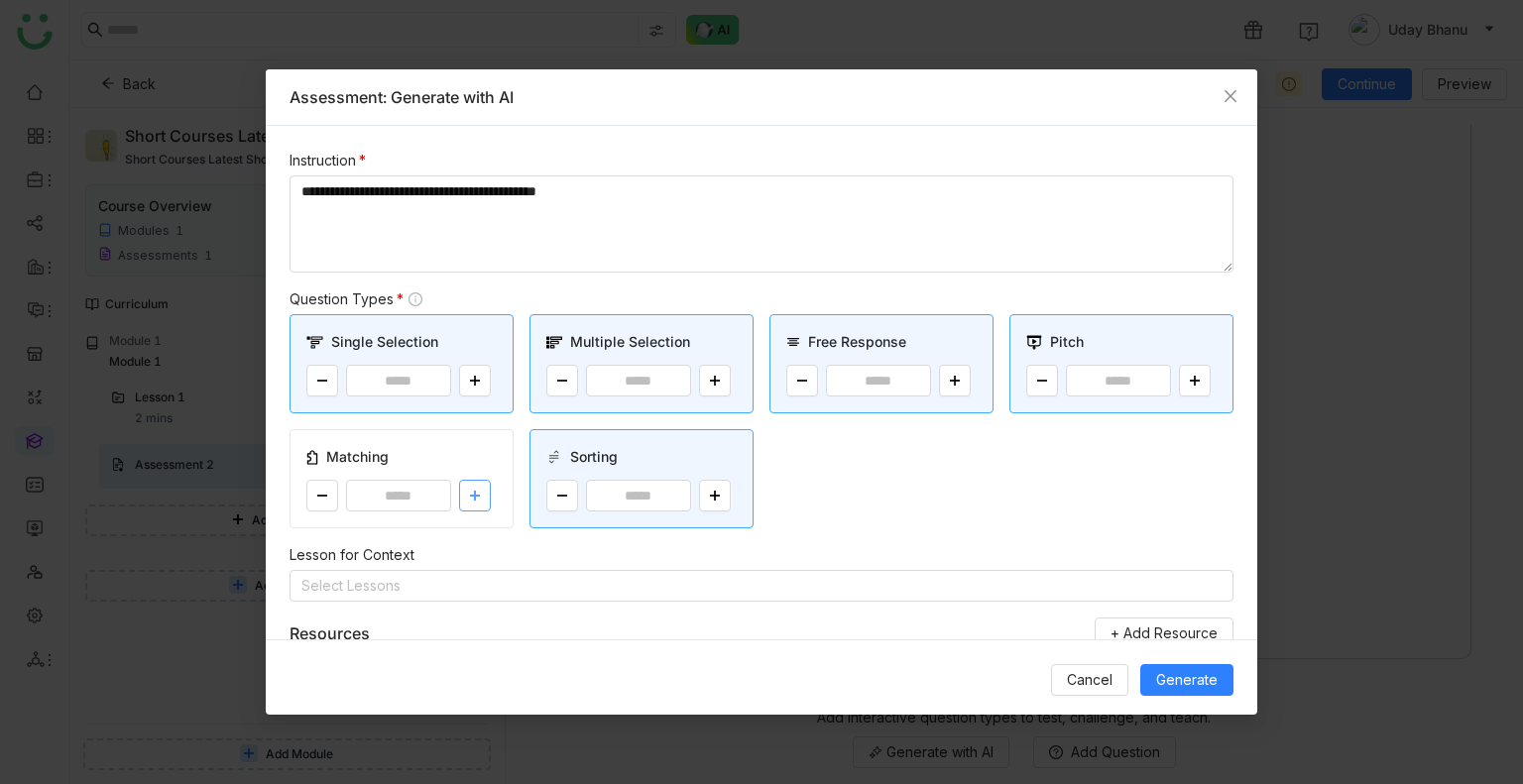 click at bounding box center [475, 496] 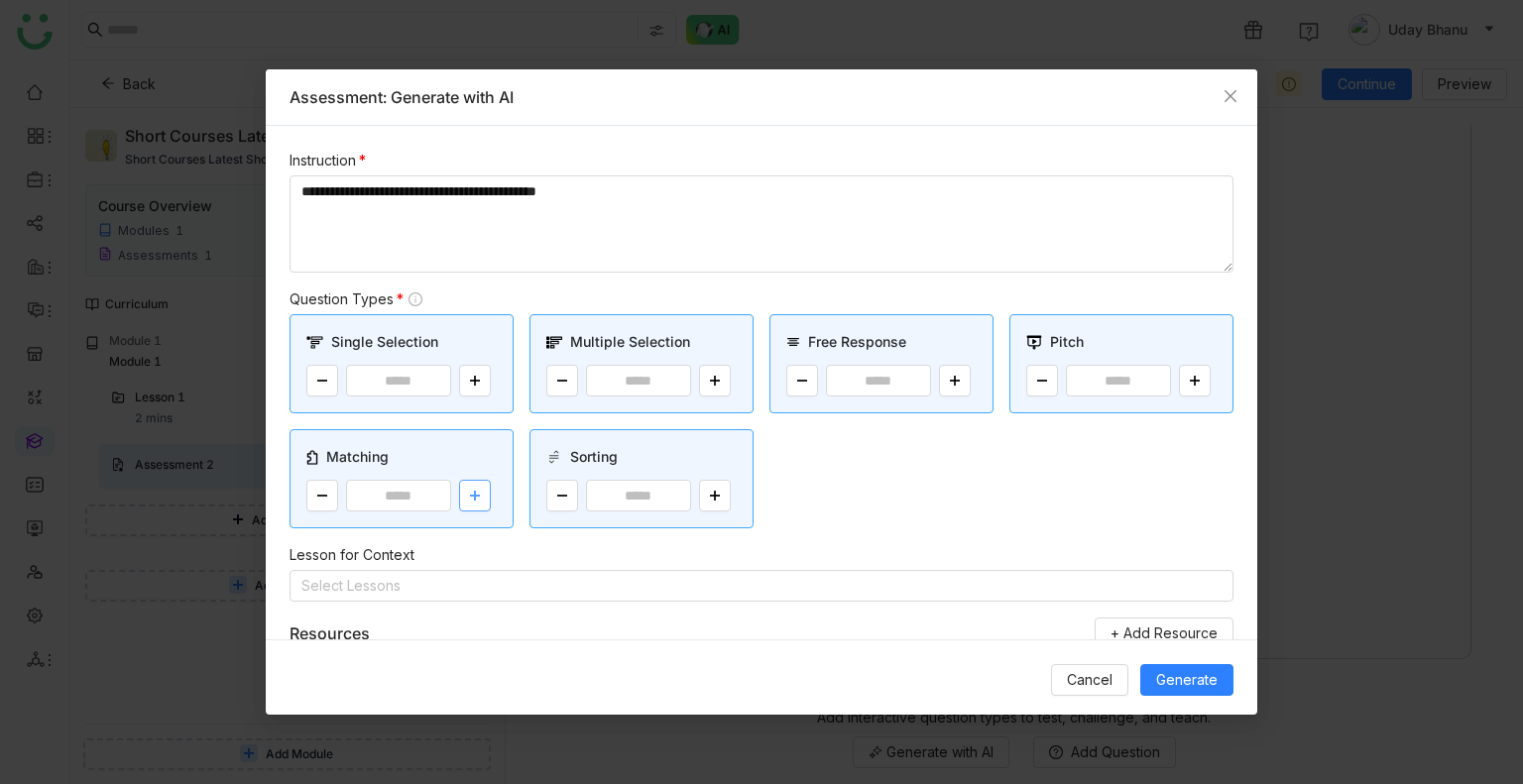 scroll, scrollTop: 251, scrollLeft: 0, axis: vertical 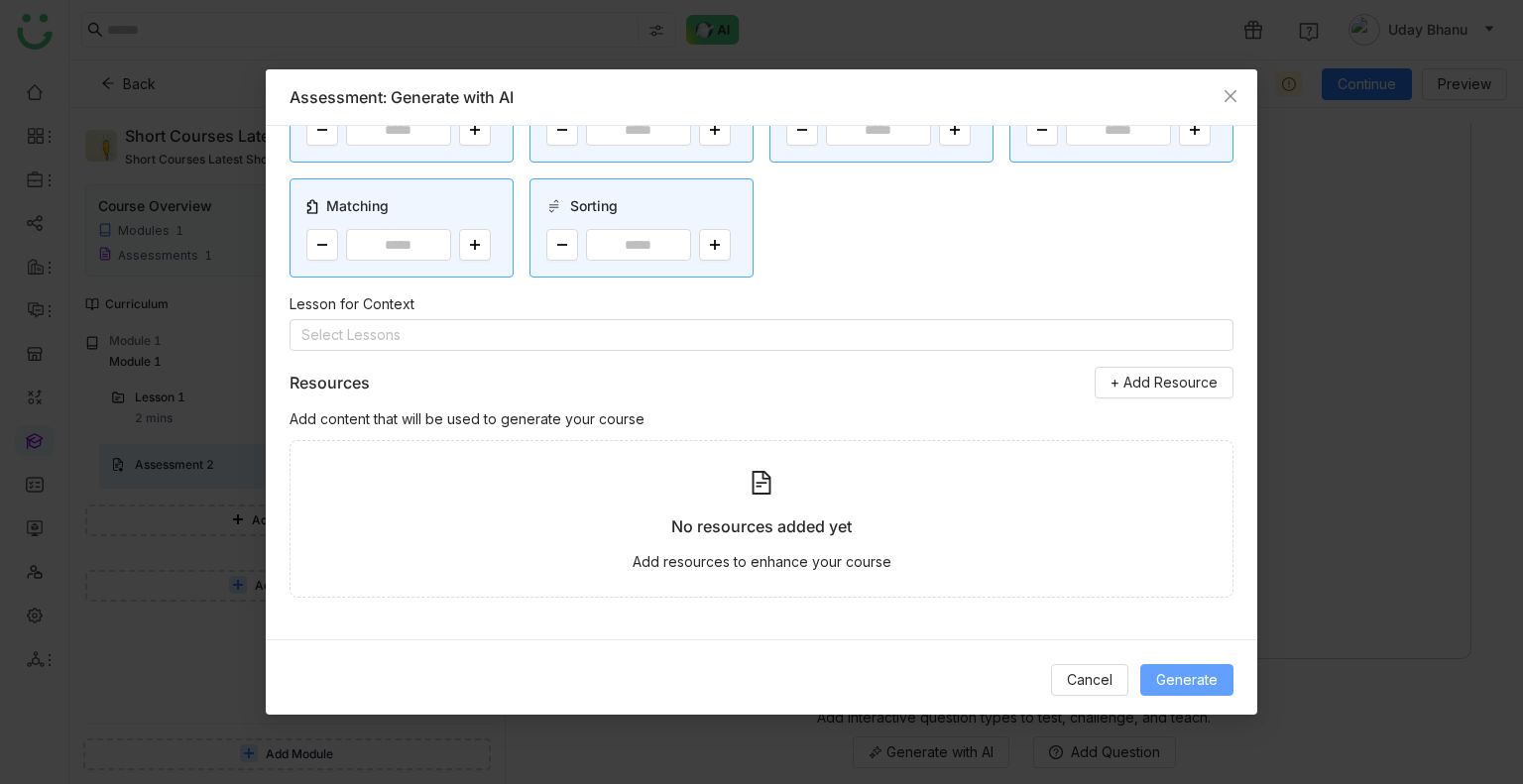 click on "Generate" at bounding box center (1187, 680) 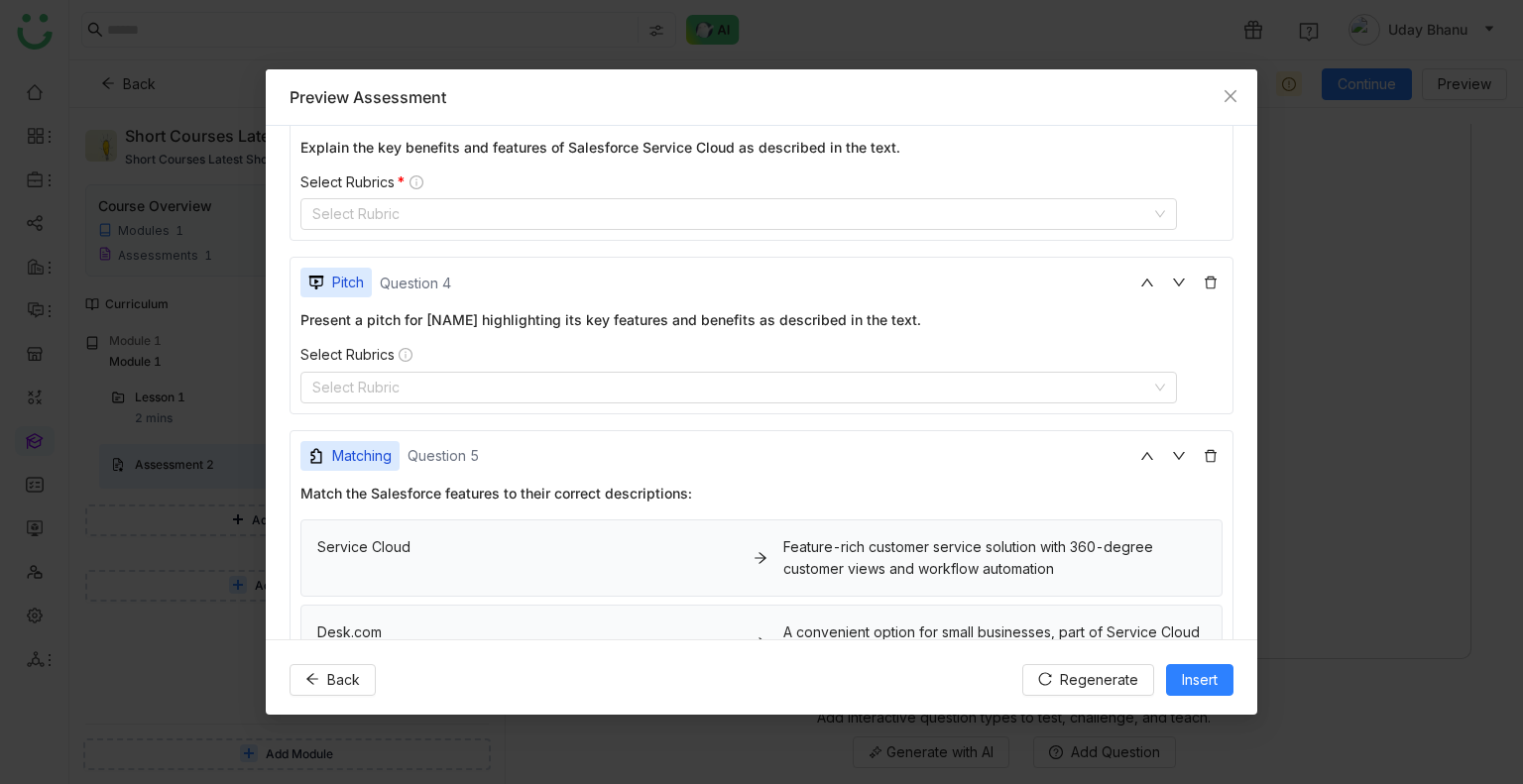 scroll, scrollTop: 936, scrollLeft: 0, axis: vertical 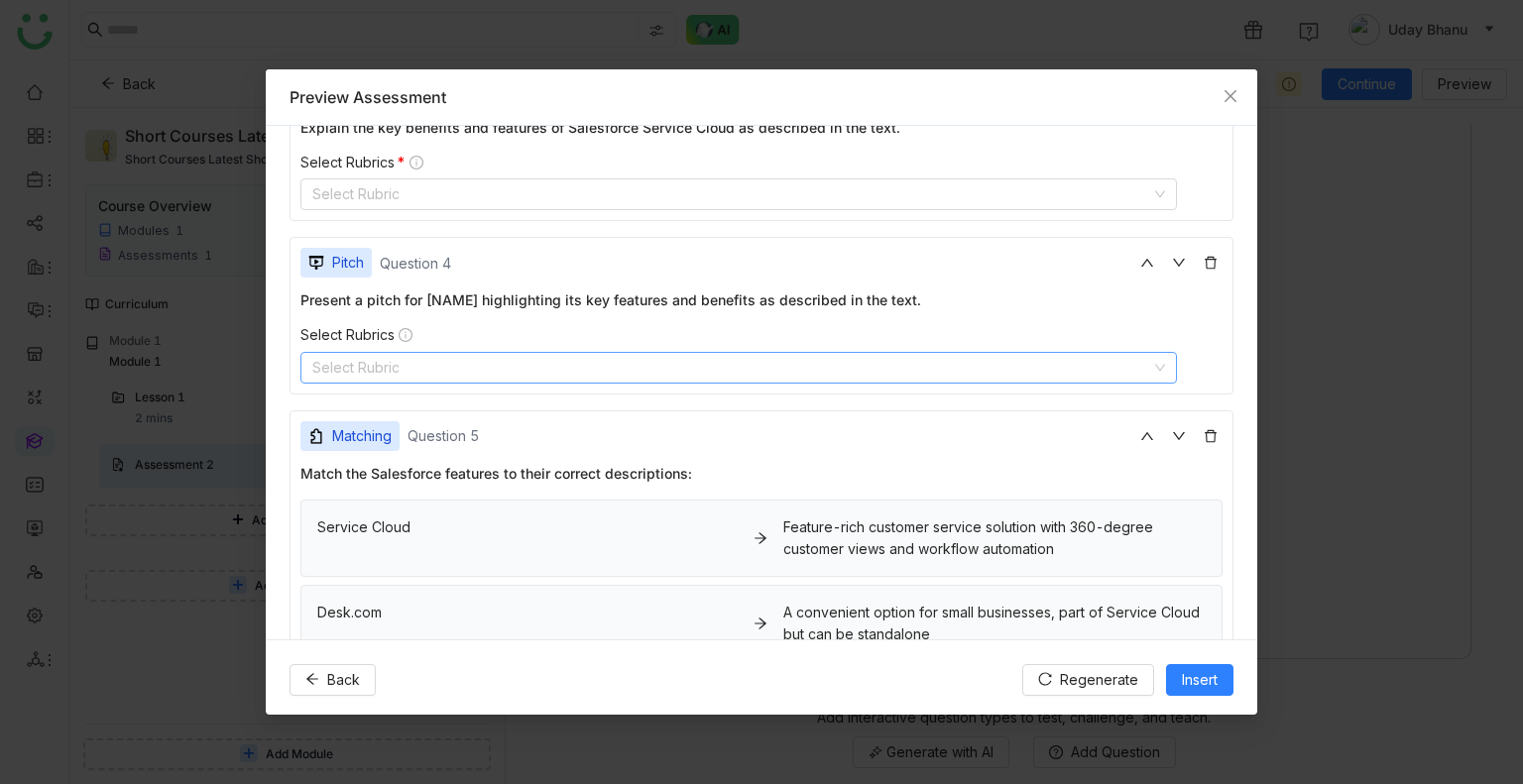 click on "Select Rubric" at bounding box center [739, 368] 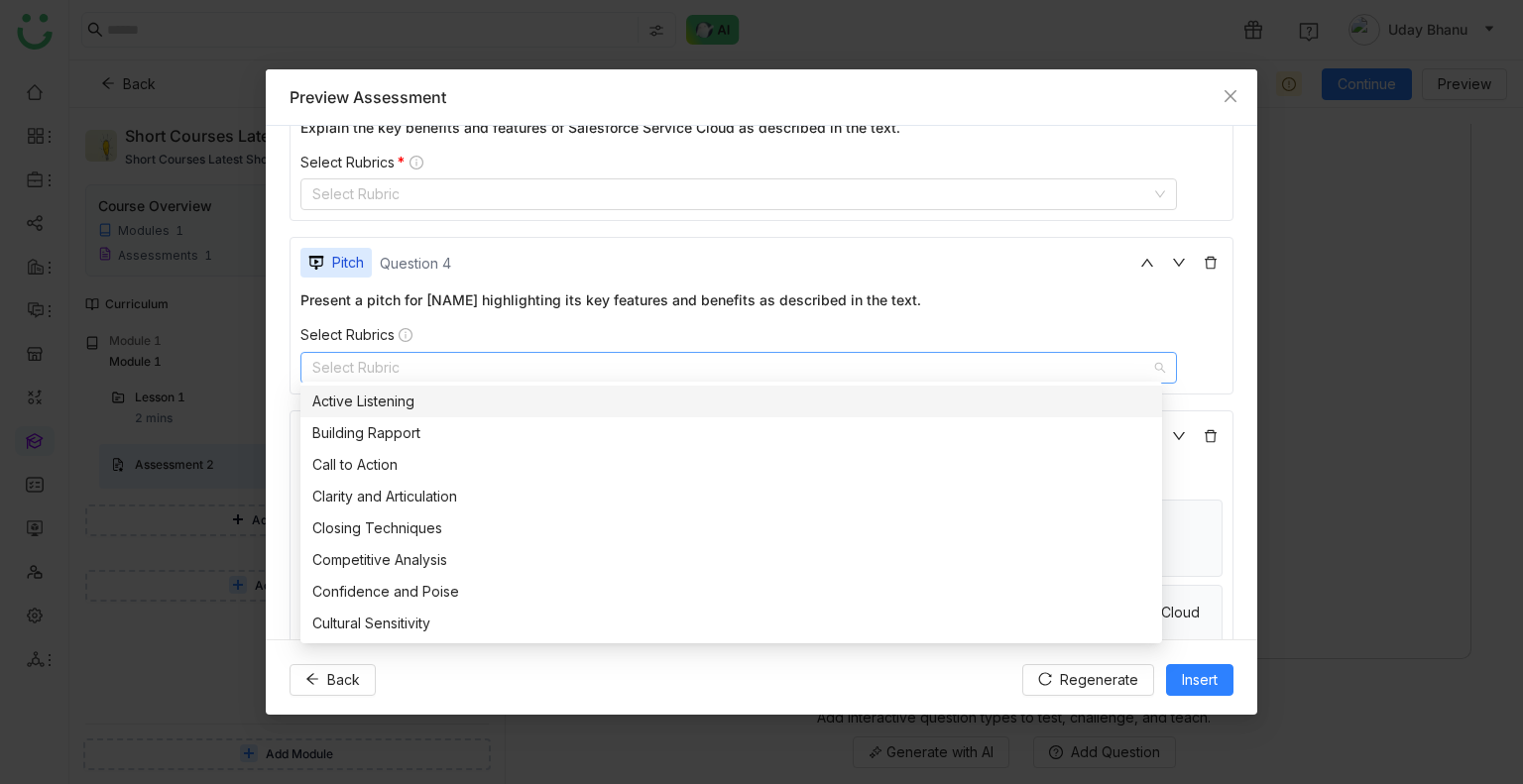 click on "Active Listening" at bounding box center [731, 401] 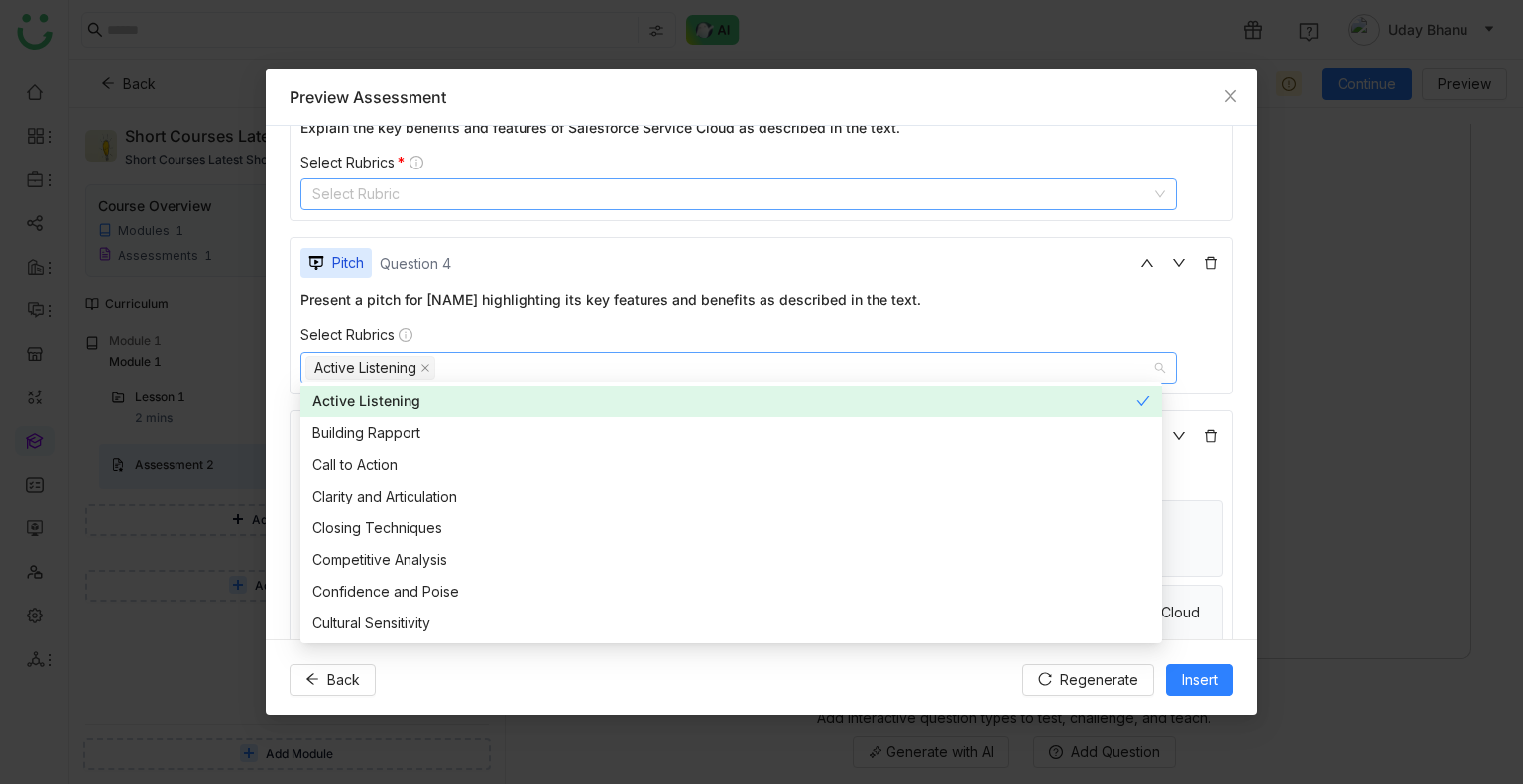 click on "Select Rubric" at bounding box center (739, 194) 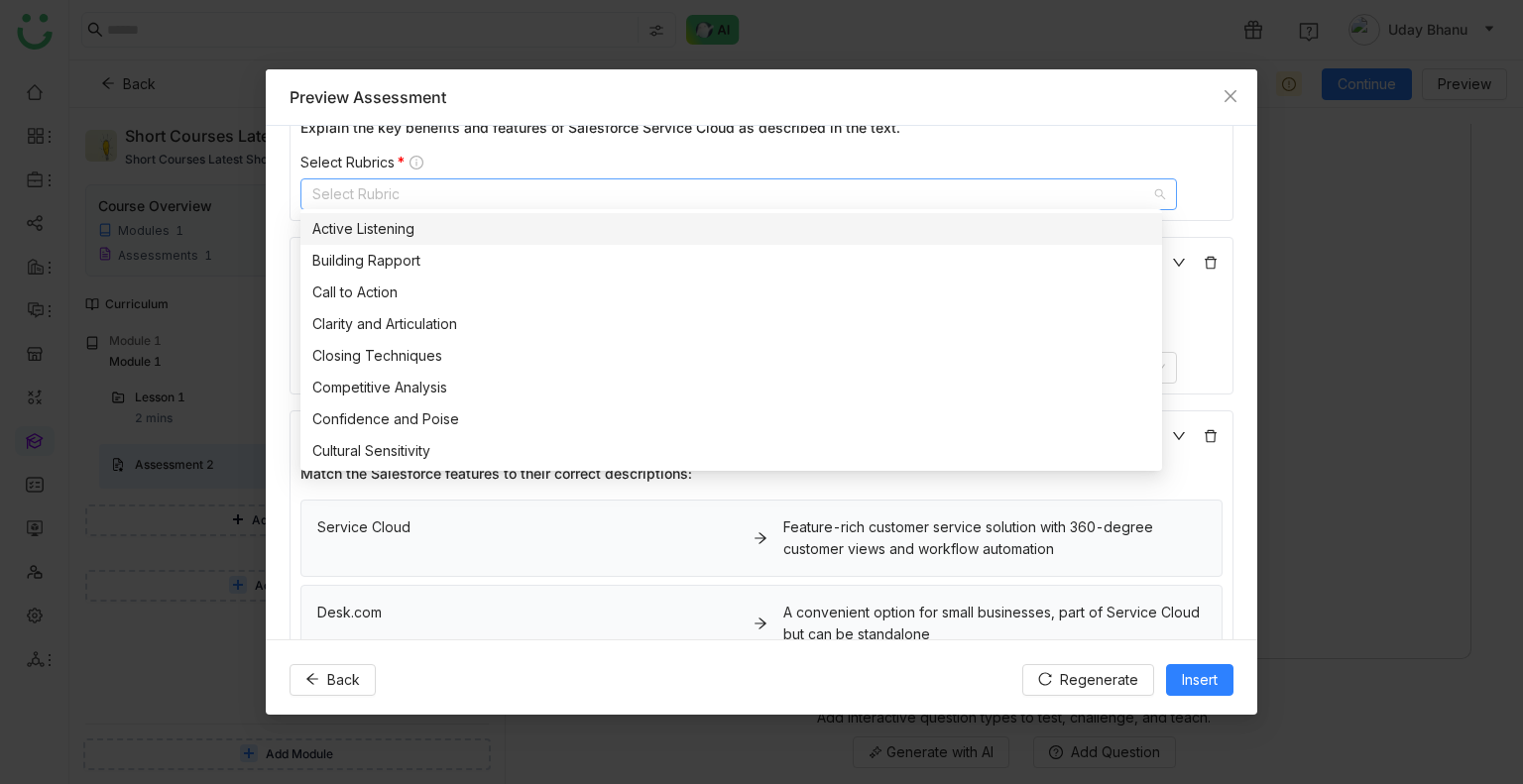 click on "Active Listening" at bounding box center [731, 229] 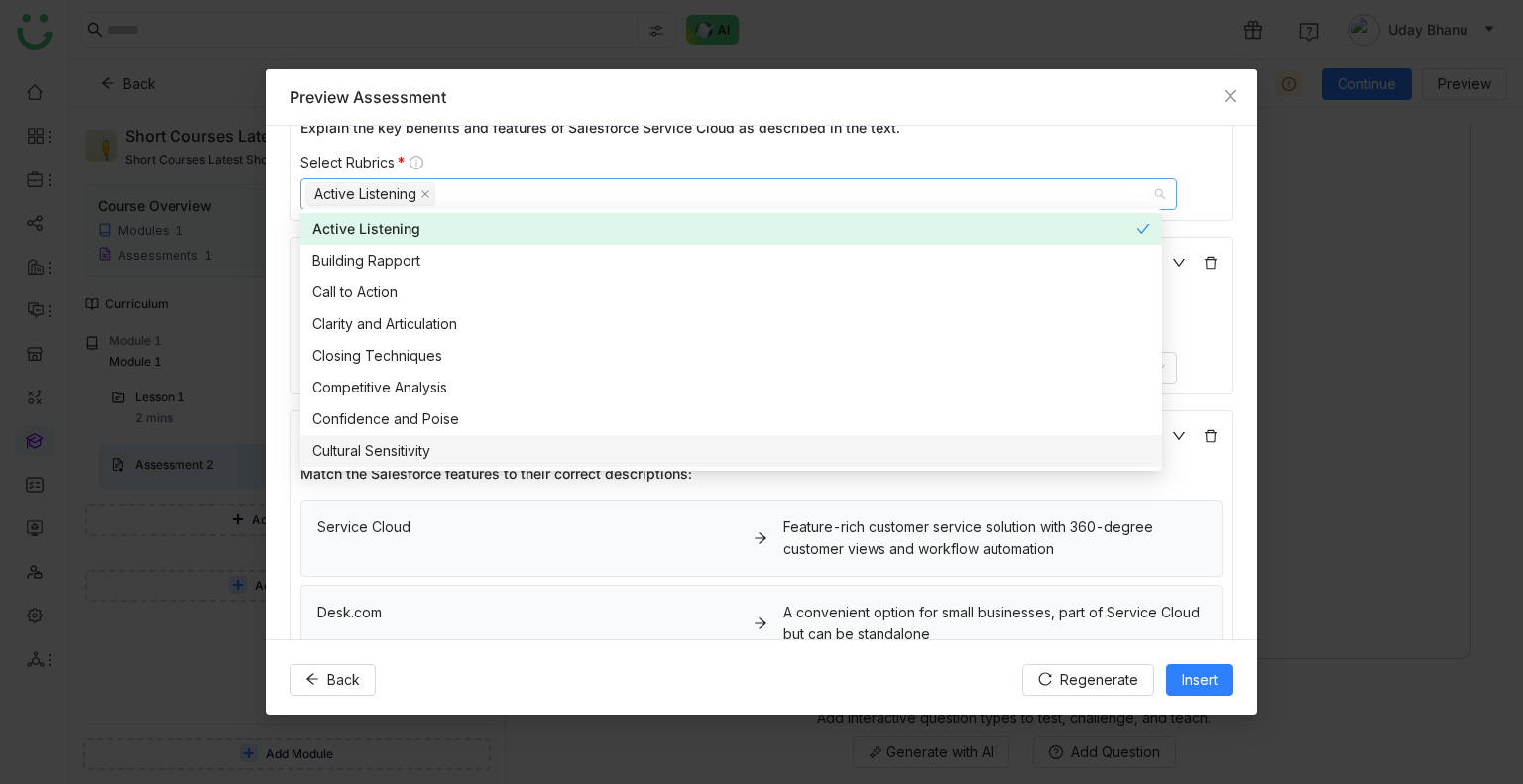 click on "**********" at bounding box center [762, 382] 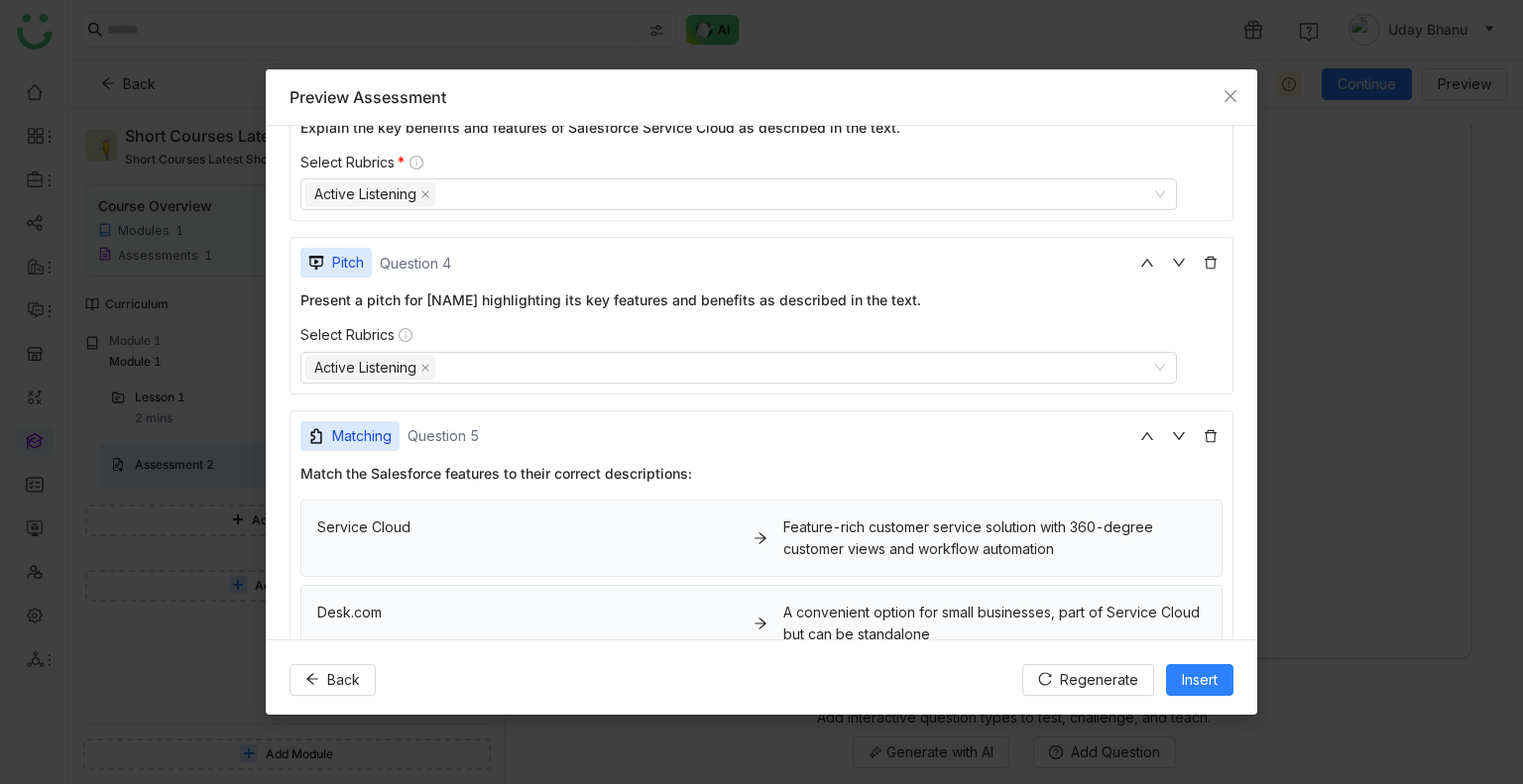 scroll, scrollTop: 1448, scrollLeft: 0, axis: vertical 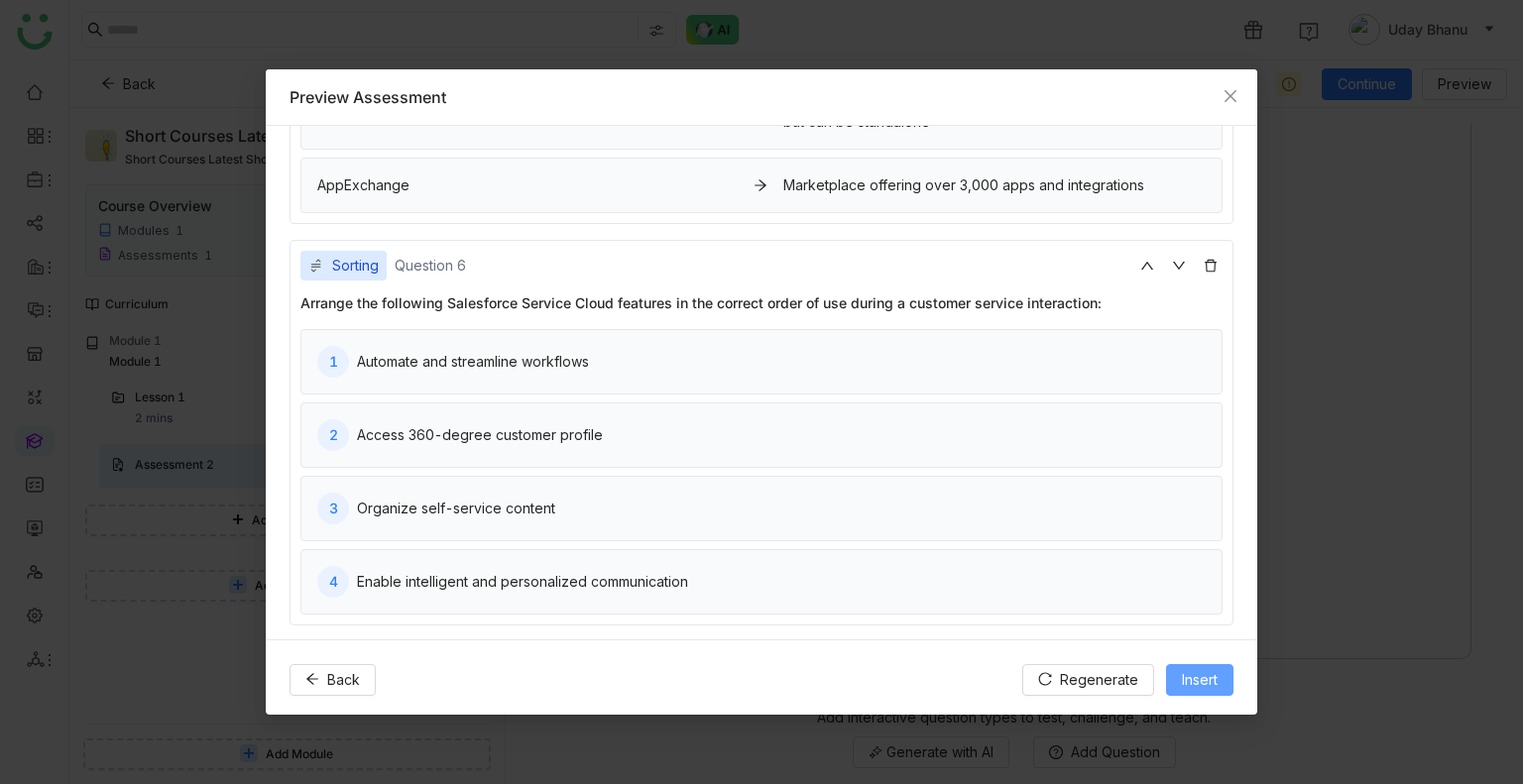 click on "Insert" at bounding box center [1200, 680] 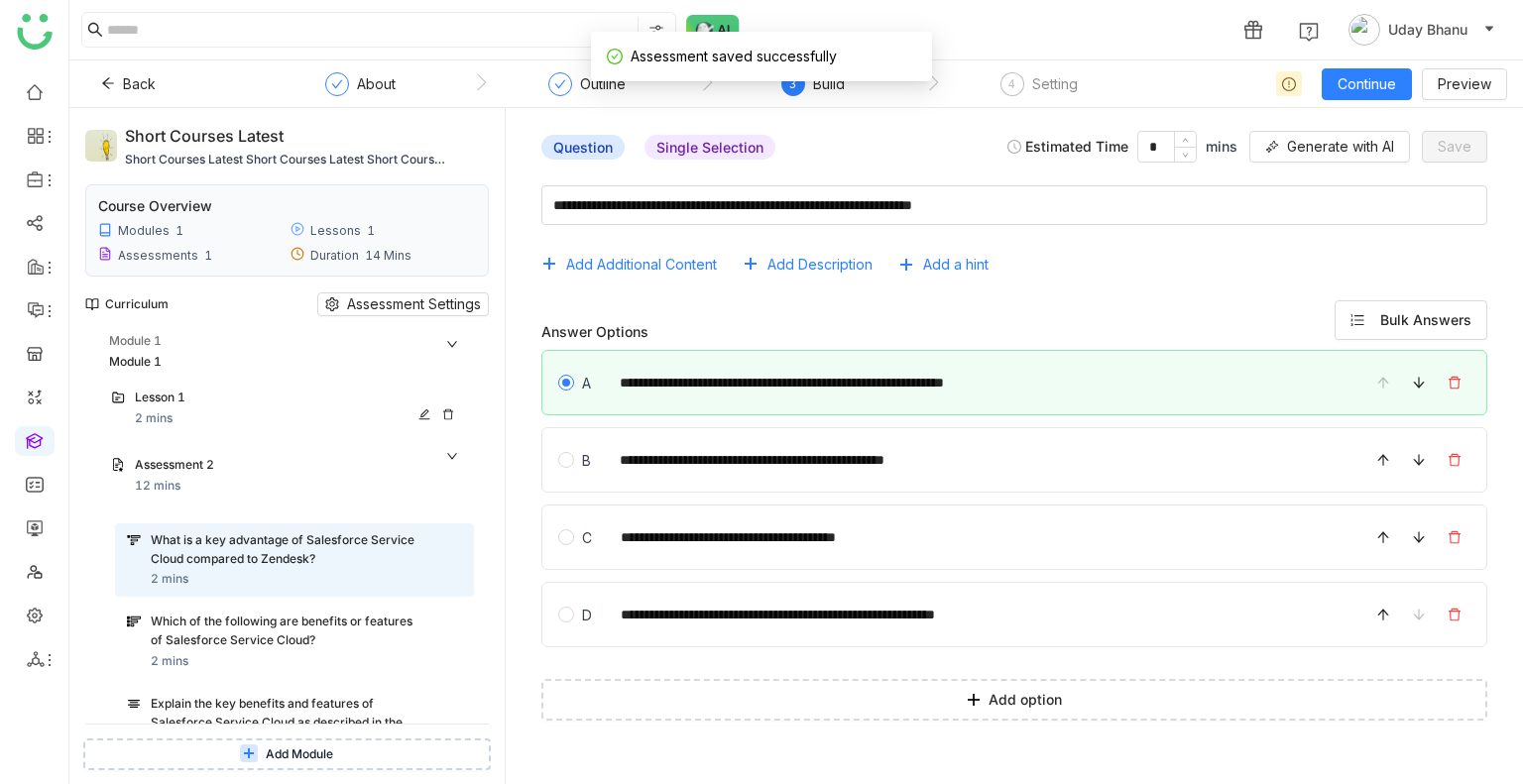 scroll, scrollTop: 442, scrollLeft: 0, axis: vertical 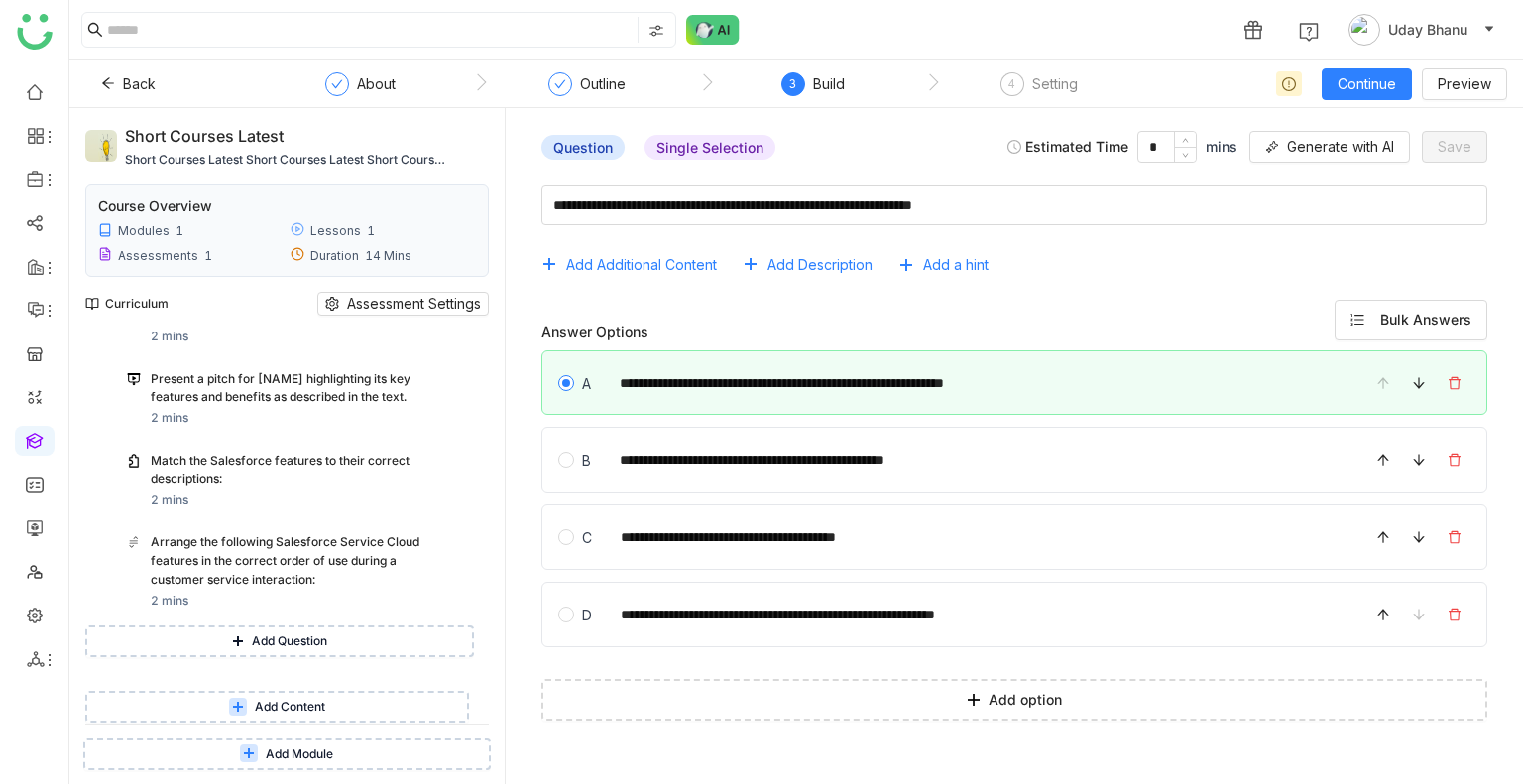 click on "Add Content" at bounding box center (290, 707) 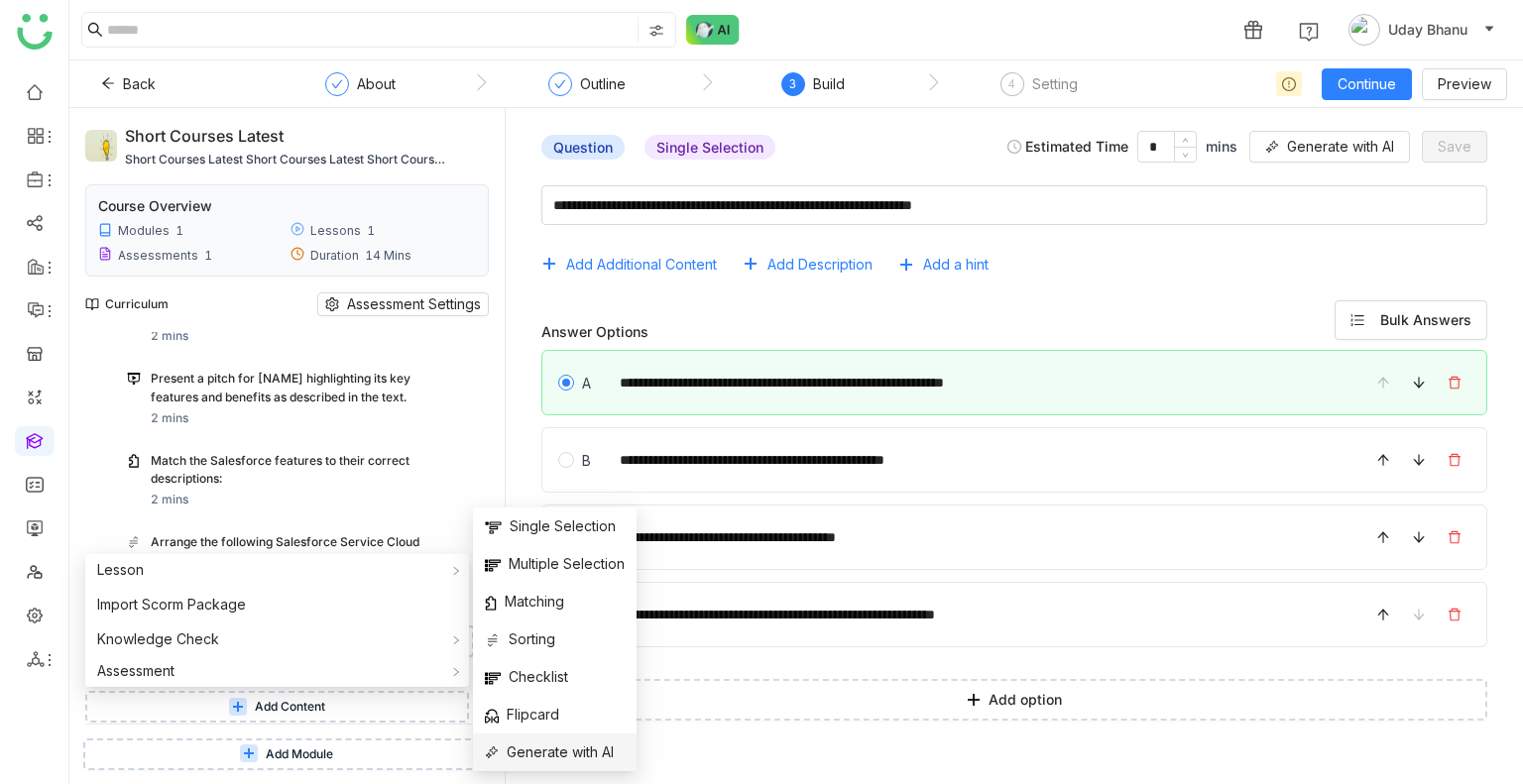 click on "Generate with AI" at bounding box center [549, 752] 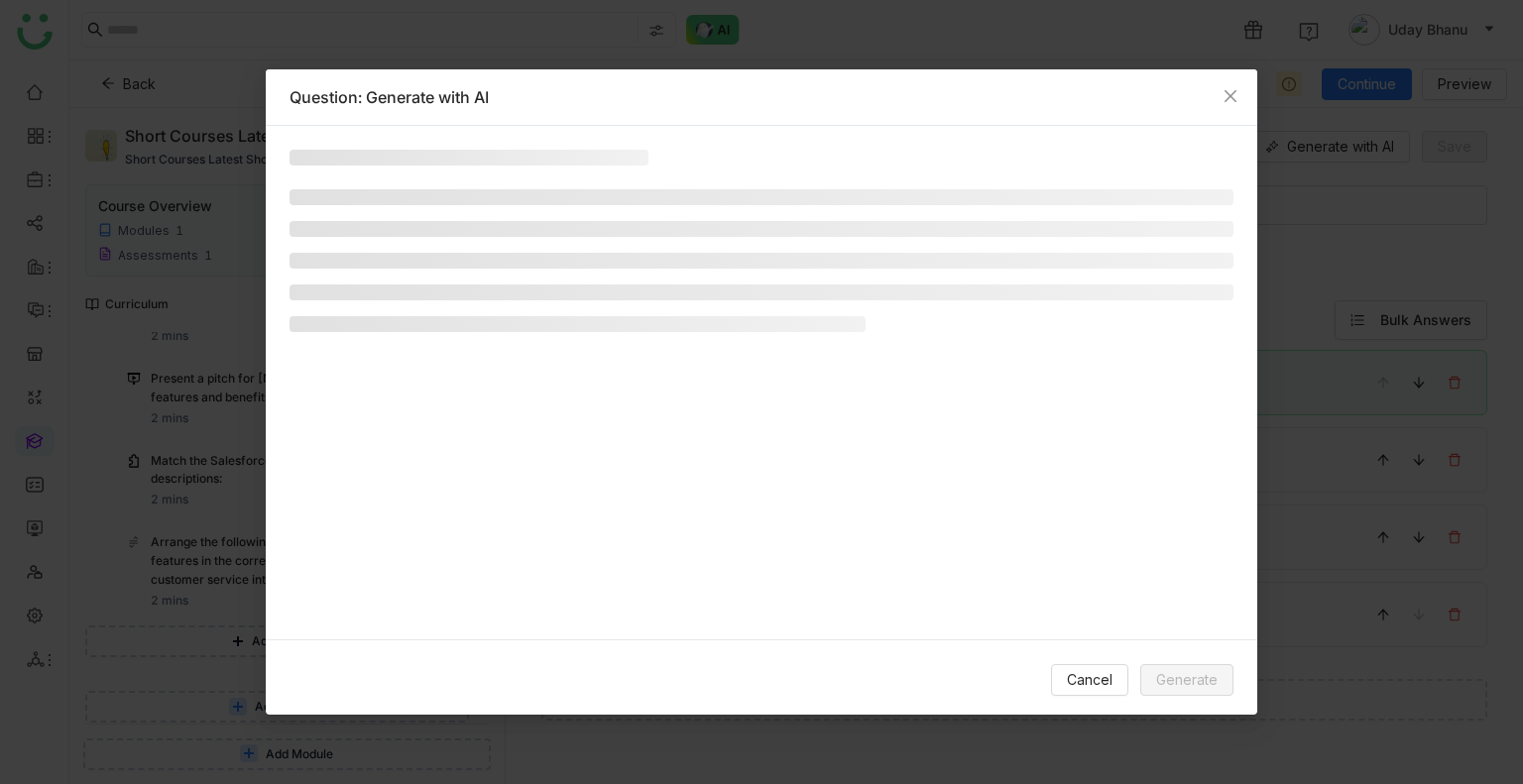click at bounding box center (762, 261) 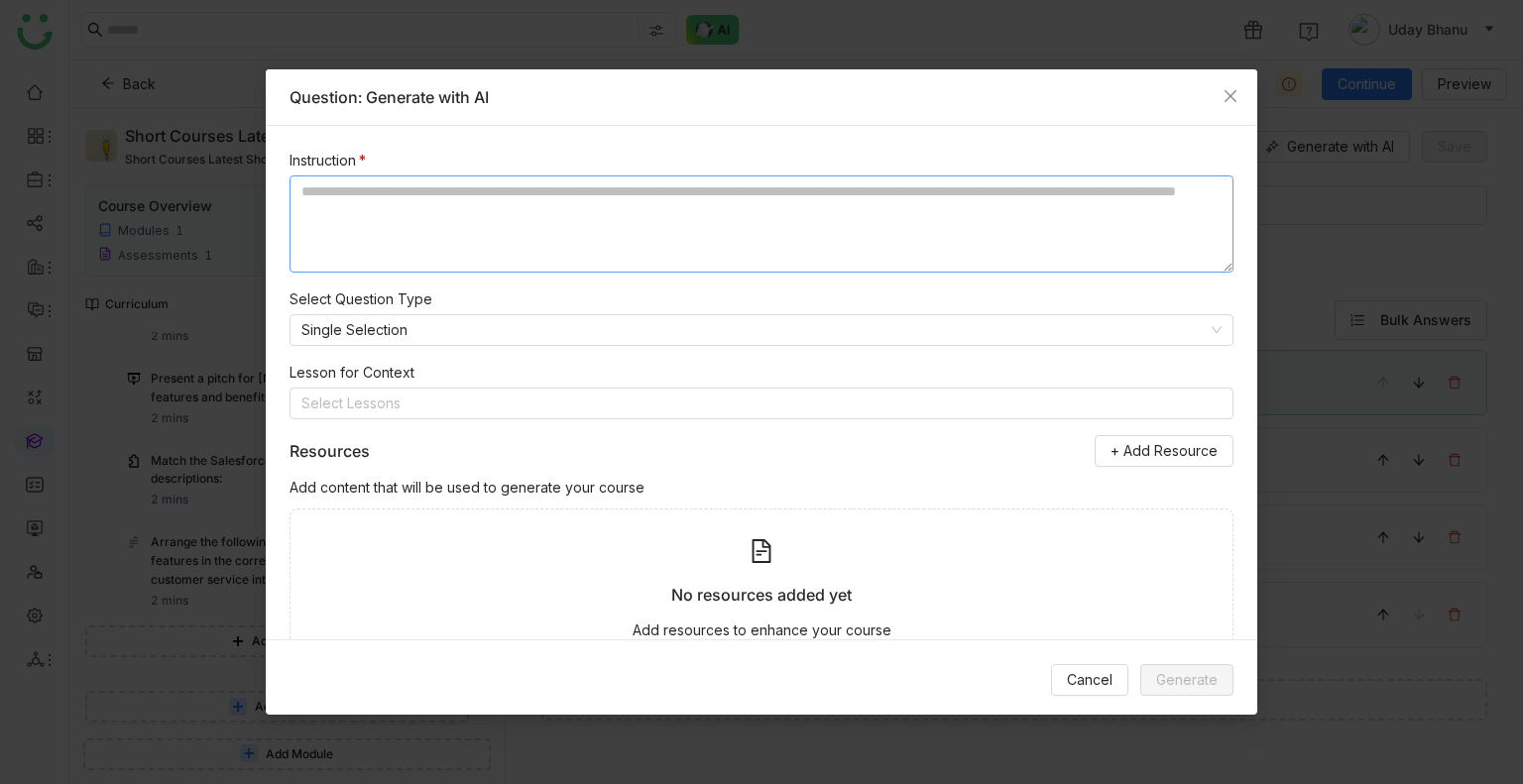 click at bounding box center (762, 224) 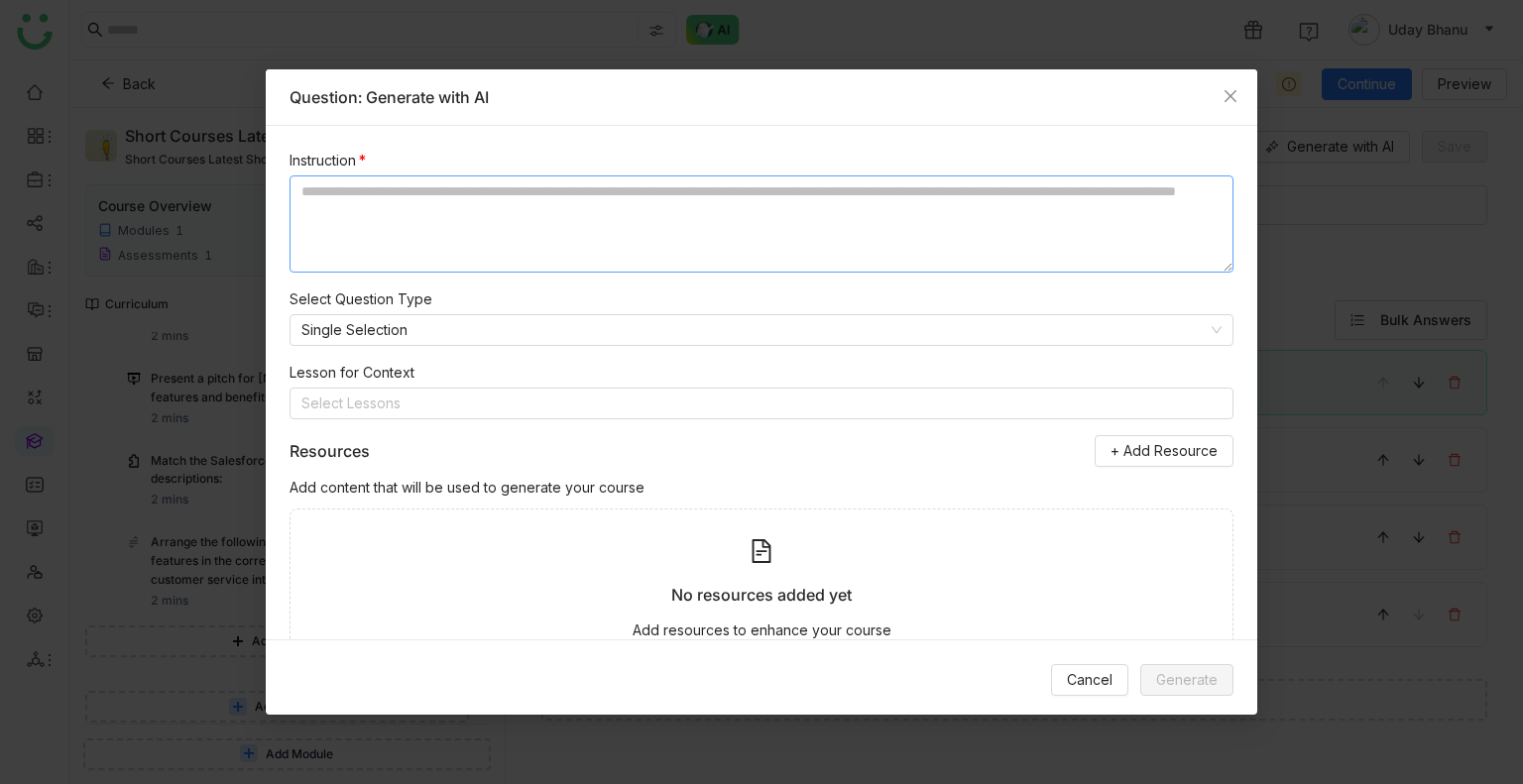 paste on "**********" 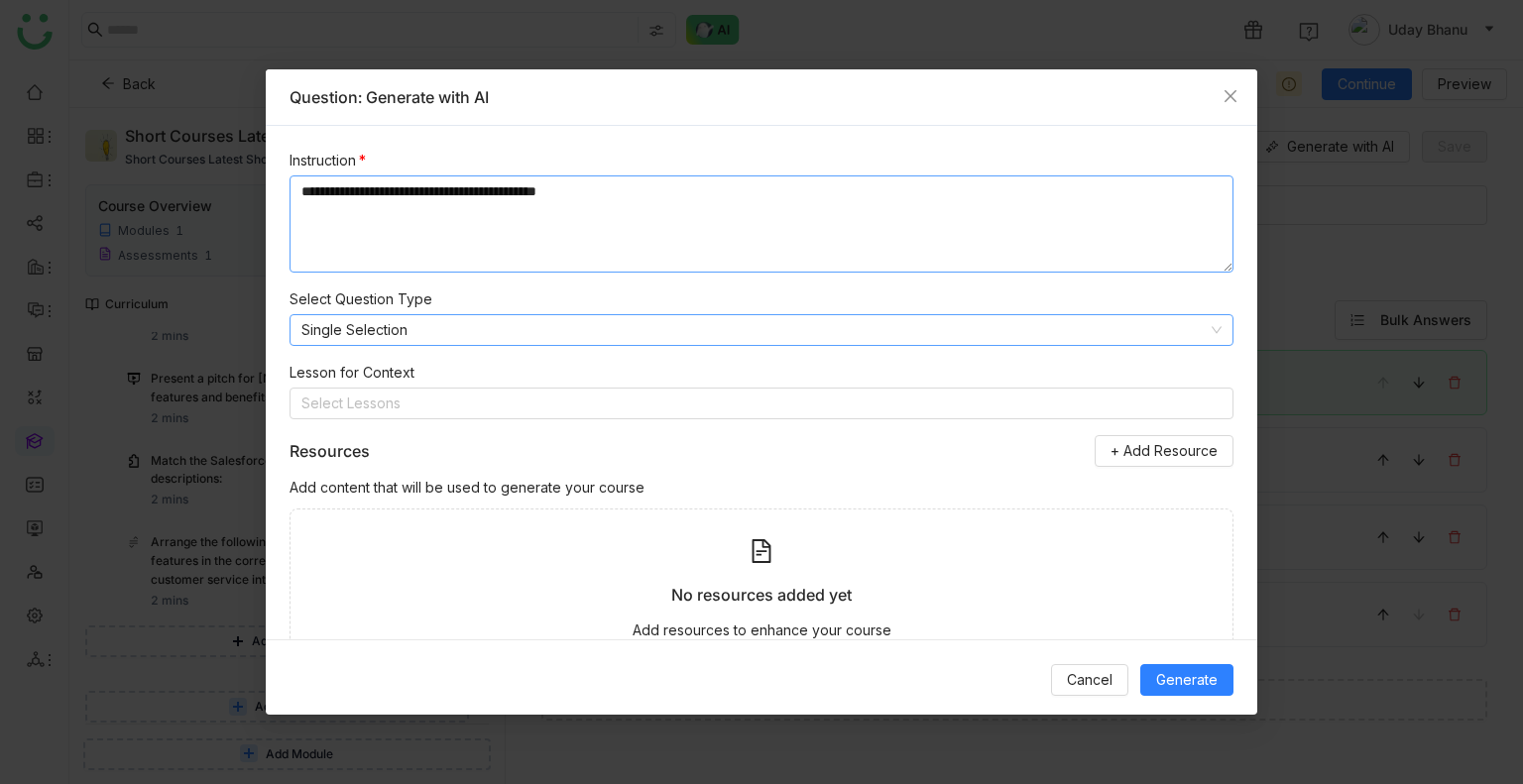 type on "**********" 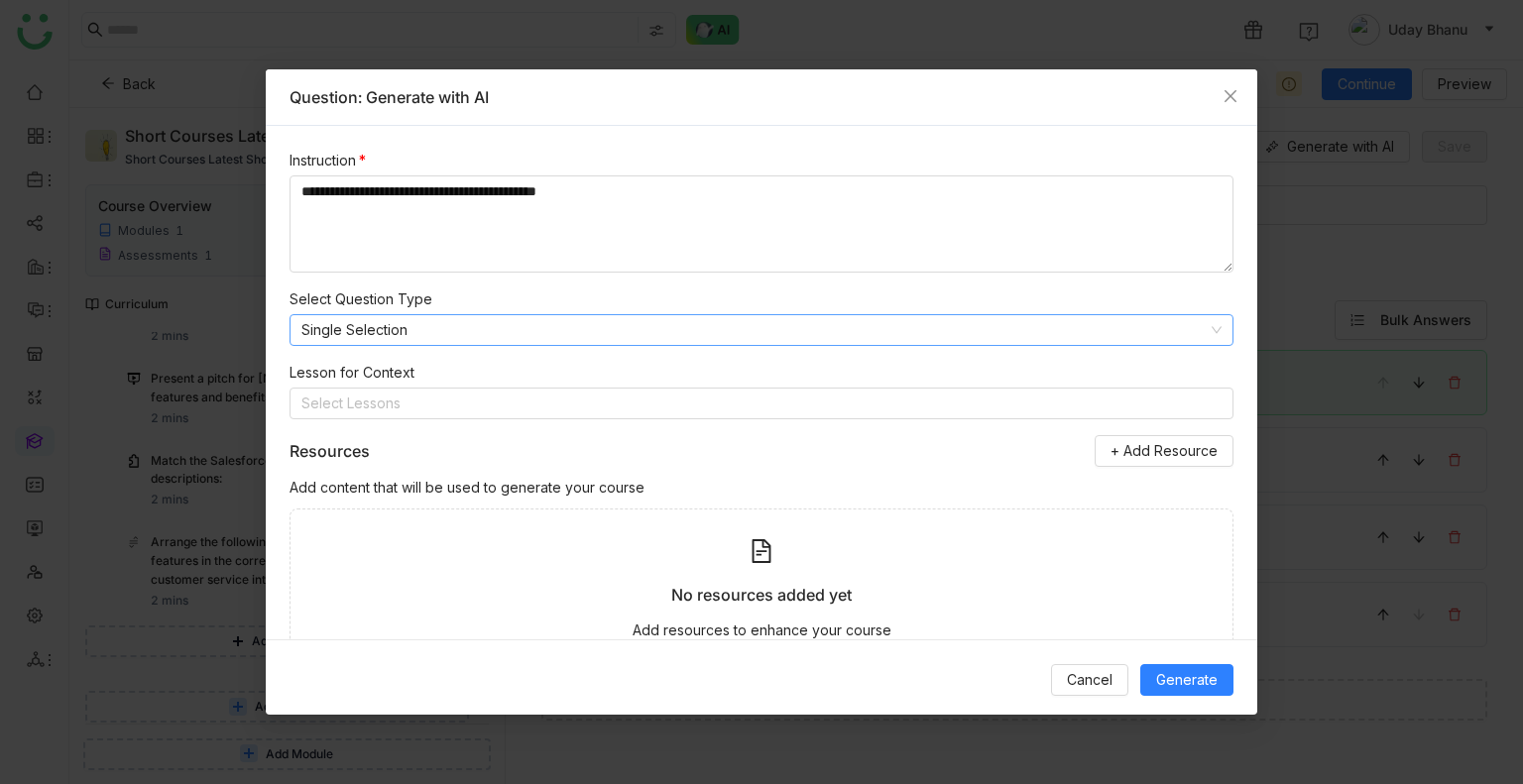 click on "Single Selection" 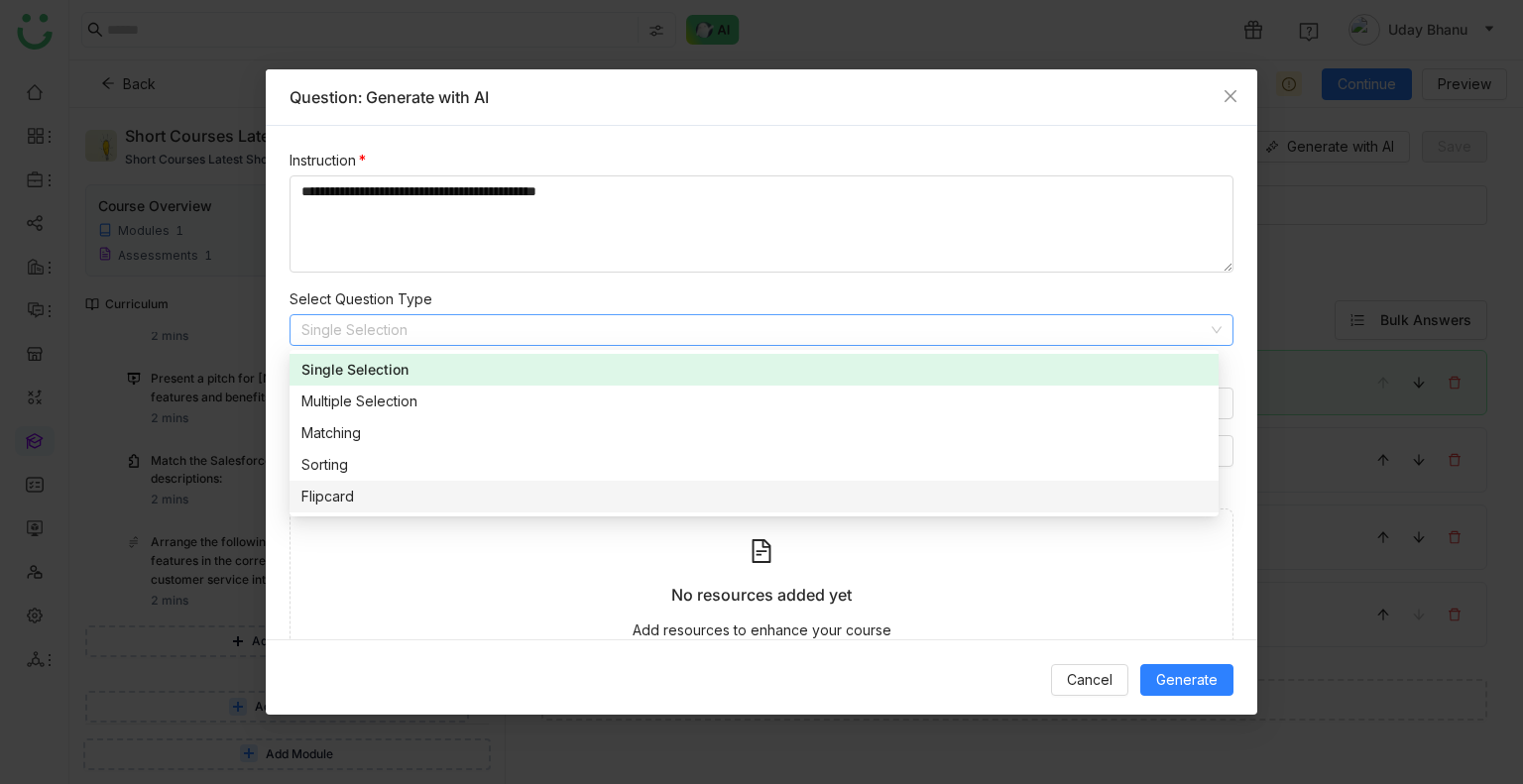 click on "Flipcard" at bounding box center [754, 497] 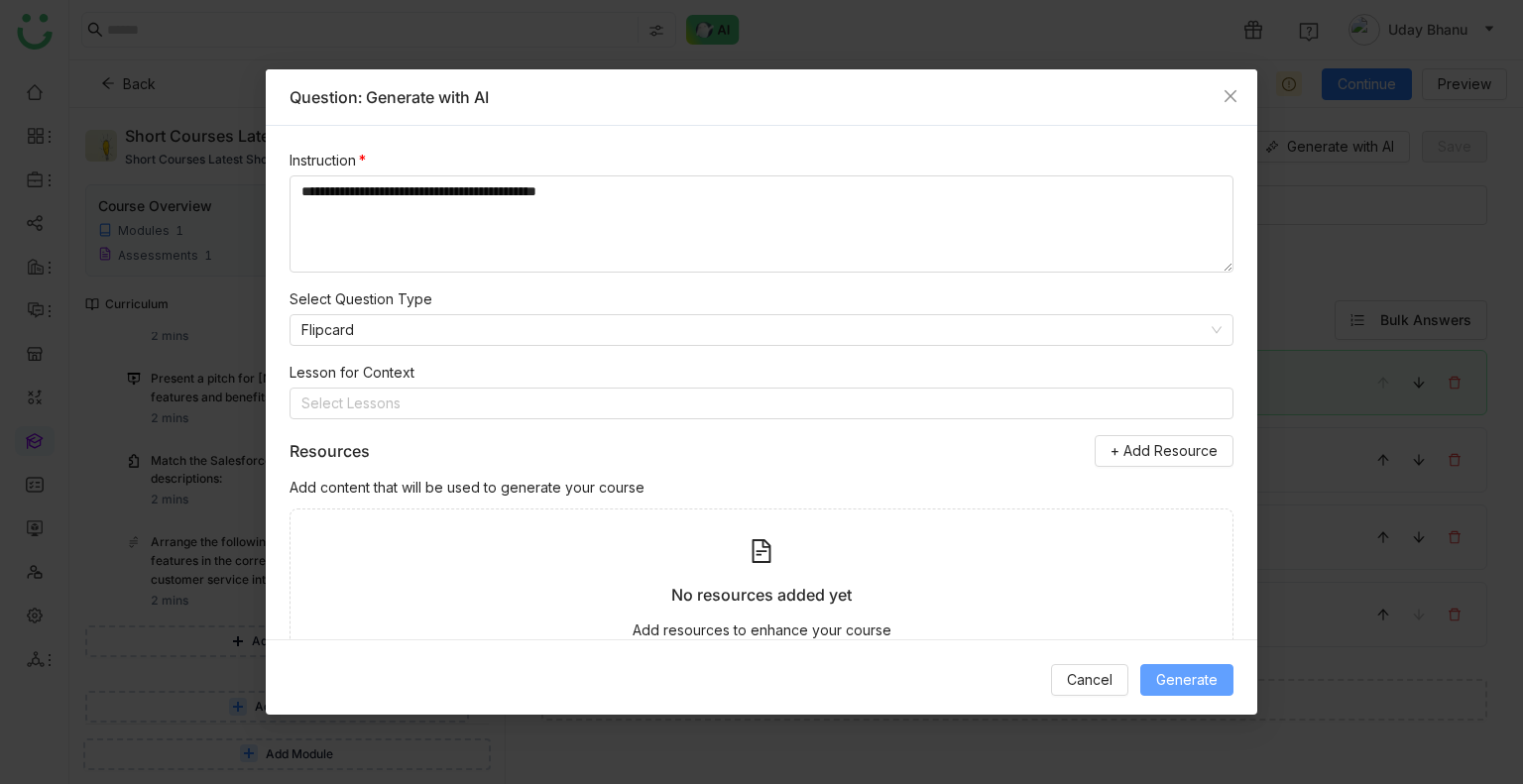 click on "Generate" at bounding box center (1187, 680) 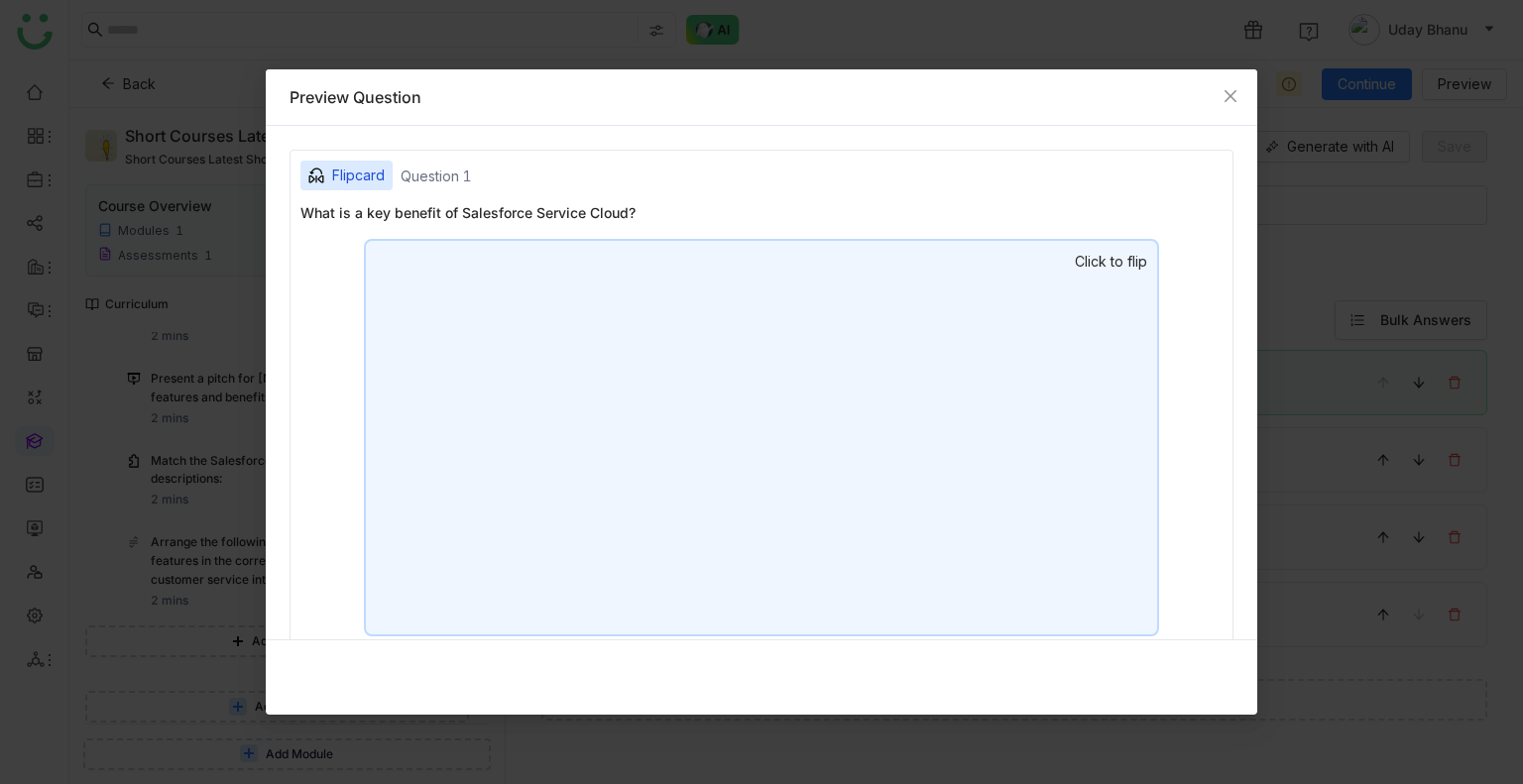 click at bounding box center (762, 437) 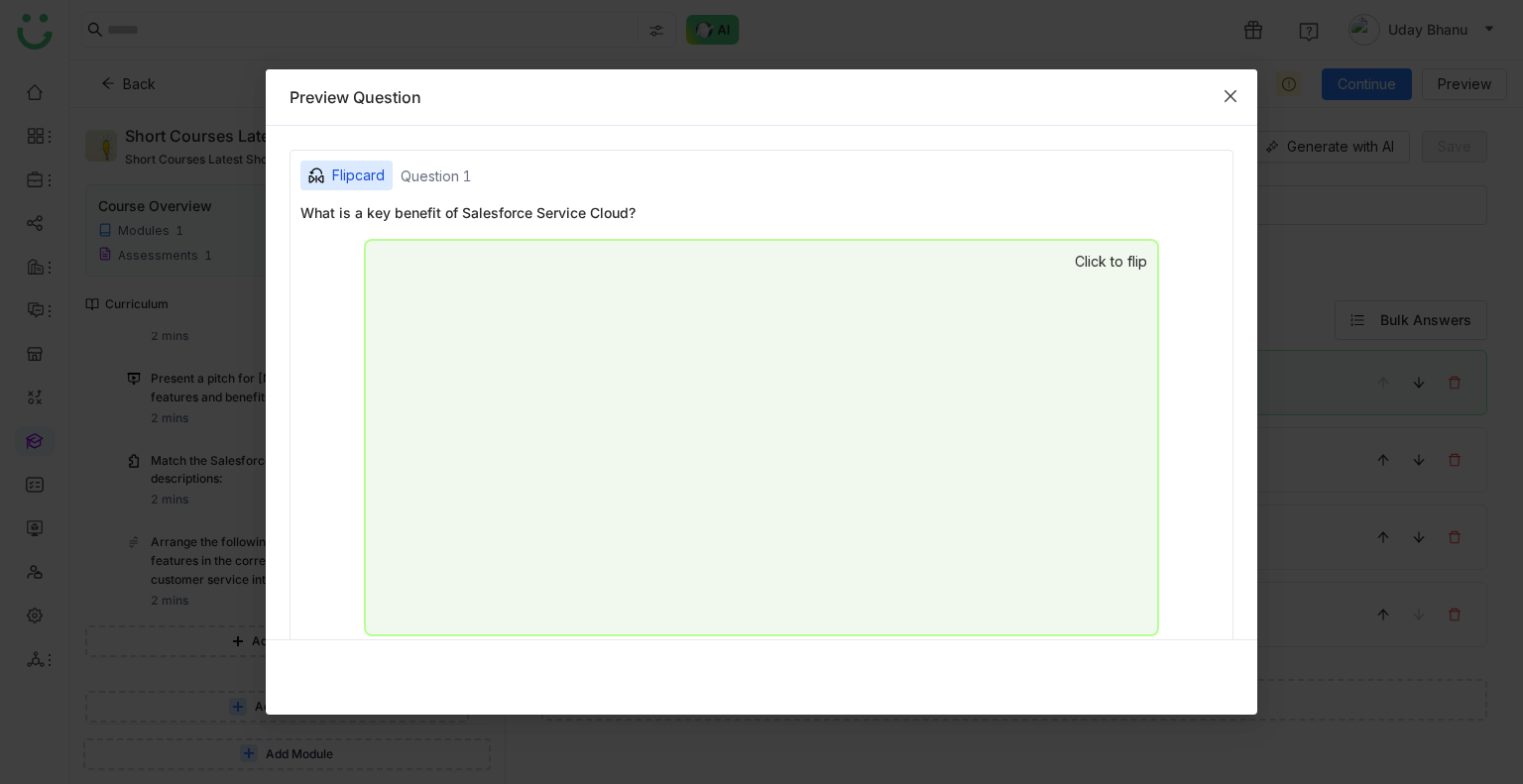 click 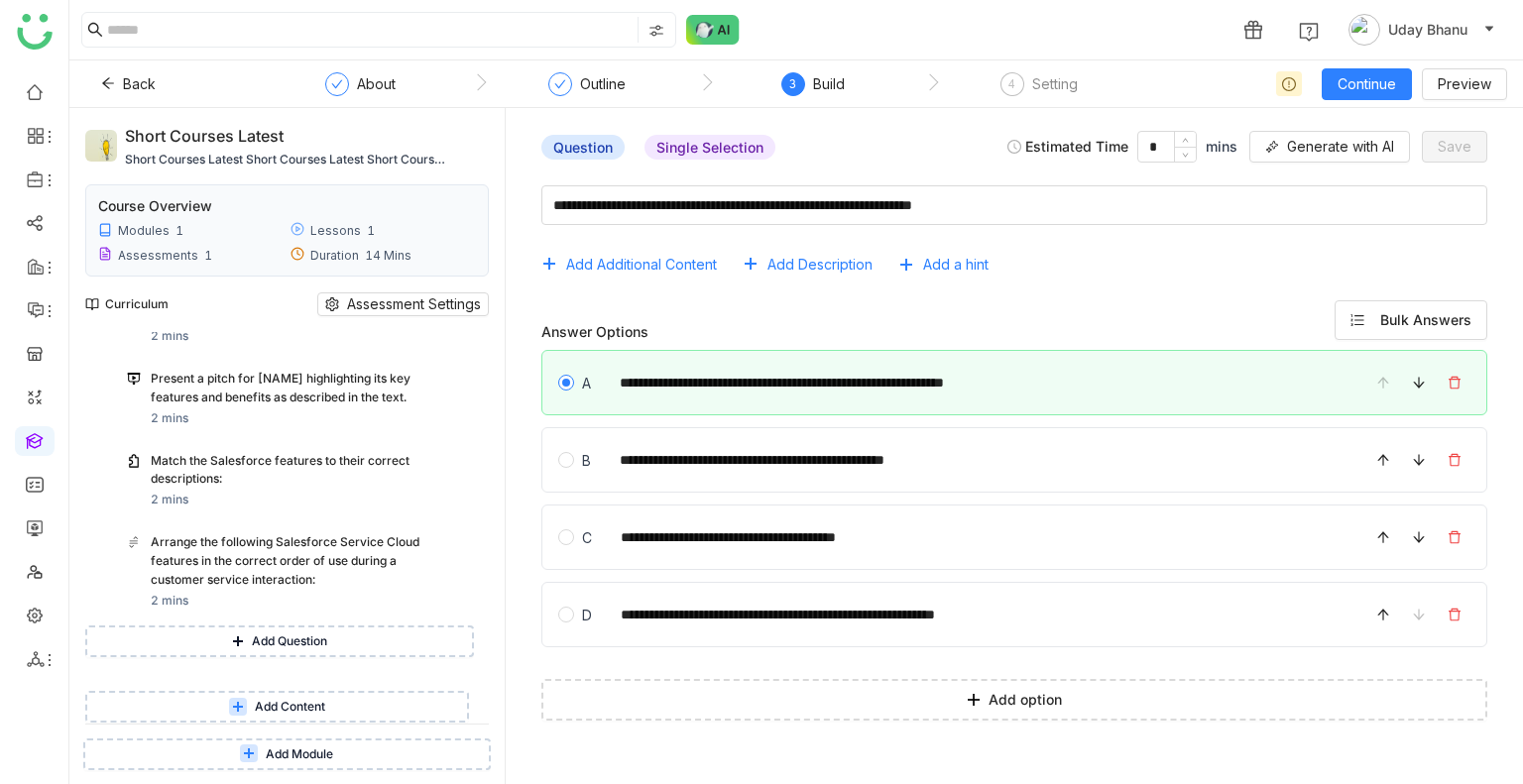 click at bounding box center (238, 707) 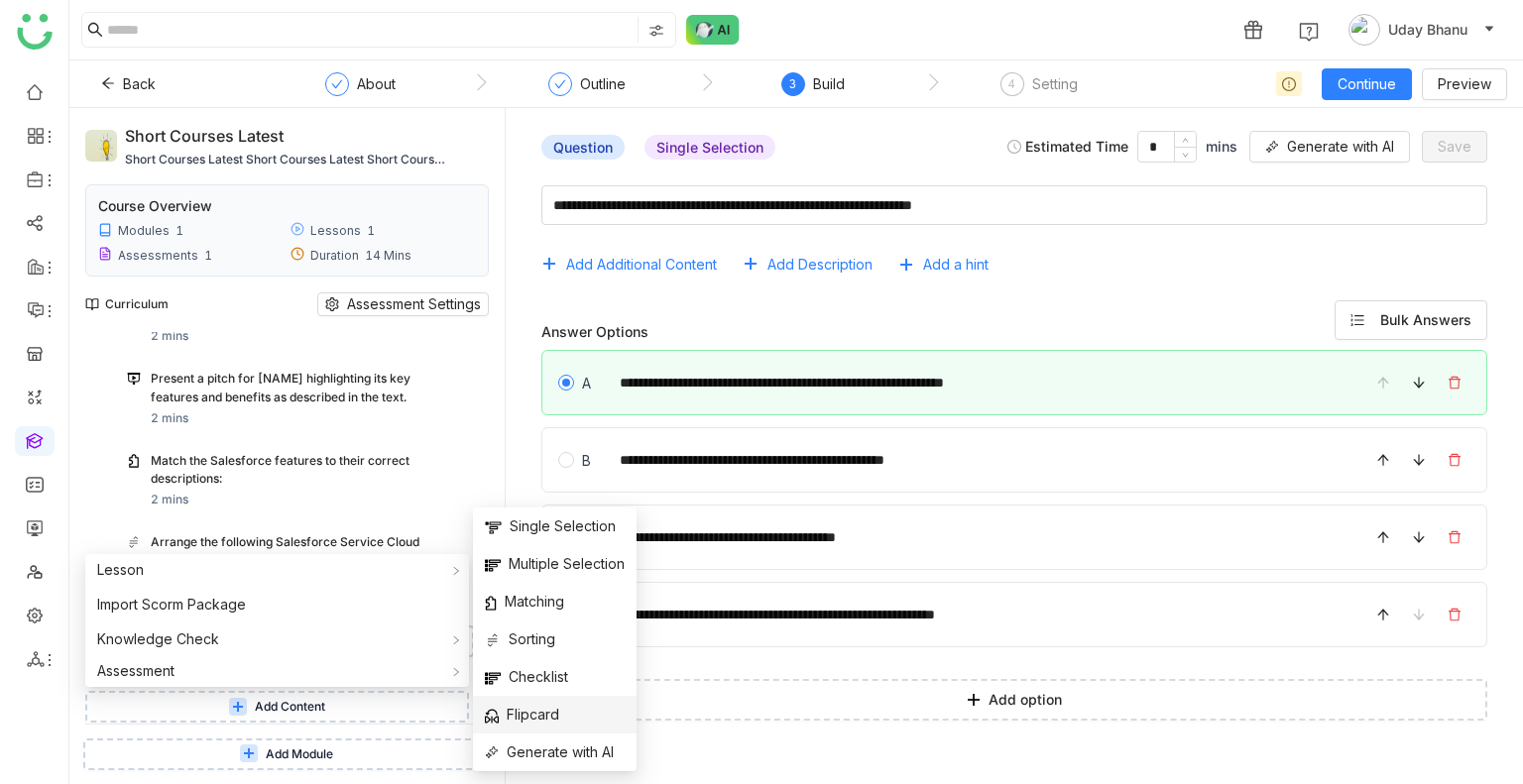 click on "Flipcard" at bounding box center (522, 715) 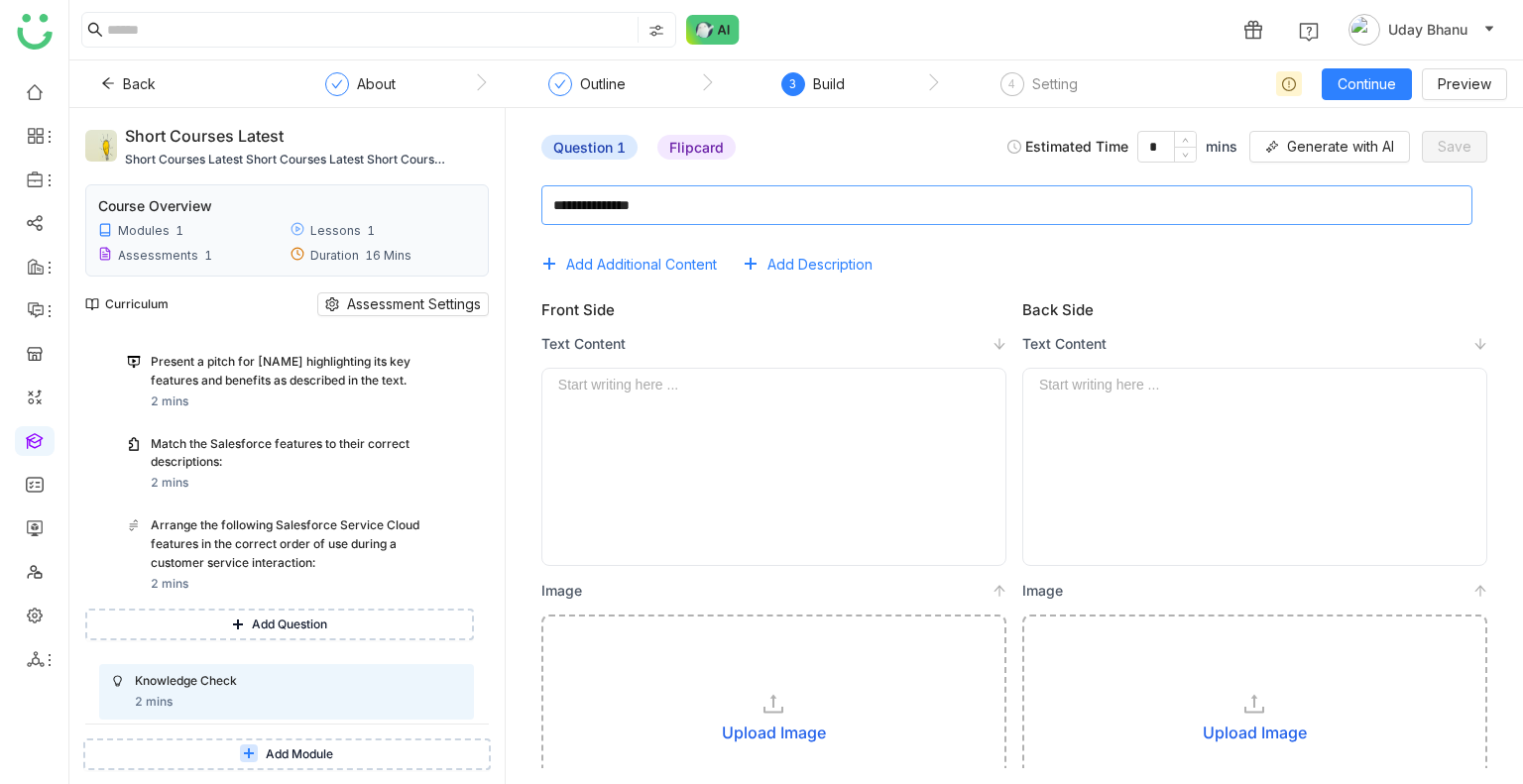 click 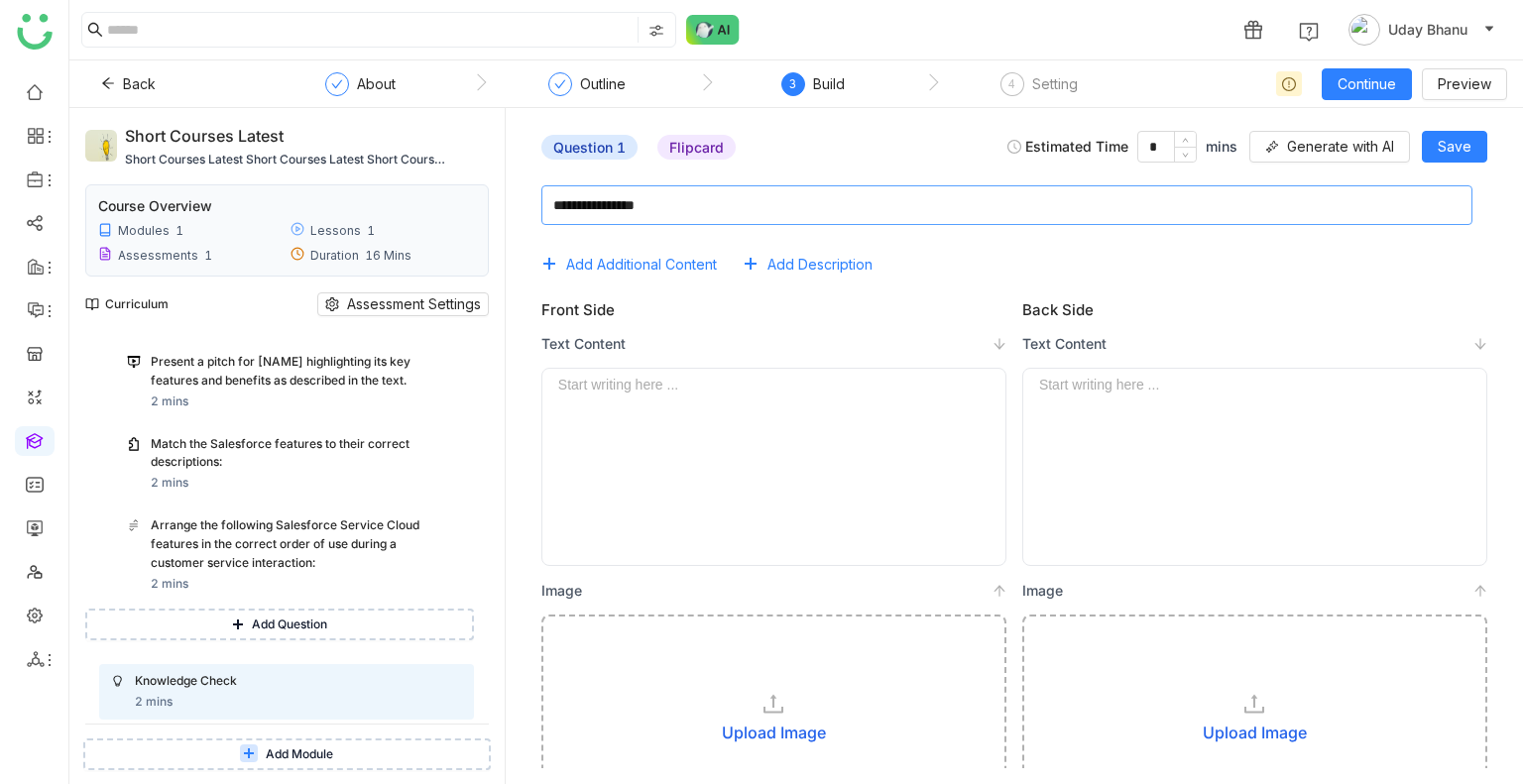 type on "**********" 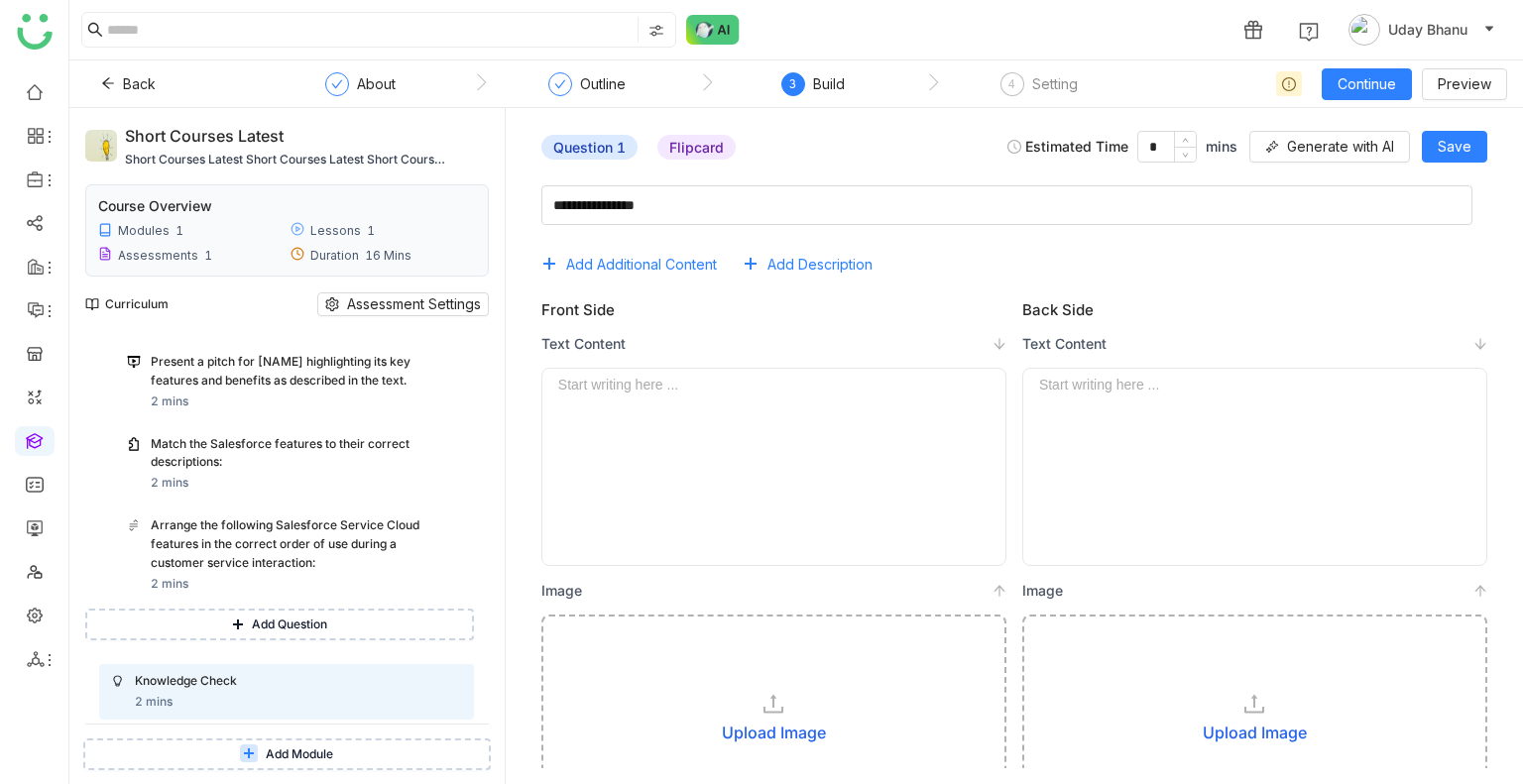 click 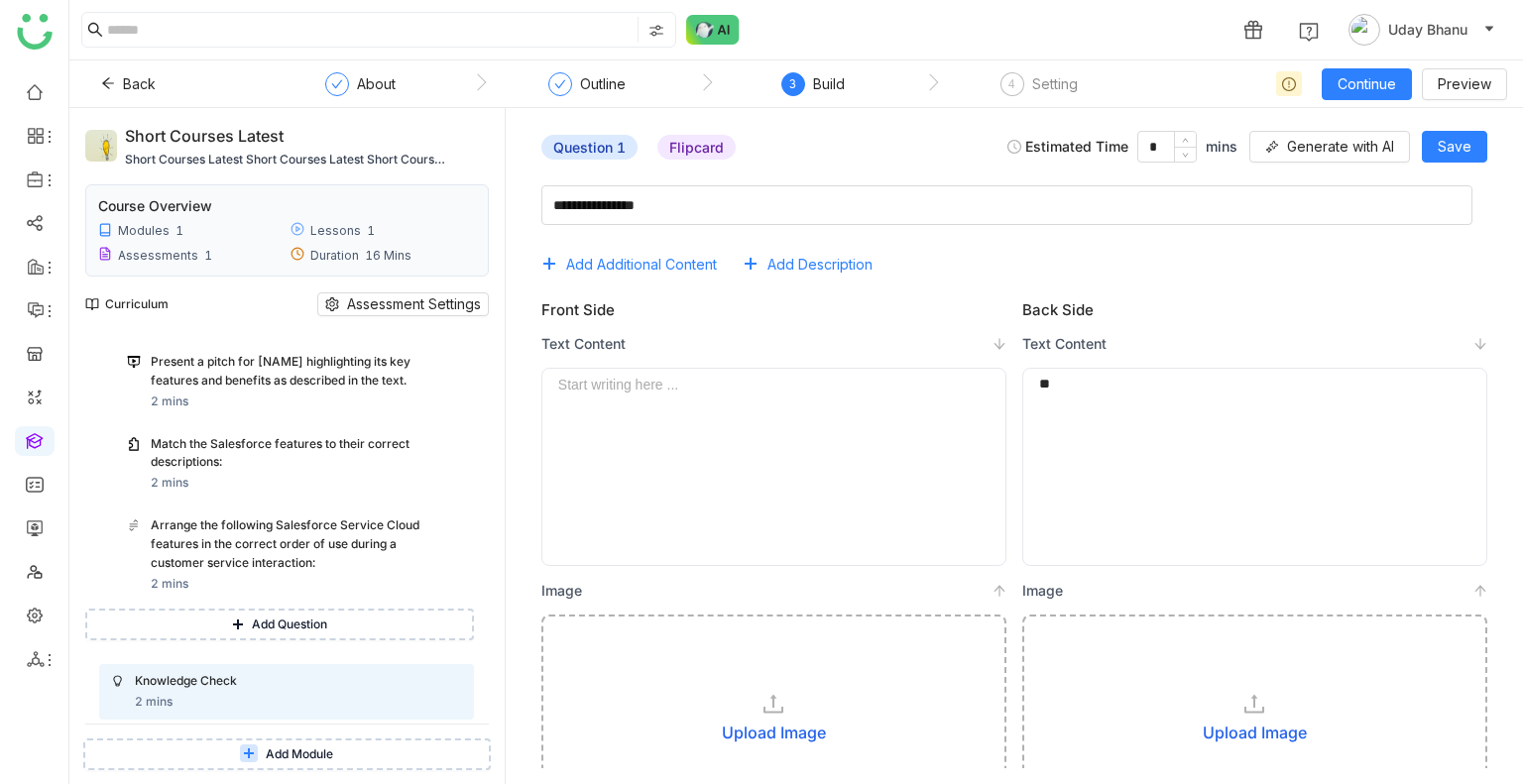 click on "**" 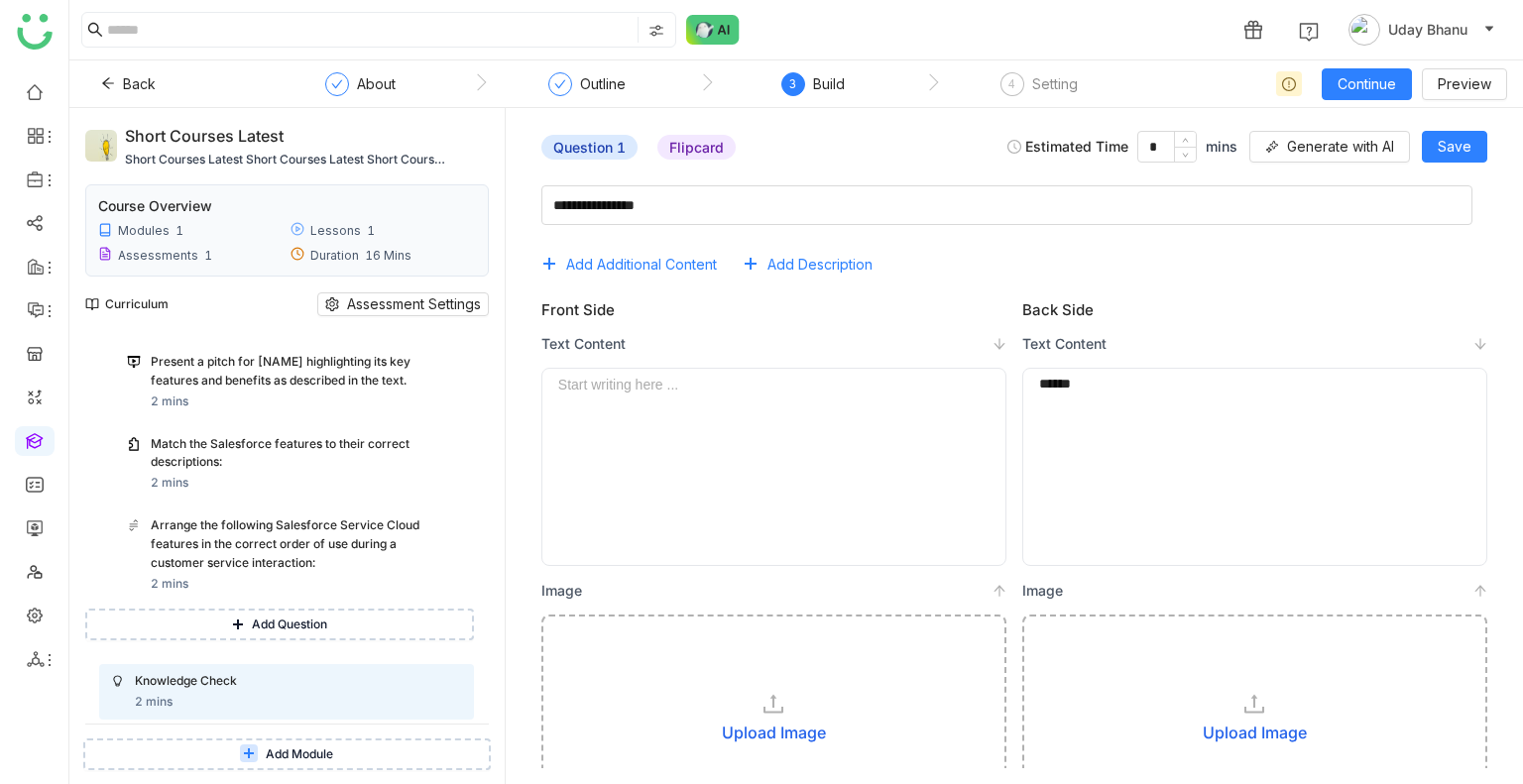 click 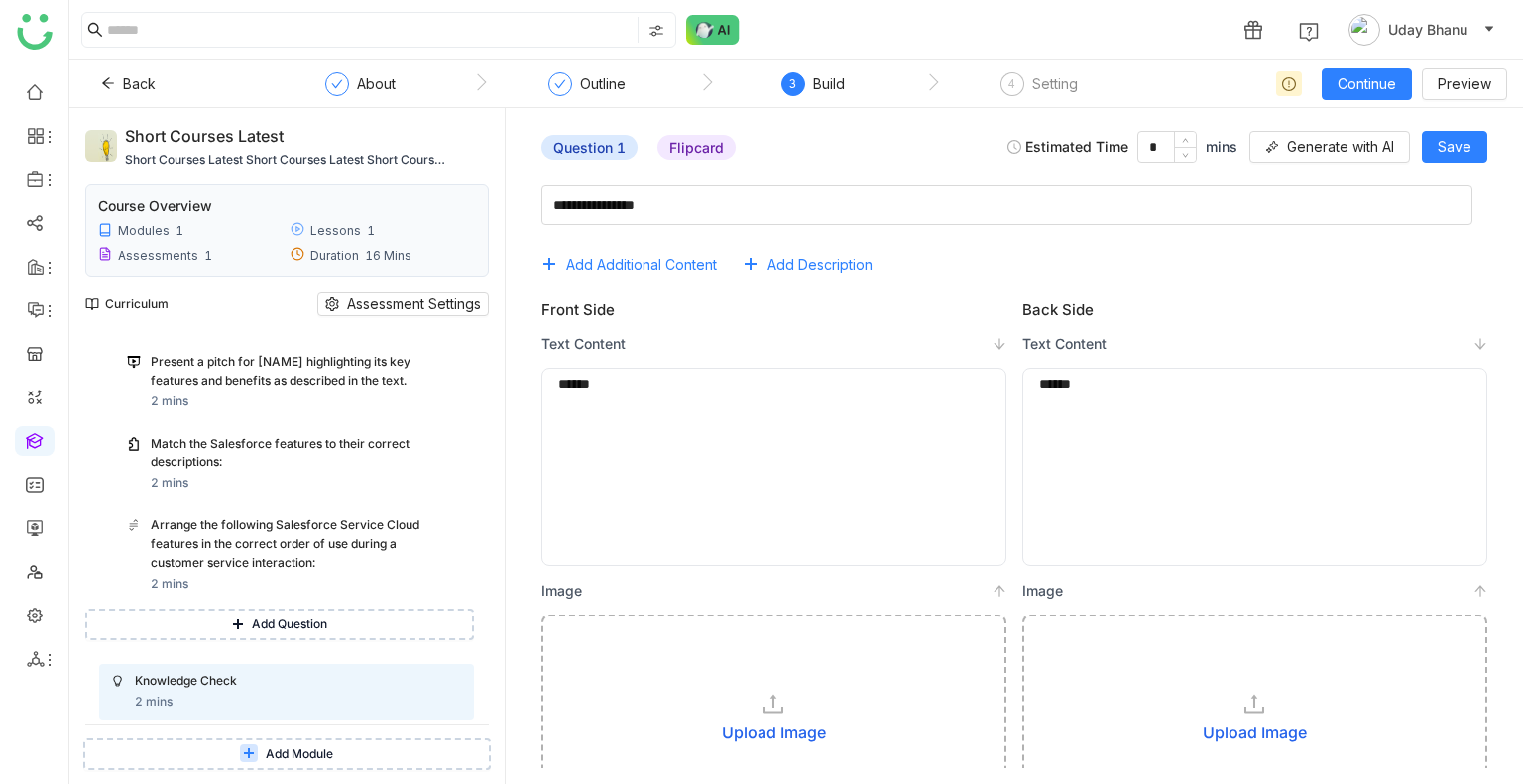click on "Upload Image" 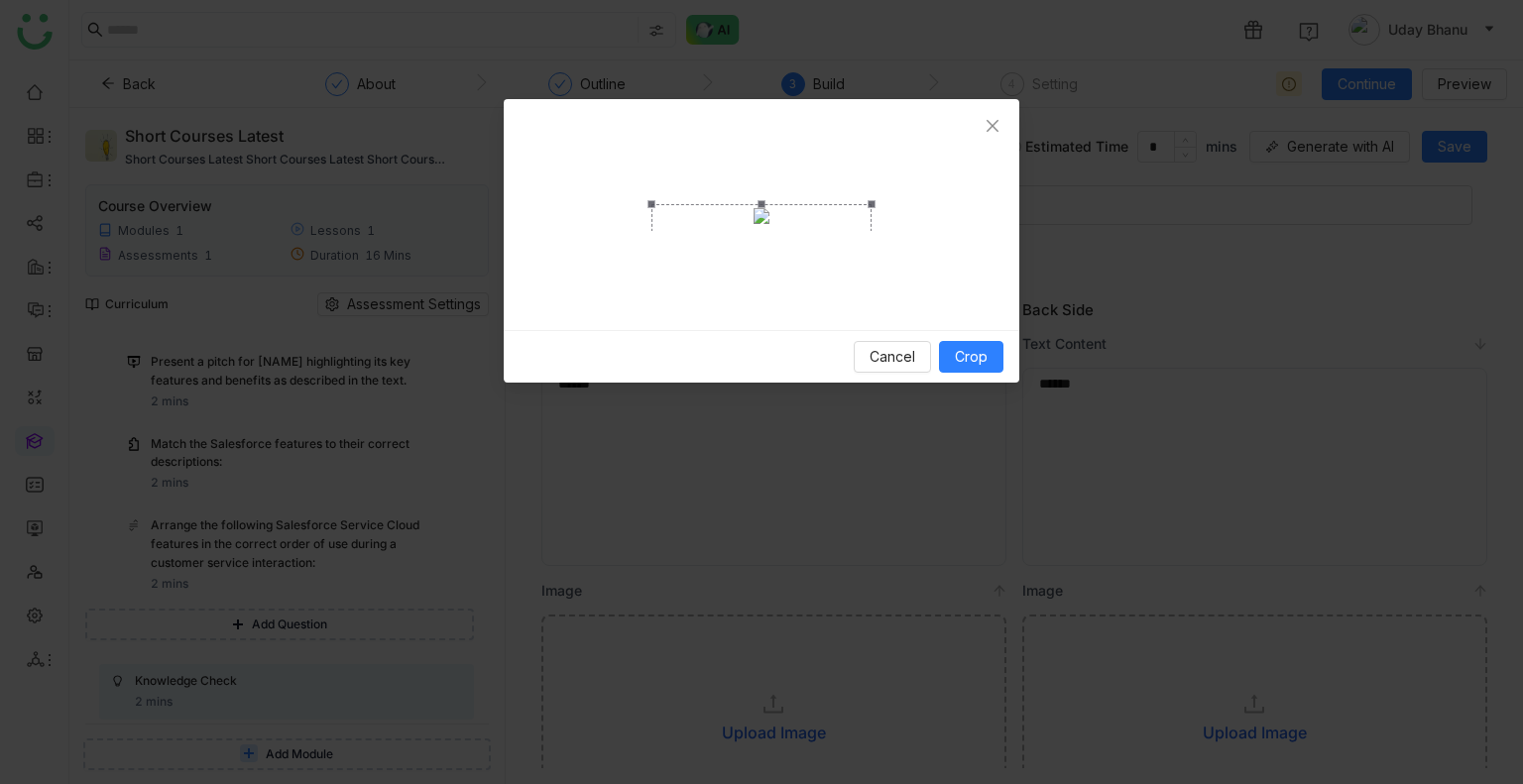 click on "Cancel  Crop" at bounding box center [762, 392] 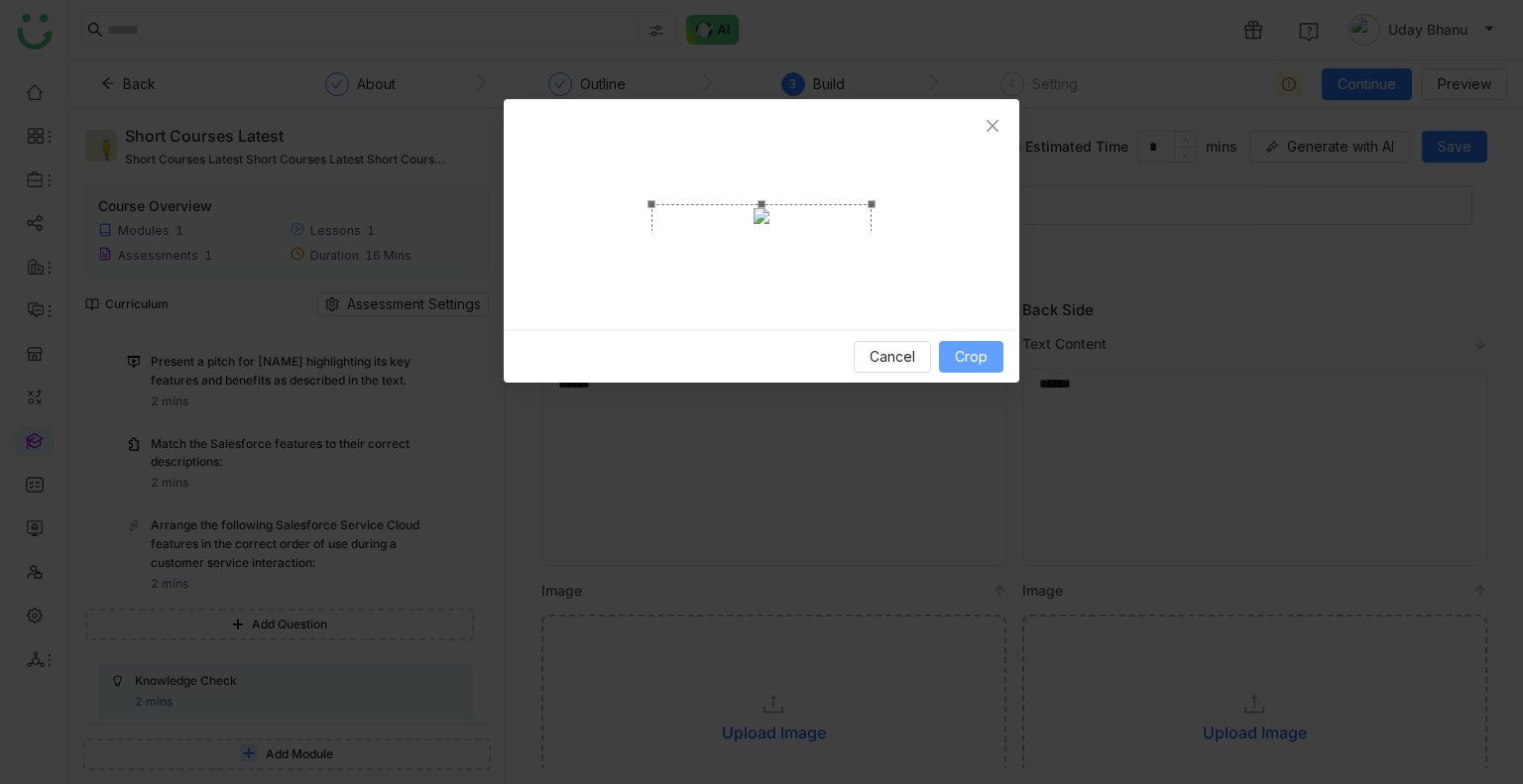 click on "Crop" at bounding box center (971, 357) 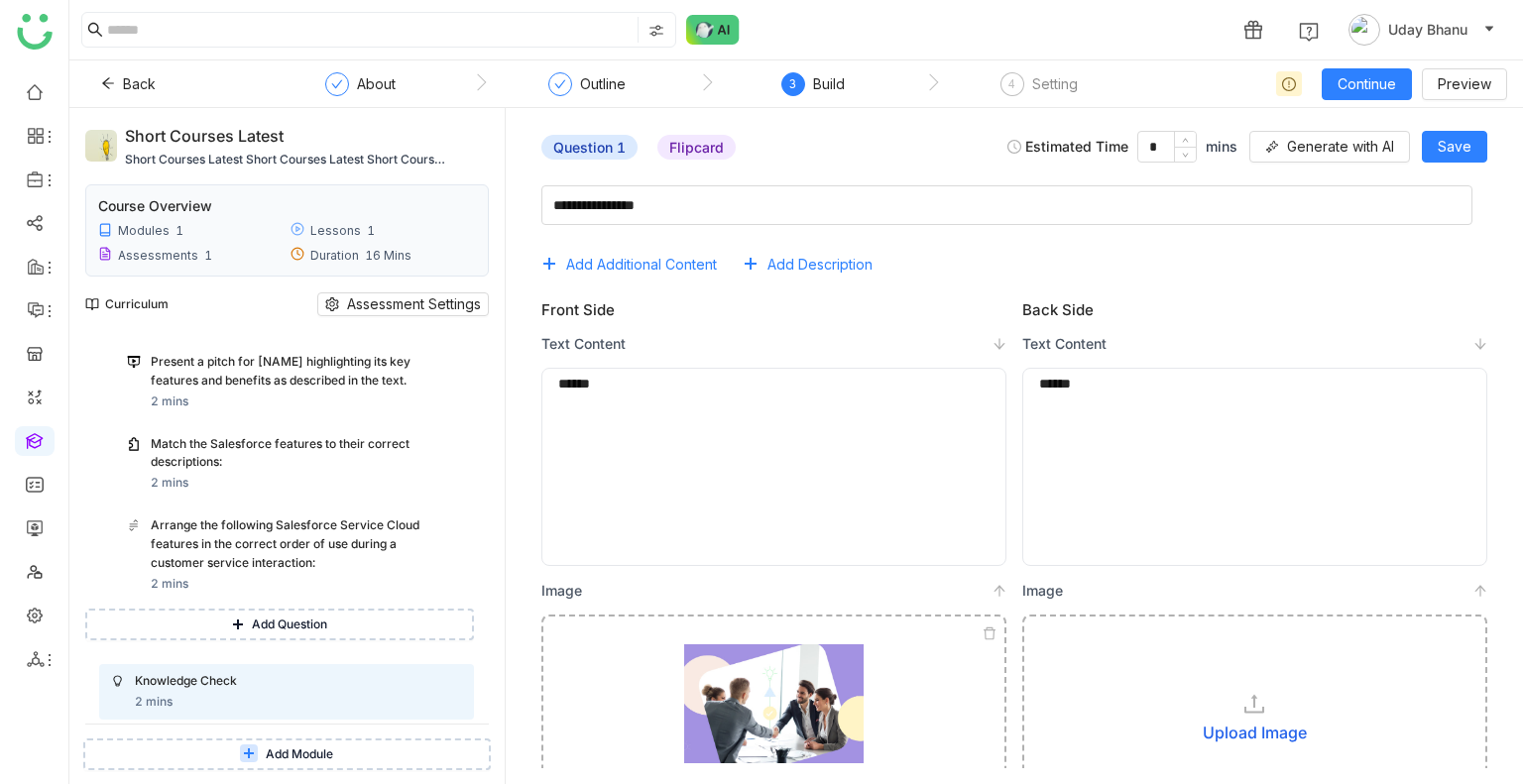 click on "Upload Image" 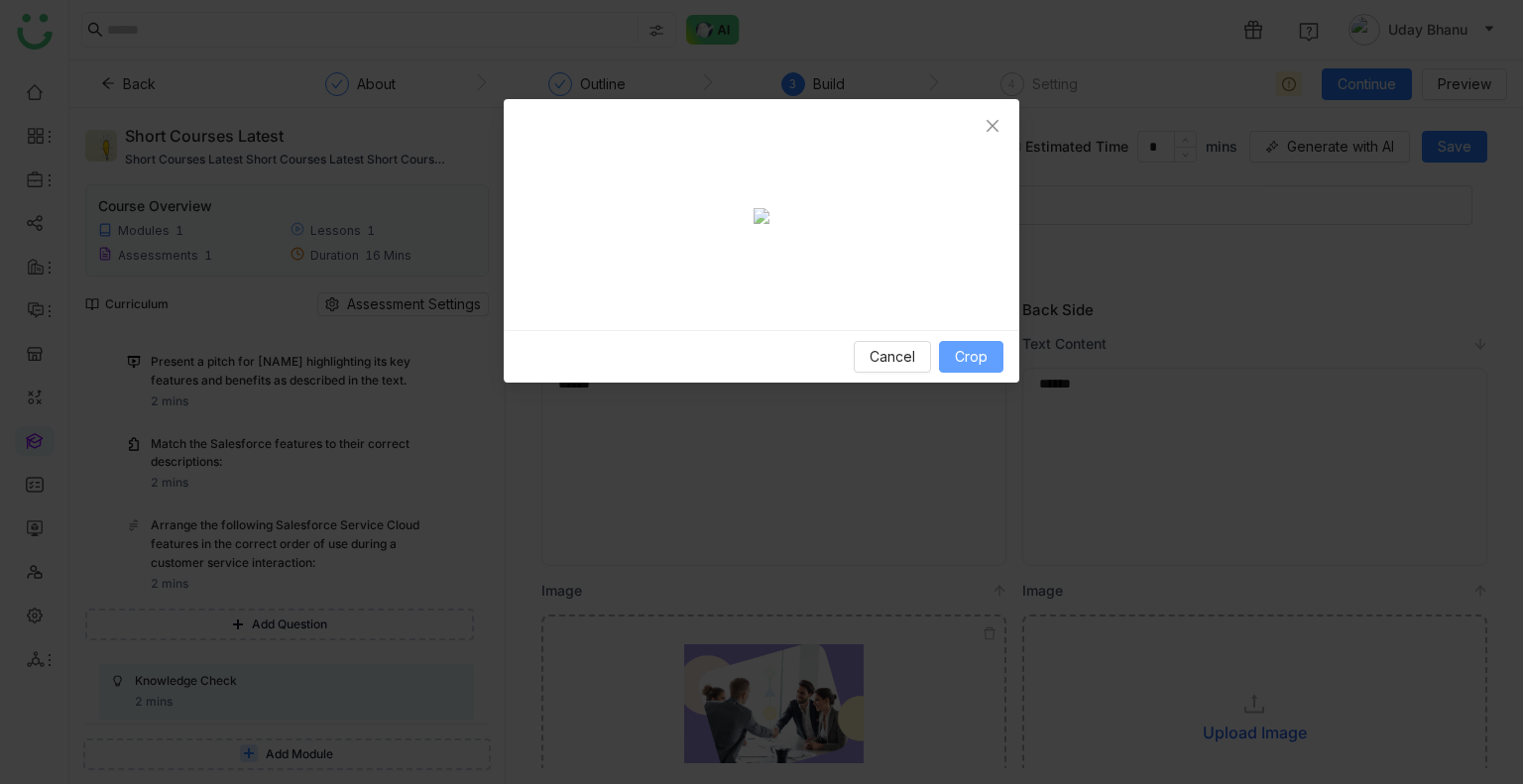 click on "Crop" at bounding box center [971, 357] 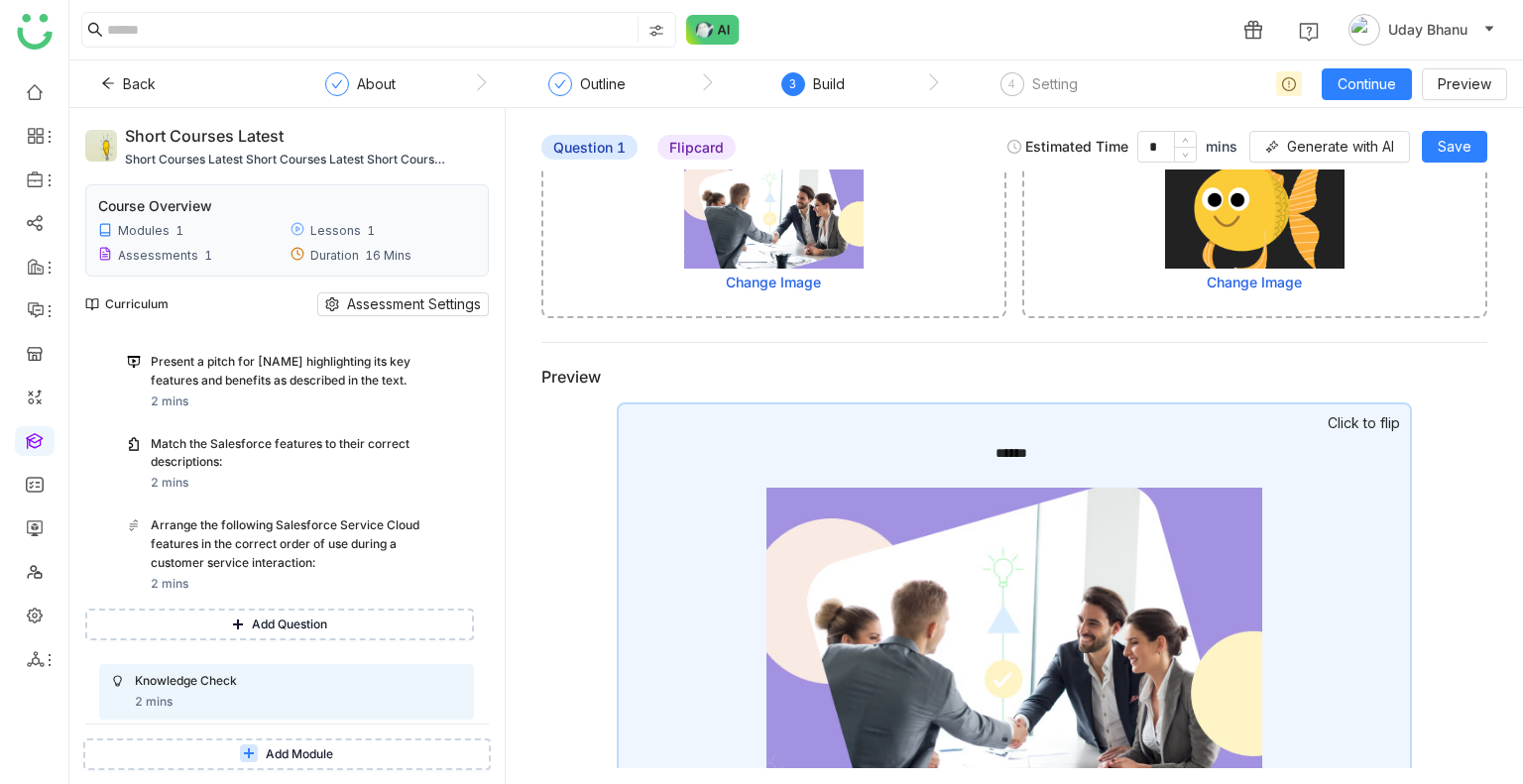 scroll, scrollTop: 500, scrollLeft: 0, axis: vertical 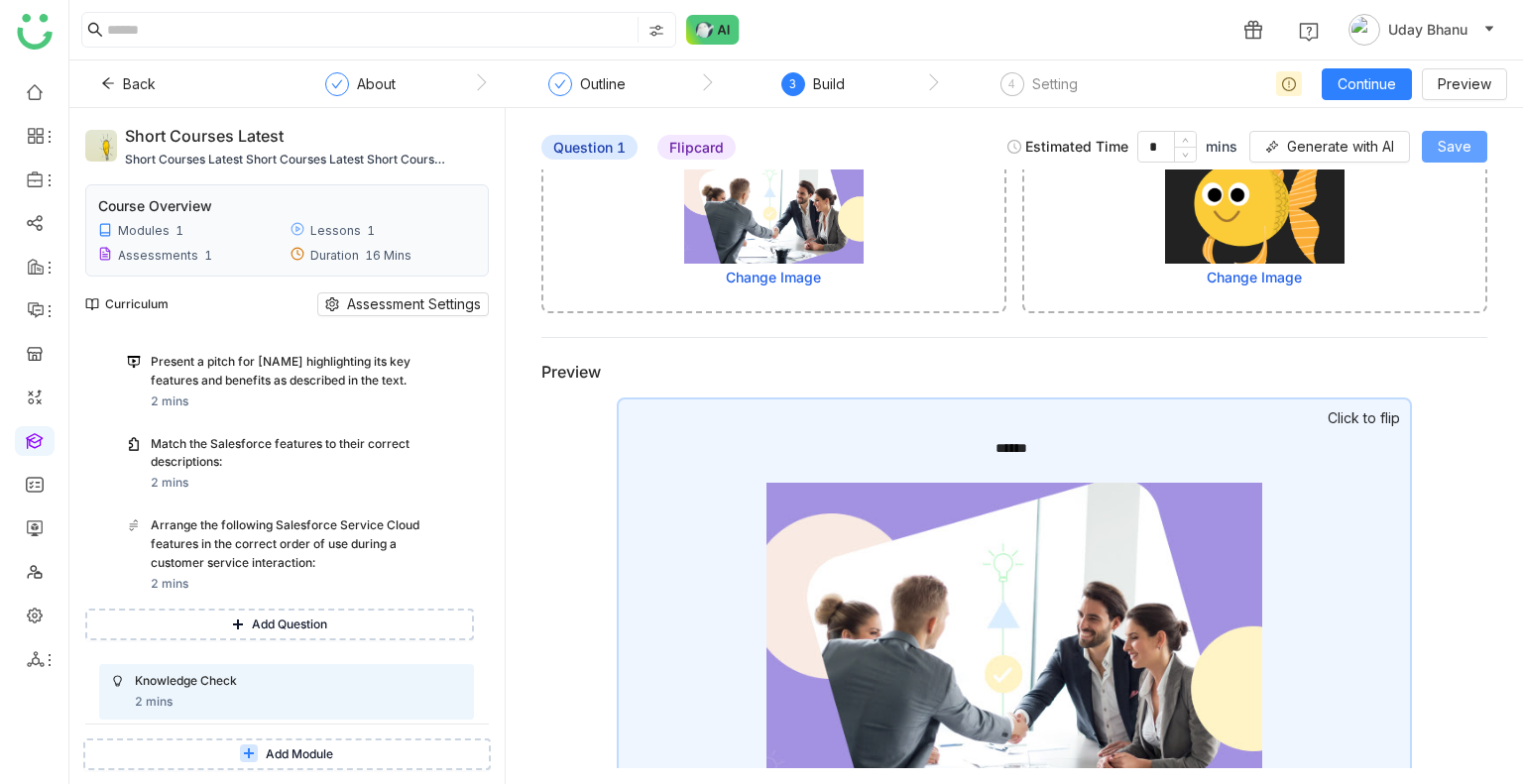 click on "Save" 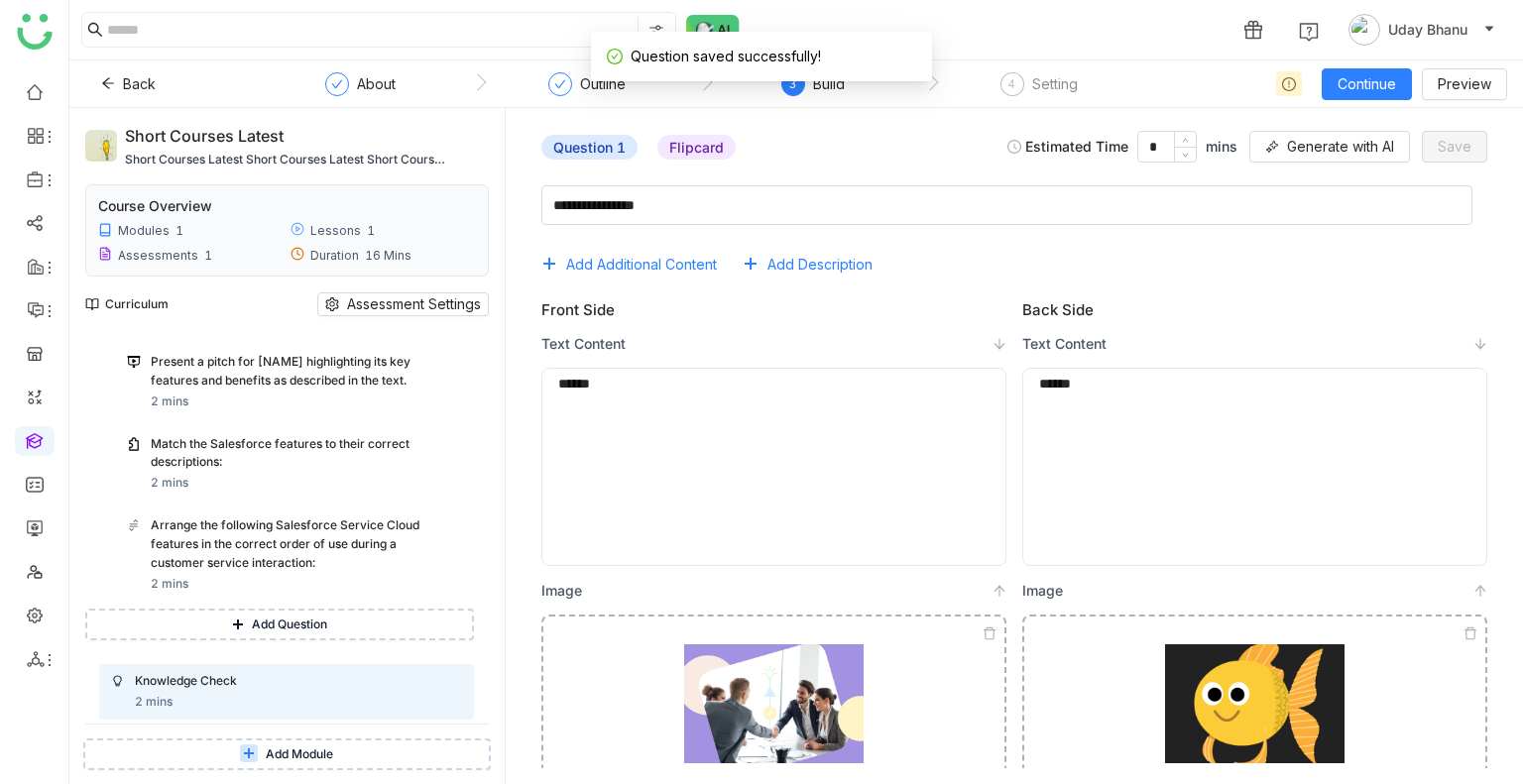 scroll, scrollTop: 505, scrollLeft: 0, axis: vertical 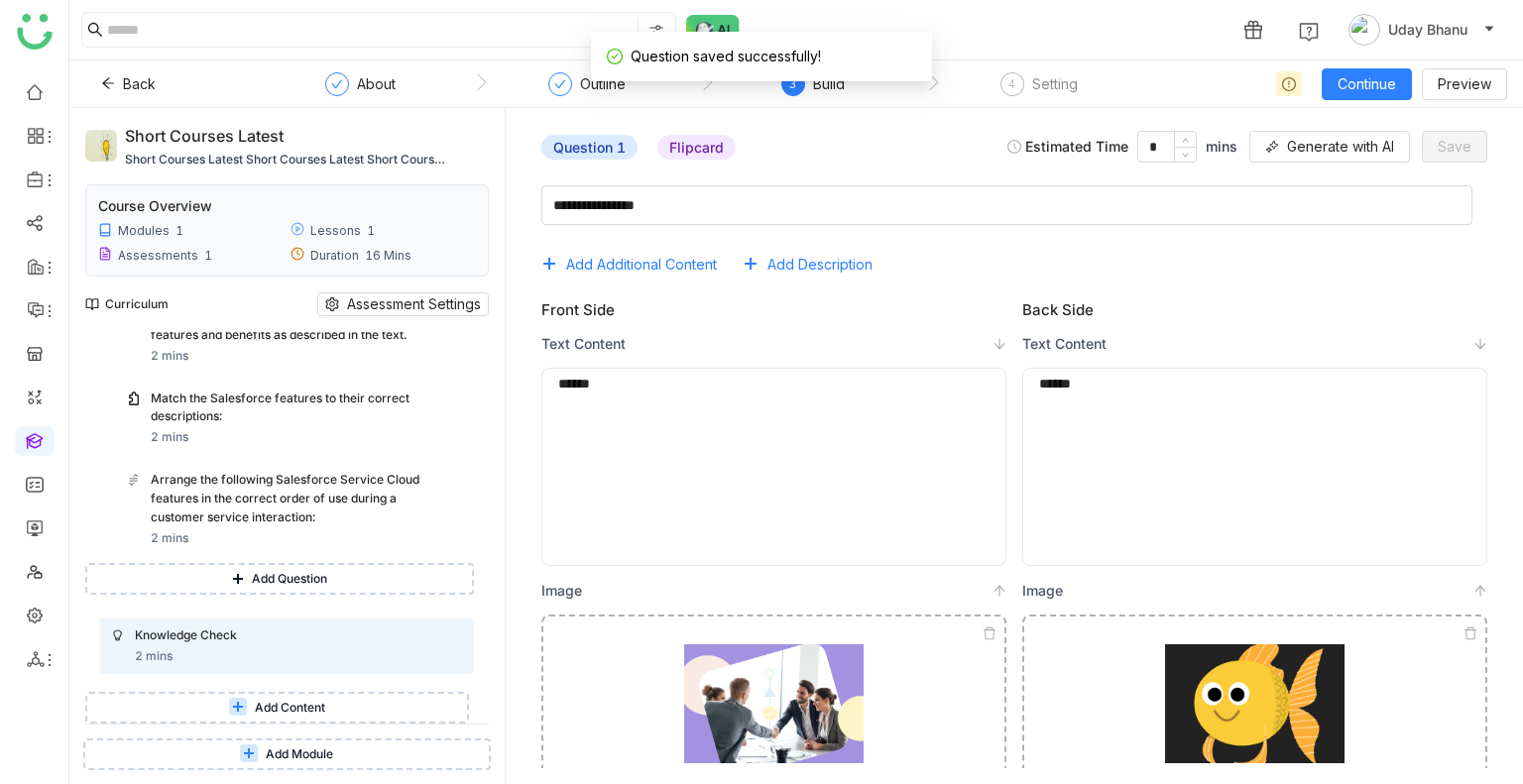 click on "Add Content" at bounding box center [277, 708] 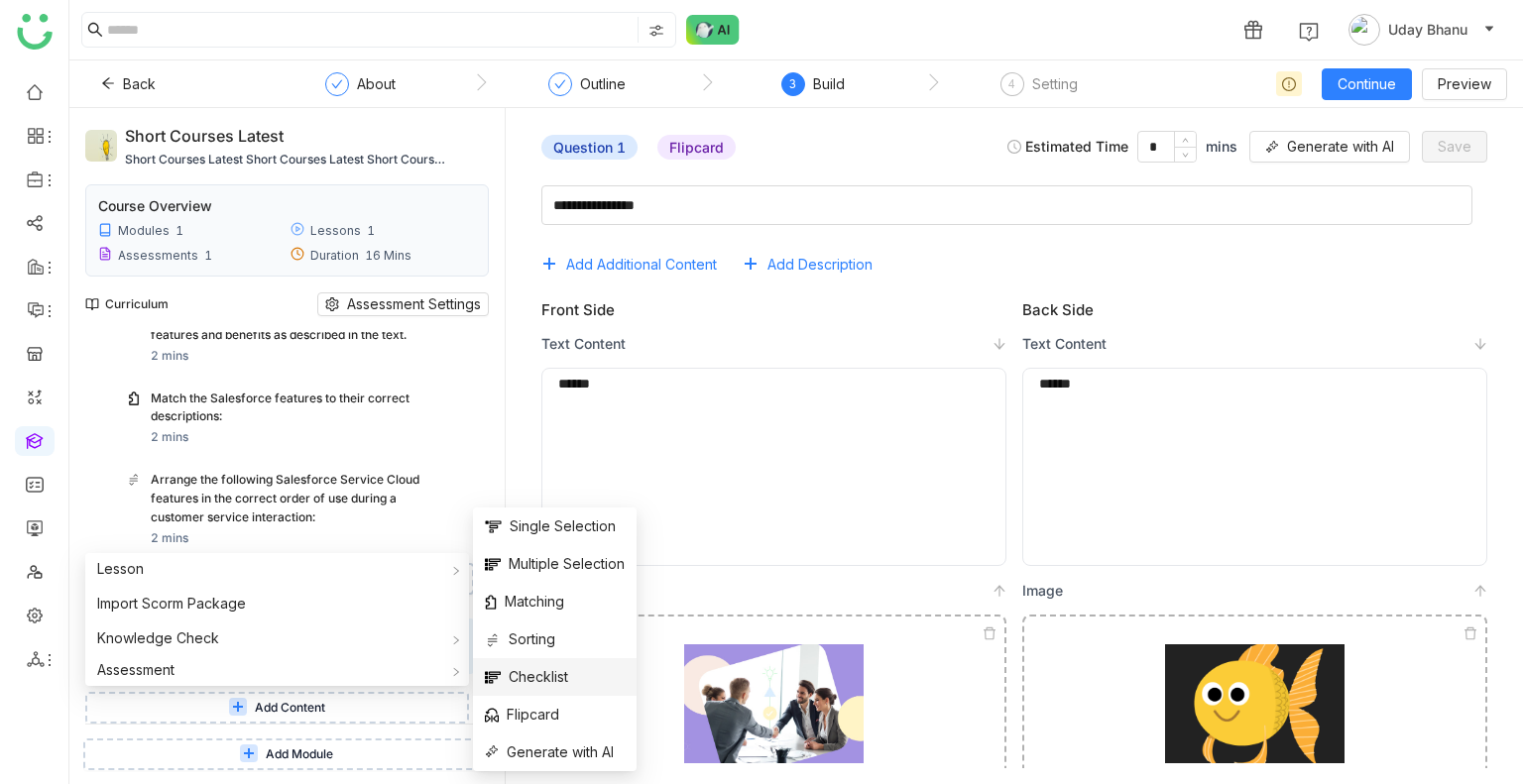 click on "Checklist" at bounding box center [554, 677] 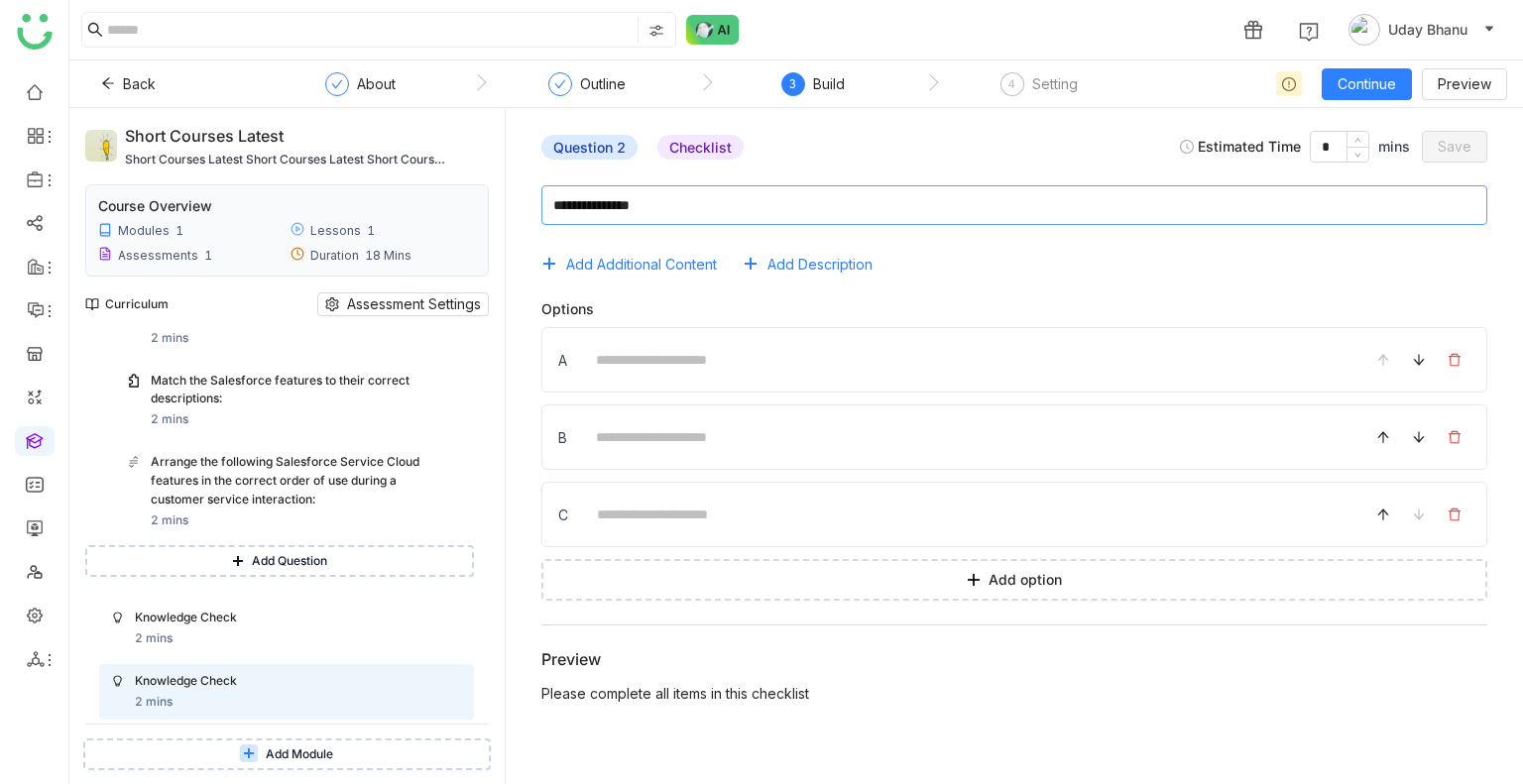 click 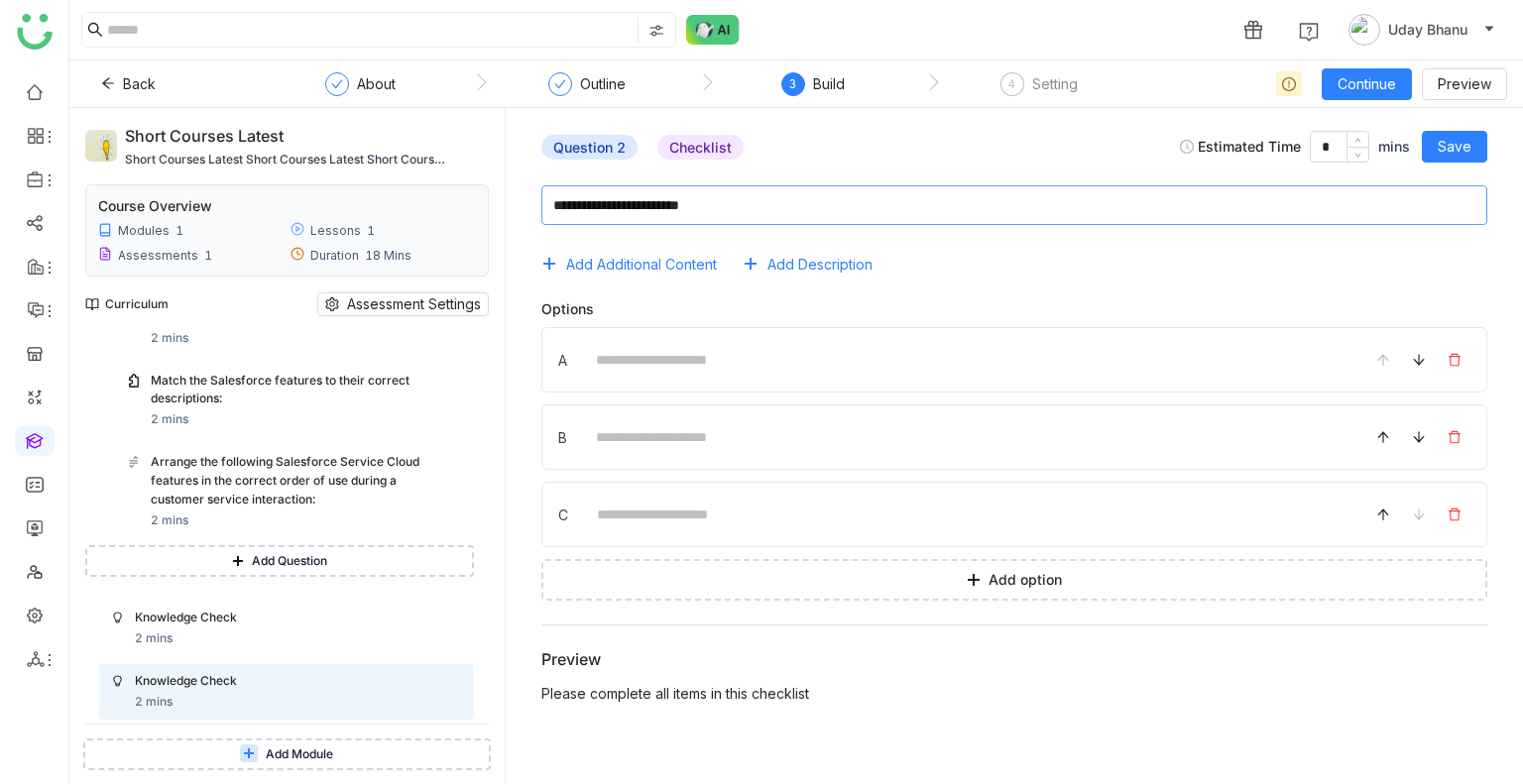type on "**********" 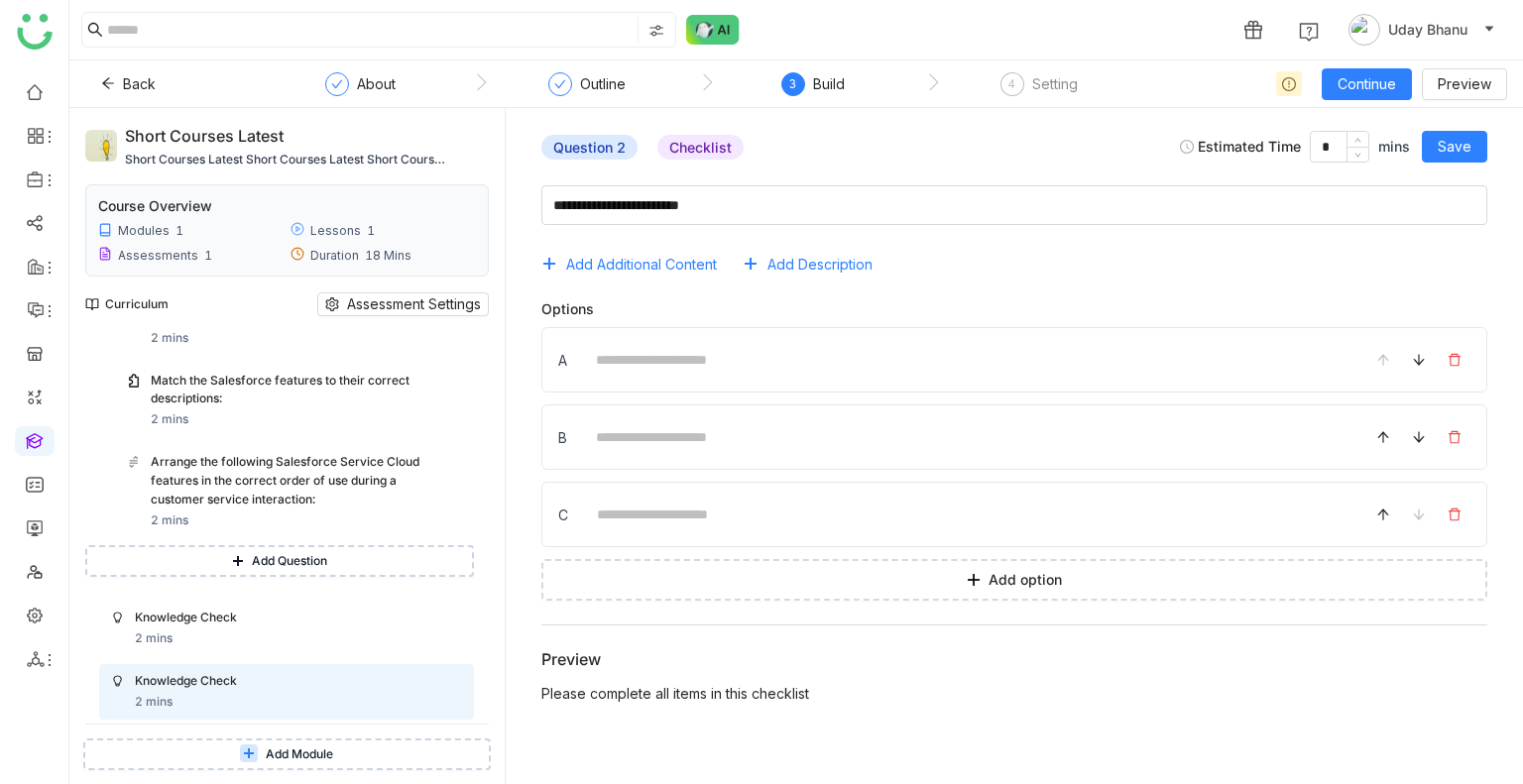 click on "A" at bounding box center (1014, 360) 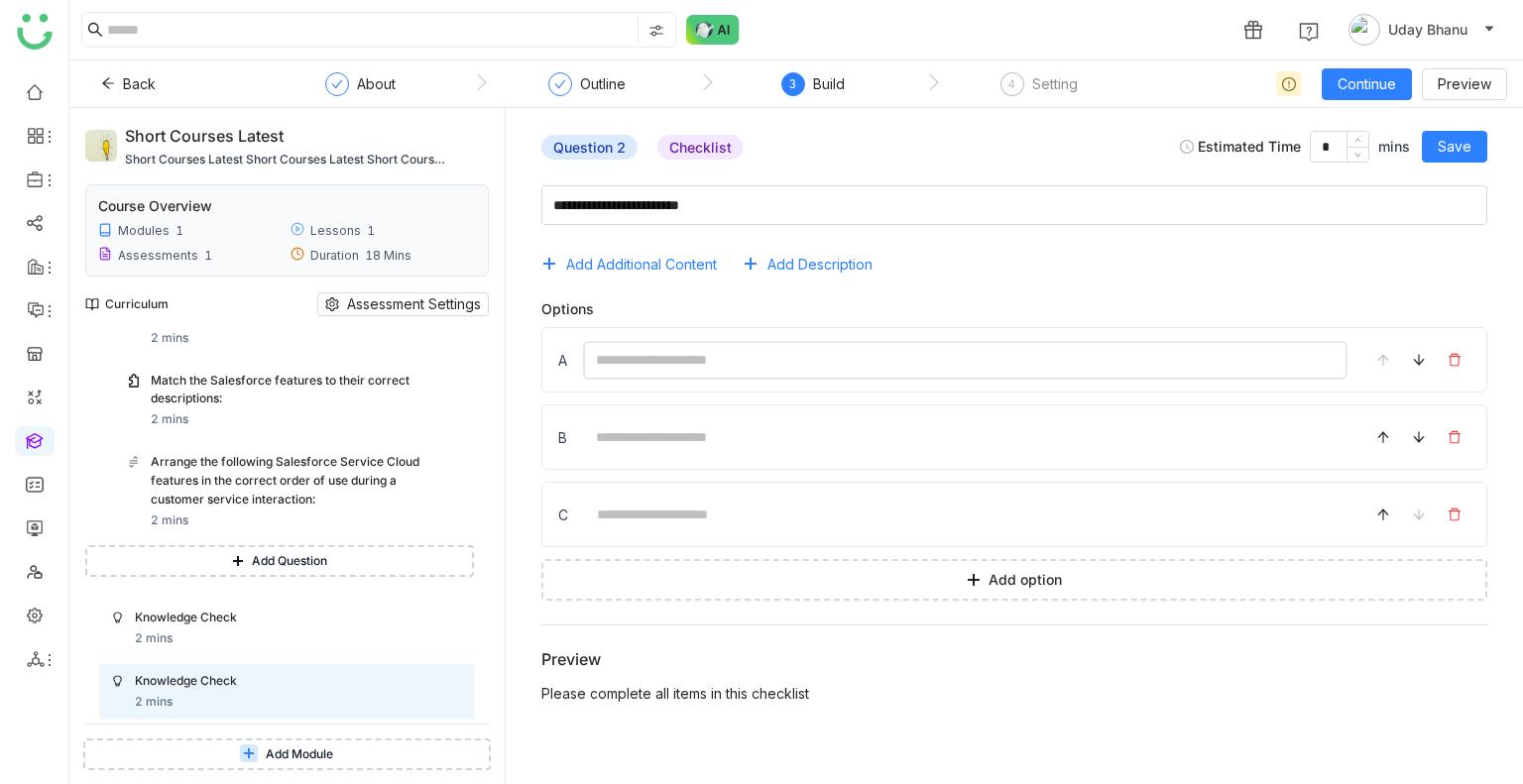 click at bounding box center (965, 360) 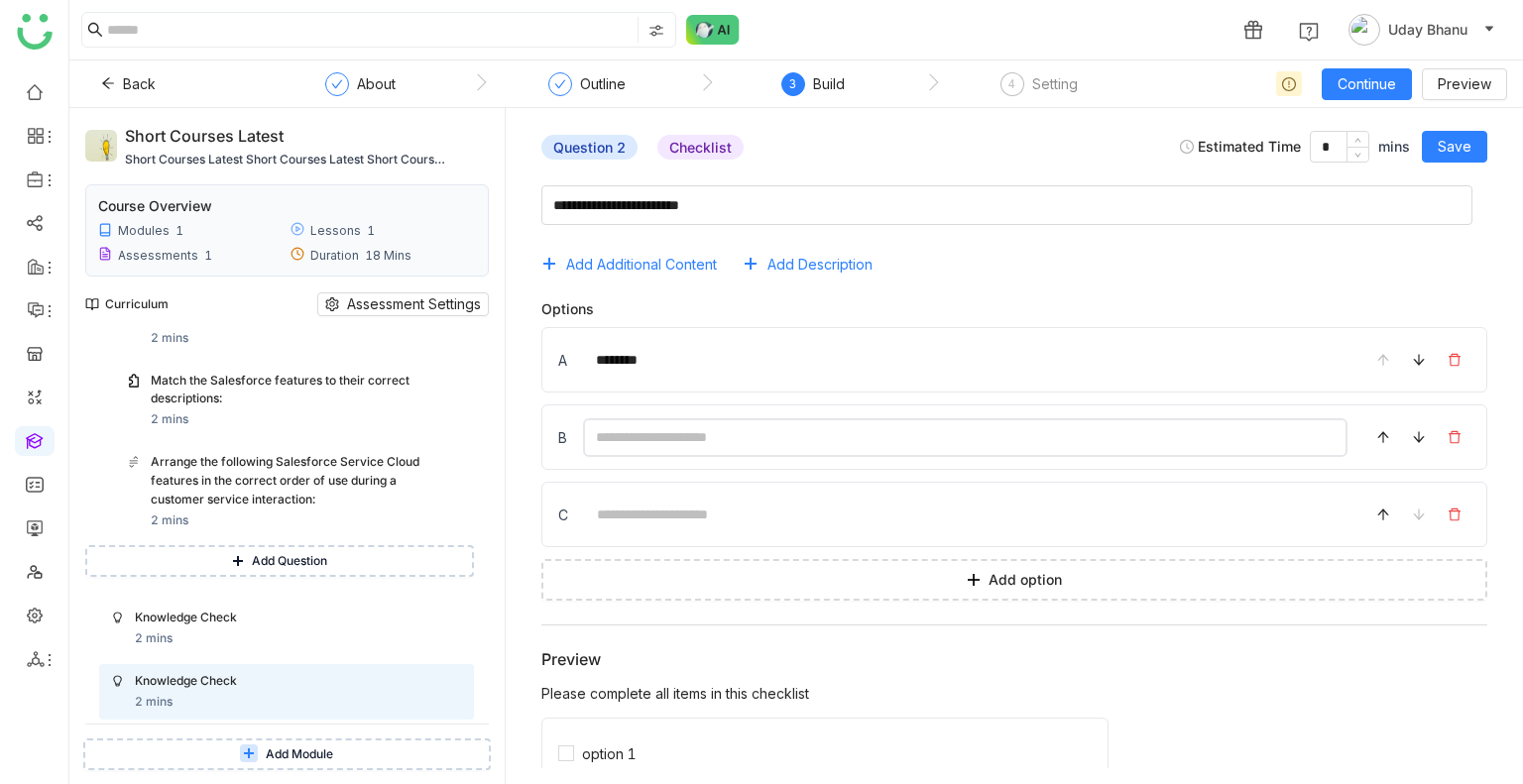 click at bounding box center [965, 437] 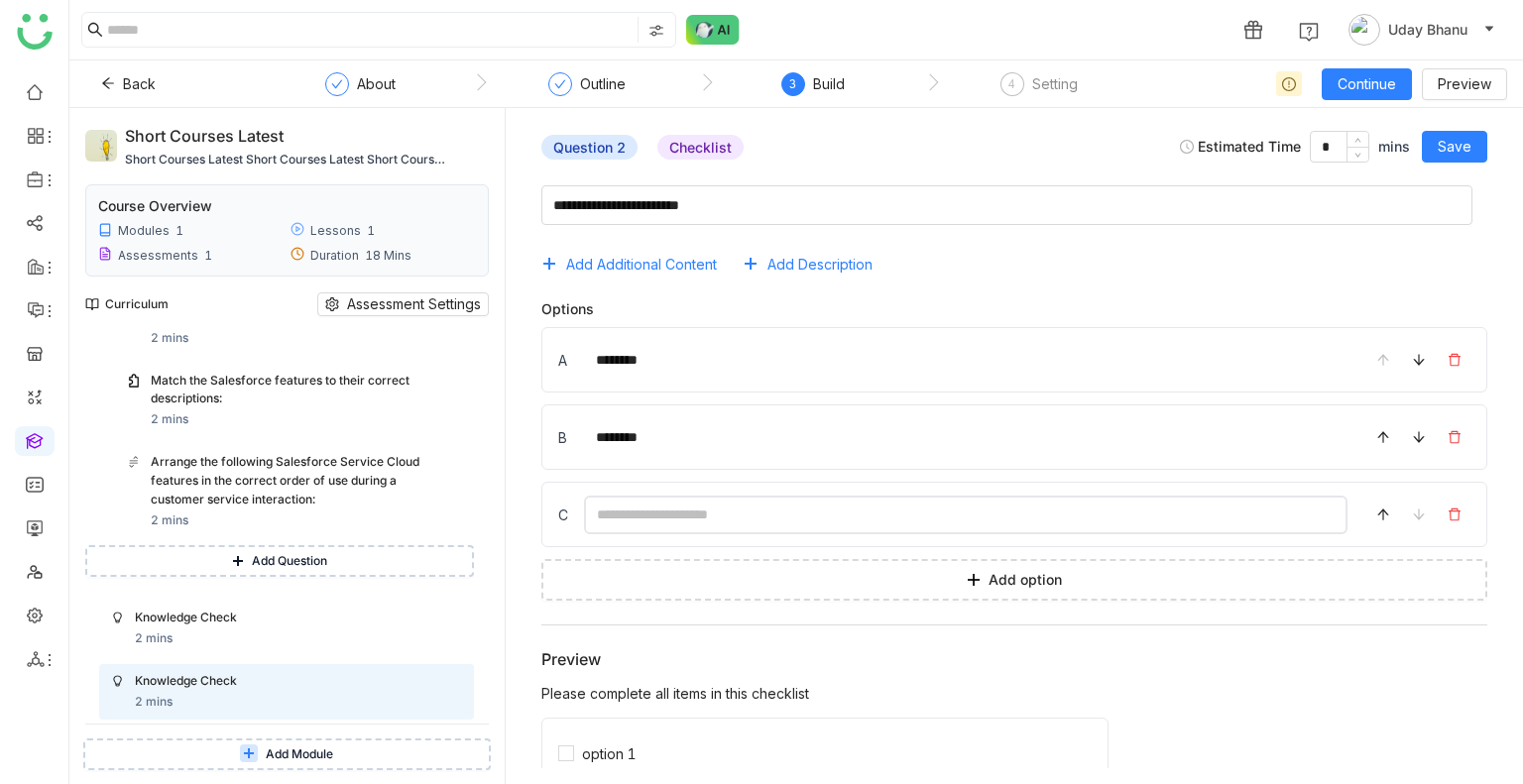 click at bounding box center (966, 514) 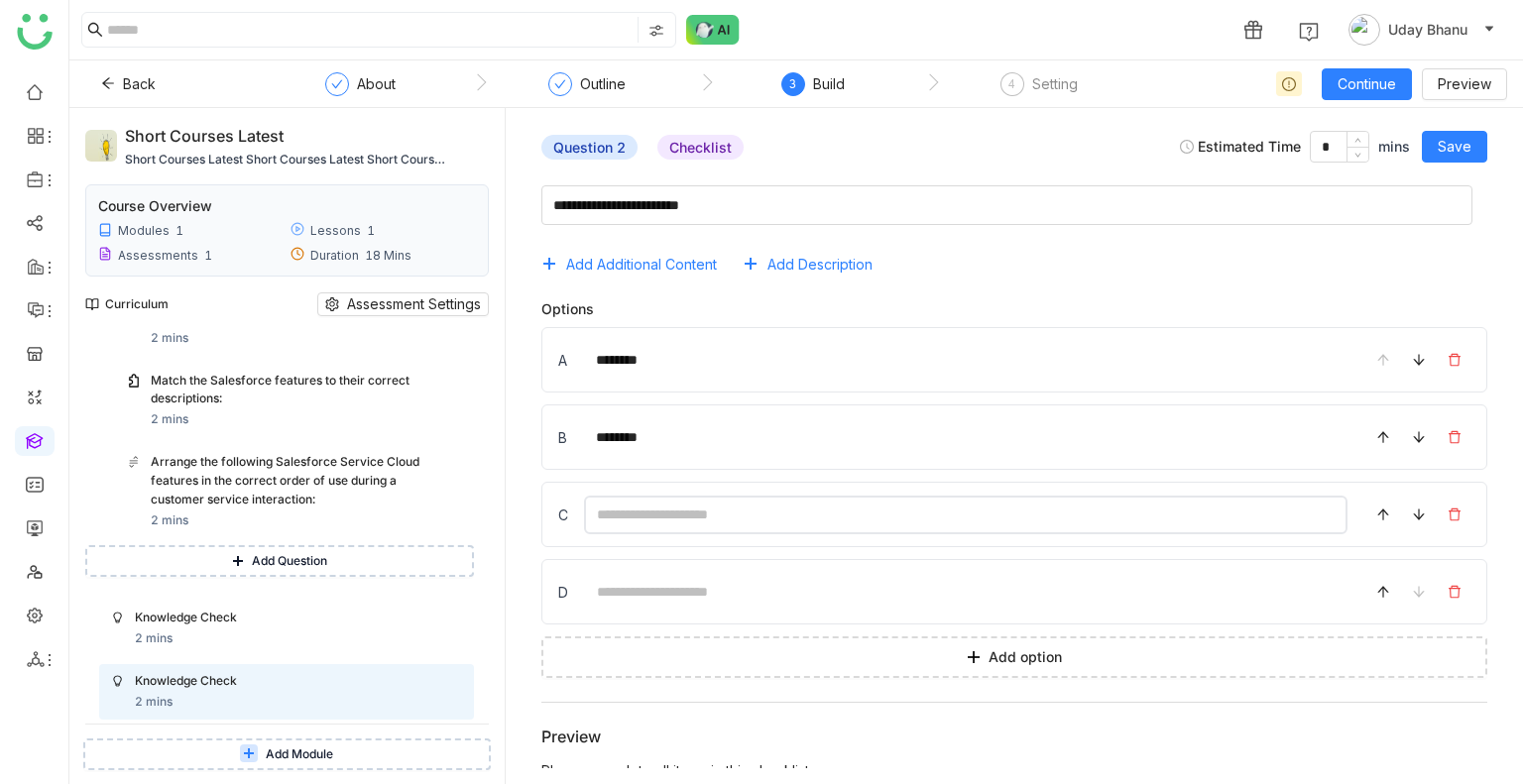 type on "********" 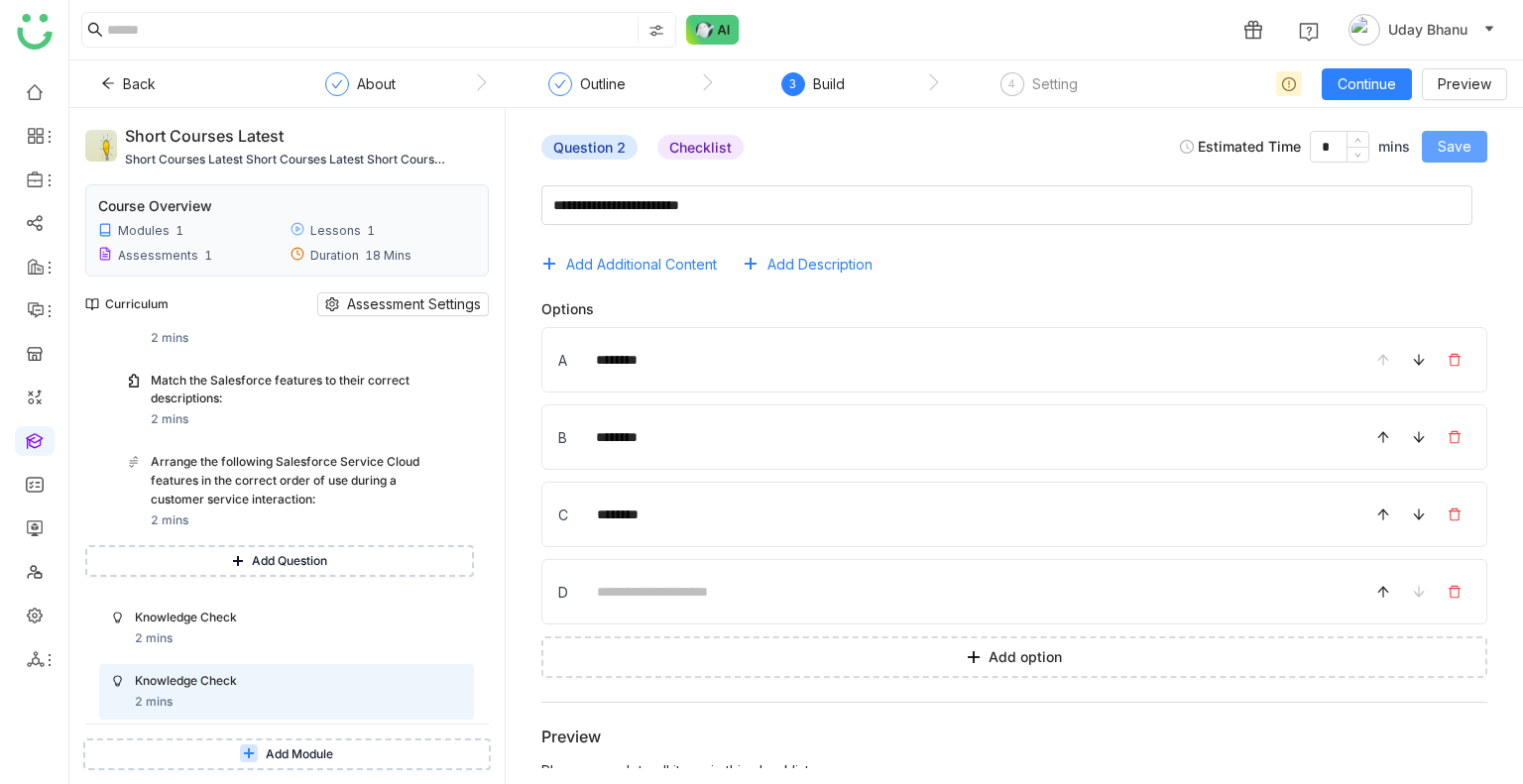 click on "Save" 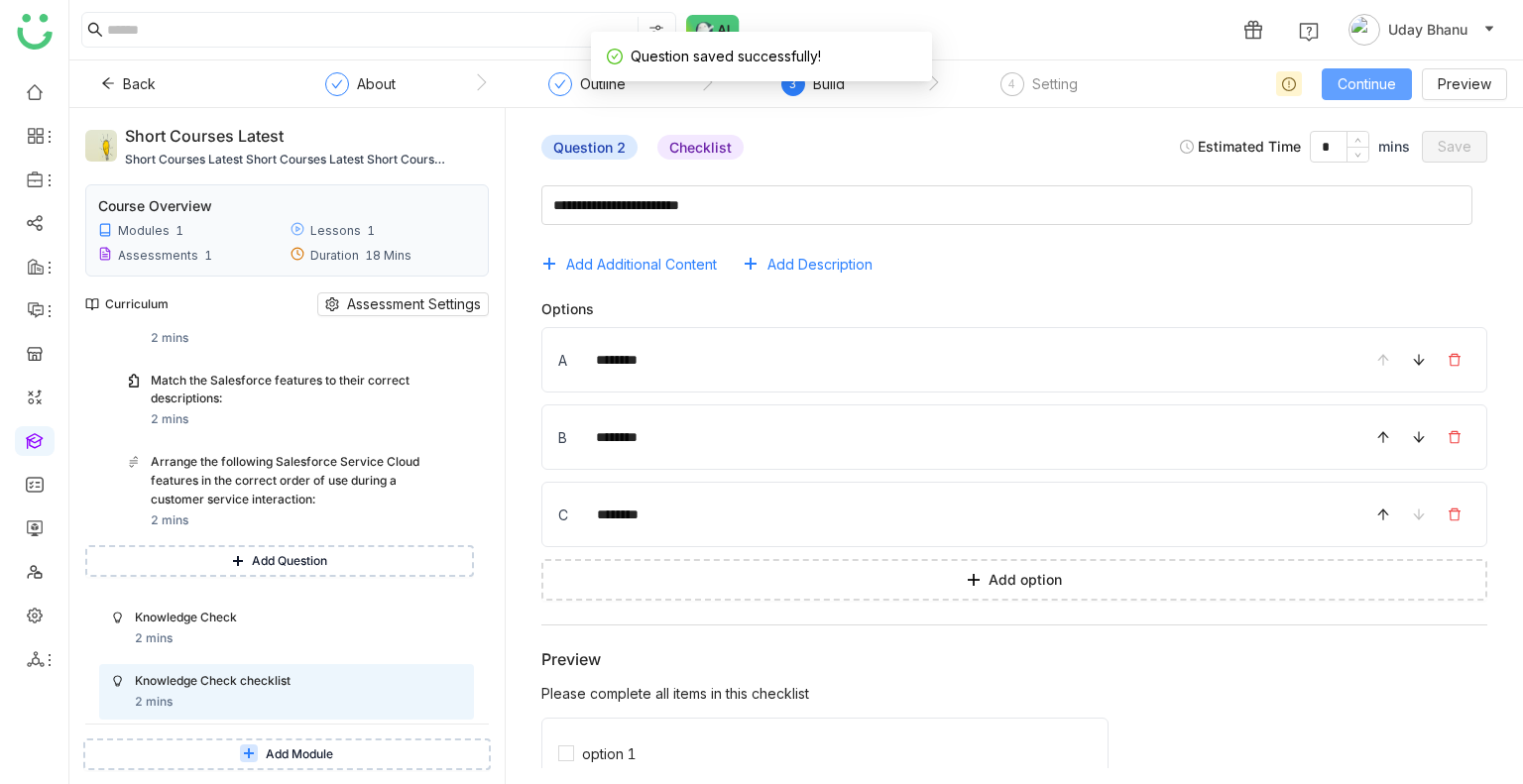 click on "Continue" at bounding box center [1366, 84] 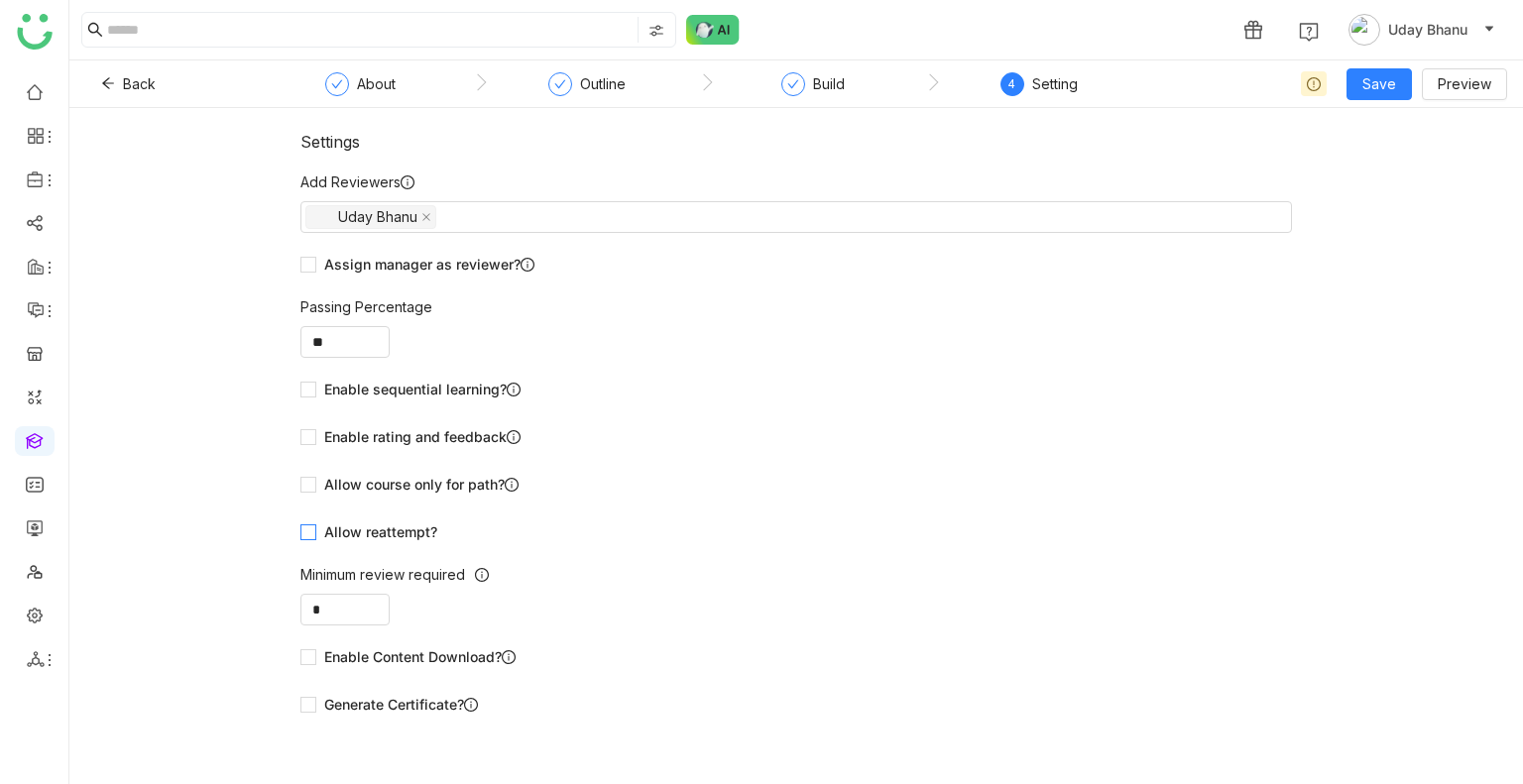 click on "Allow reattempt?" 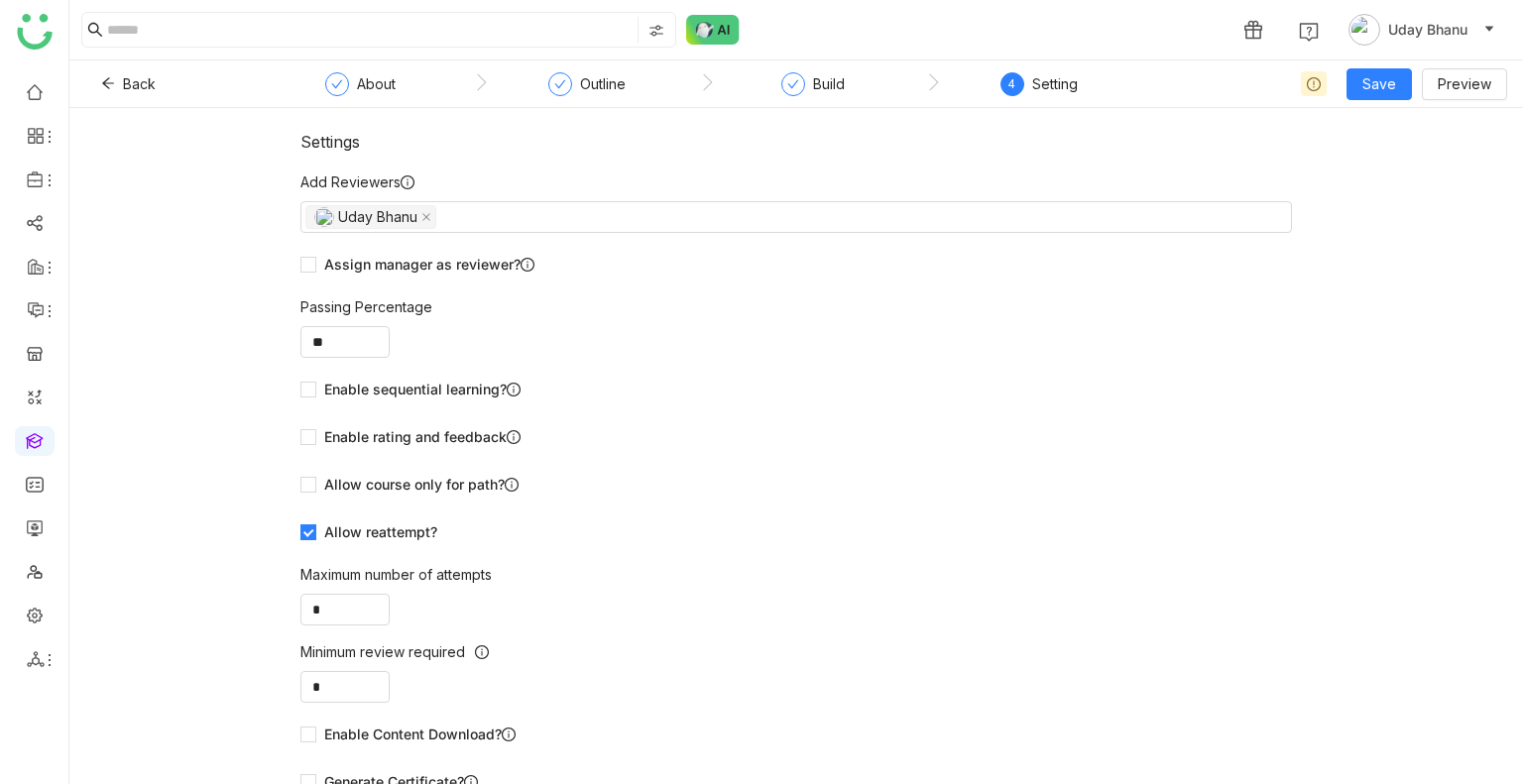 scroll, scrollTop: 28, scrollLeft: 0, axis: vertical 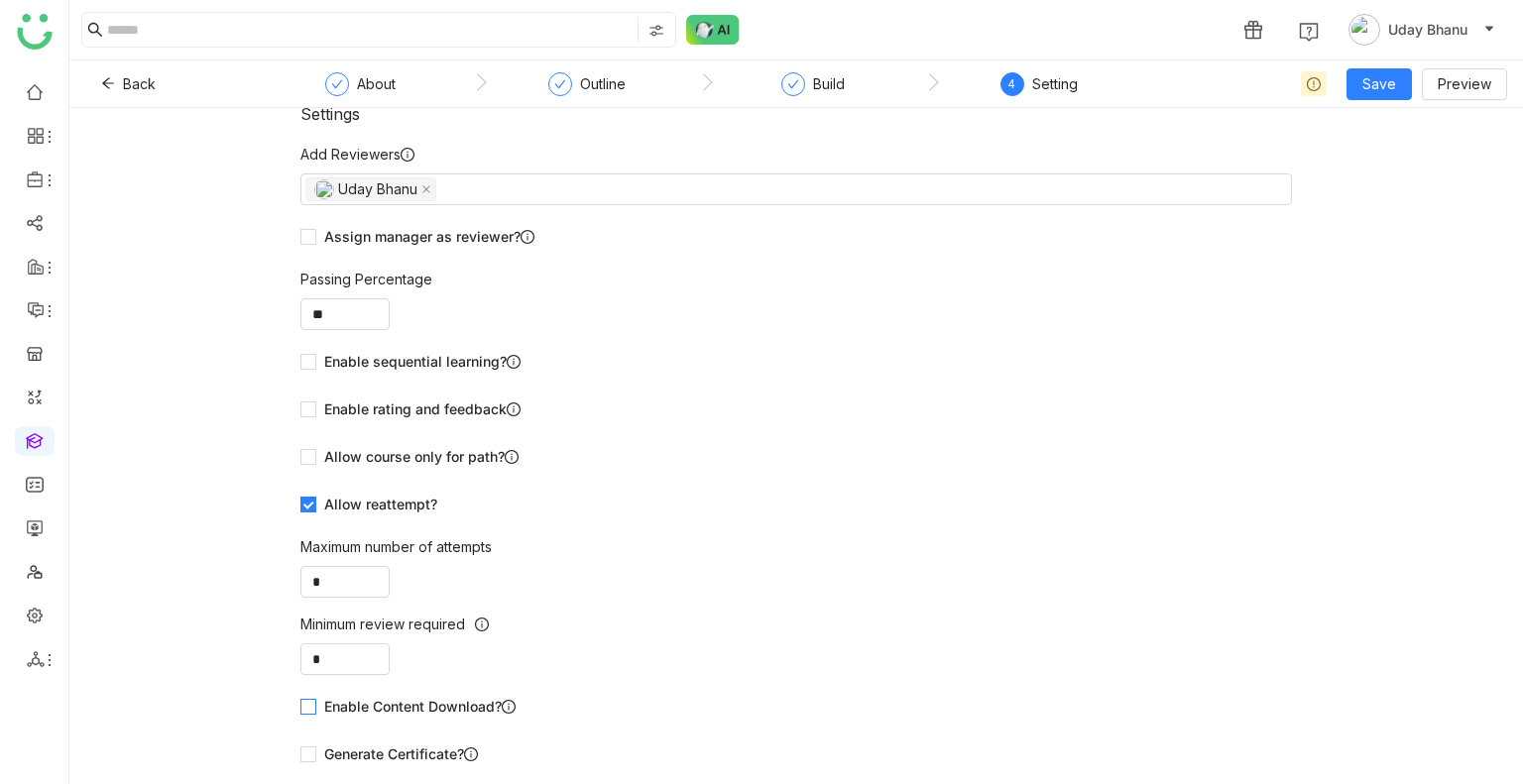 click on "Enable Content Download?" 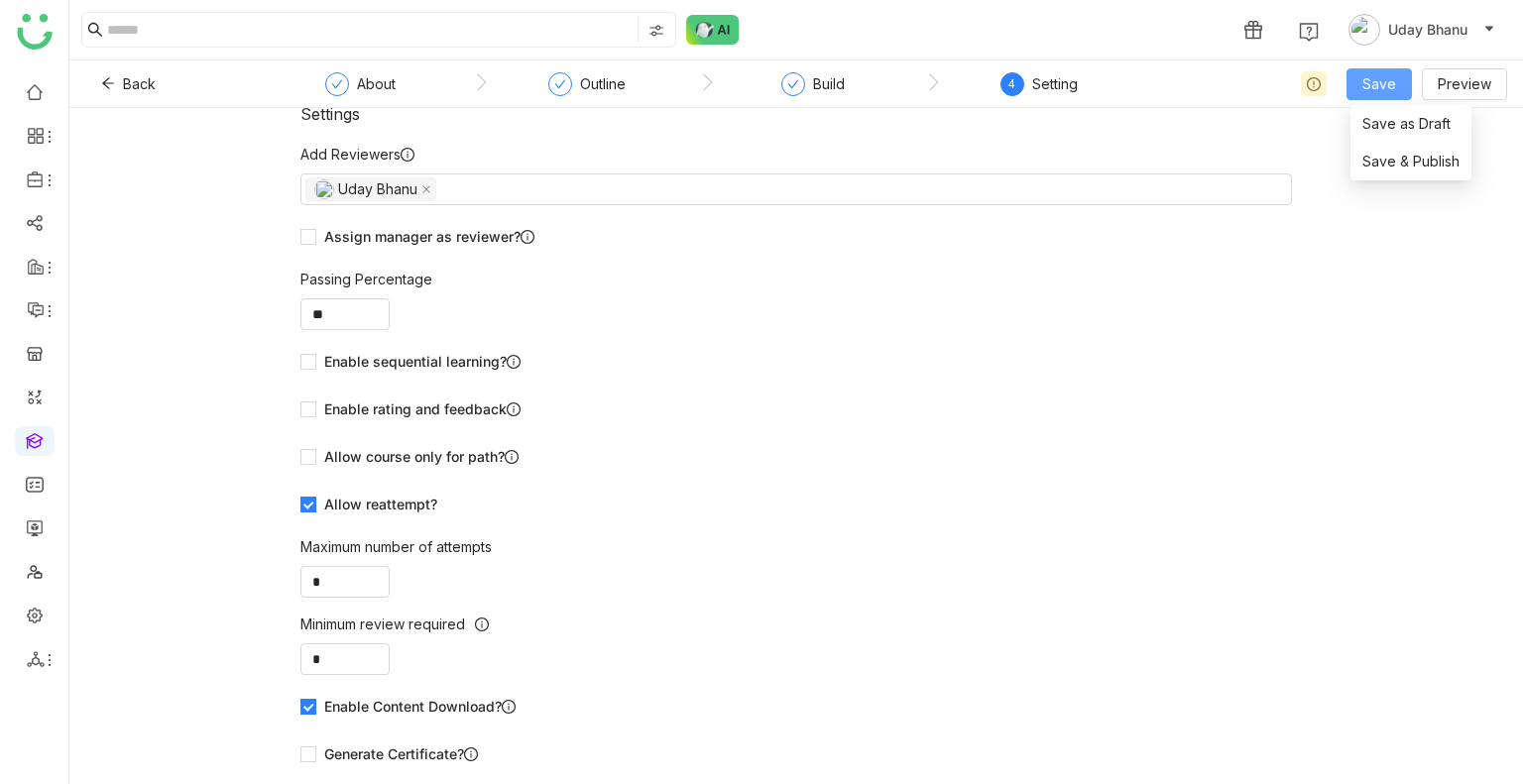 click on "Save" 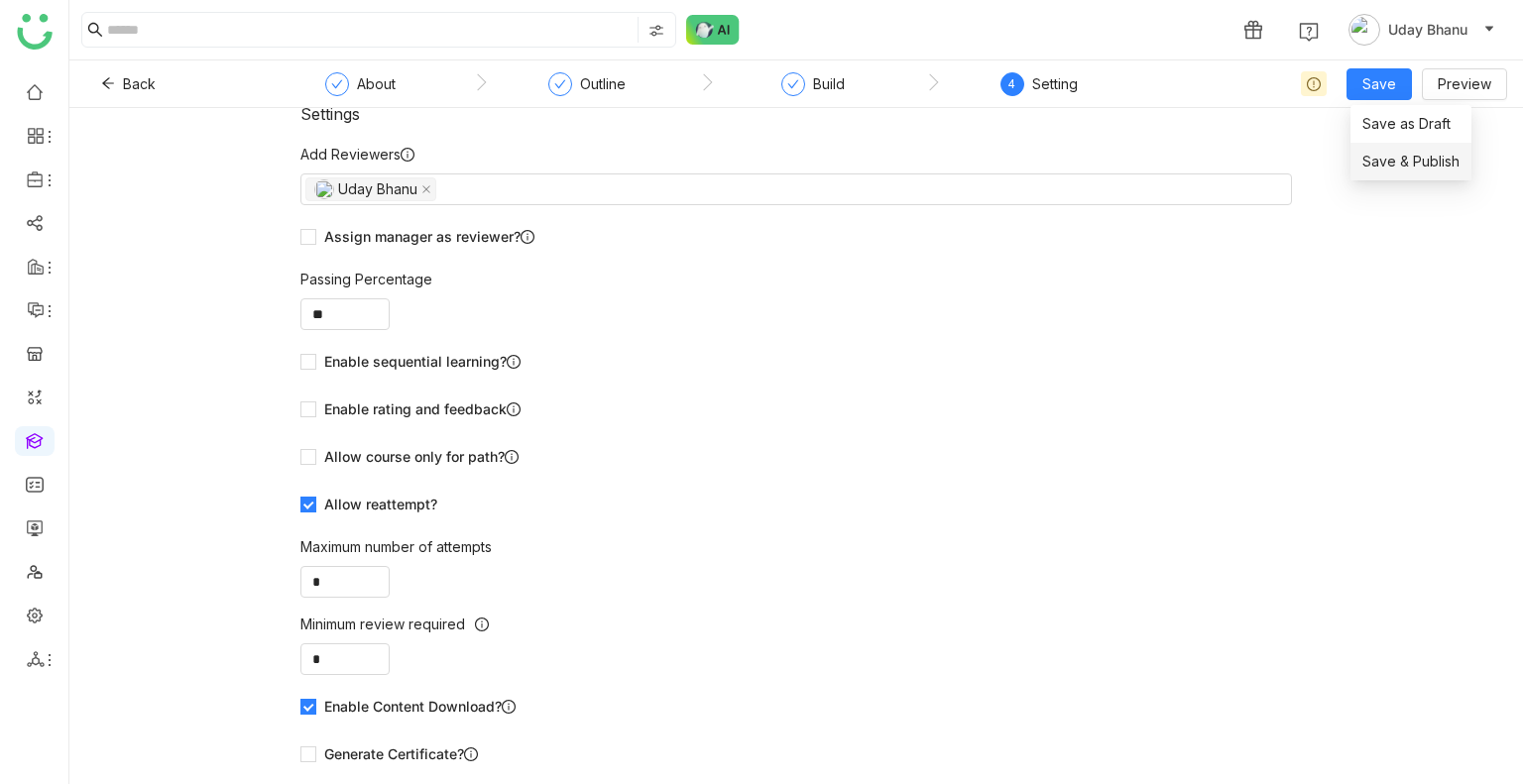 click on "Save & Publish" at bounding box center [1411, 162] 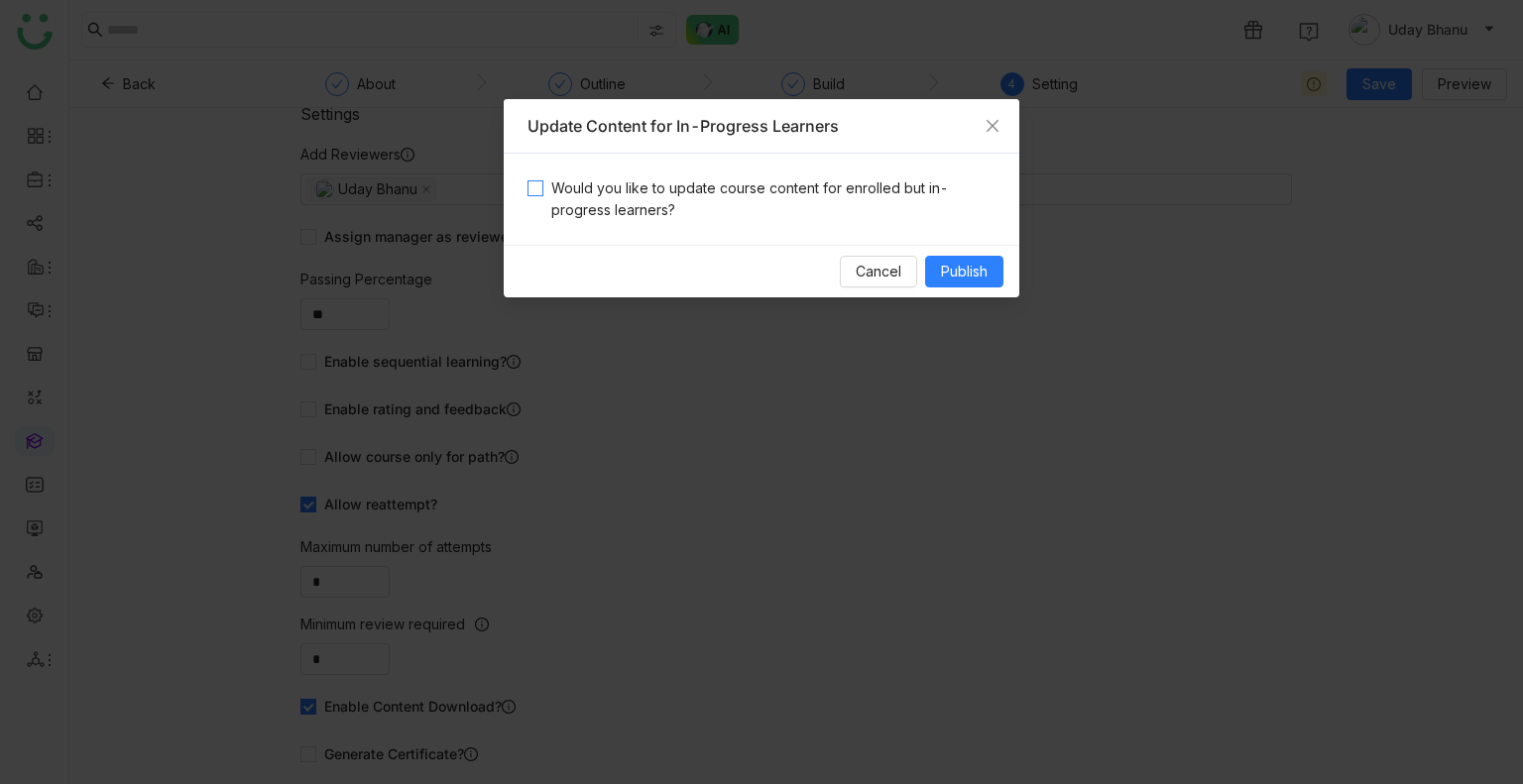 click on "Would you like to update course content for enrolled but in-progress learners?" at bounding box center [769, 199] 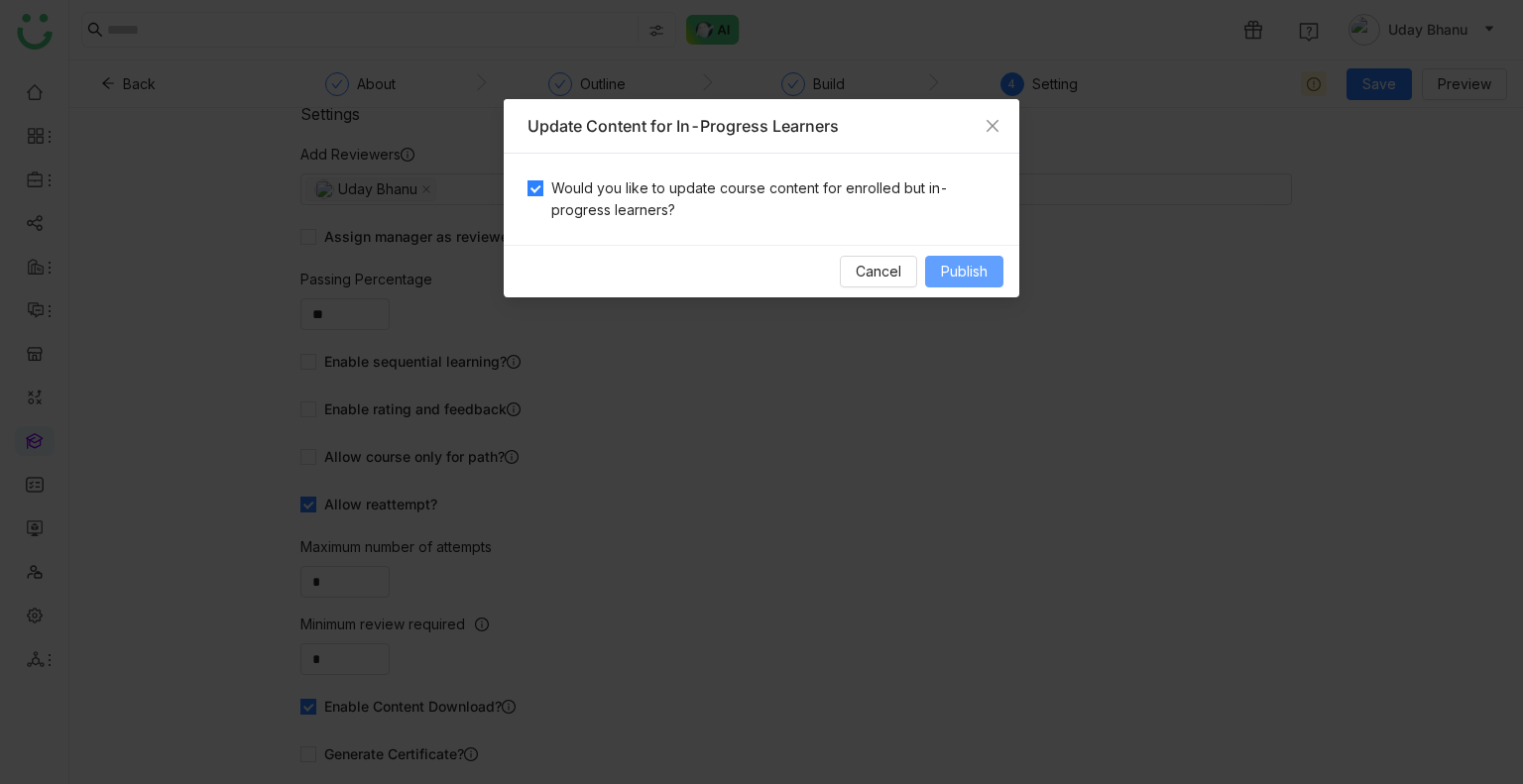 click on "Publish" at bounding box center (964, 272) 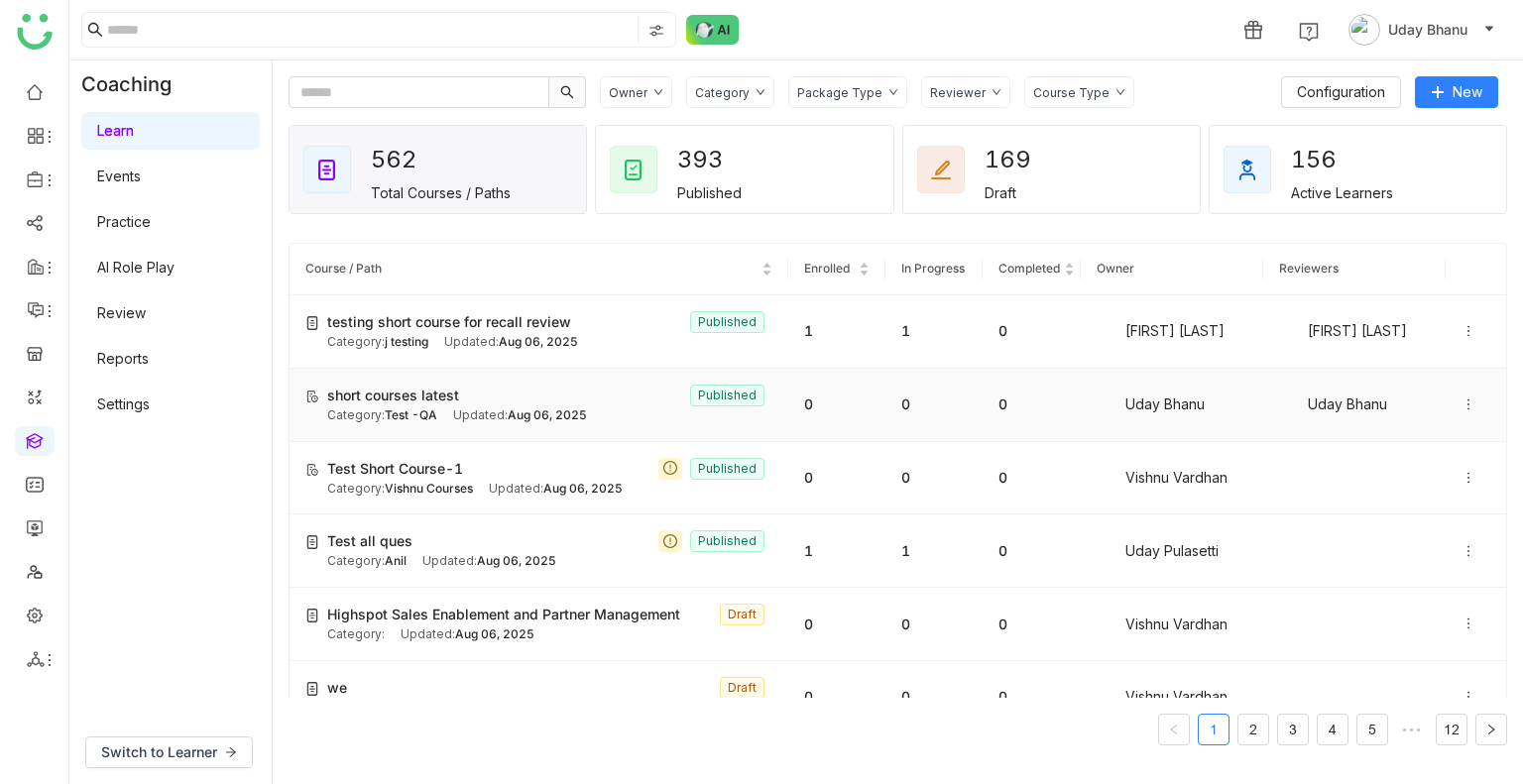 click 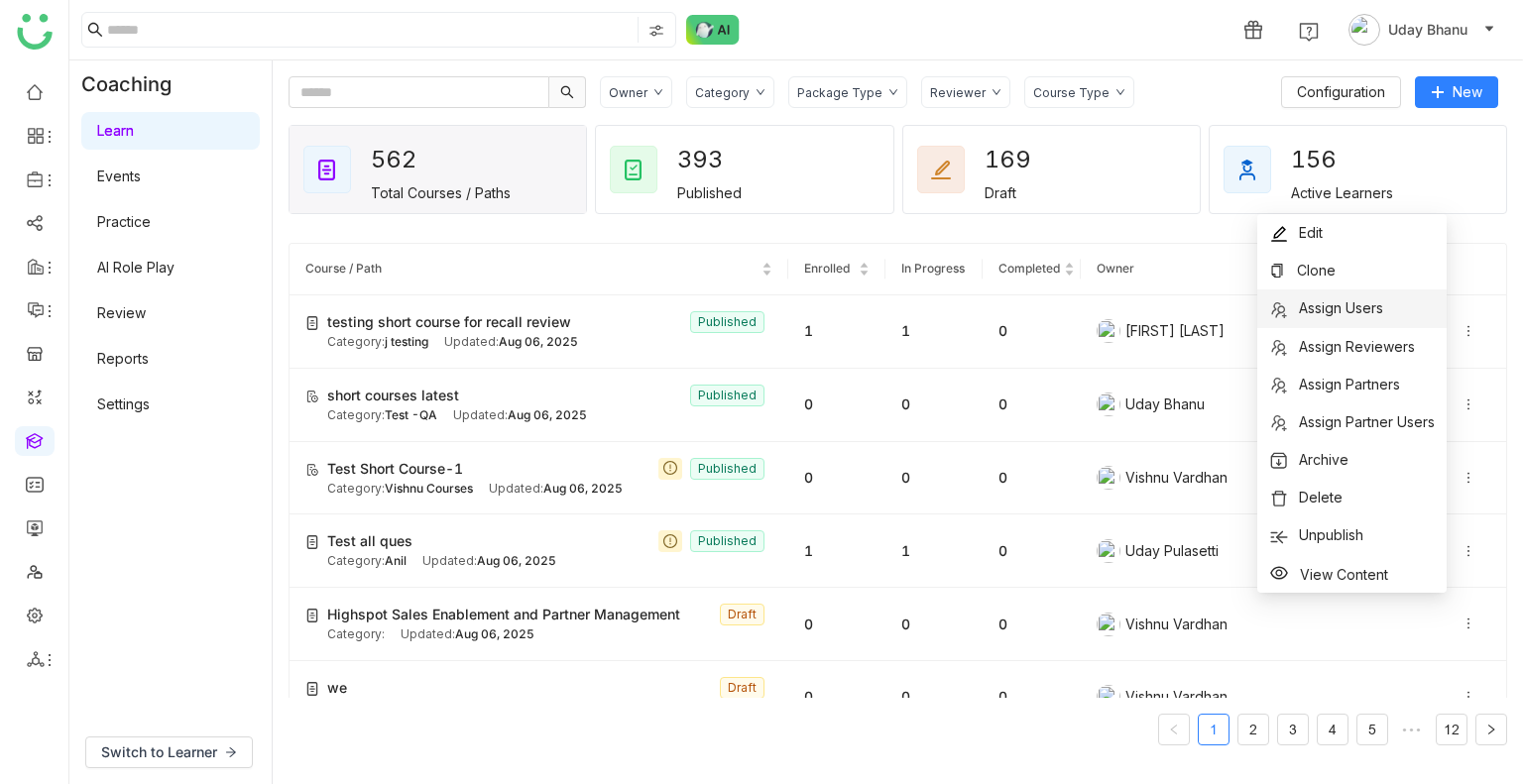 click on "Assign Users" at bounding box center [1341, 307] 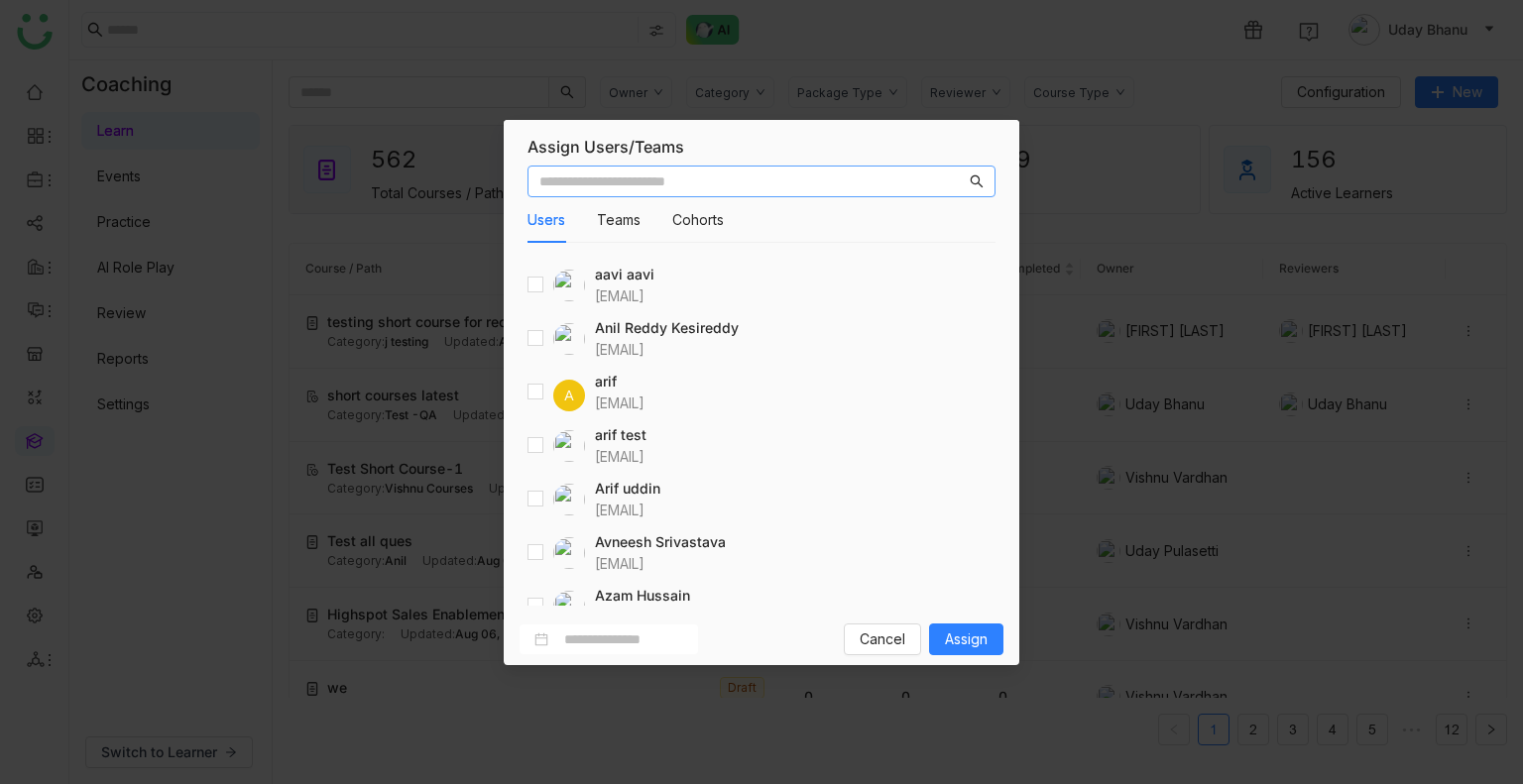 click at bounding box center [753, 181] 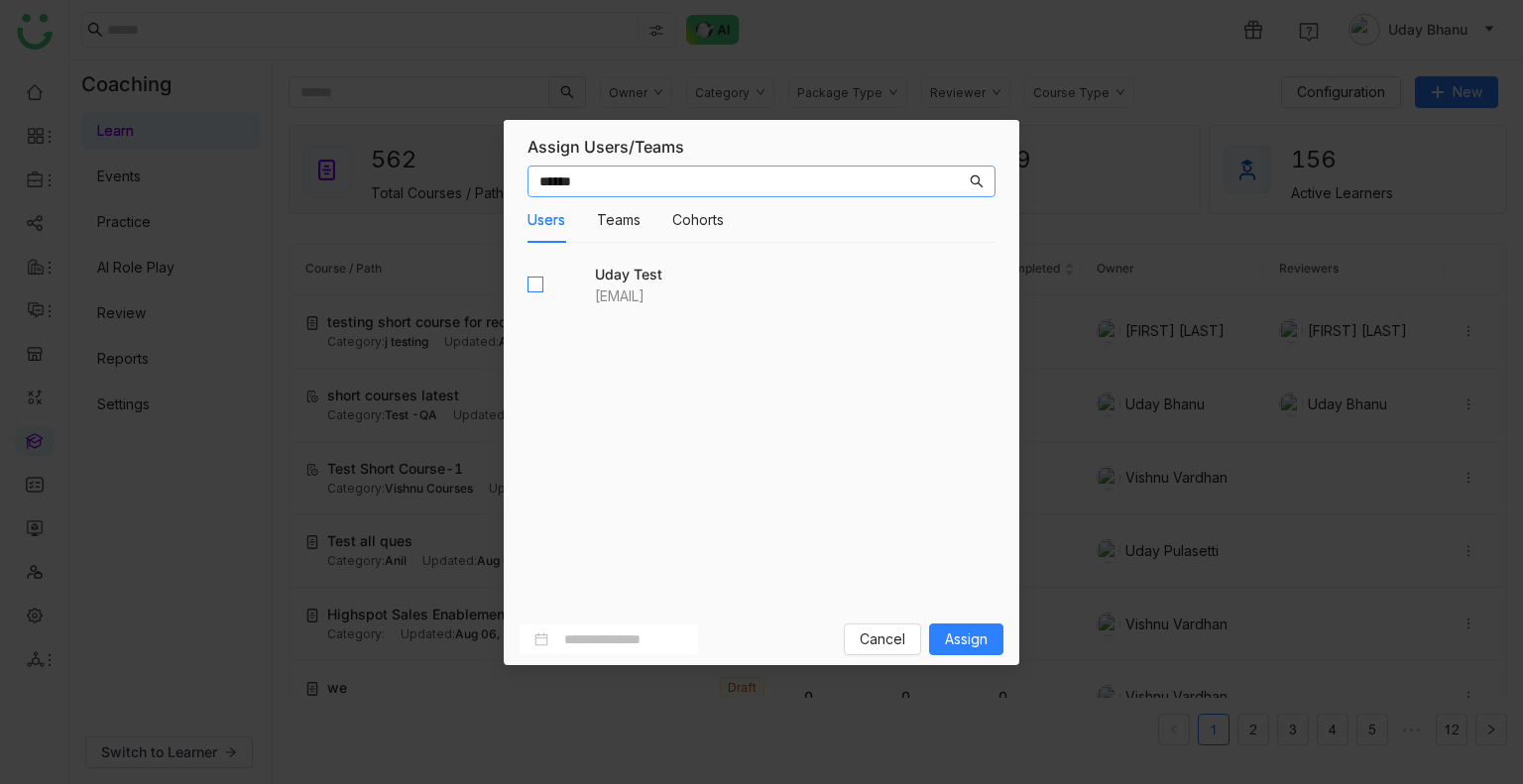 type on "******" 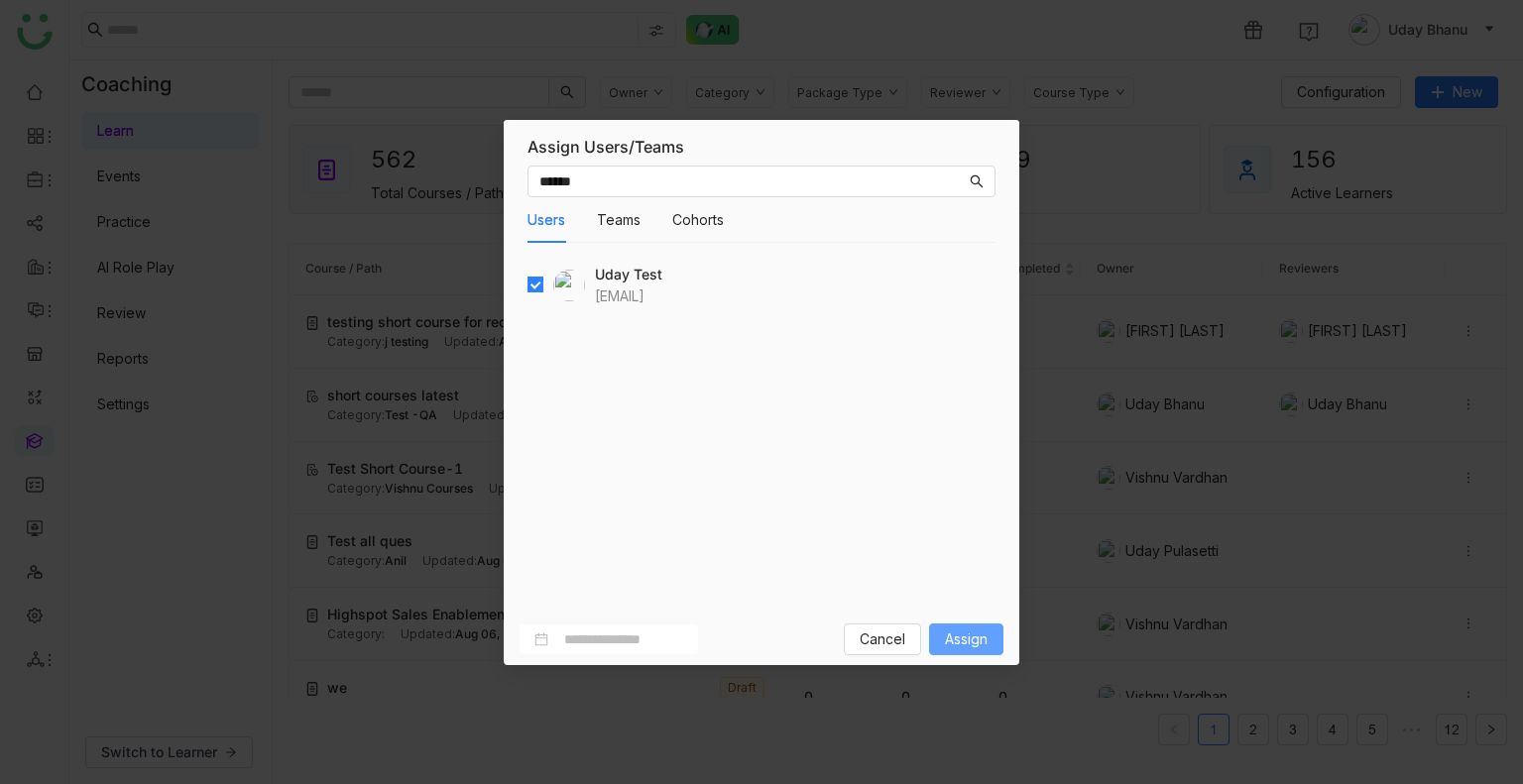 click on "Assign" at bounding box center (966, 639) 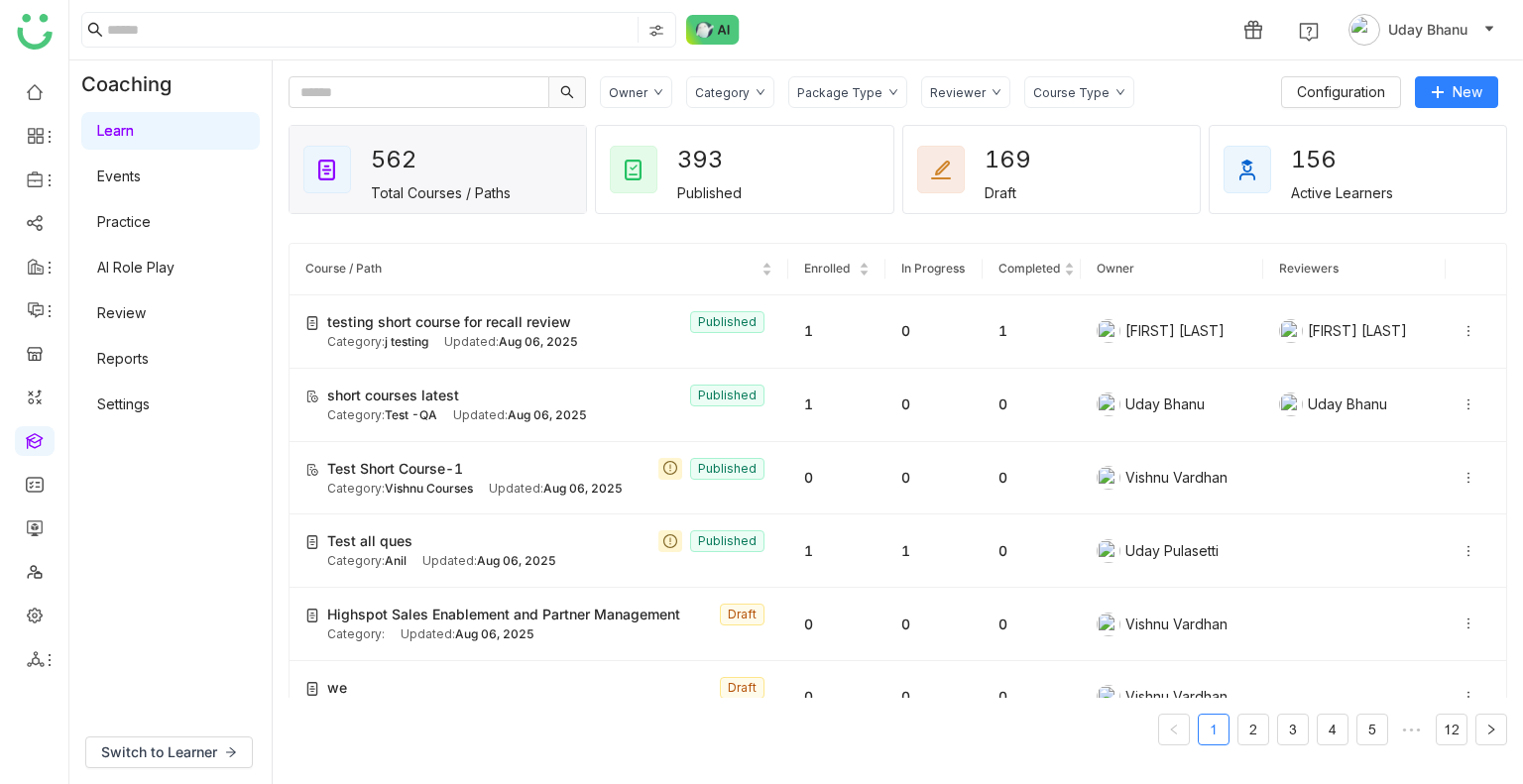 click on "Review" at bounding box center (121, 312) 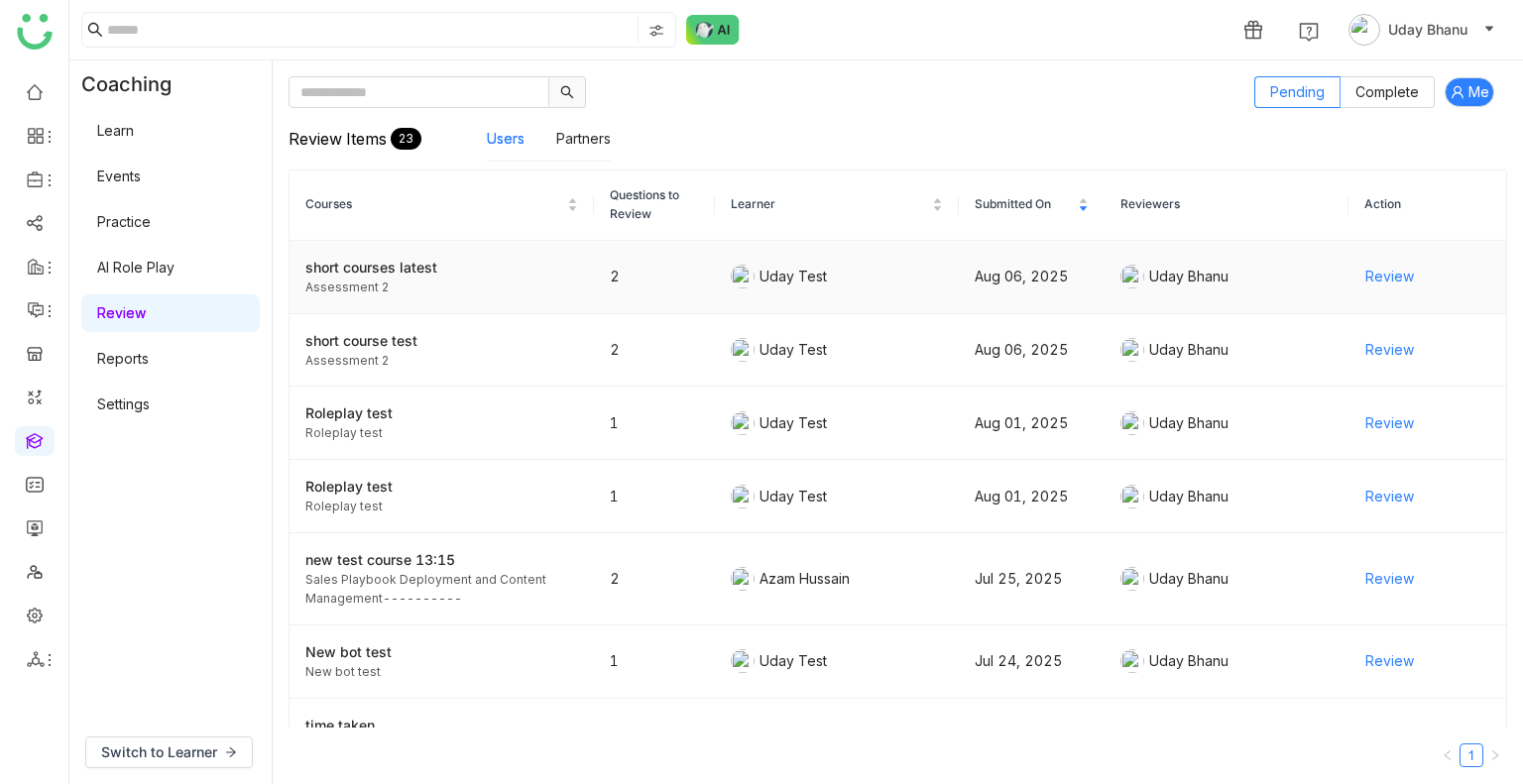 click on "Review" 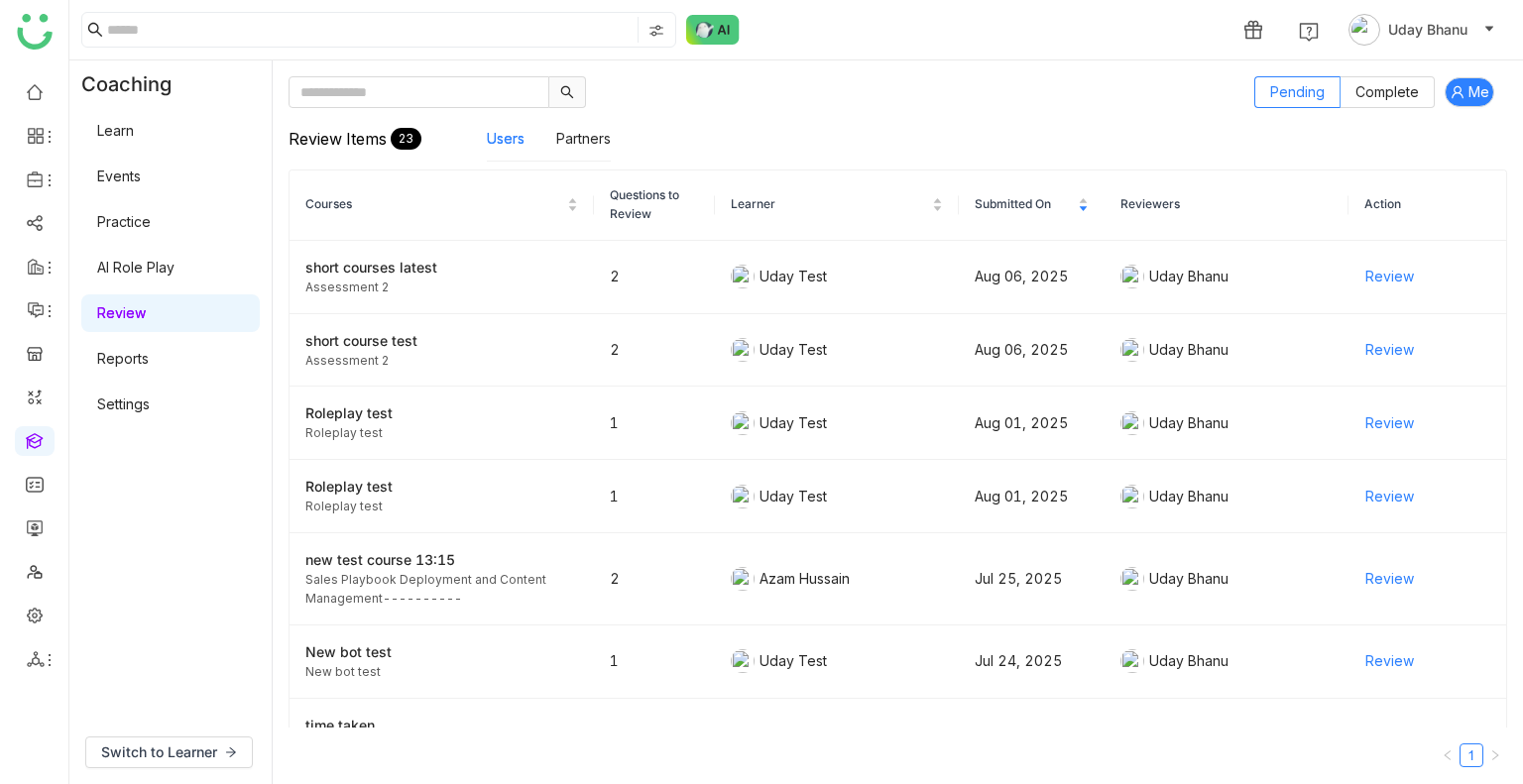 click on "Learn" at bounding box center (115, 130) 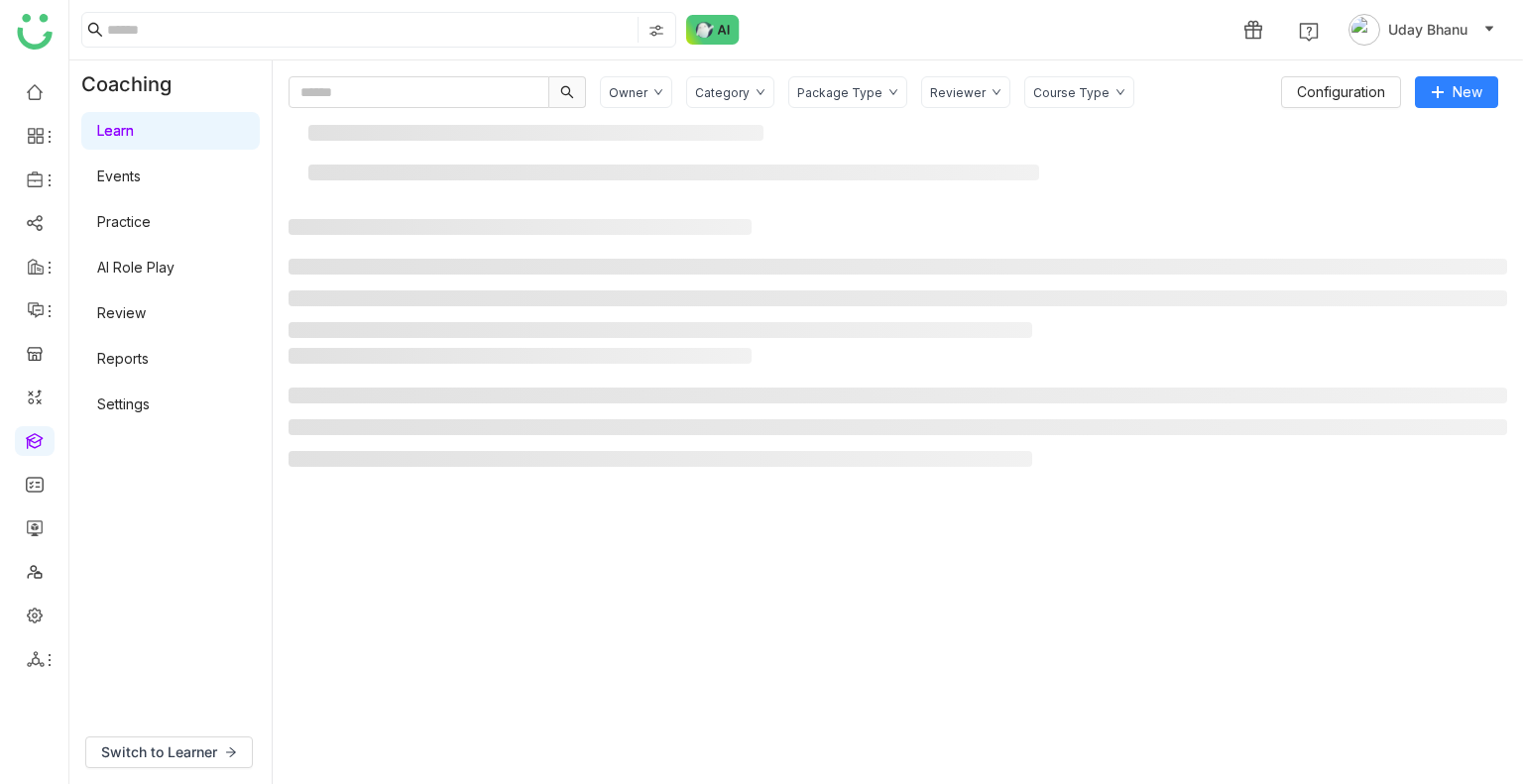 click on "Learn" at bounding box center (115, 130) 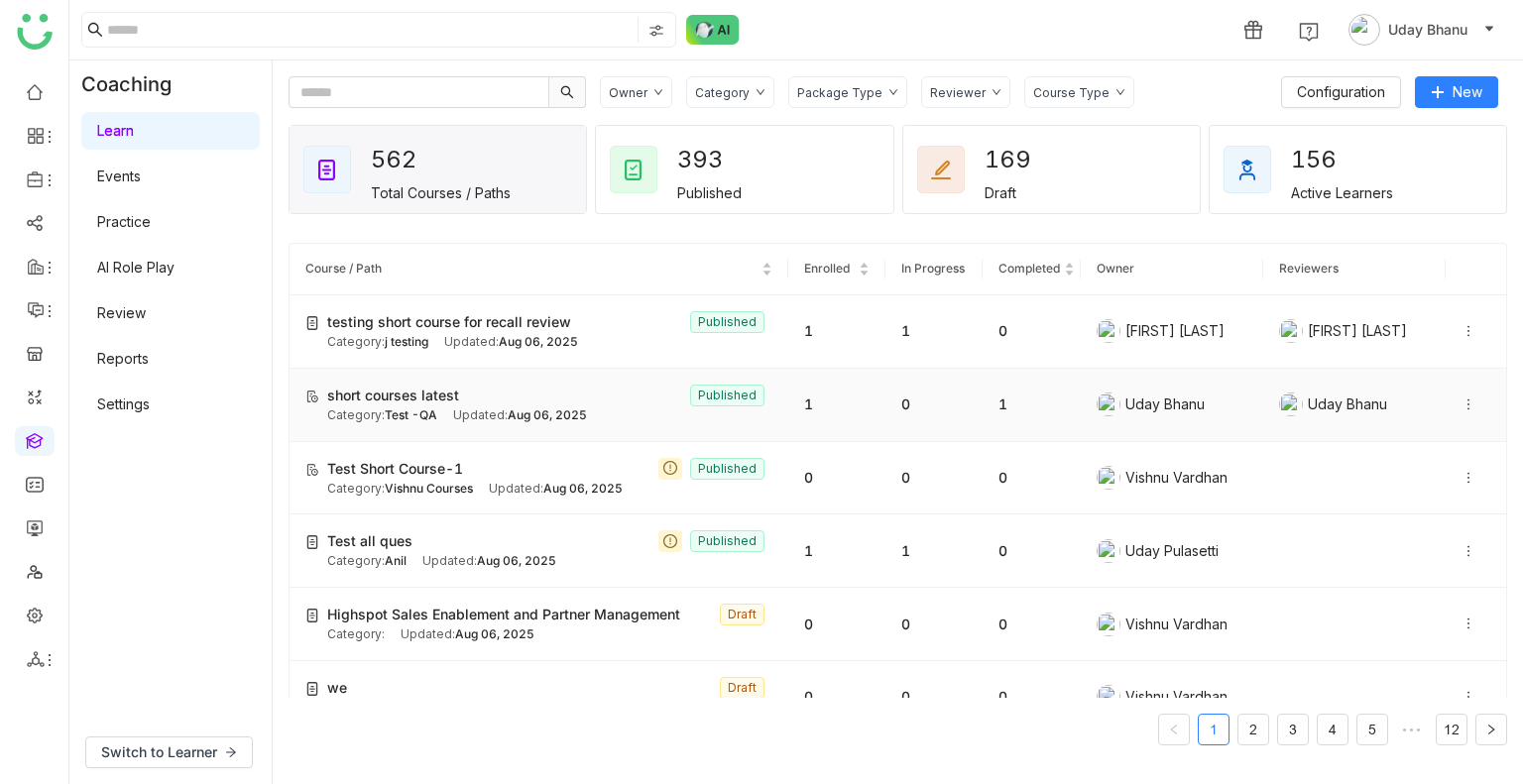 click on "Updated:   Aug 06, 2025" 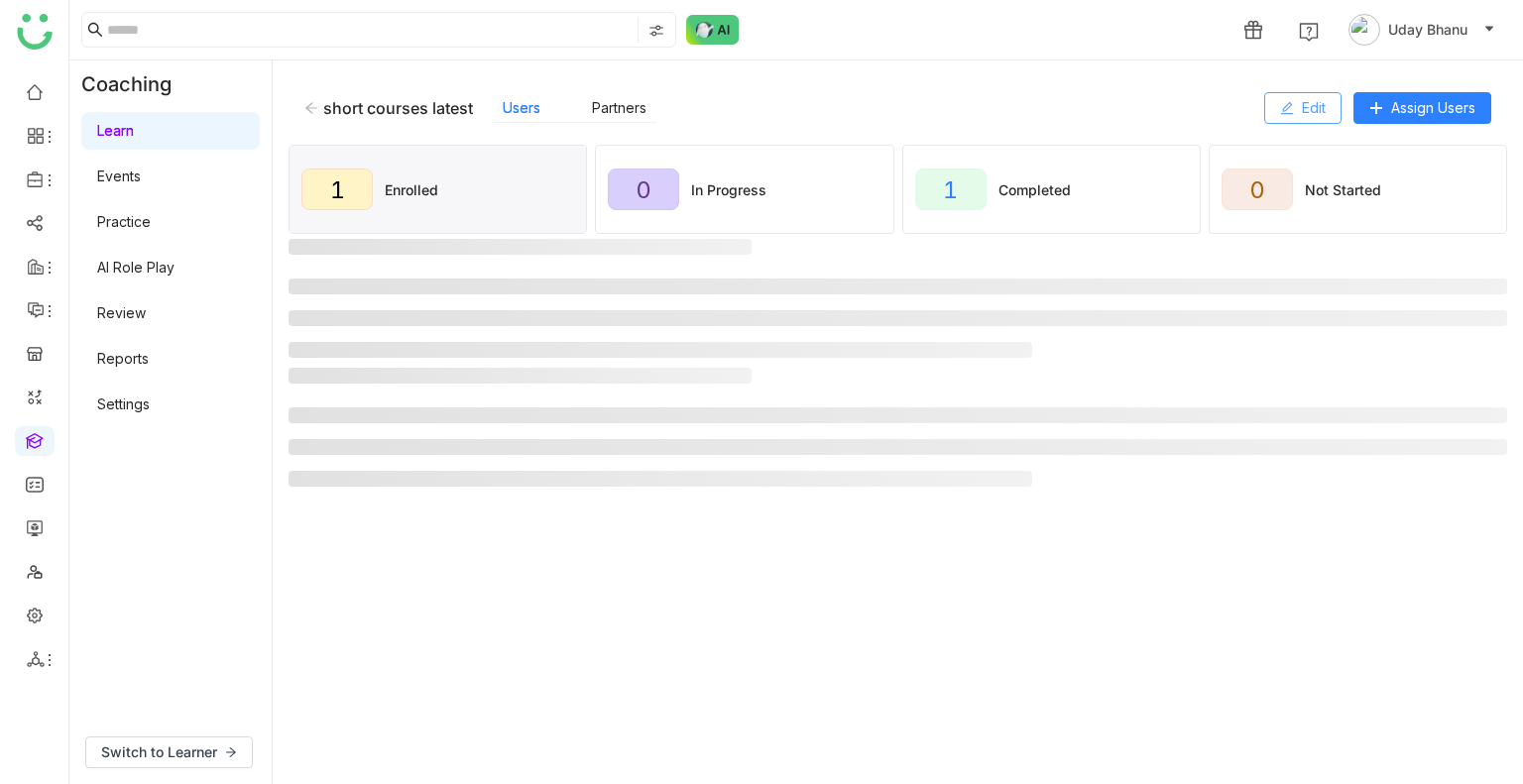 click on "Edit" 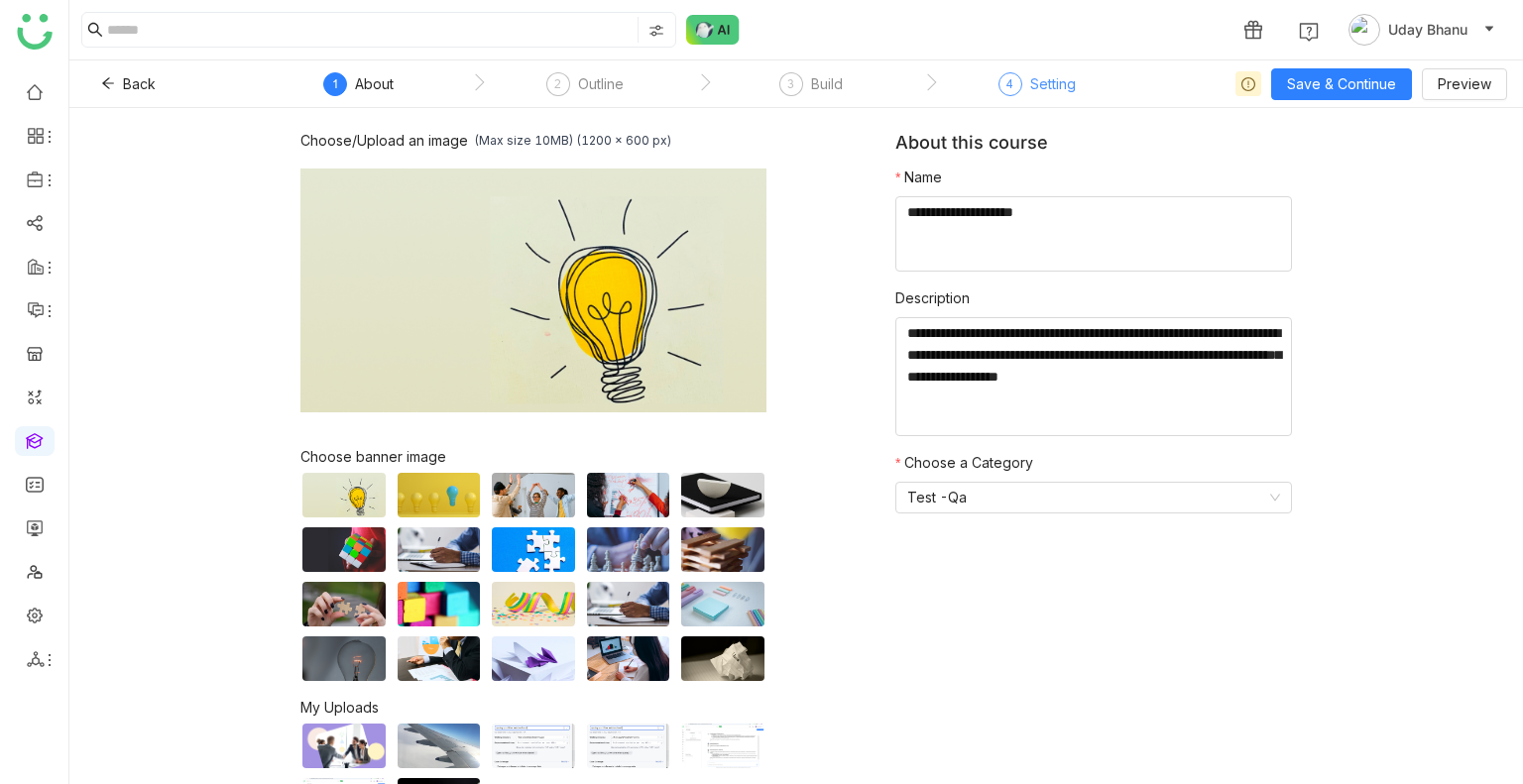 click on "4  Setting" 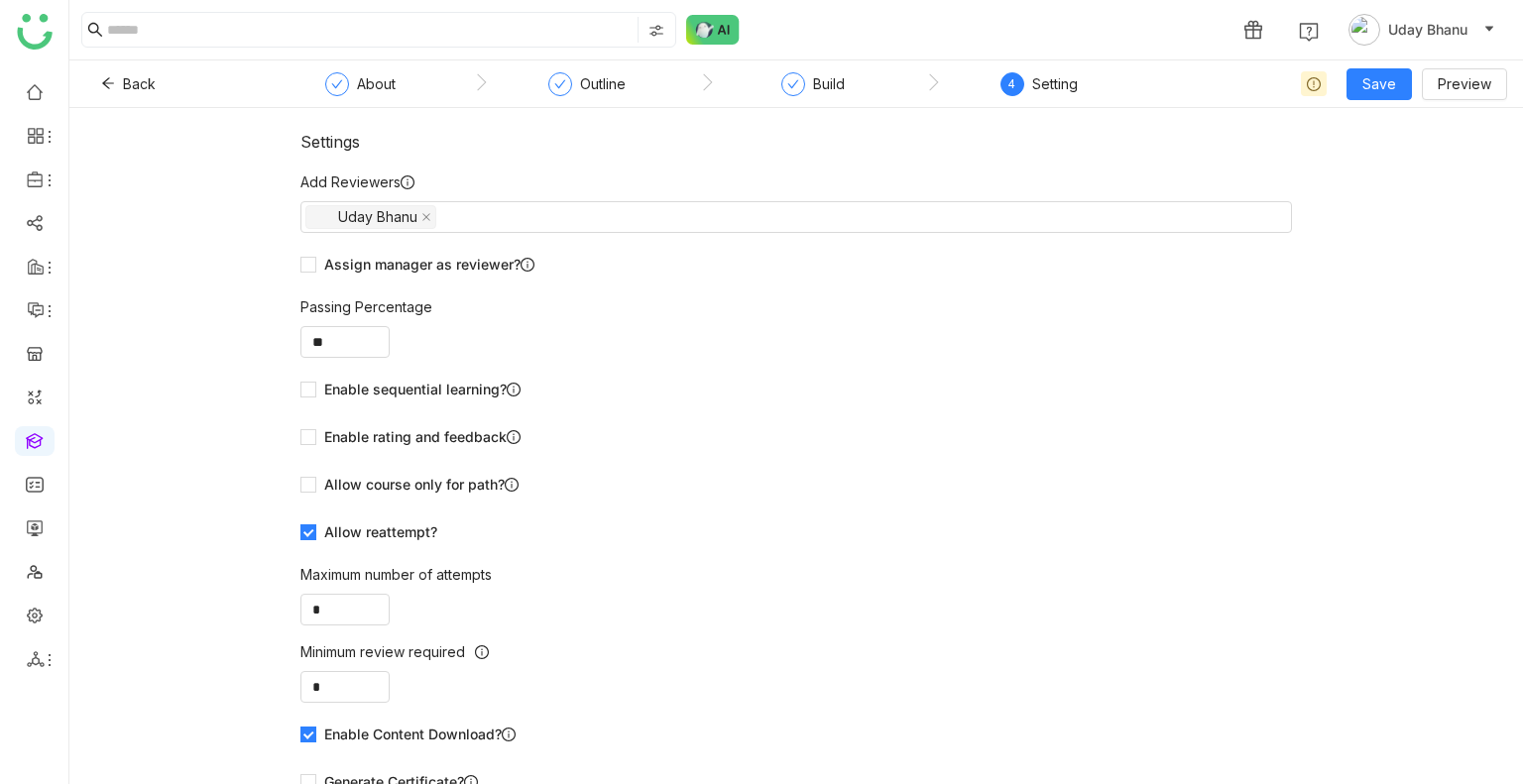 scroll, scrollTop: 28, scrollLeft: 0, axis: vertical 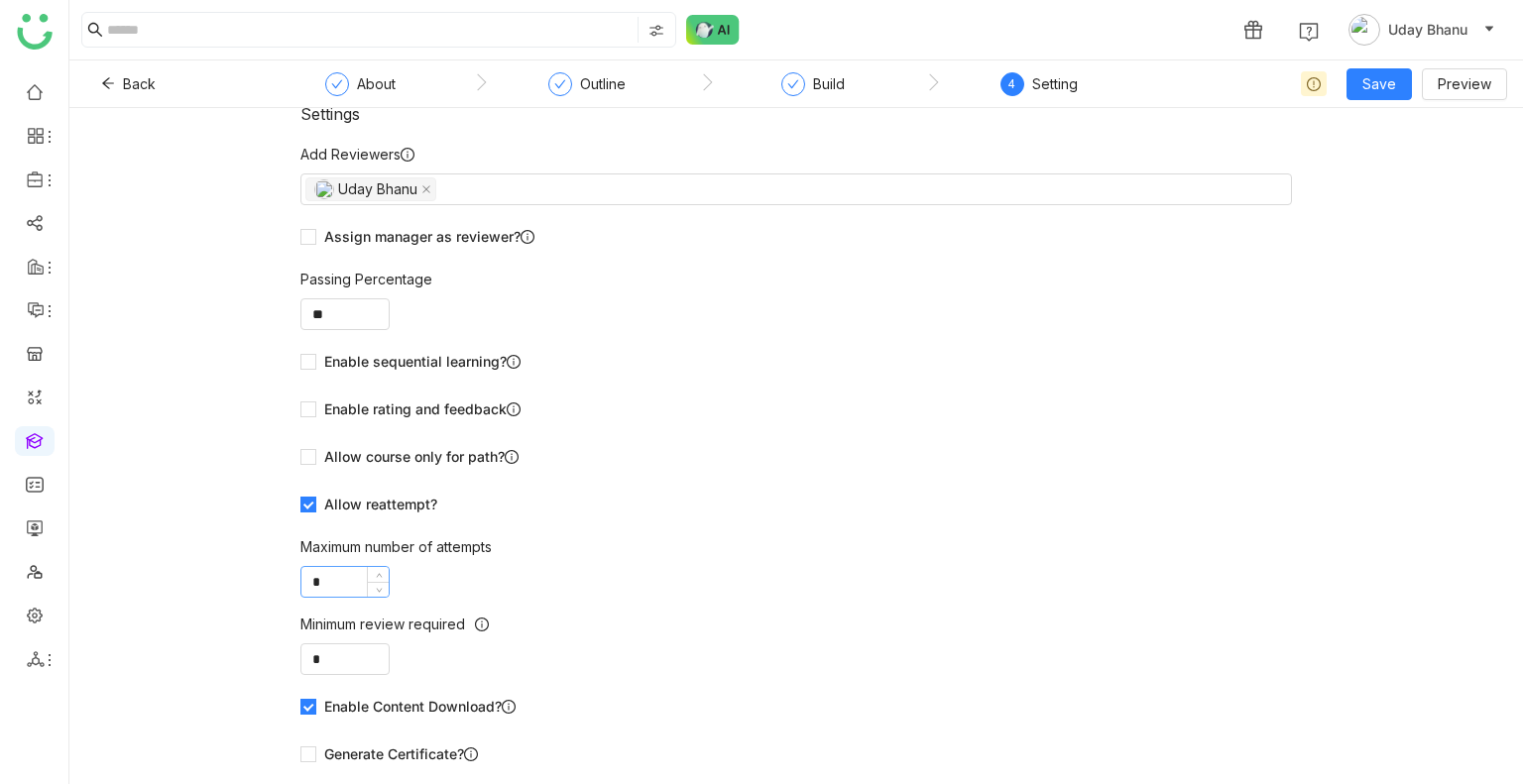 click on "*" 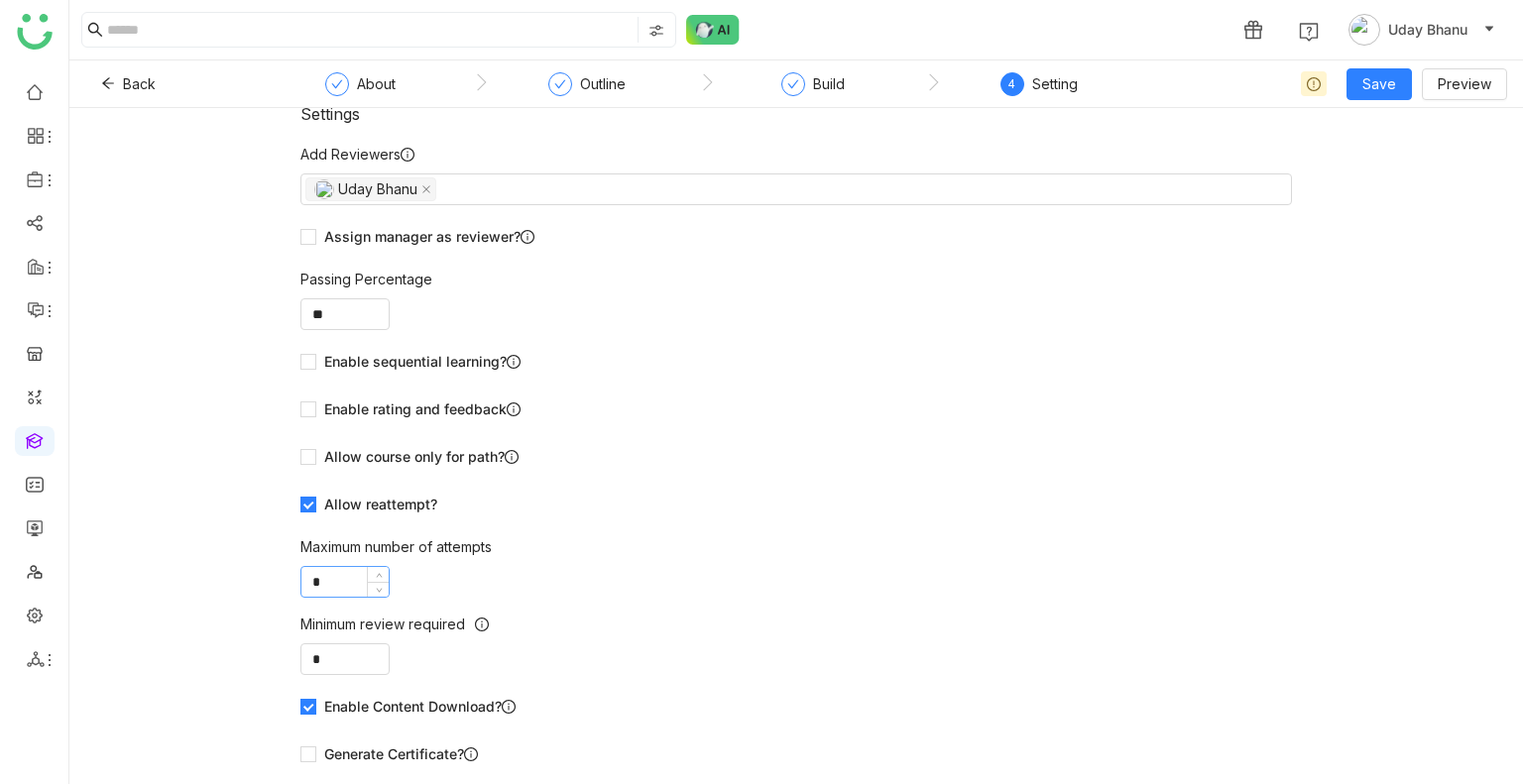 type on "*" 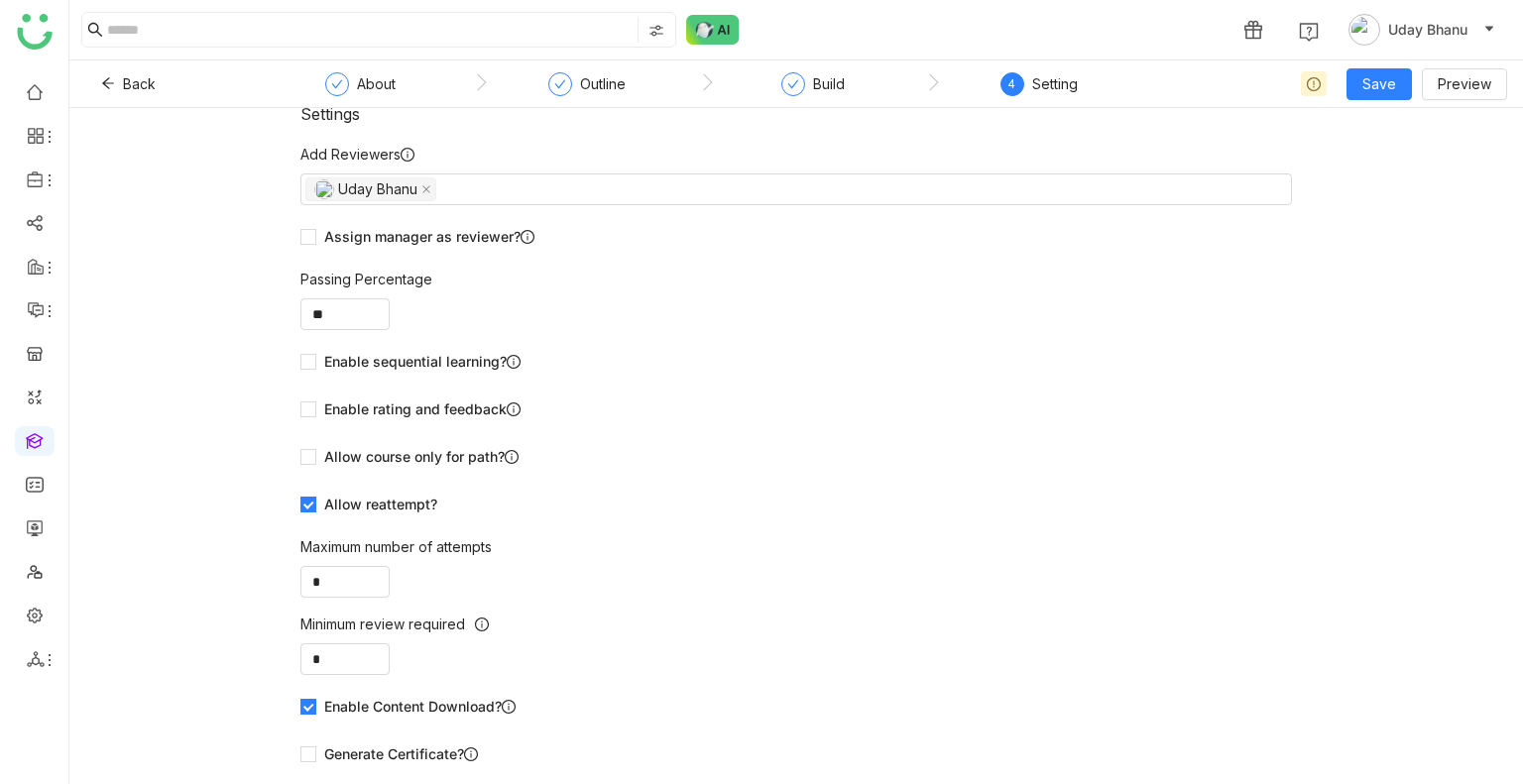 click on "Allow course only for path?" 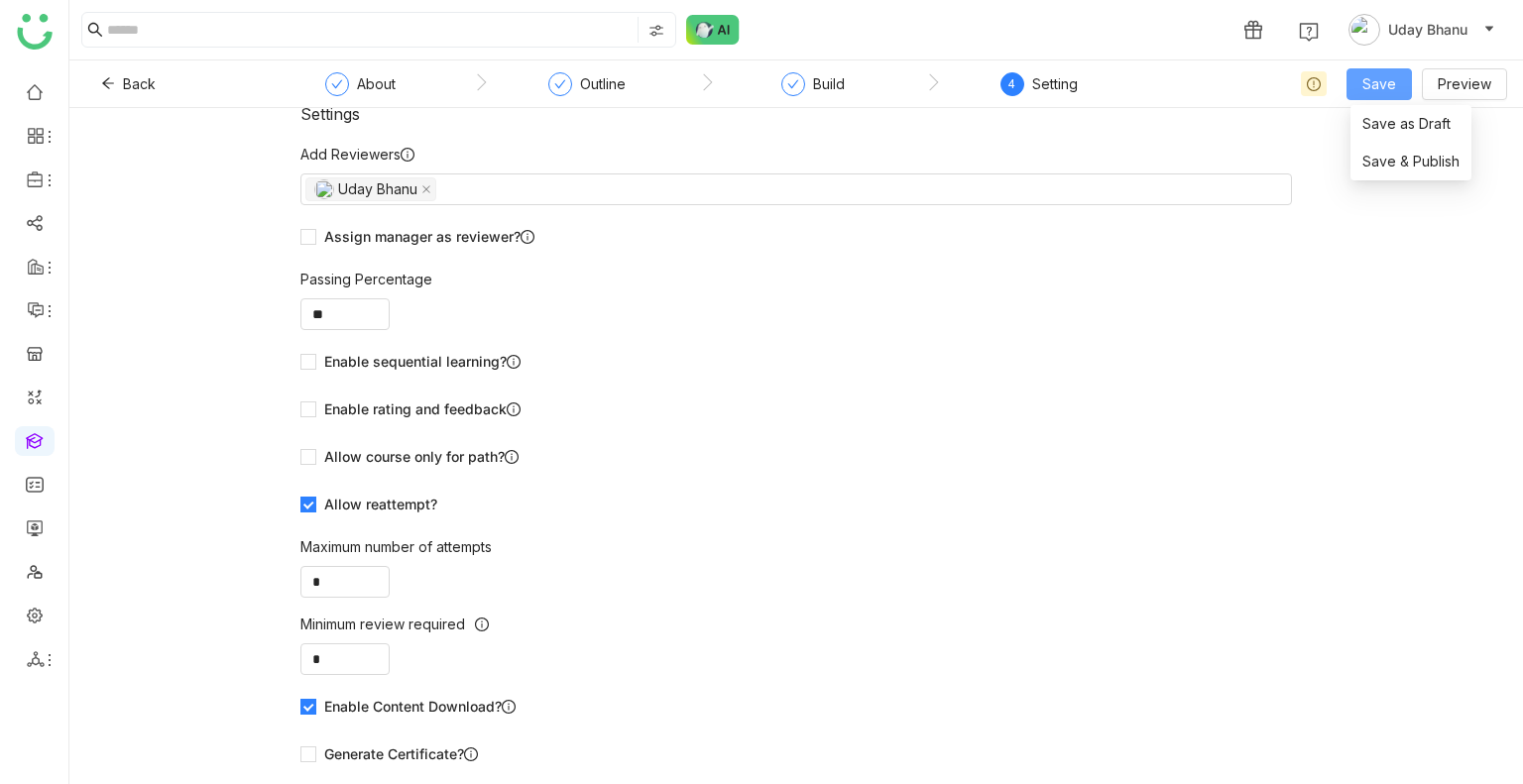 click on "Save" 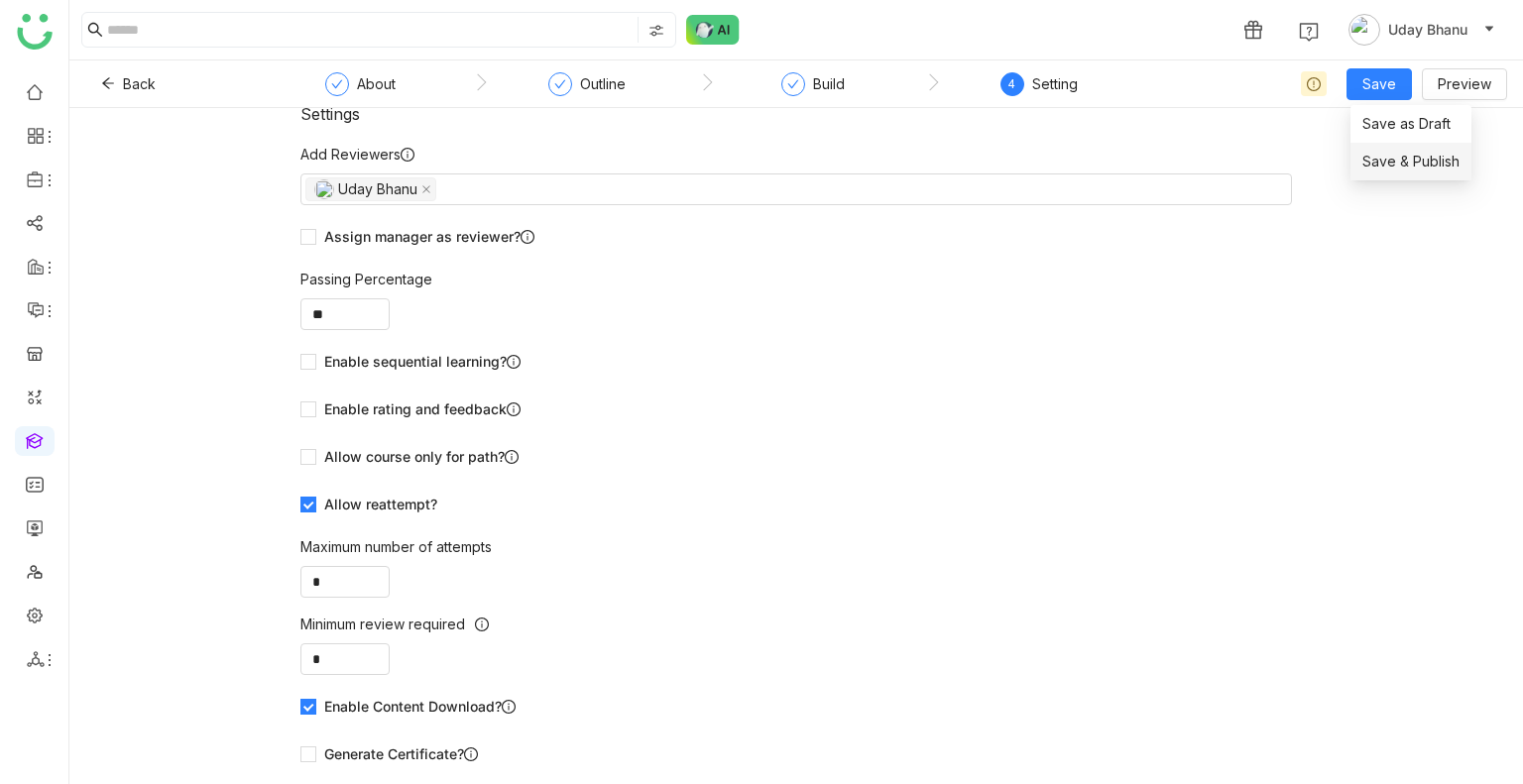 click on "Save & Publish" at bounding box center (1411, 162) 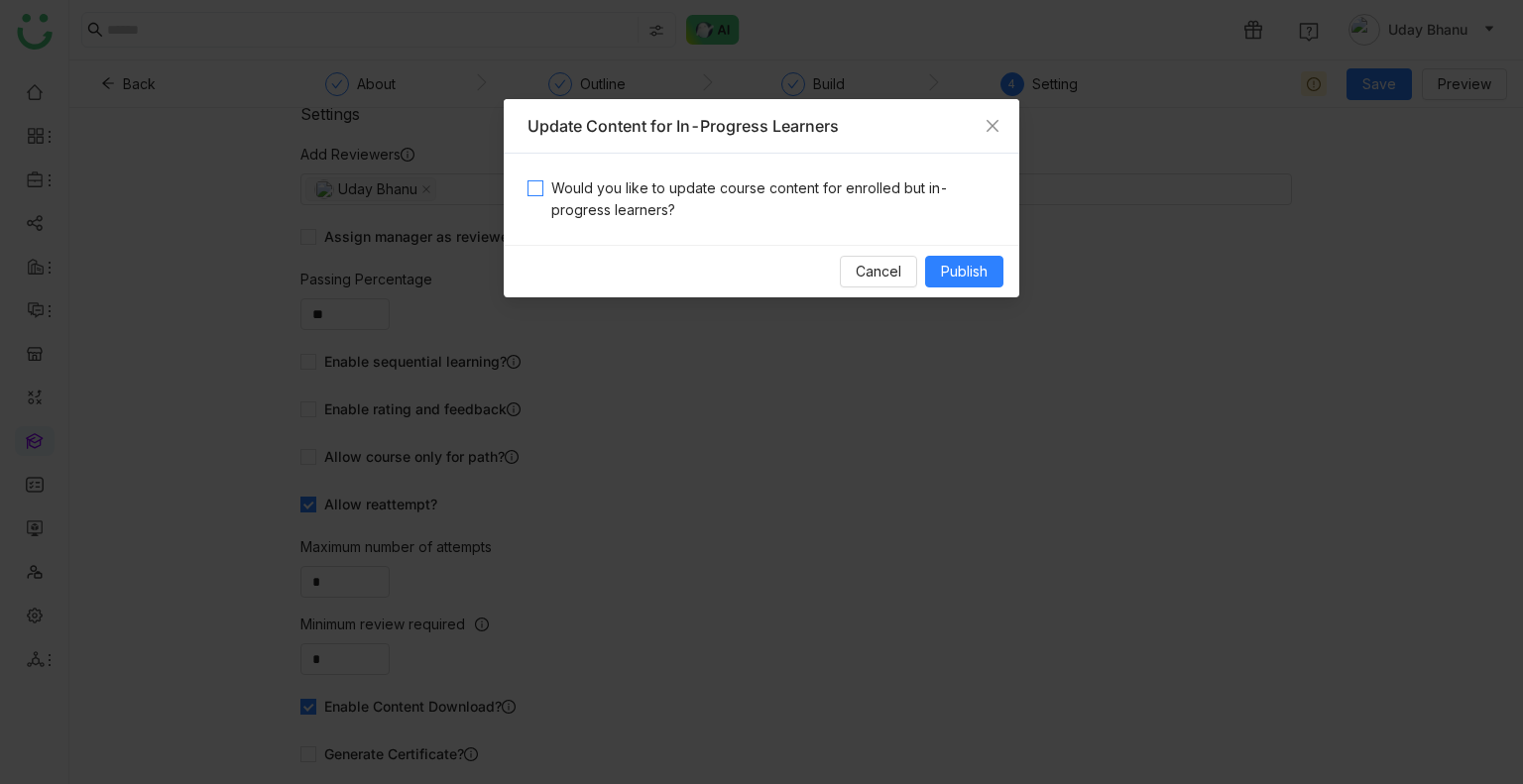 click on "Would you like to update course content for enrolled but in-progress learners?" at bounding box center [769, 199] 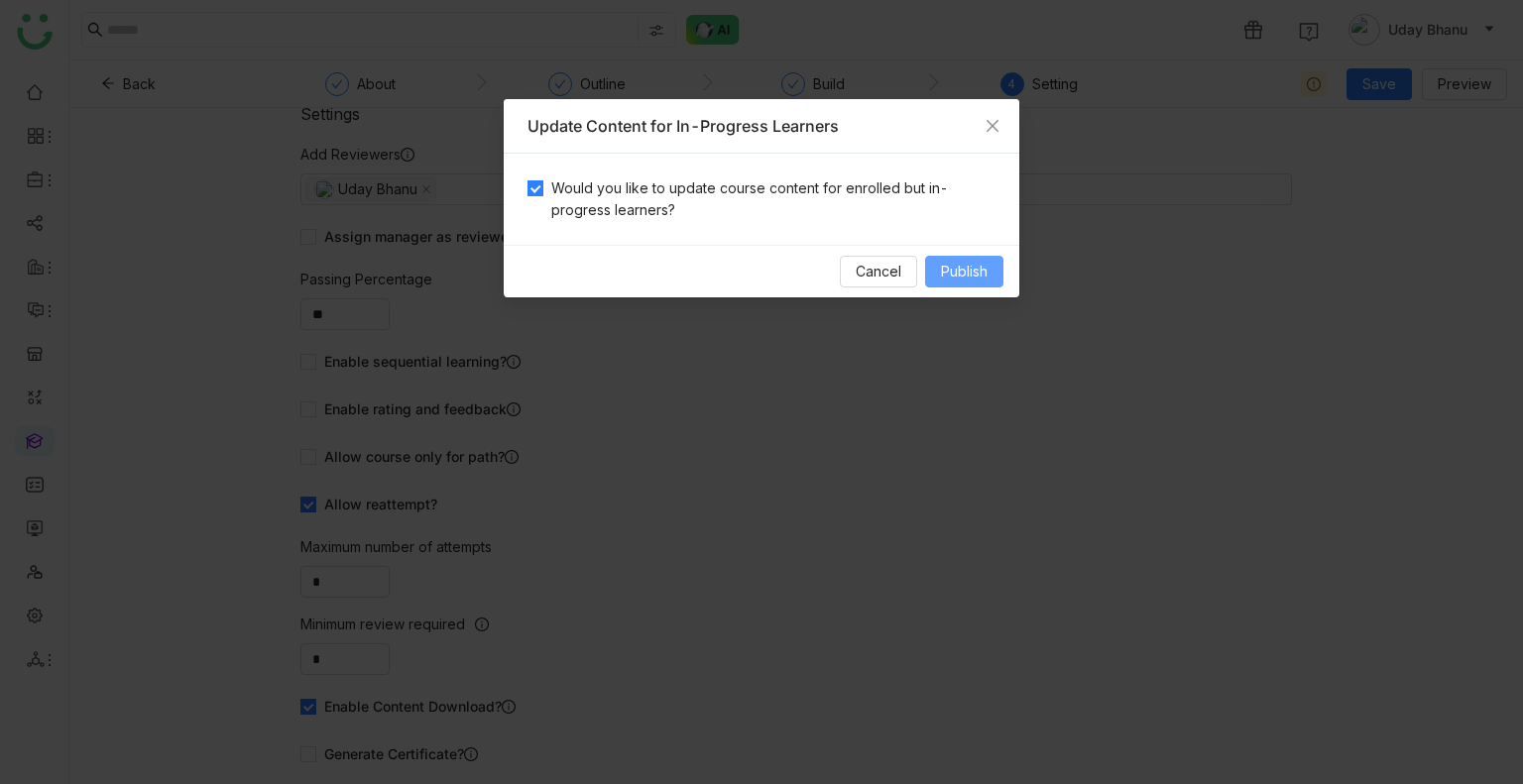 click on "Publish" at bounding box center (964, 272) 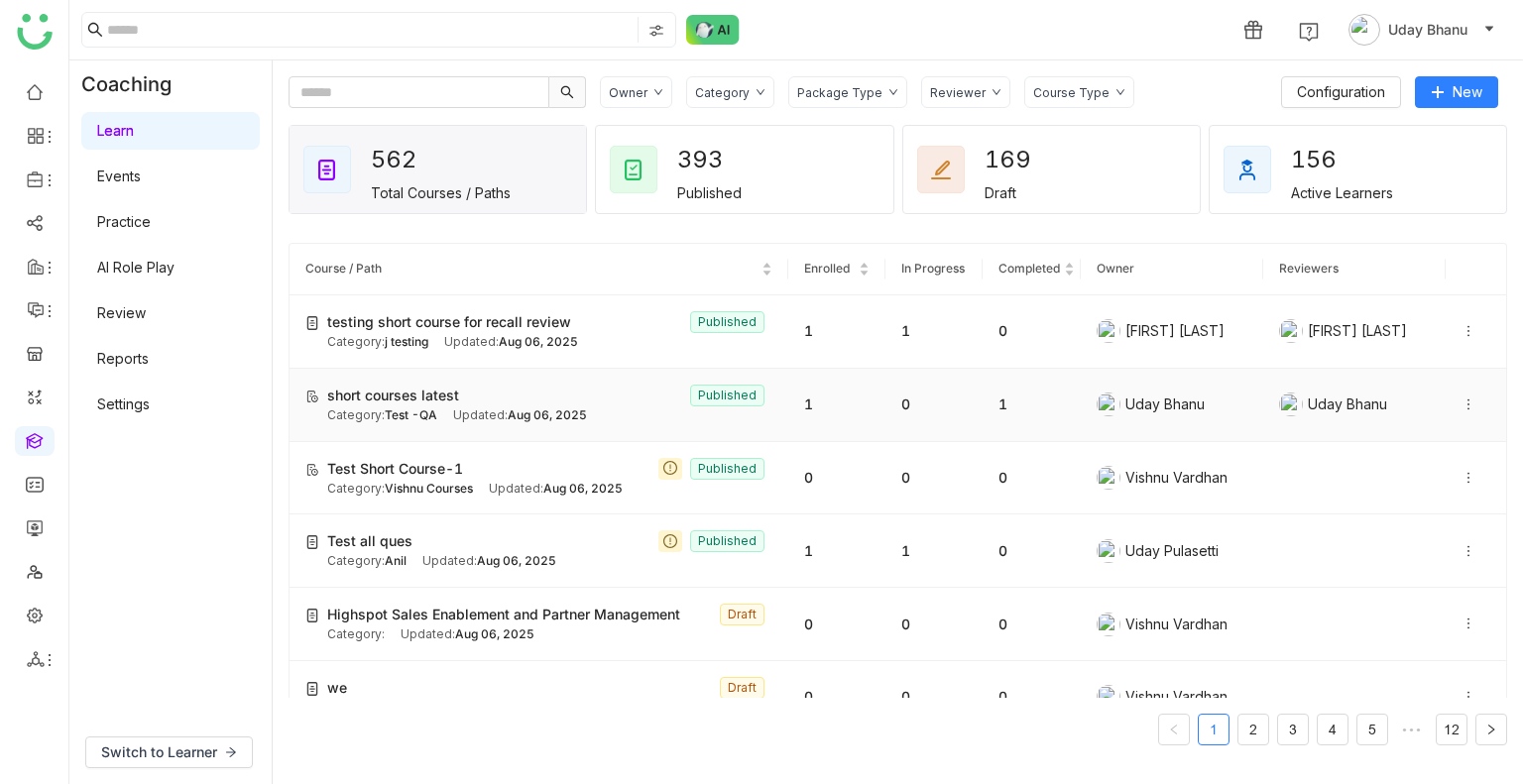 click on "short courses latest   Published" 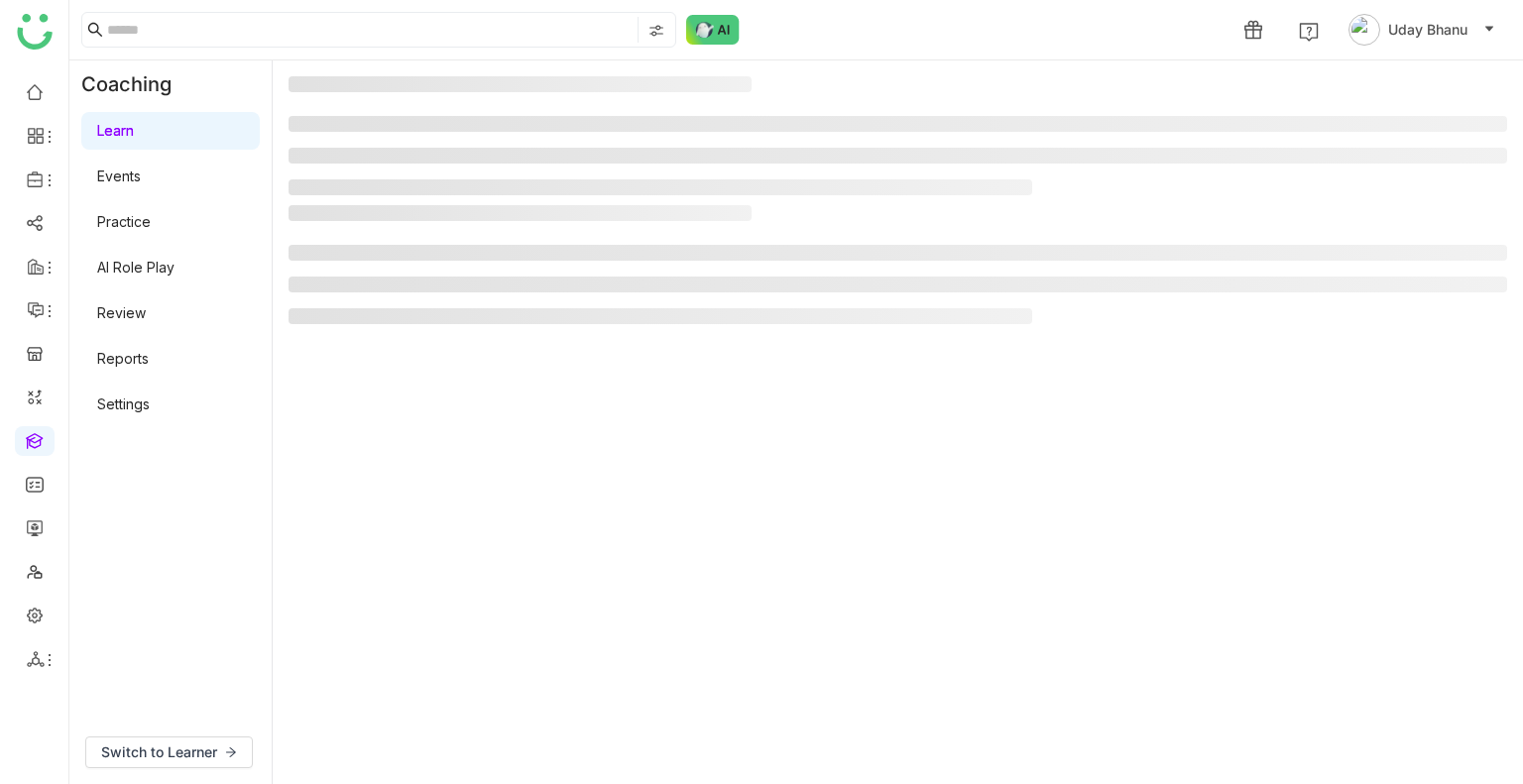 click 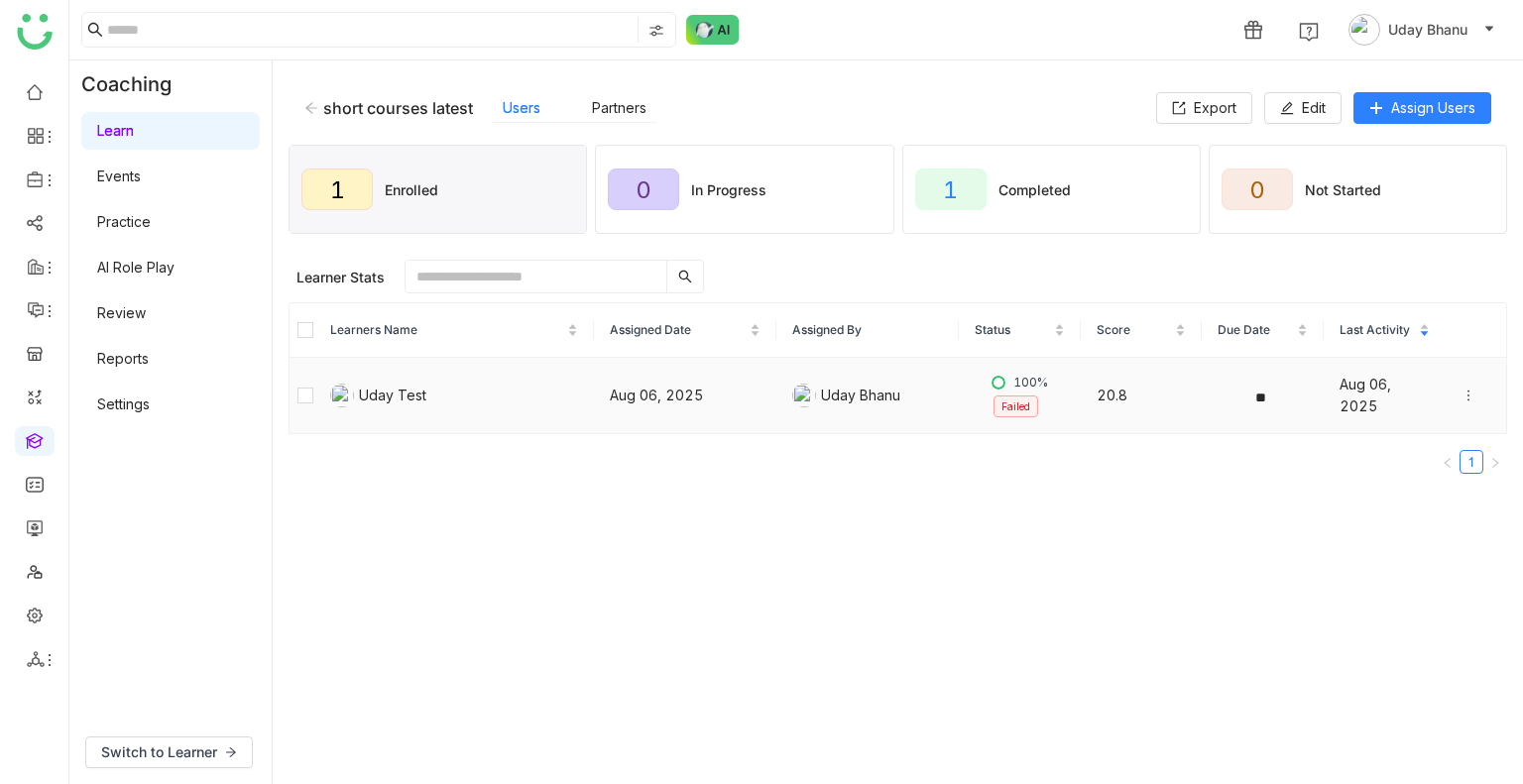 click 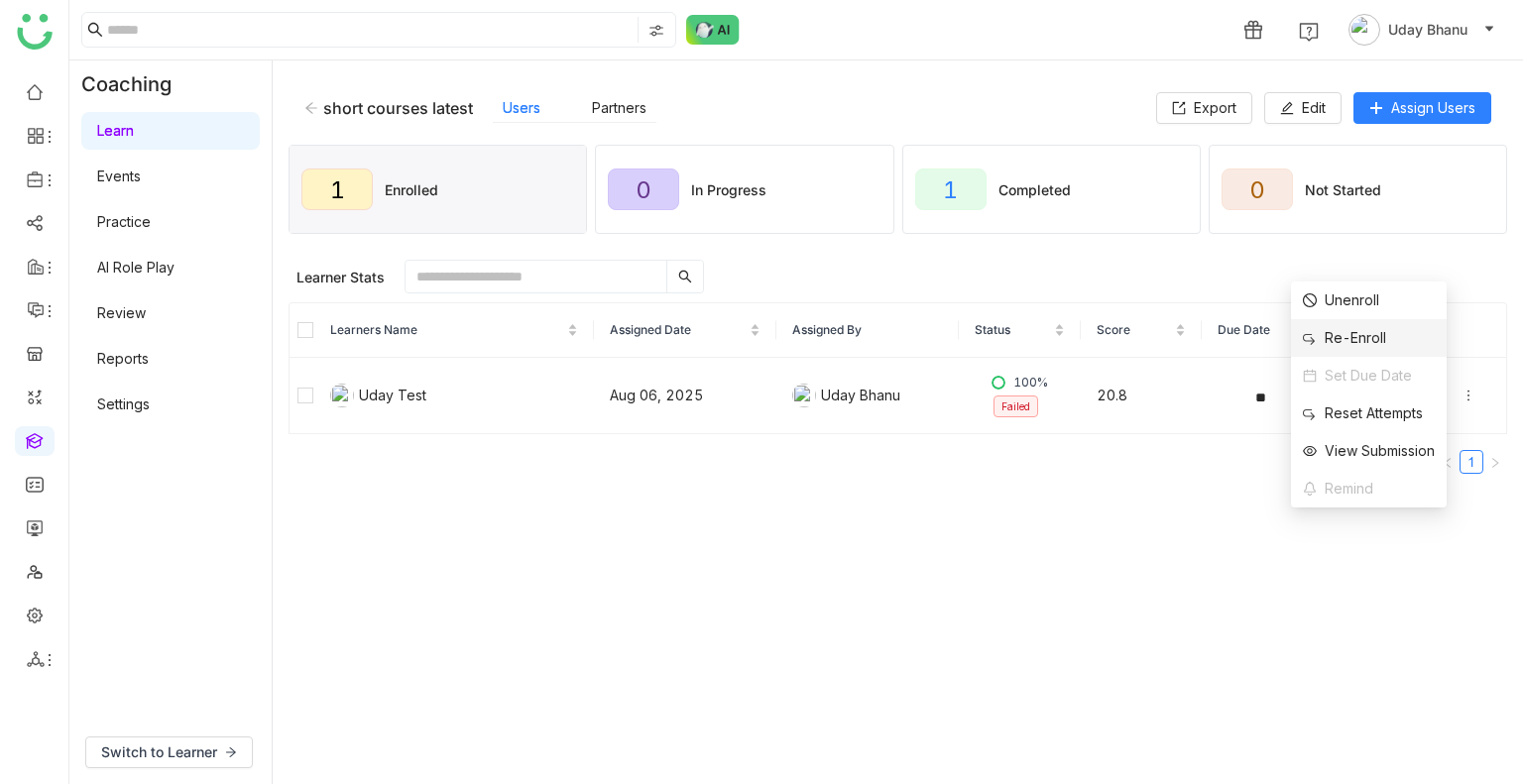 click on "Re-Enroll" at bounding box center (1345, 338) 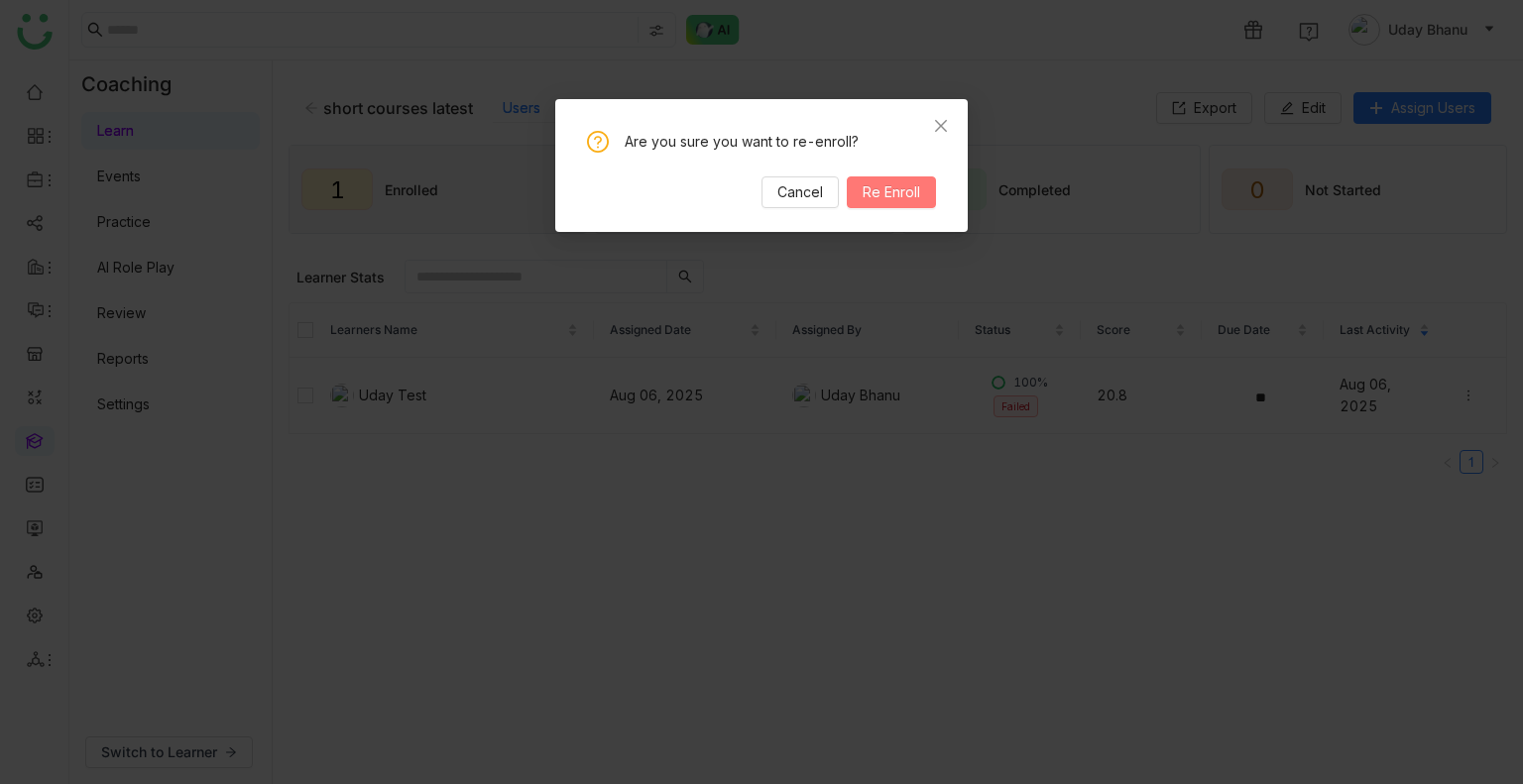 click on "Re Enroll" at bounding box center (891, 192) 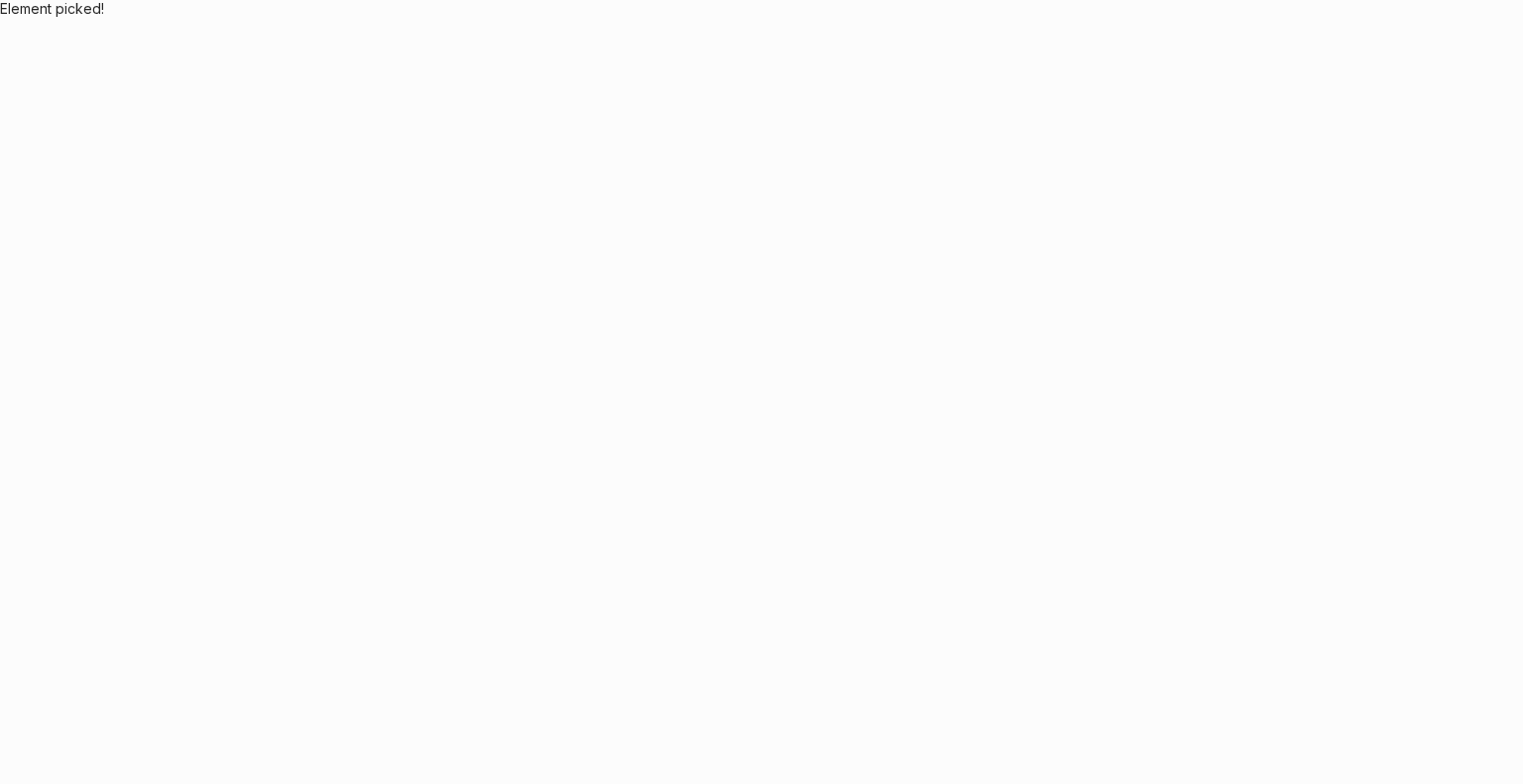 scroll, scrollTop: 0, scrollLeft: 0, axis: both 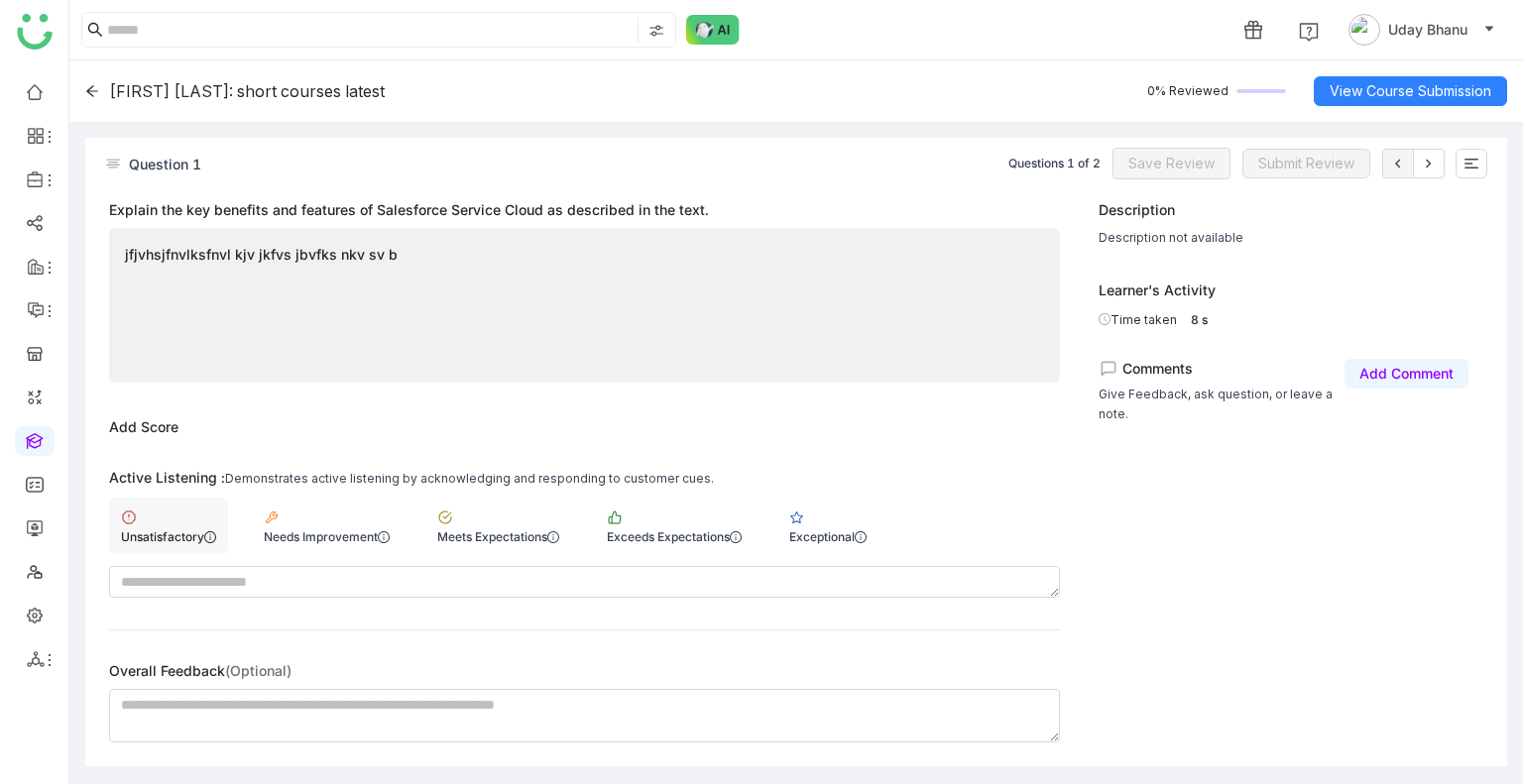 click on "Unsatisfactory" 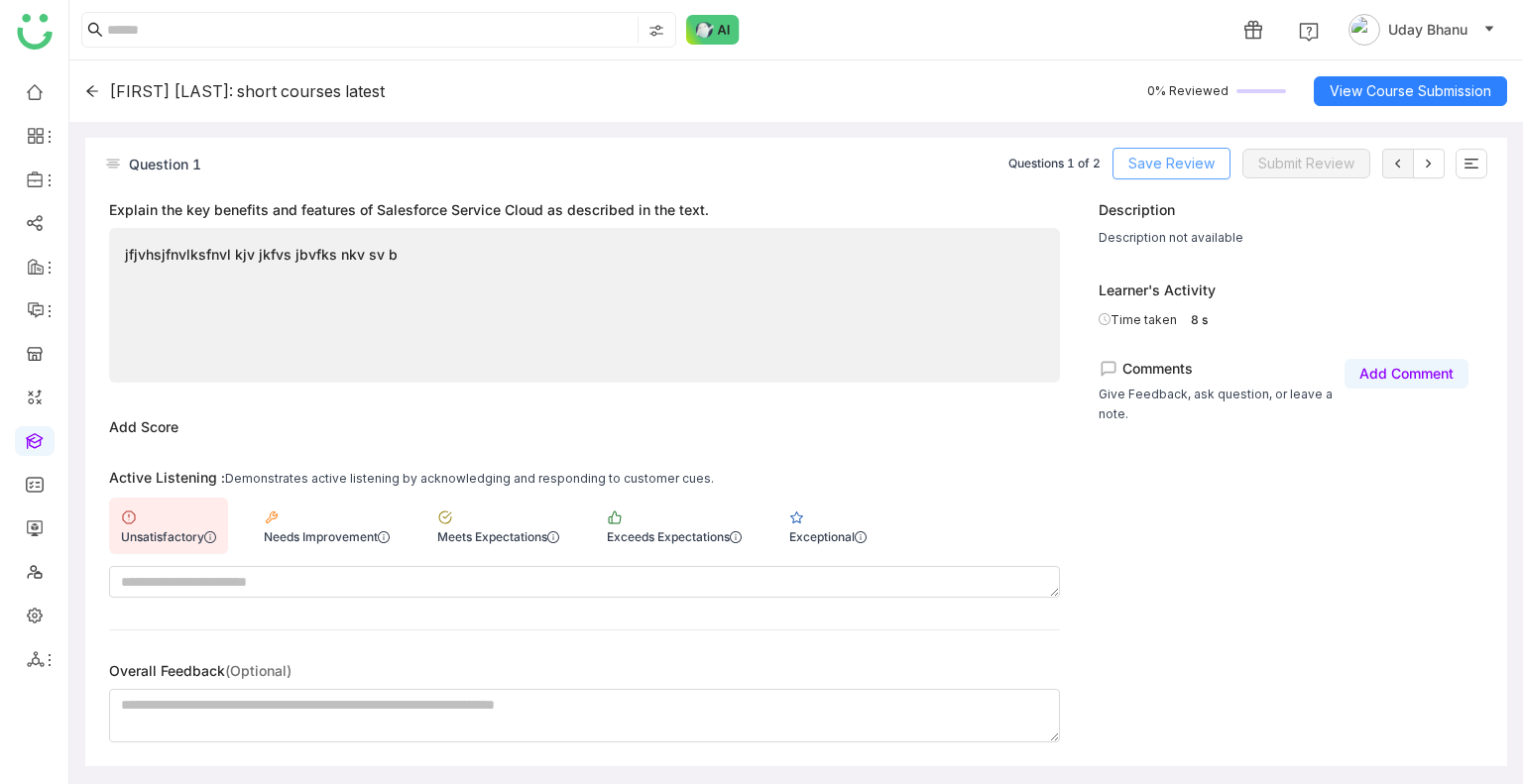 click on "Save Review" 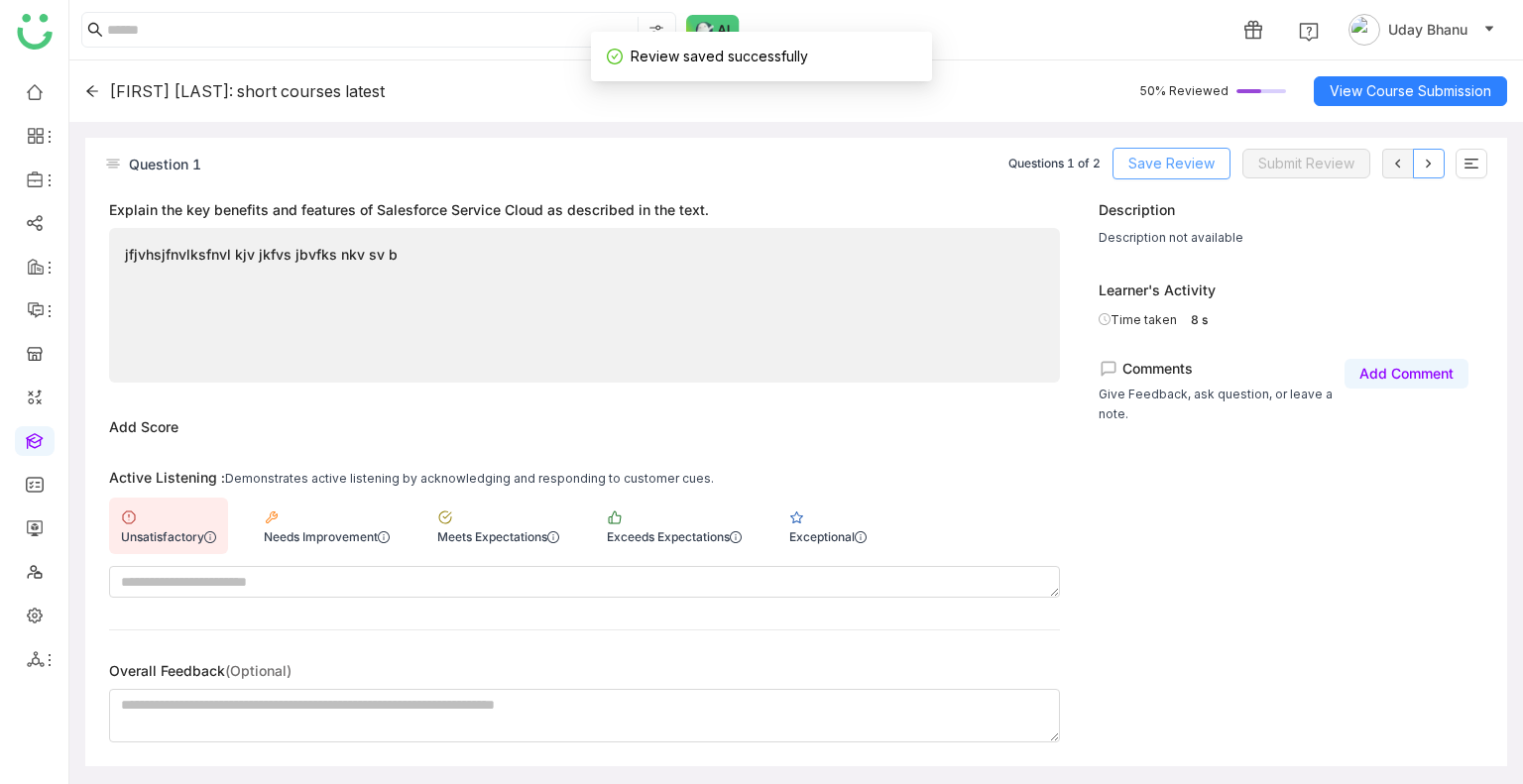 drag, startPoint x: 1150, startPoint y: 155, endPoint x: 1432, endPoint y: 152, distance: 282.01596 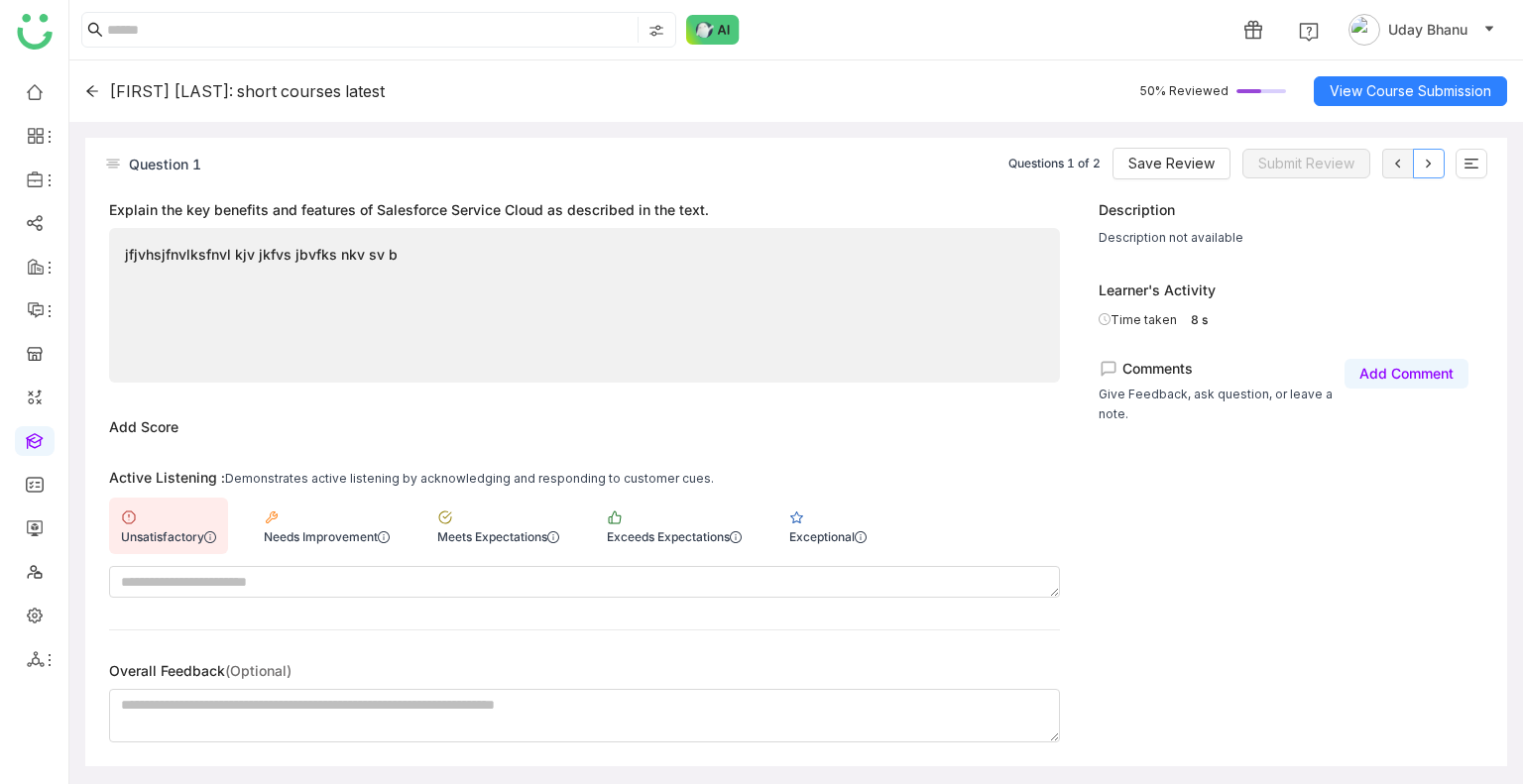 click 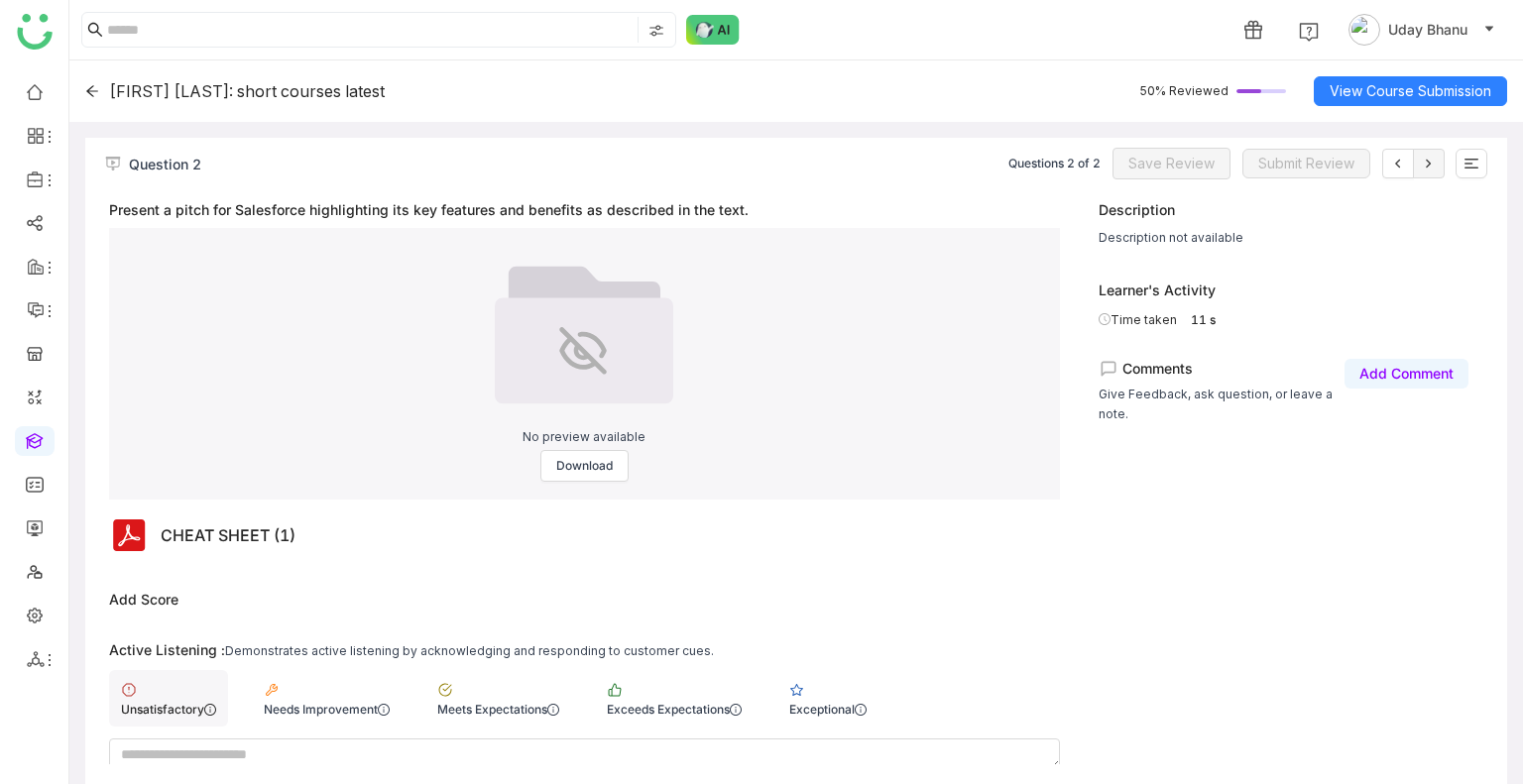 click on "Unsatisfactory" 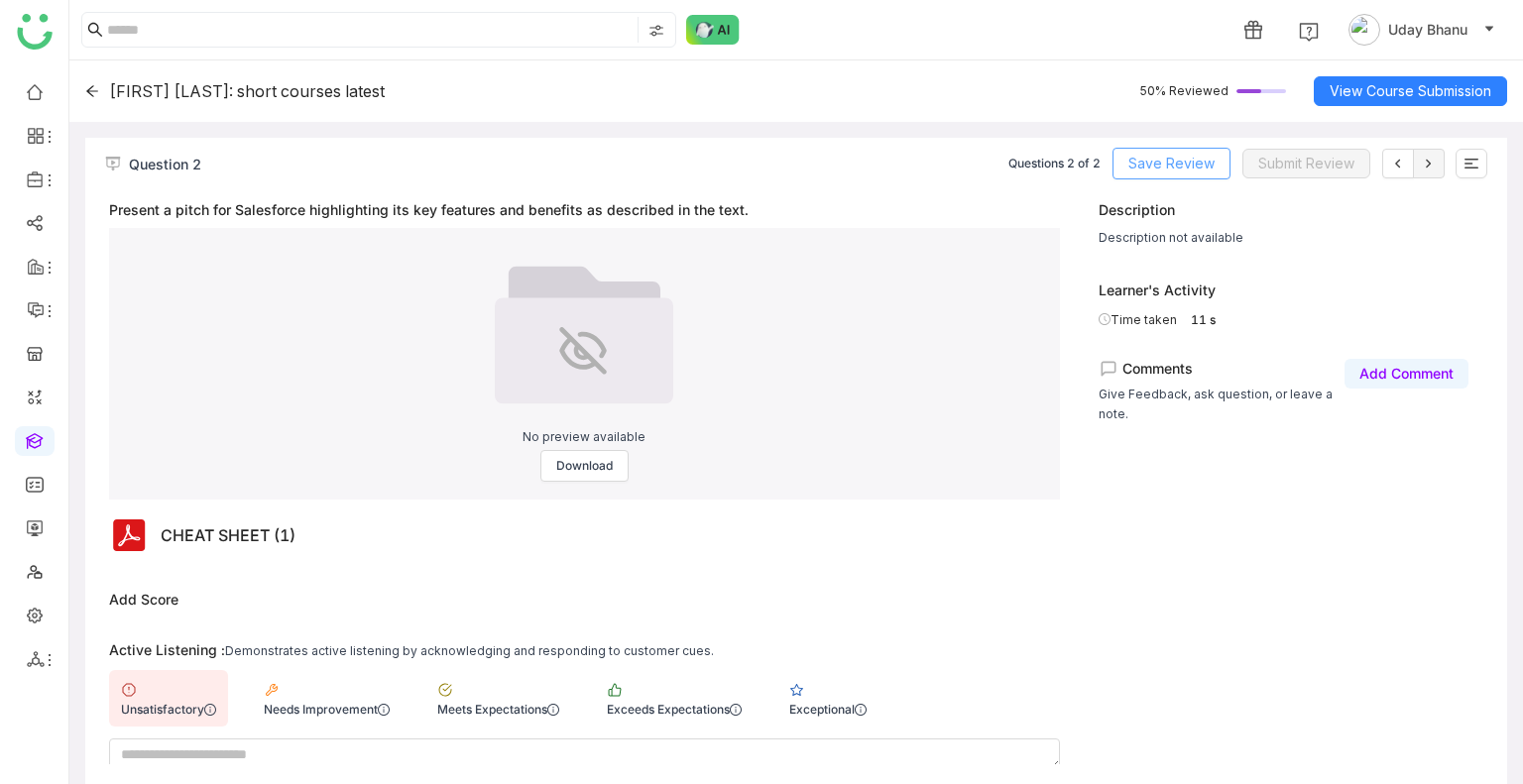 click on "Save Review" 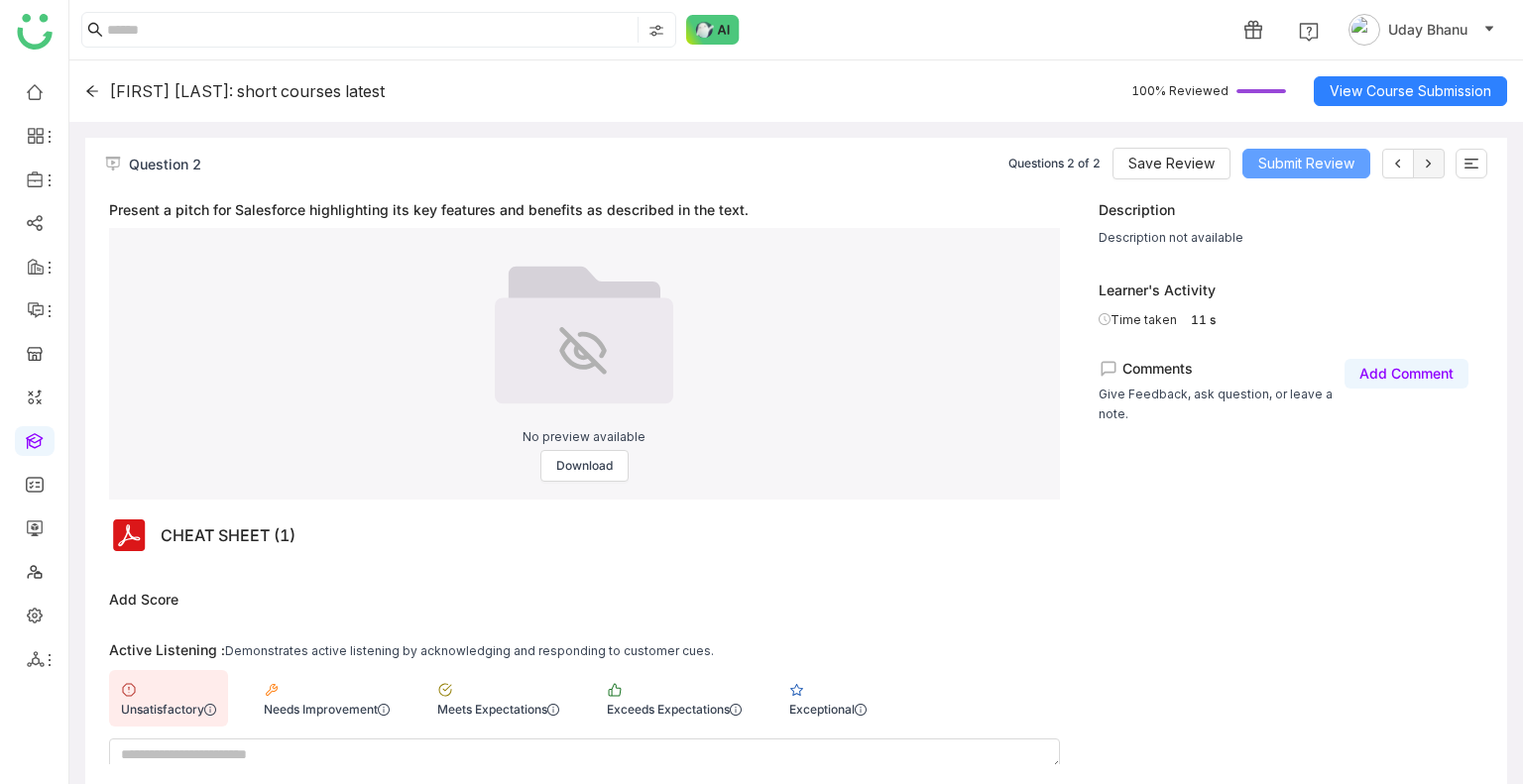click on "Submit Review" 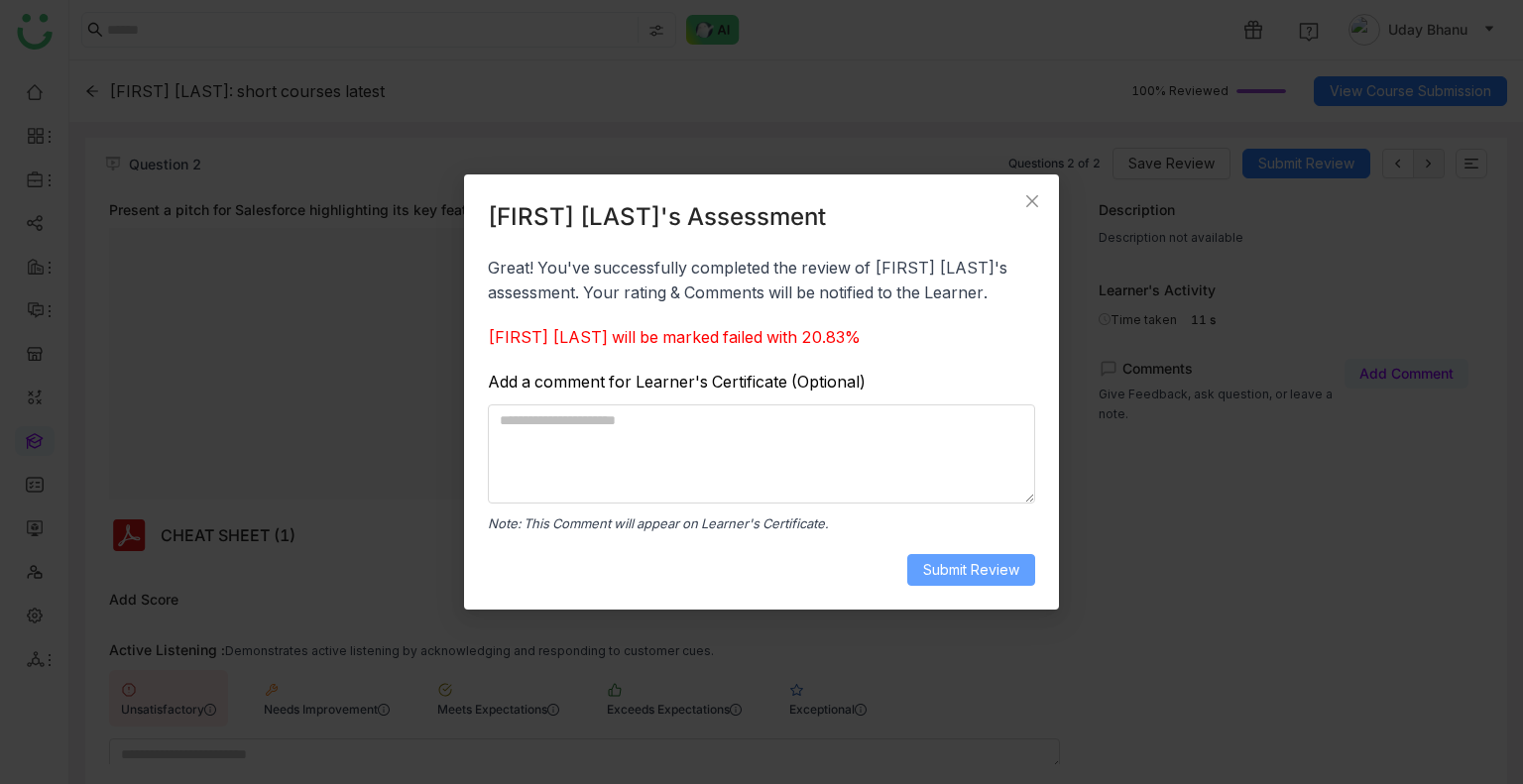 click on "Submit Review" at bounding box center [971, 570] 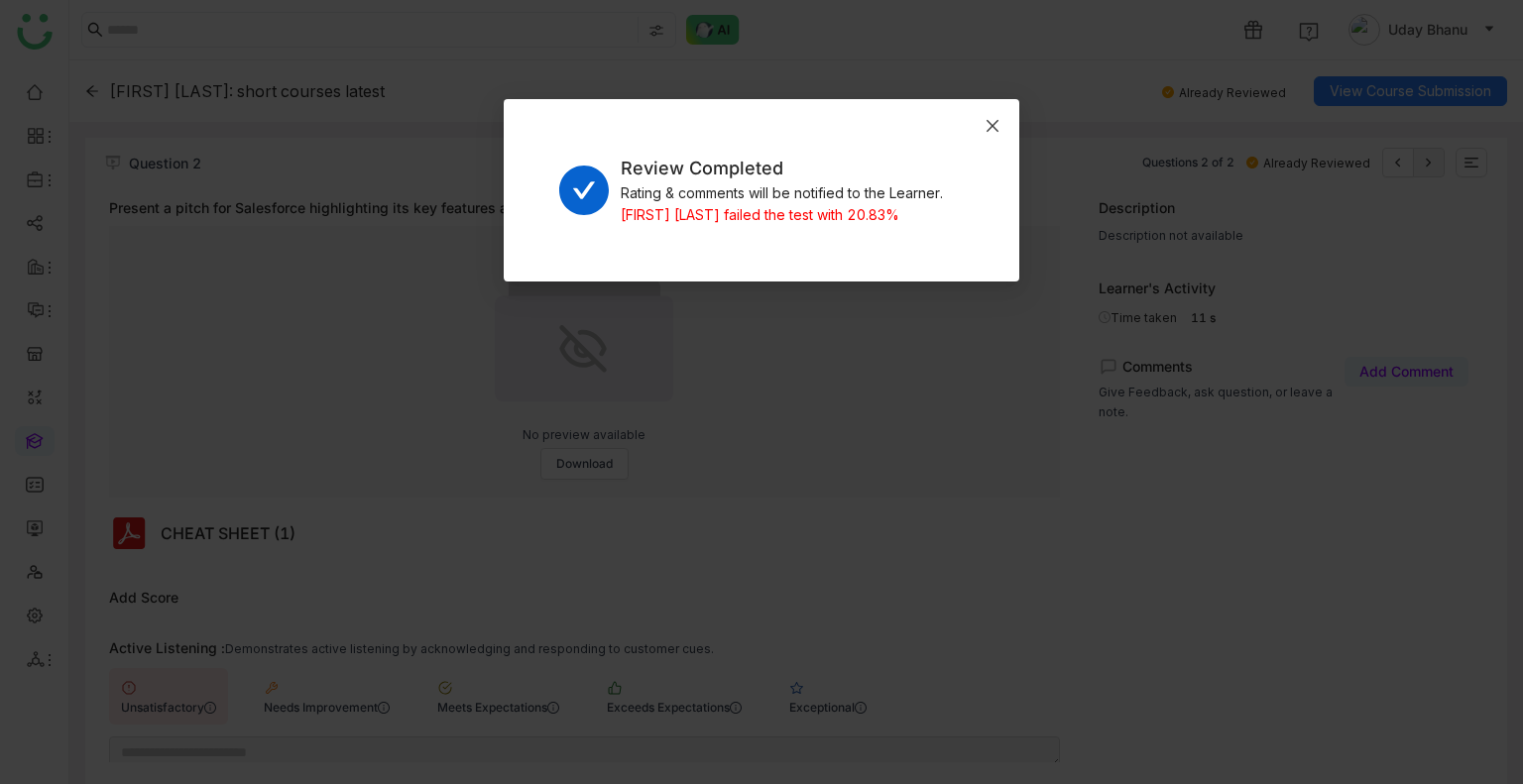 click 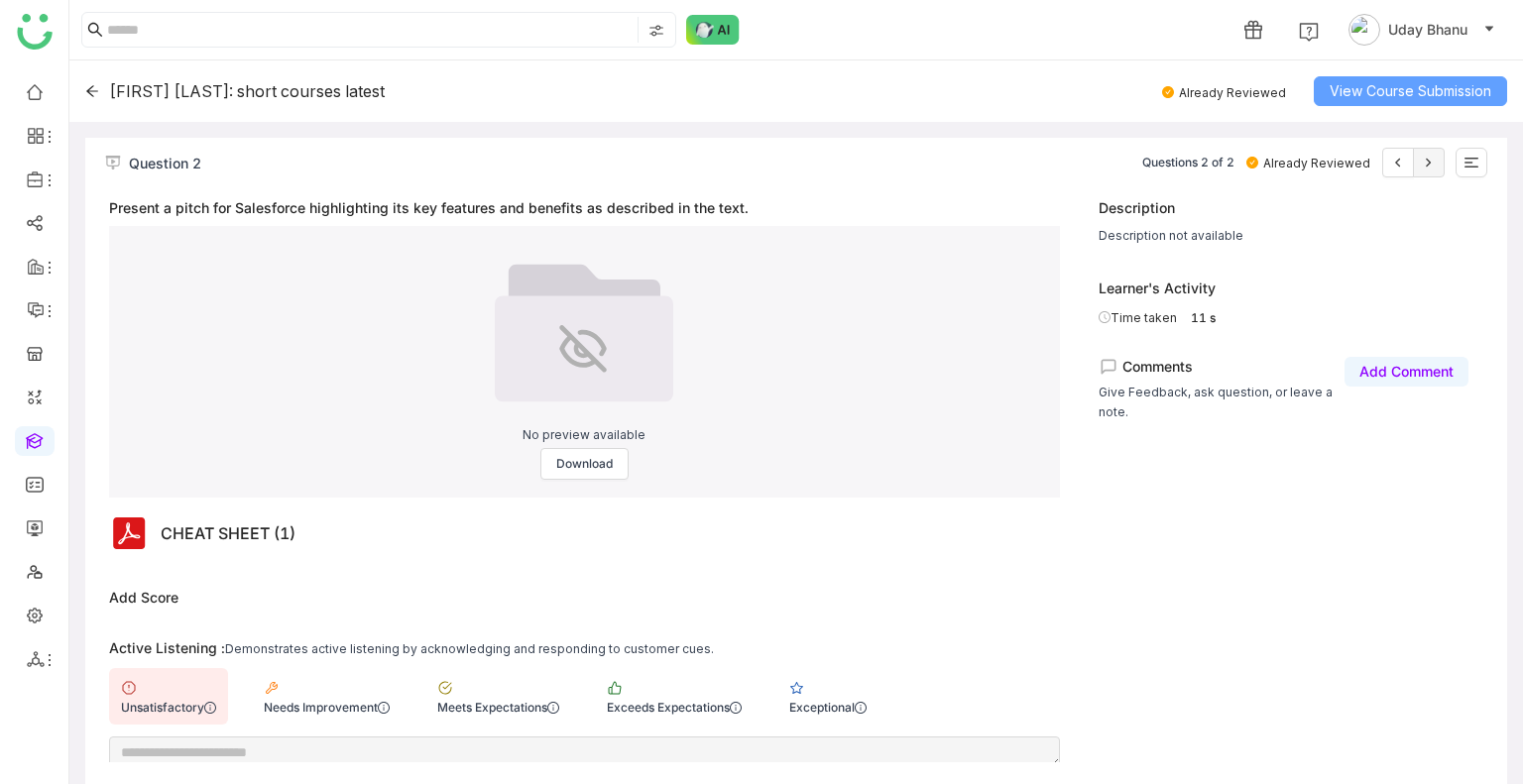 click on "View Course Submission" 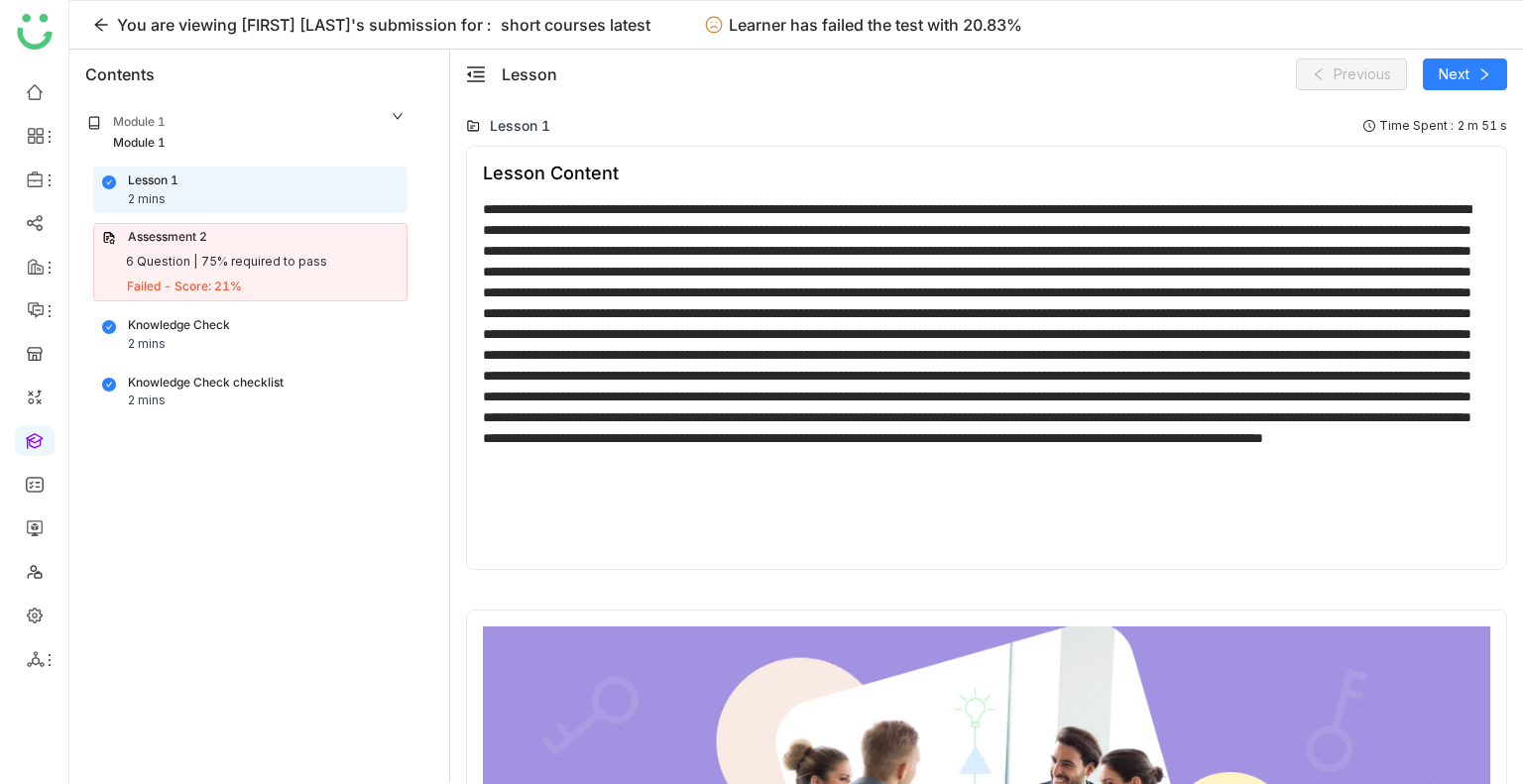click on "75% required to pass" at bounding box center [264, 262] 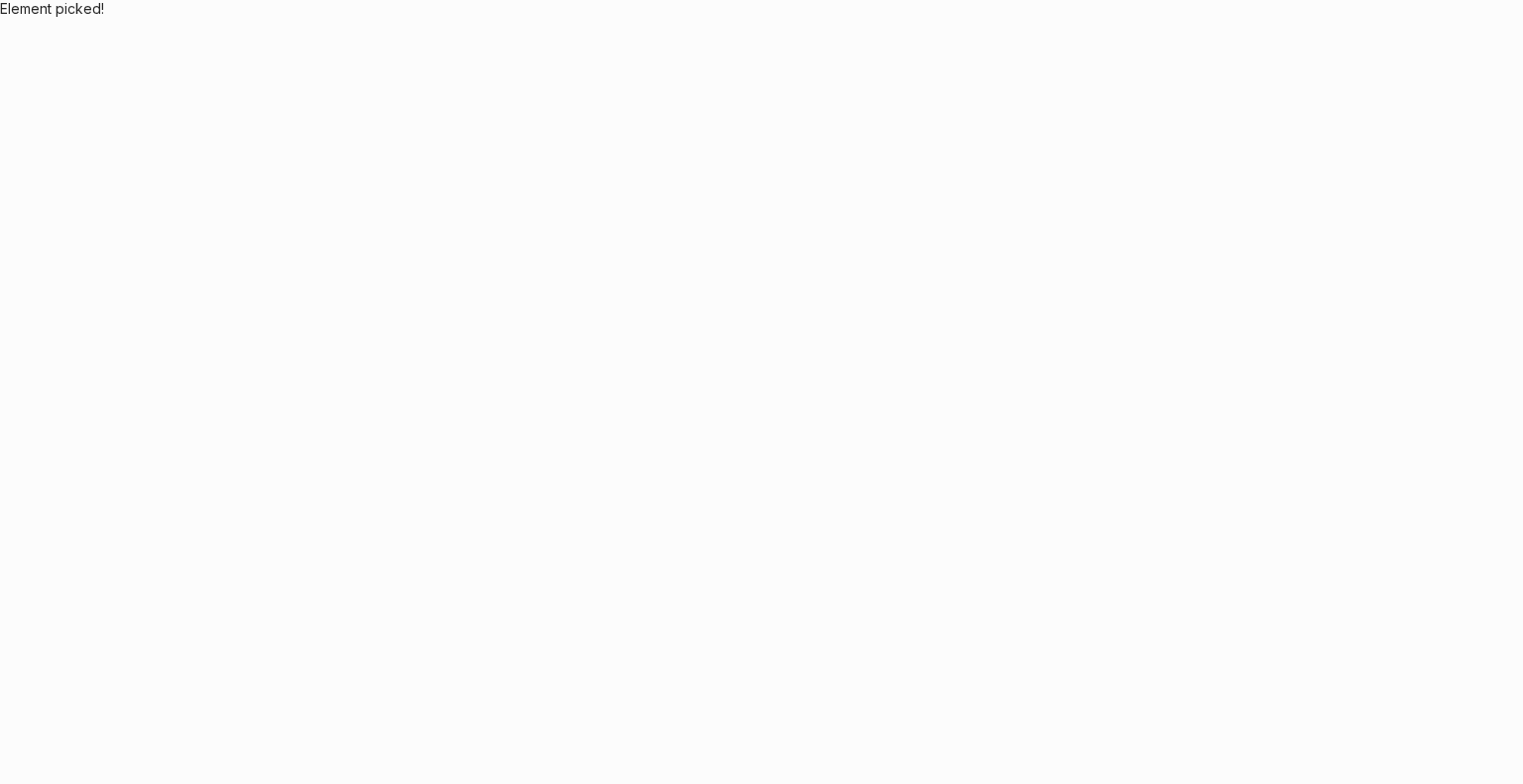 scroll, scrollTop: 0, scrollLeft: 0, axis: both 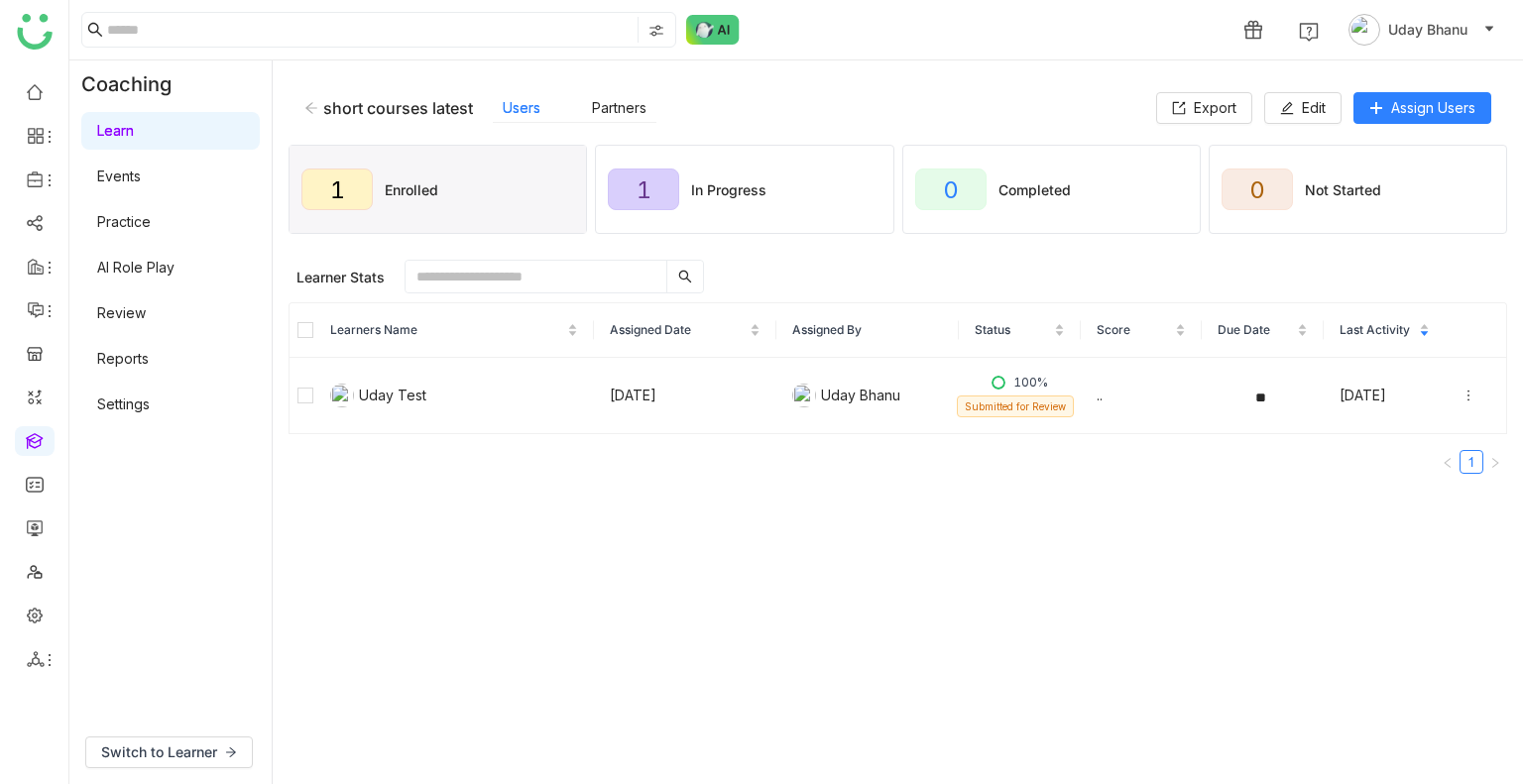 click on "Review" at bounding box center (121, 312) 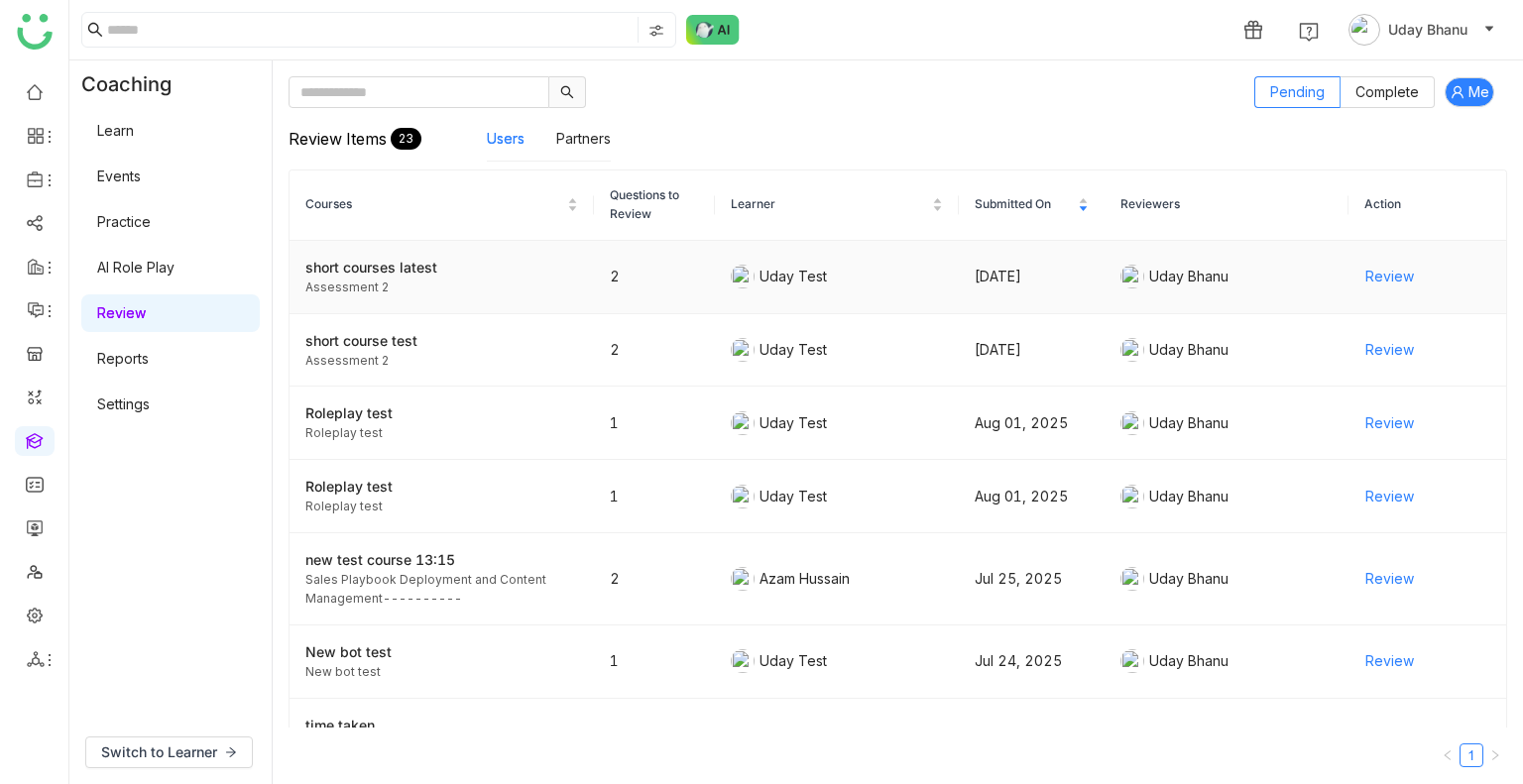 click on "Review" 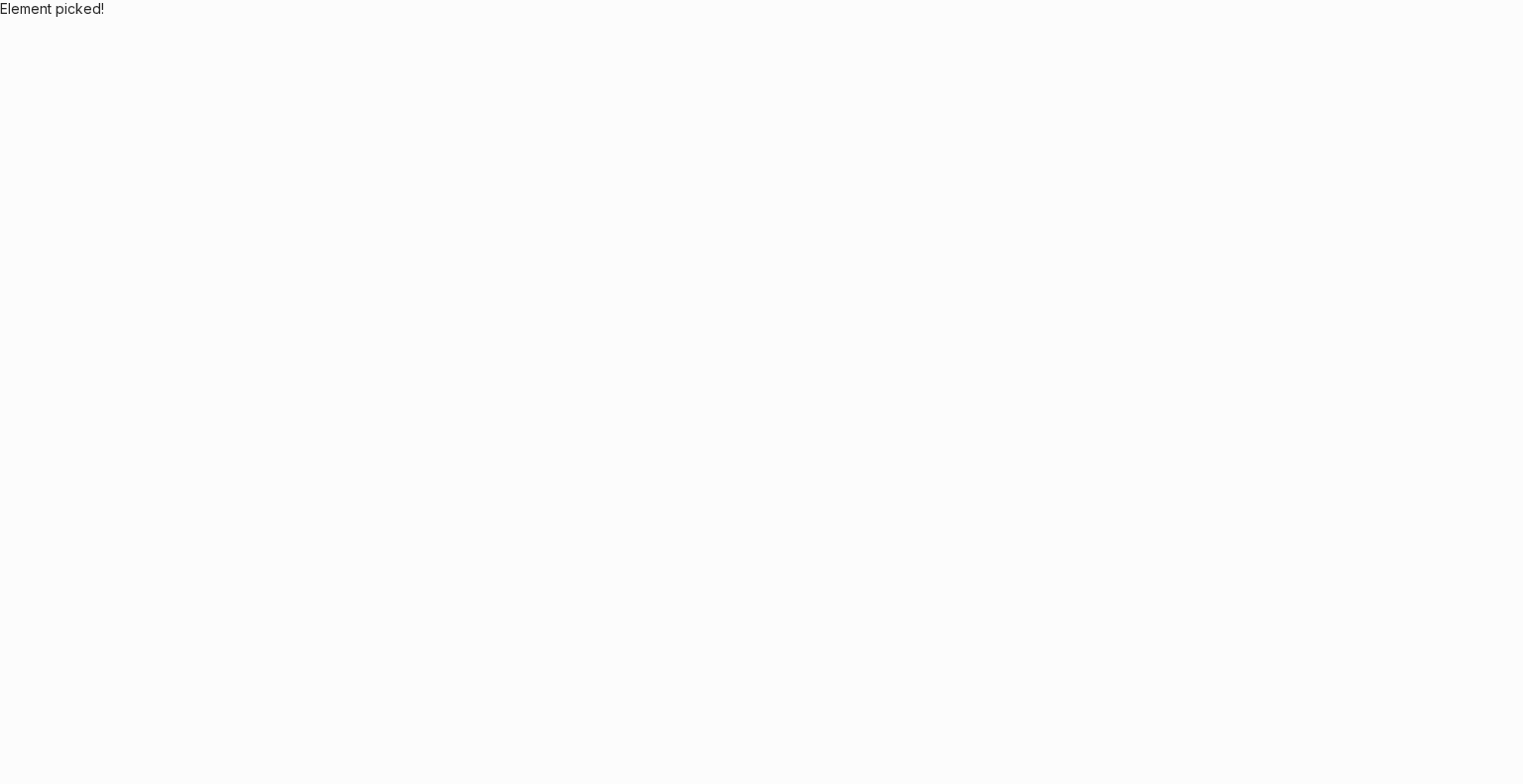 scroll, scrollTop: 0, scrollLeft: 0, axis: both 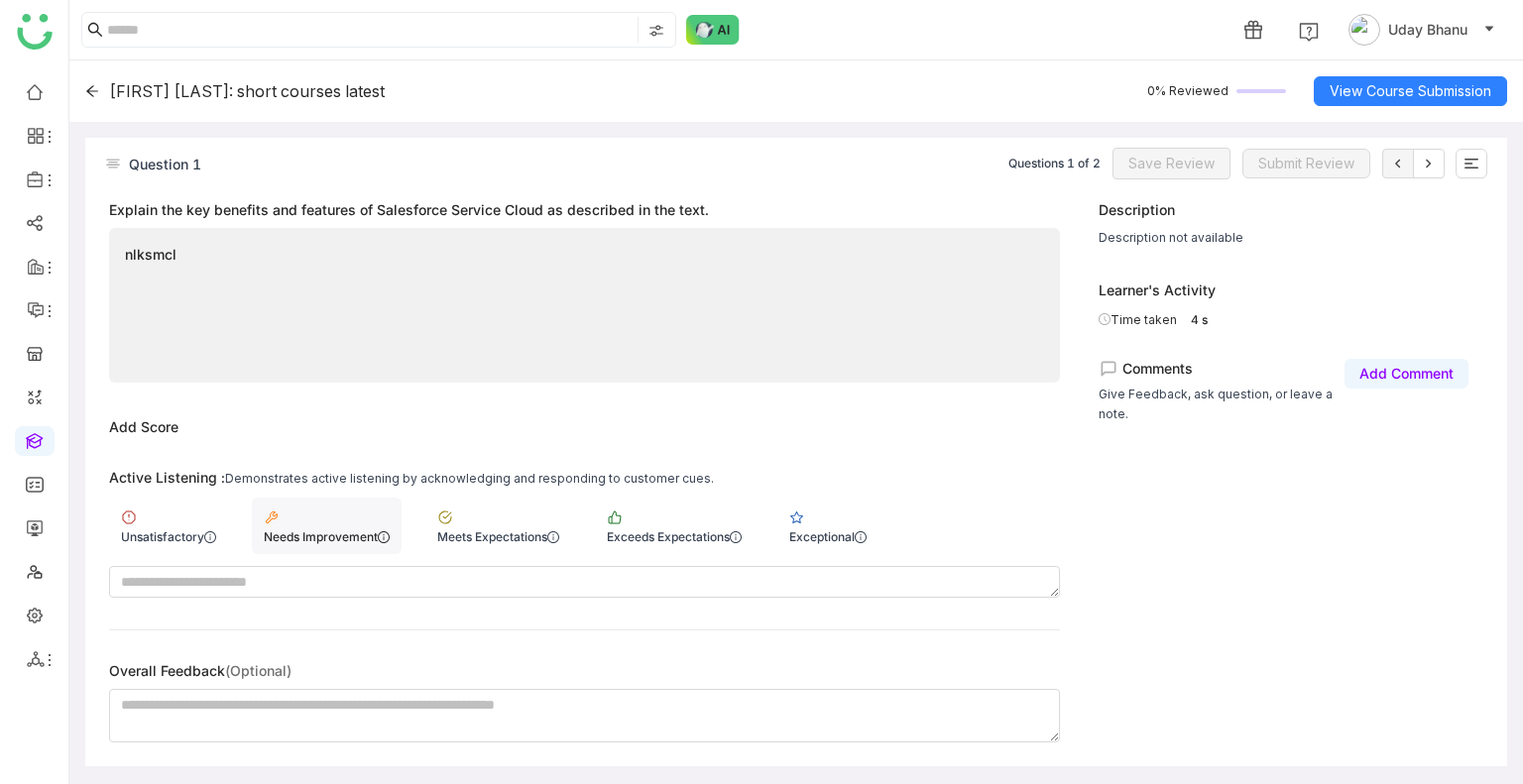 click on "Needs Improvement" 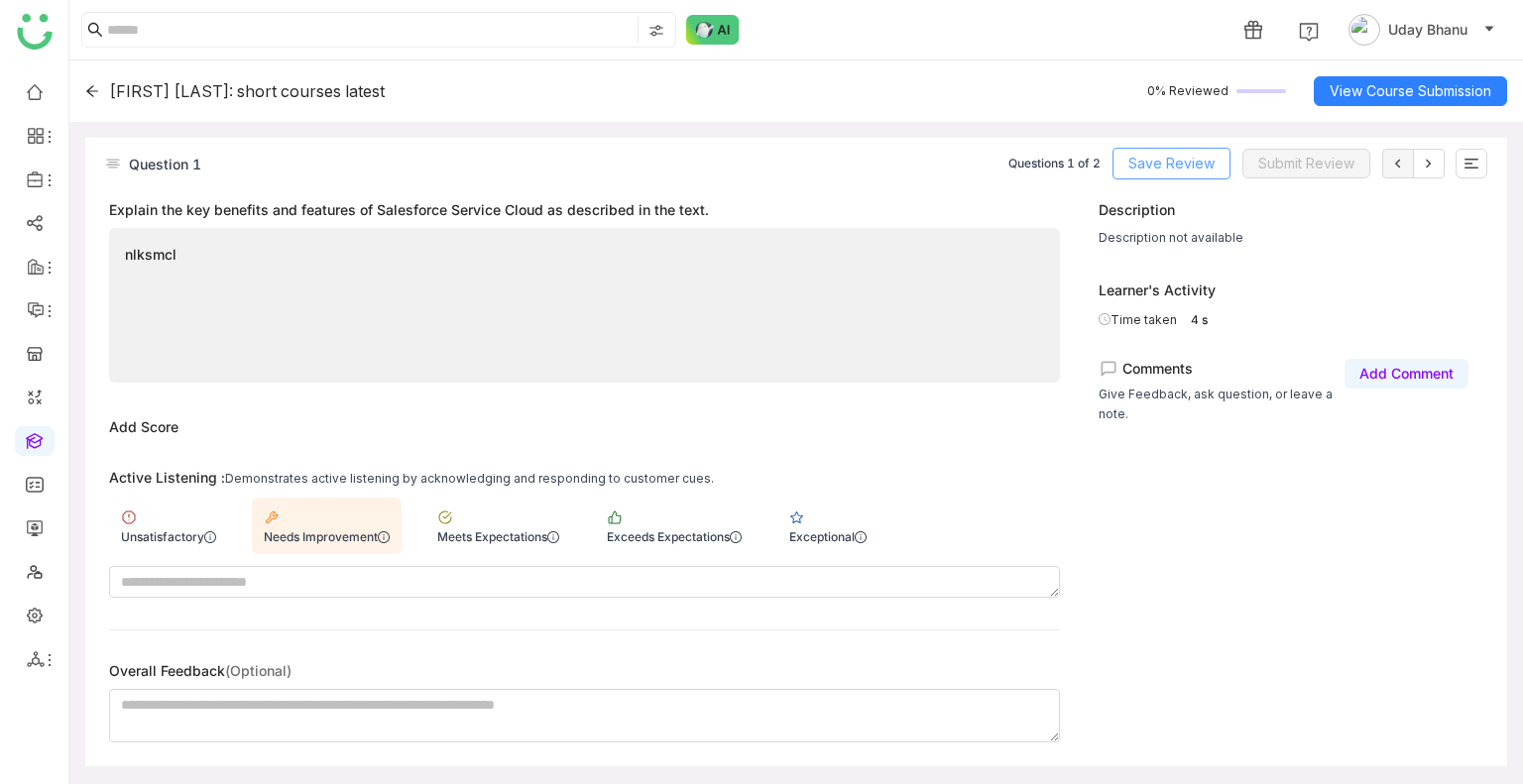 click on "Save Review" 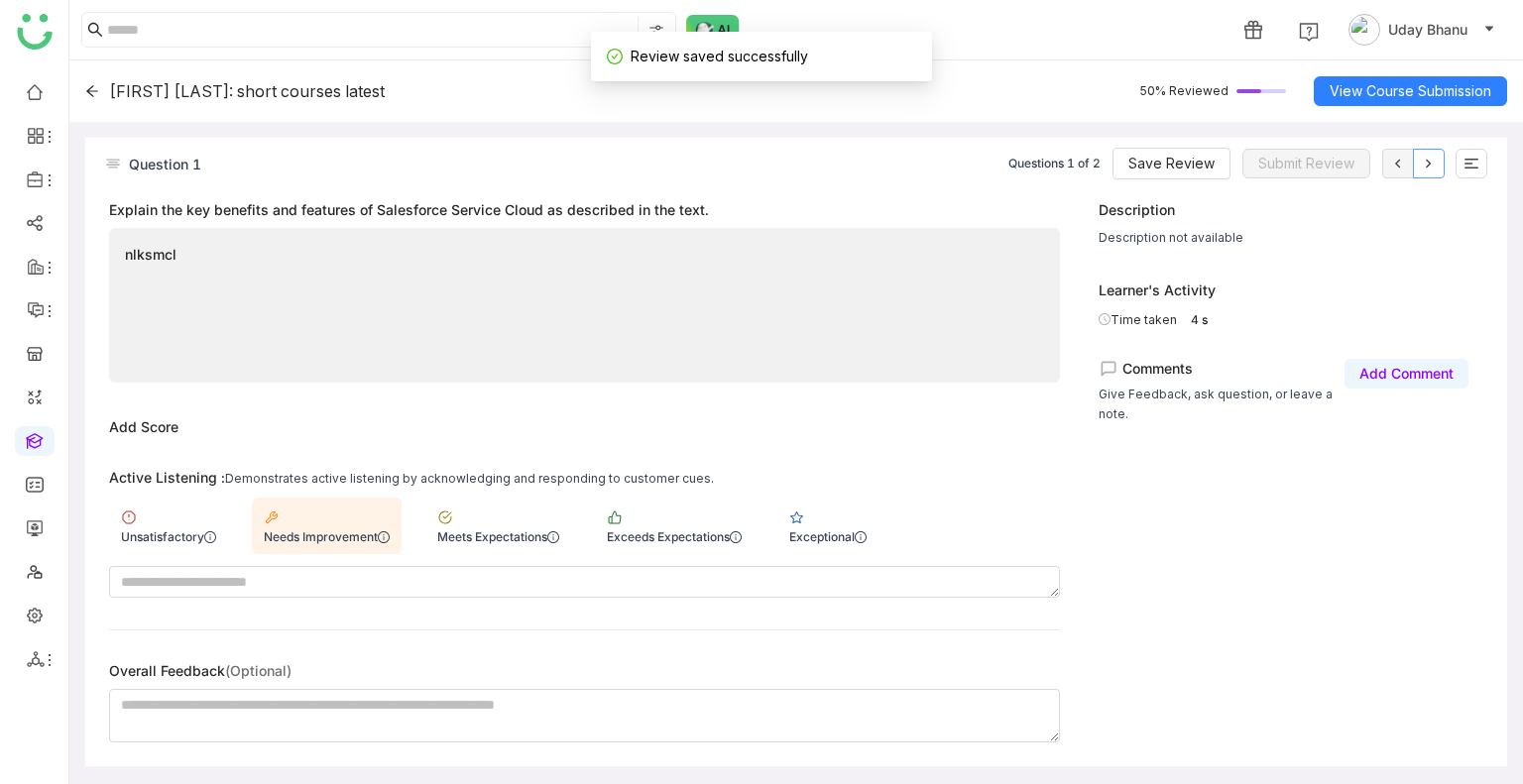 click 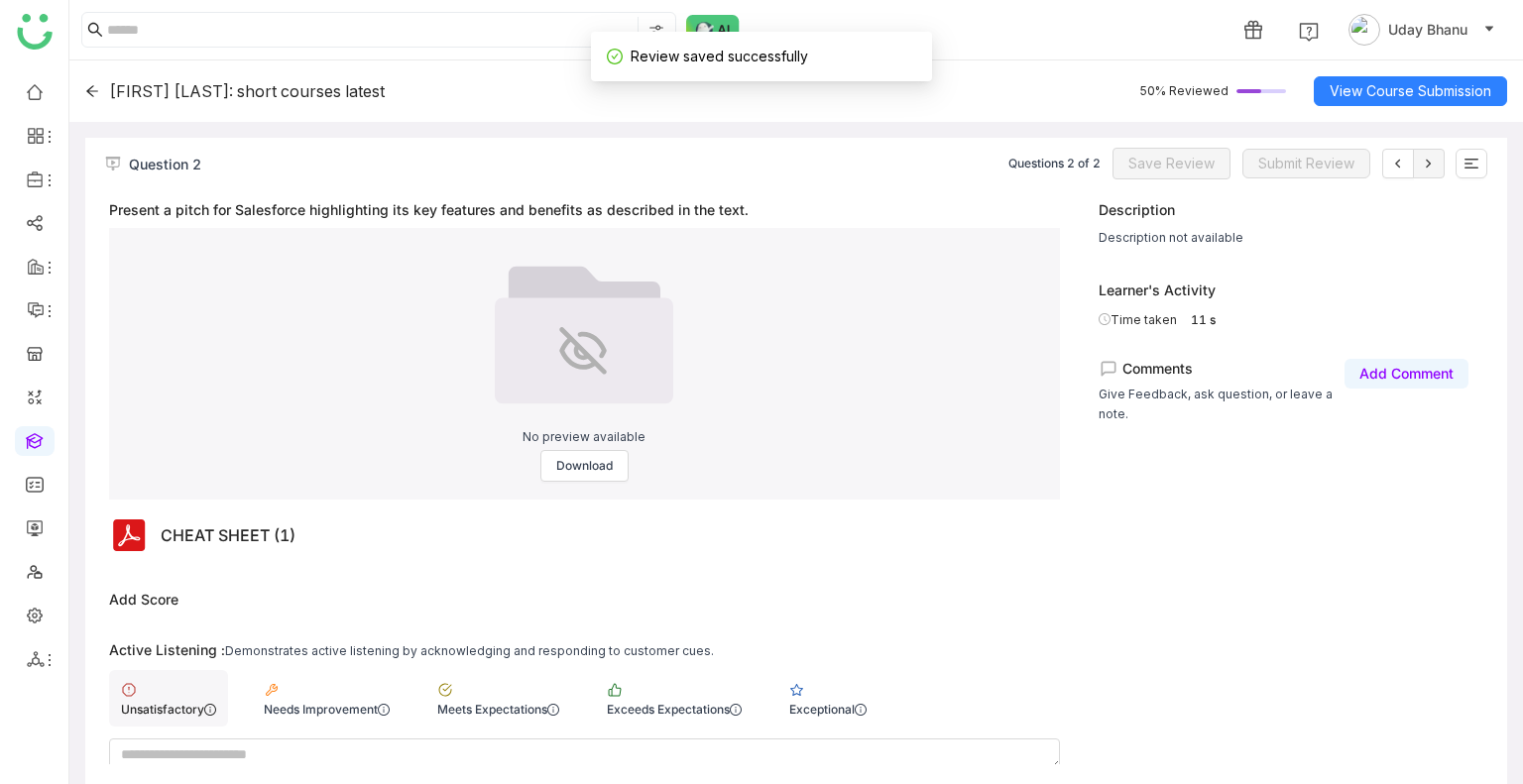 click on "Unsatisfactory" 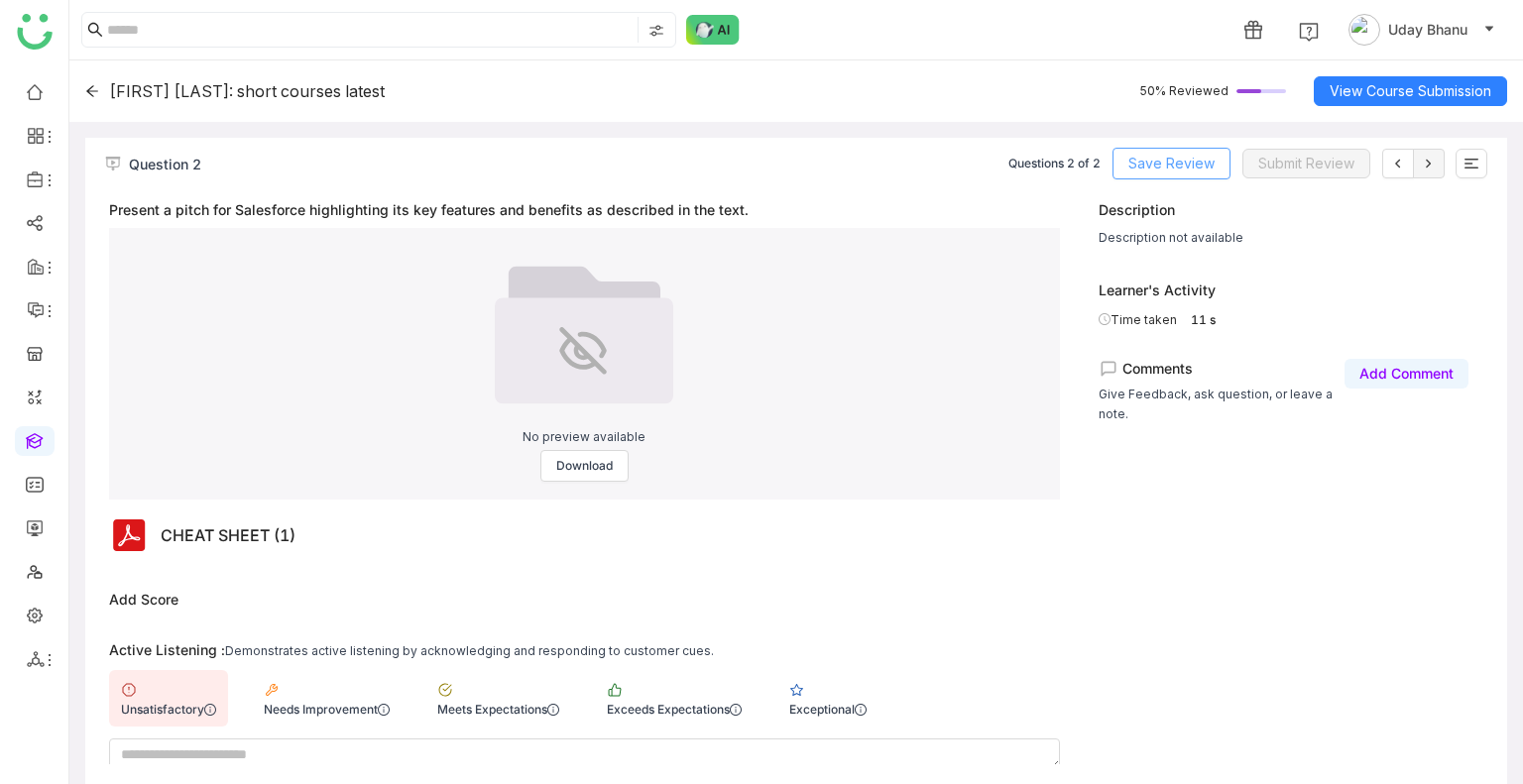click on "Save Review" 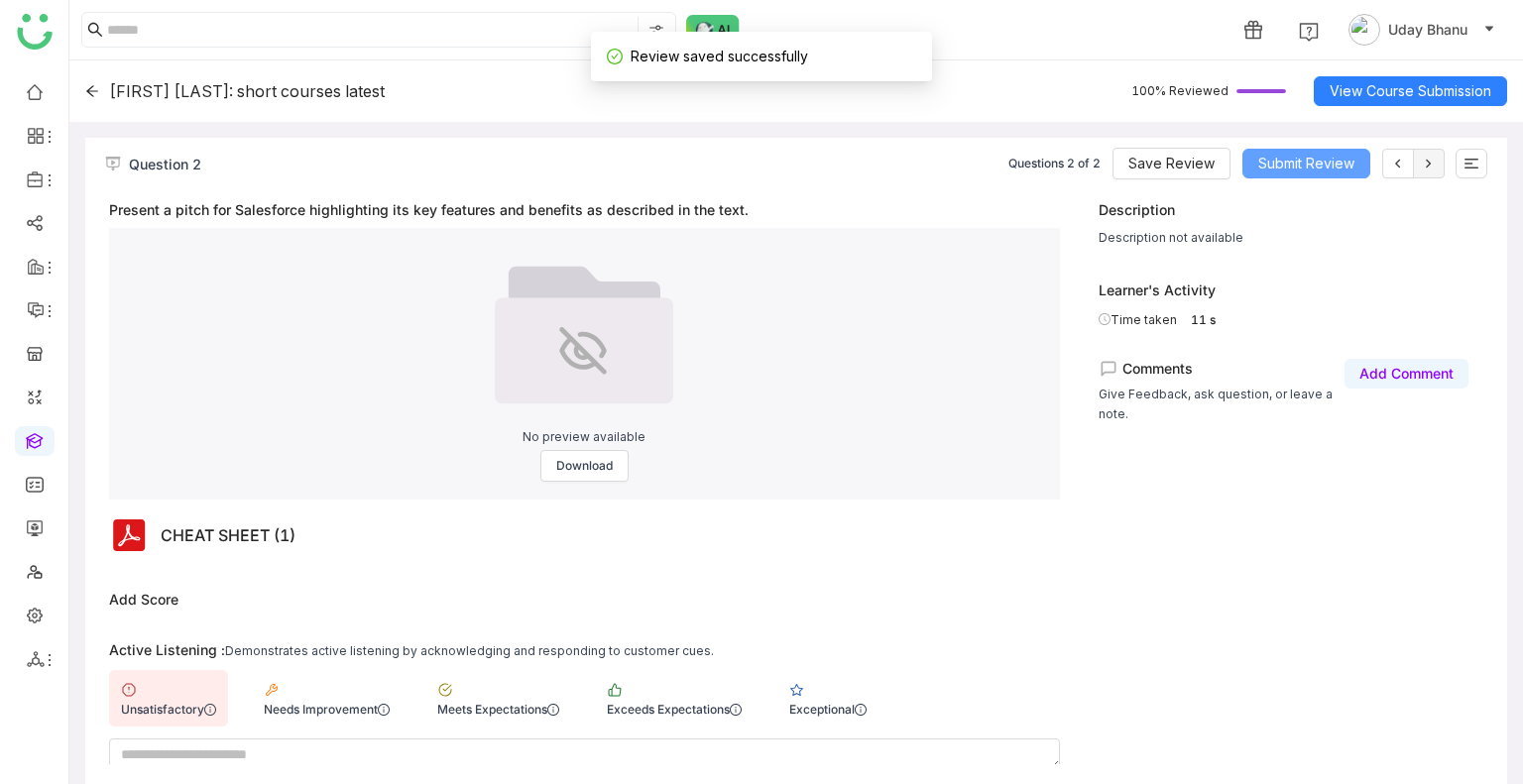 click on "Submit Review" 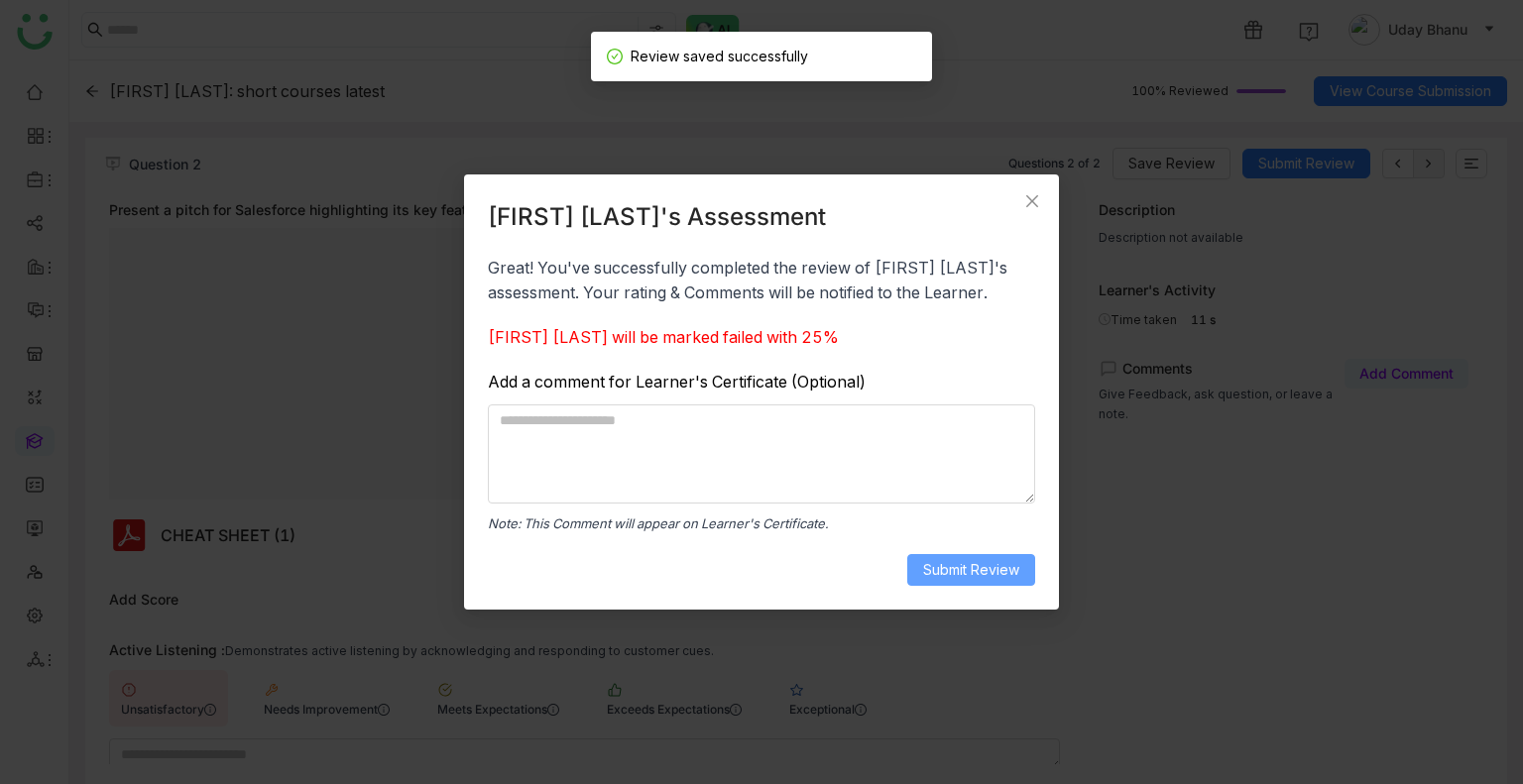 click on "Submit Review" at bounding box center [971, 570] 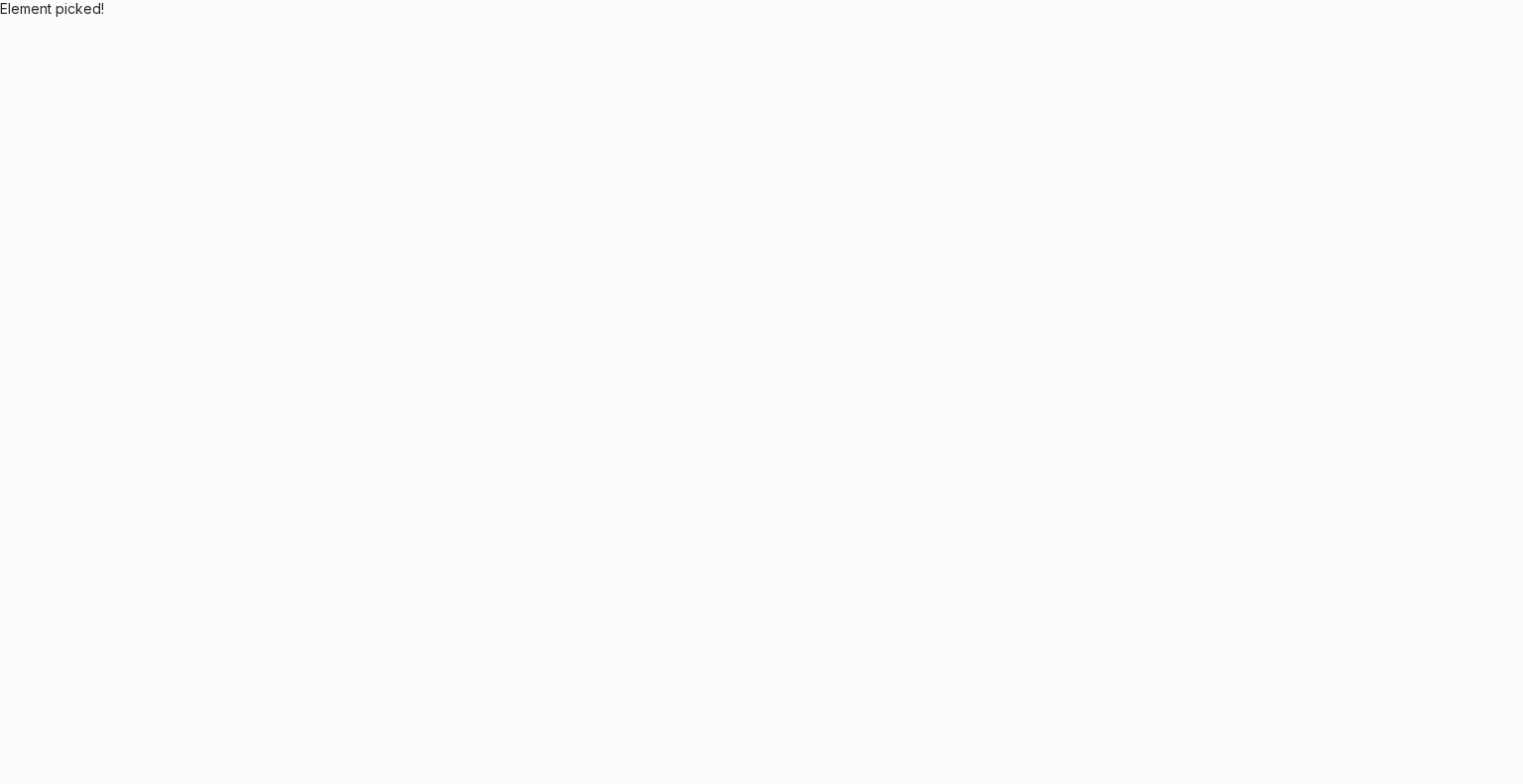 scroll, scrollTop: 0, scrollLeft: 0, axis: both 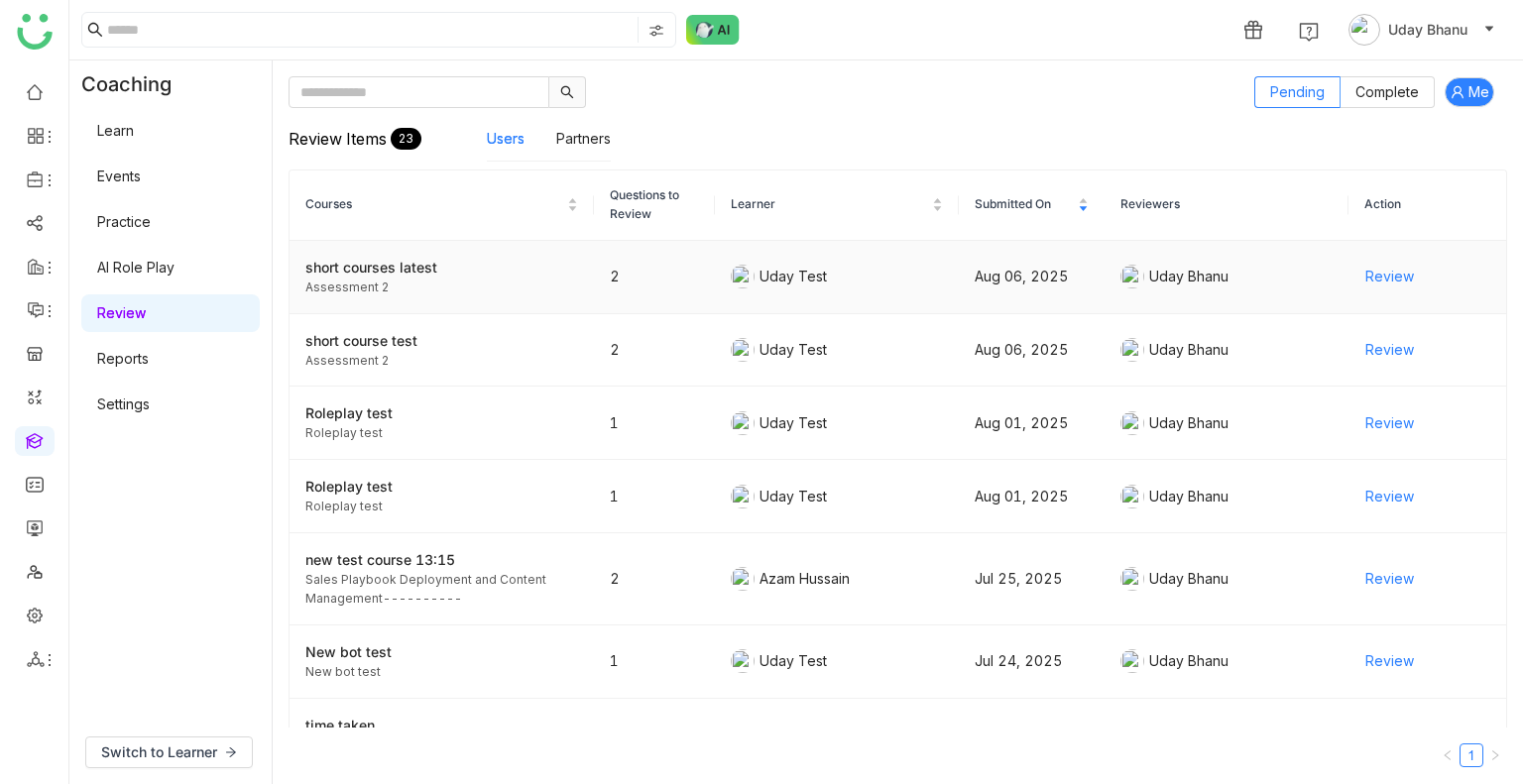 click on "Review" 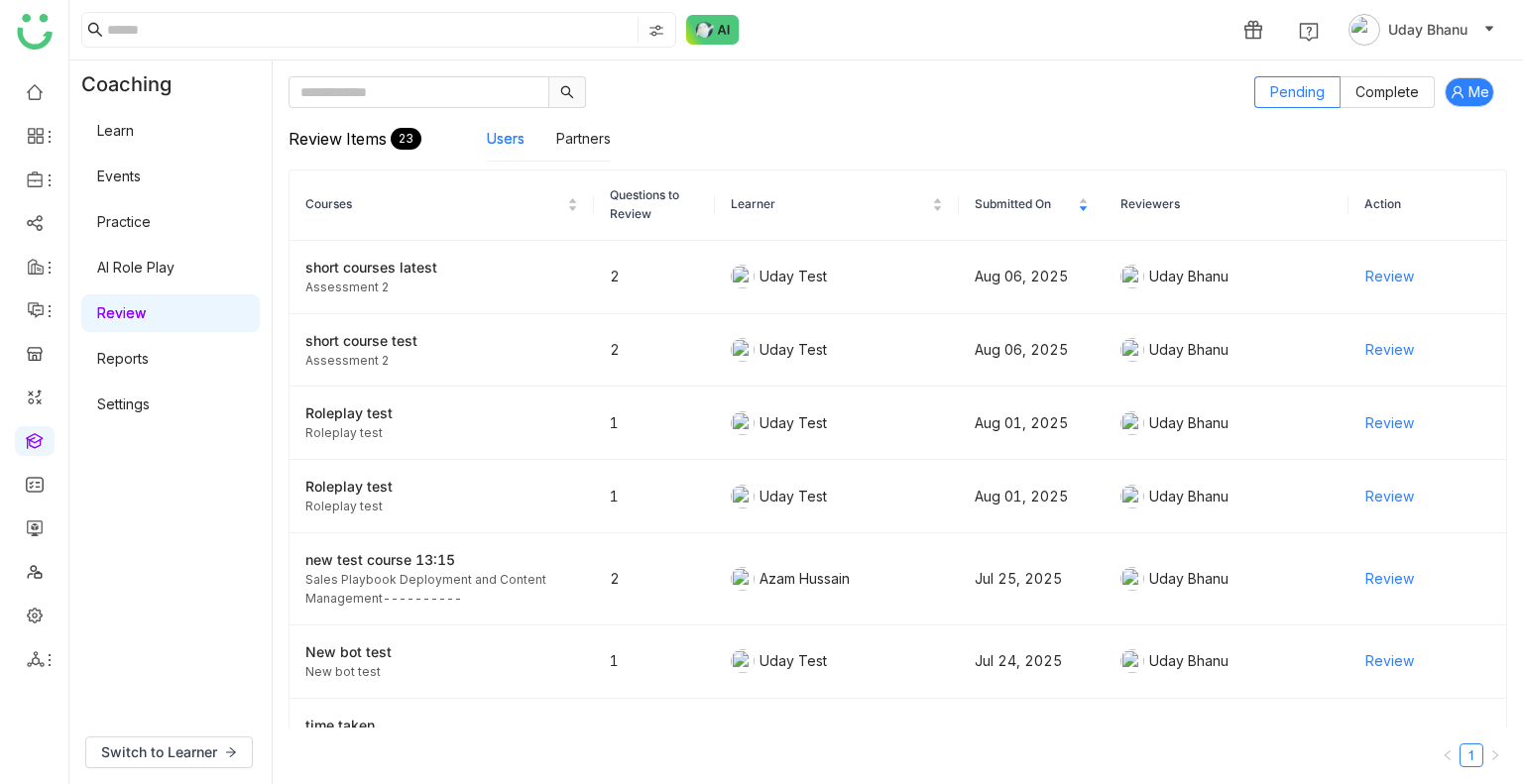 click on "Events" at bounding box center [119, 175] 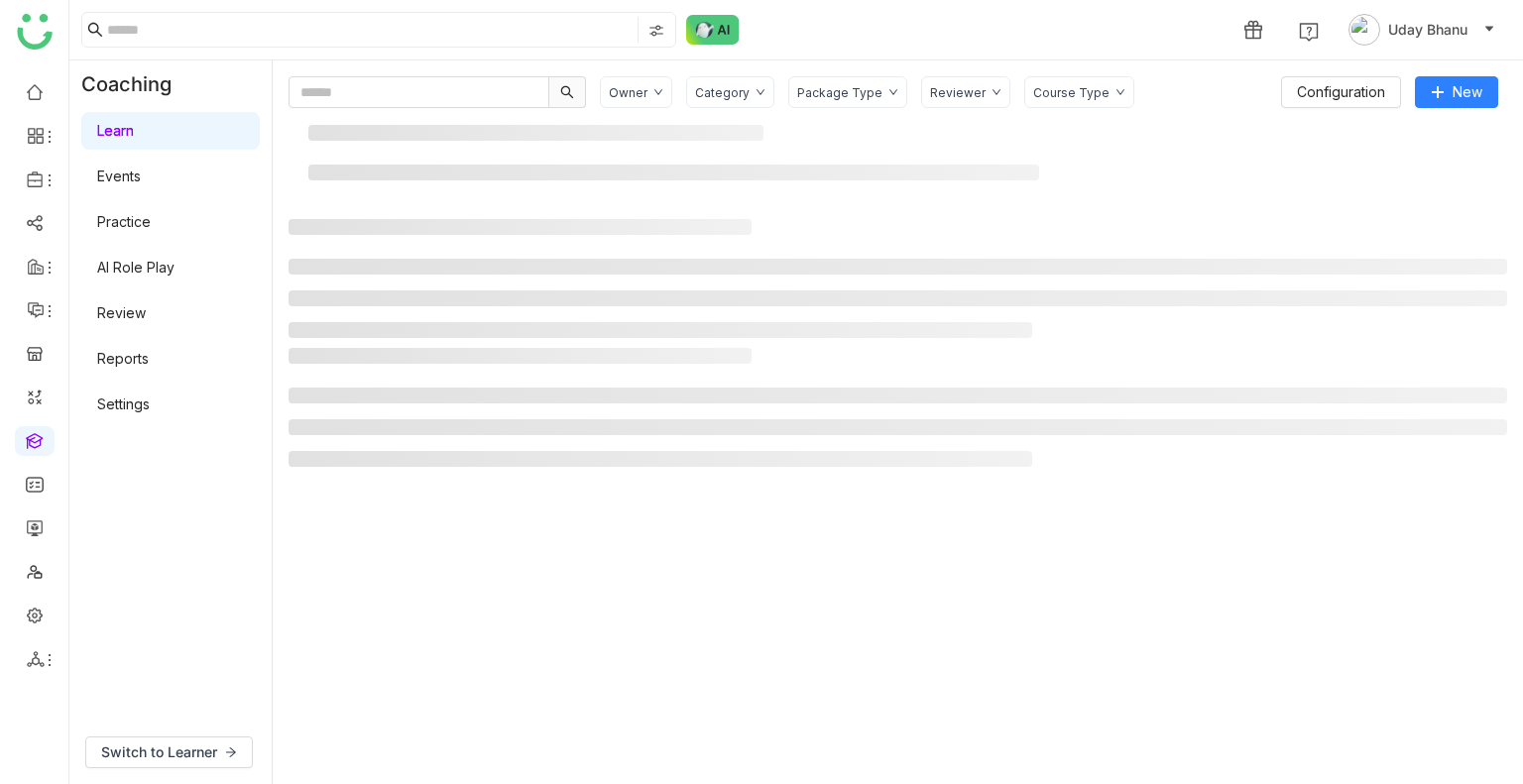 click on "Learn" at bounding box center [115, 130] 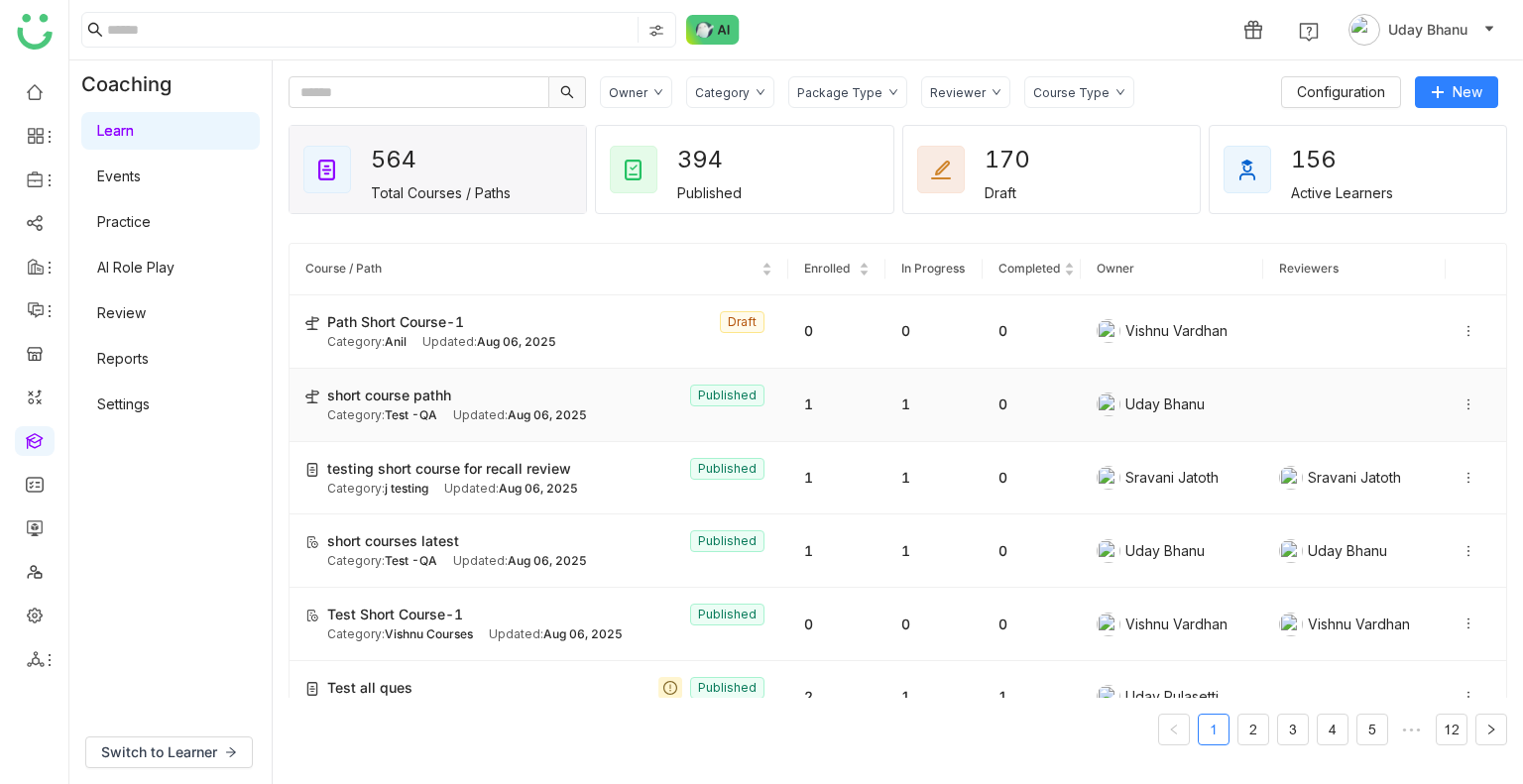 click on "short course pathh  Published" 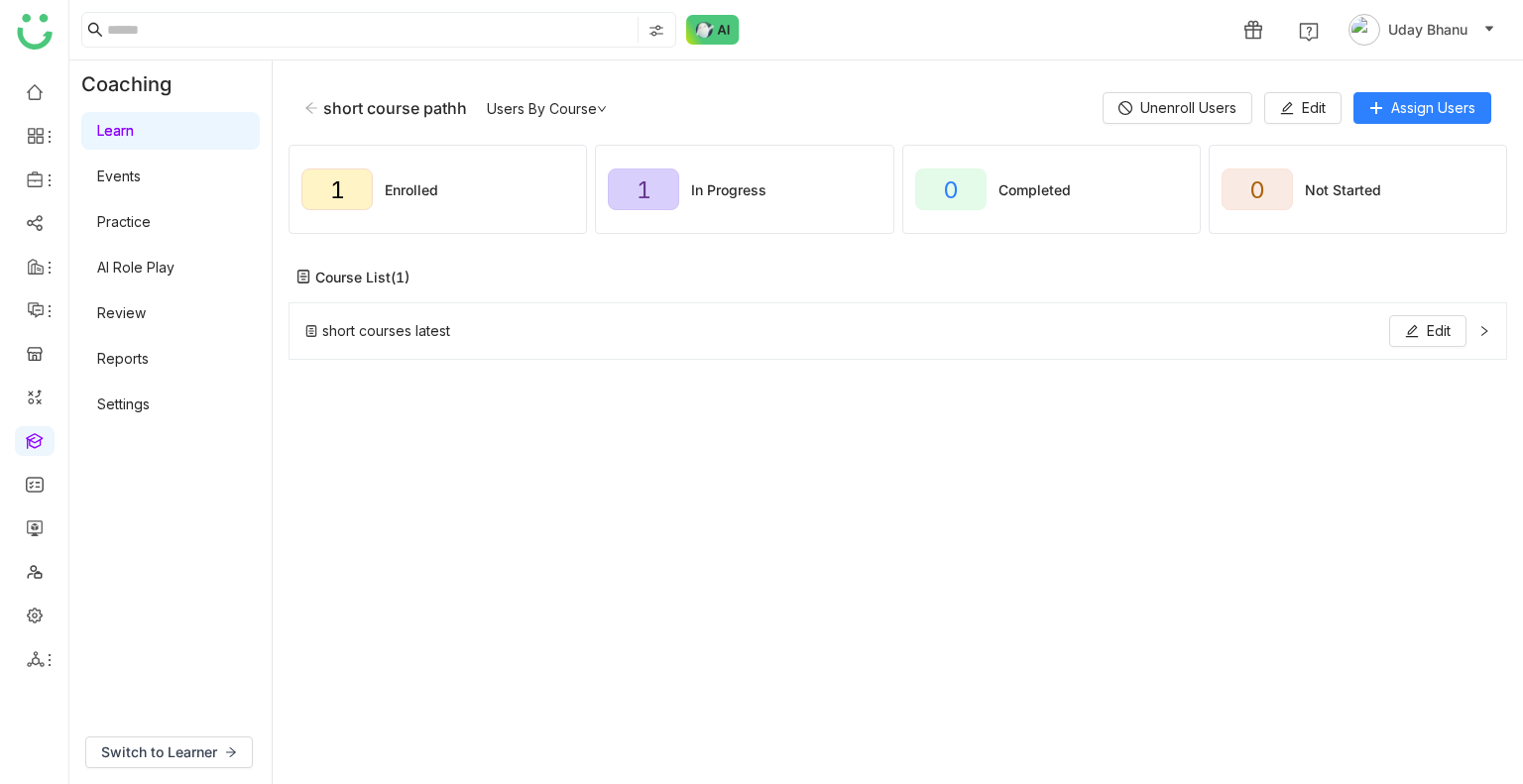click on "short courses latest   Edit" 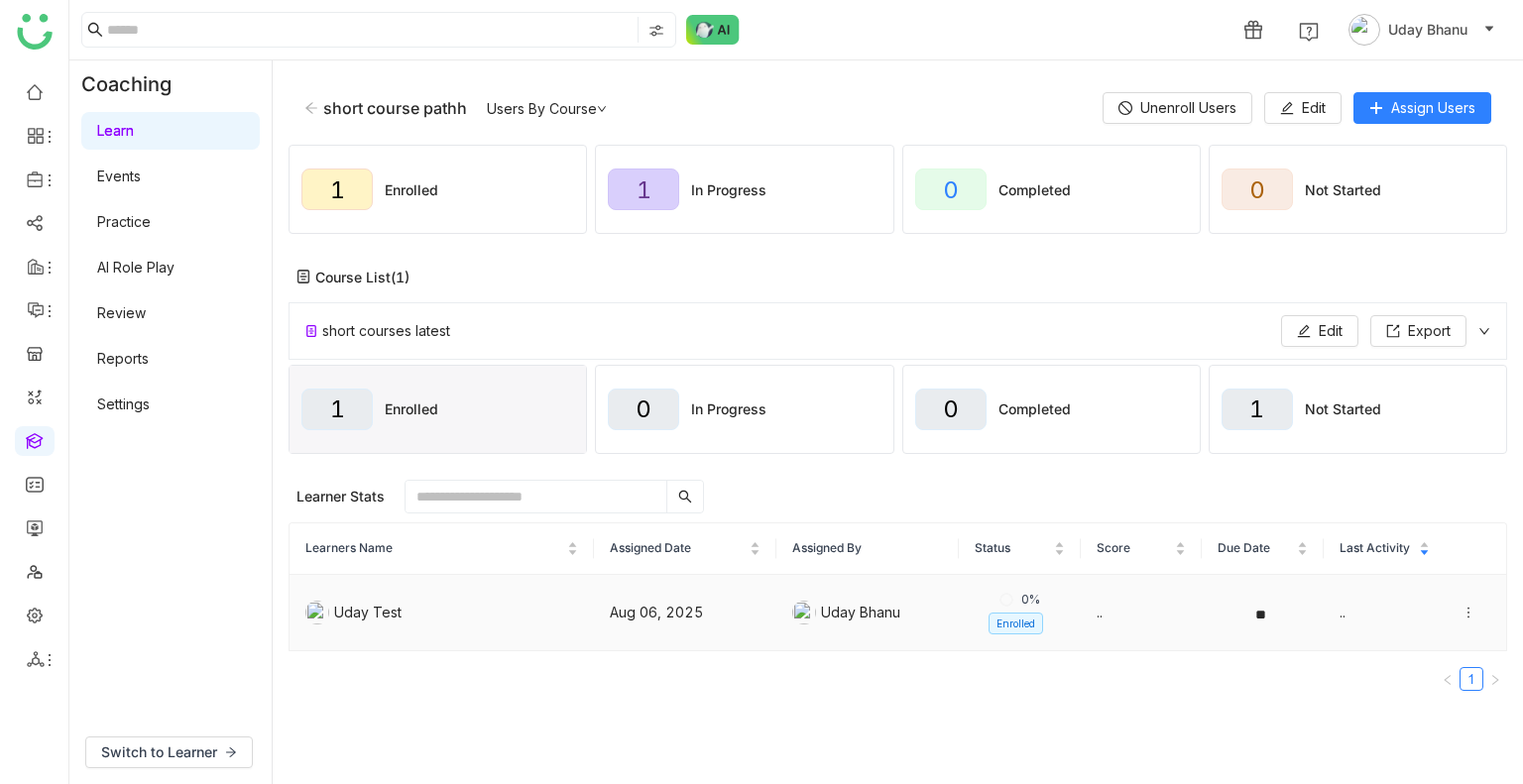 click 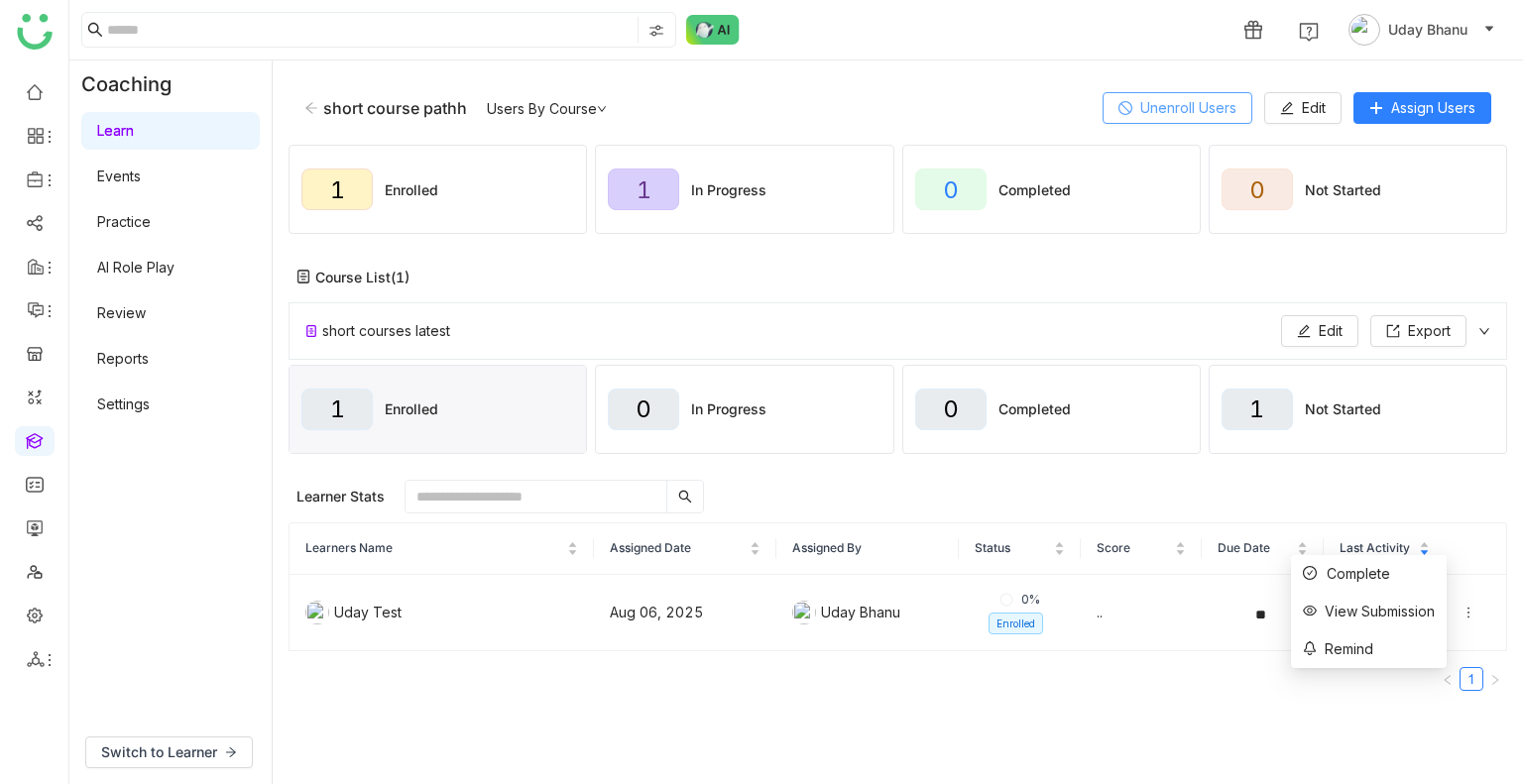 click on "Unenroll Users" 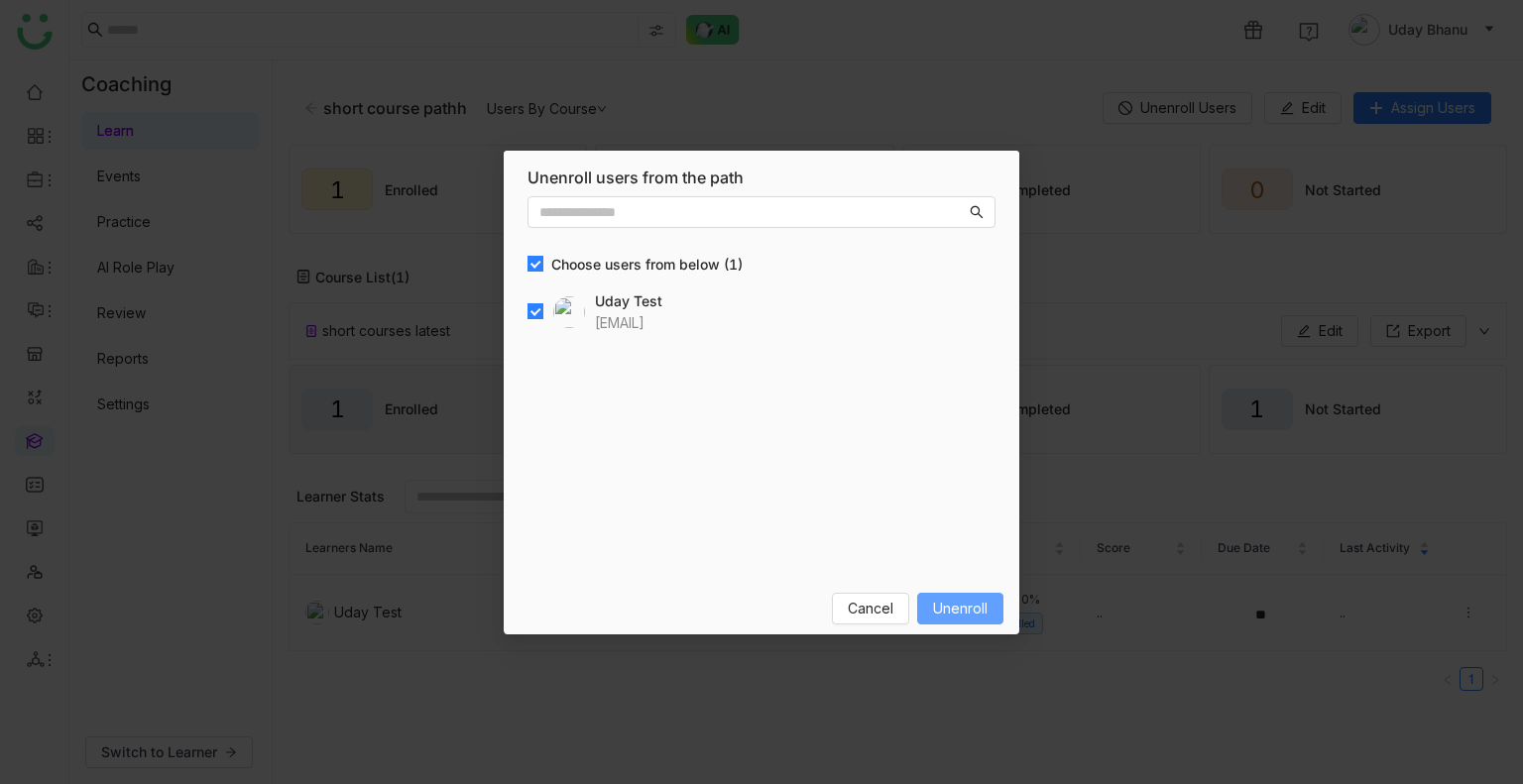 click on "Unenroll" at bounding box center [960, 609] 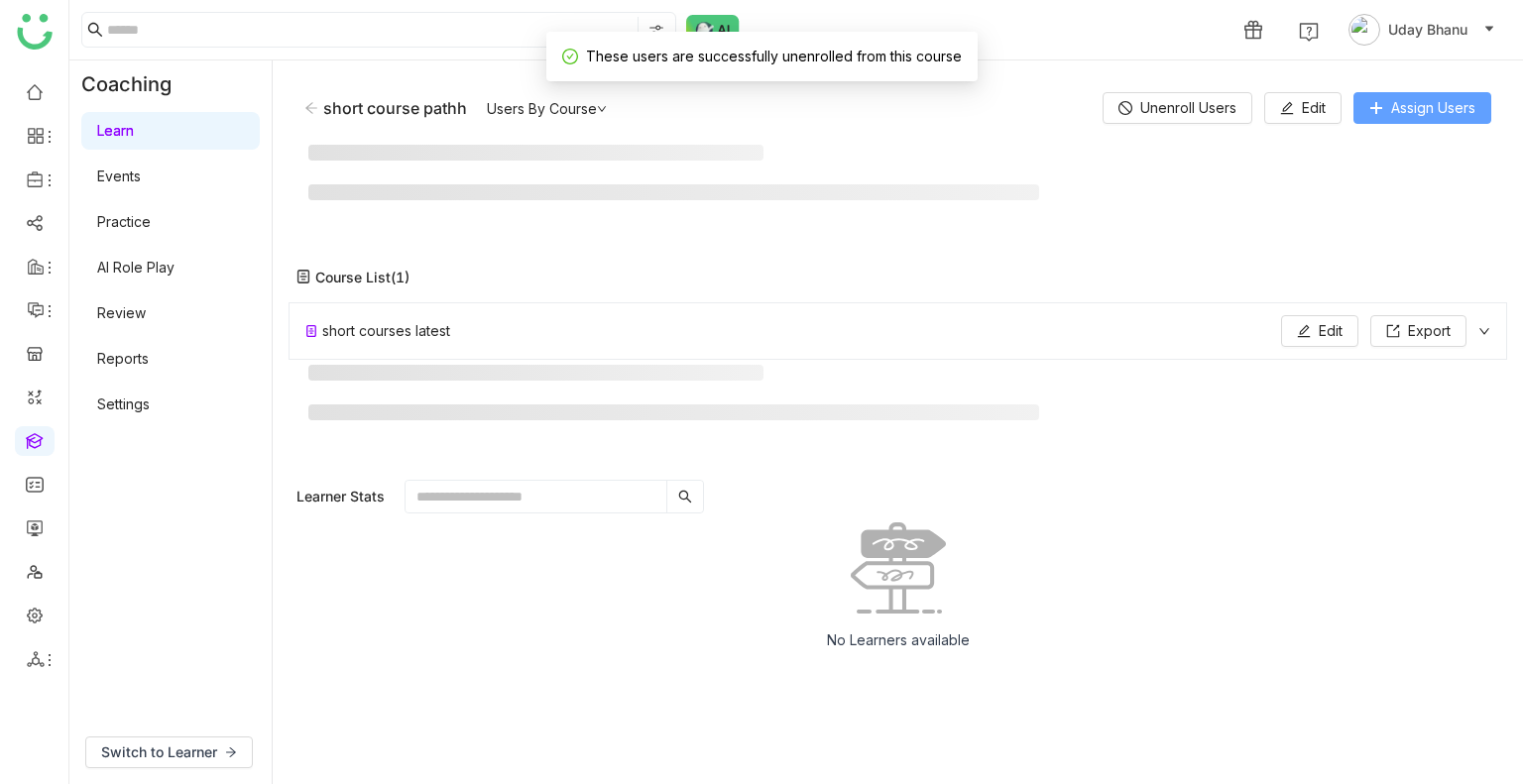 click on "Assign Users" 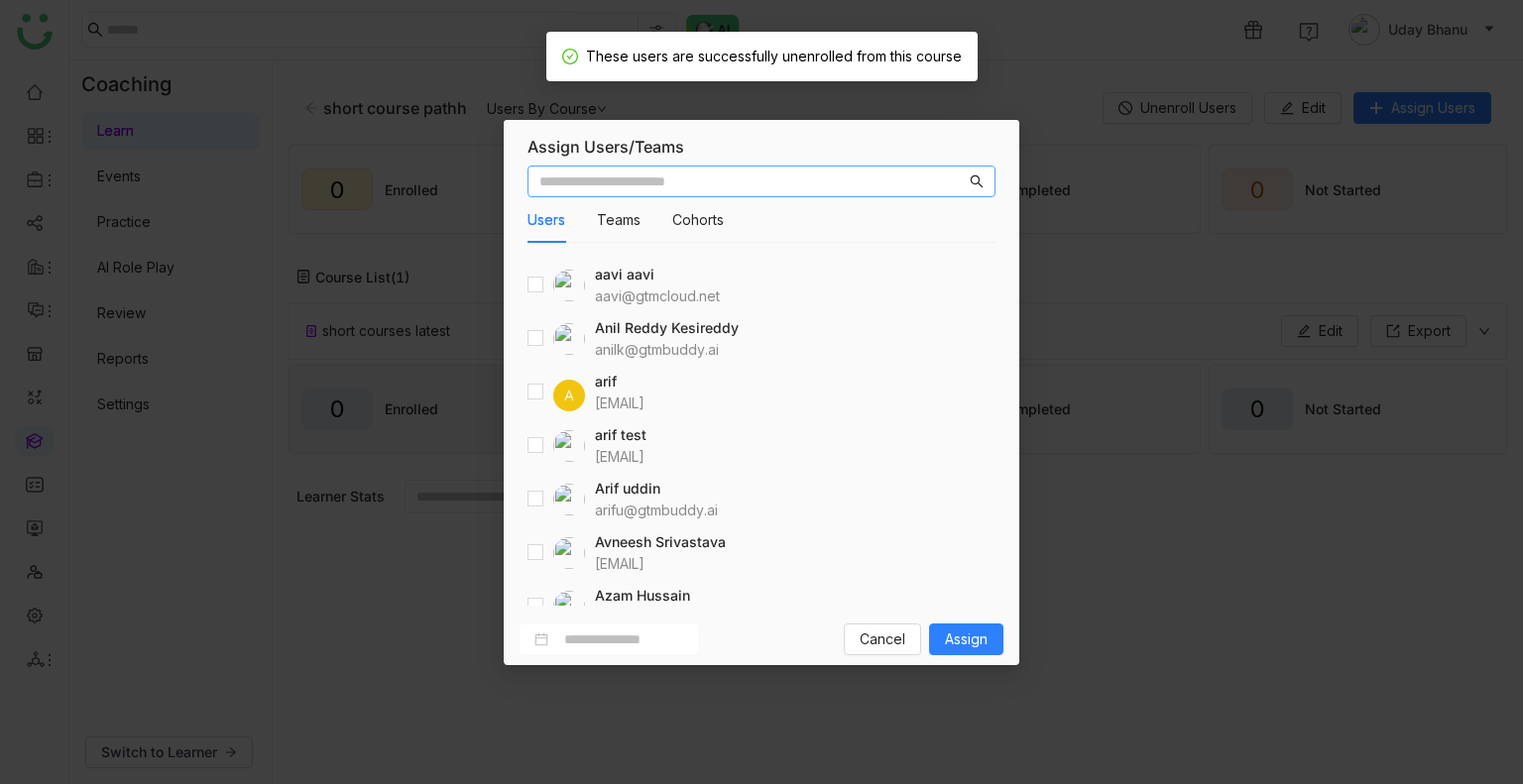 click at bounding box center (753, 181) 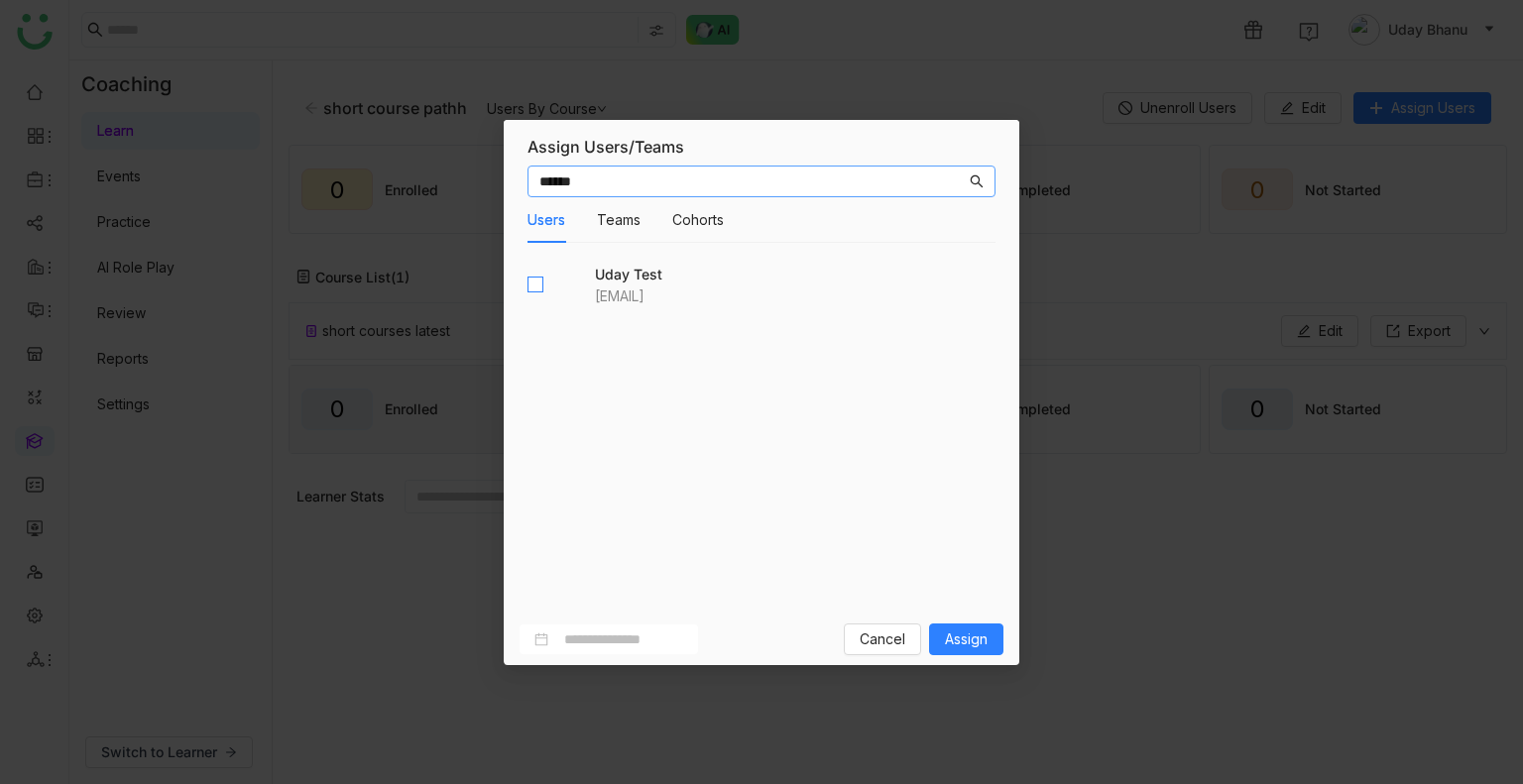 type on "******" 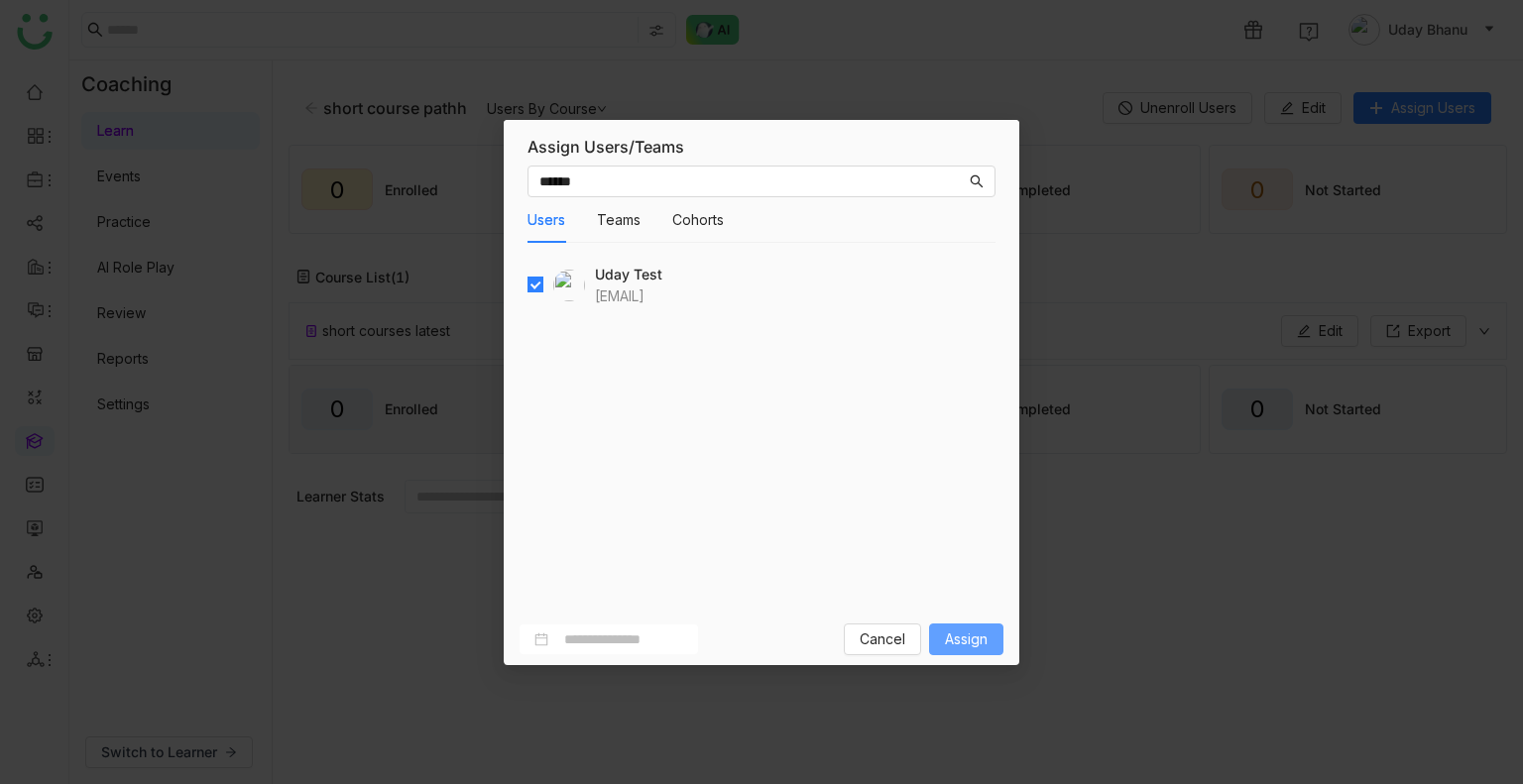 click on "Assign" at bounding box center (966, 639) 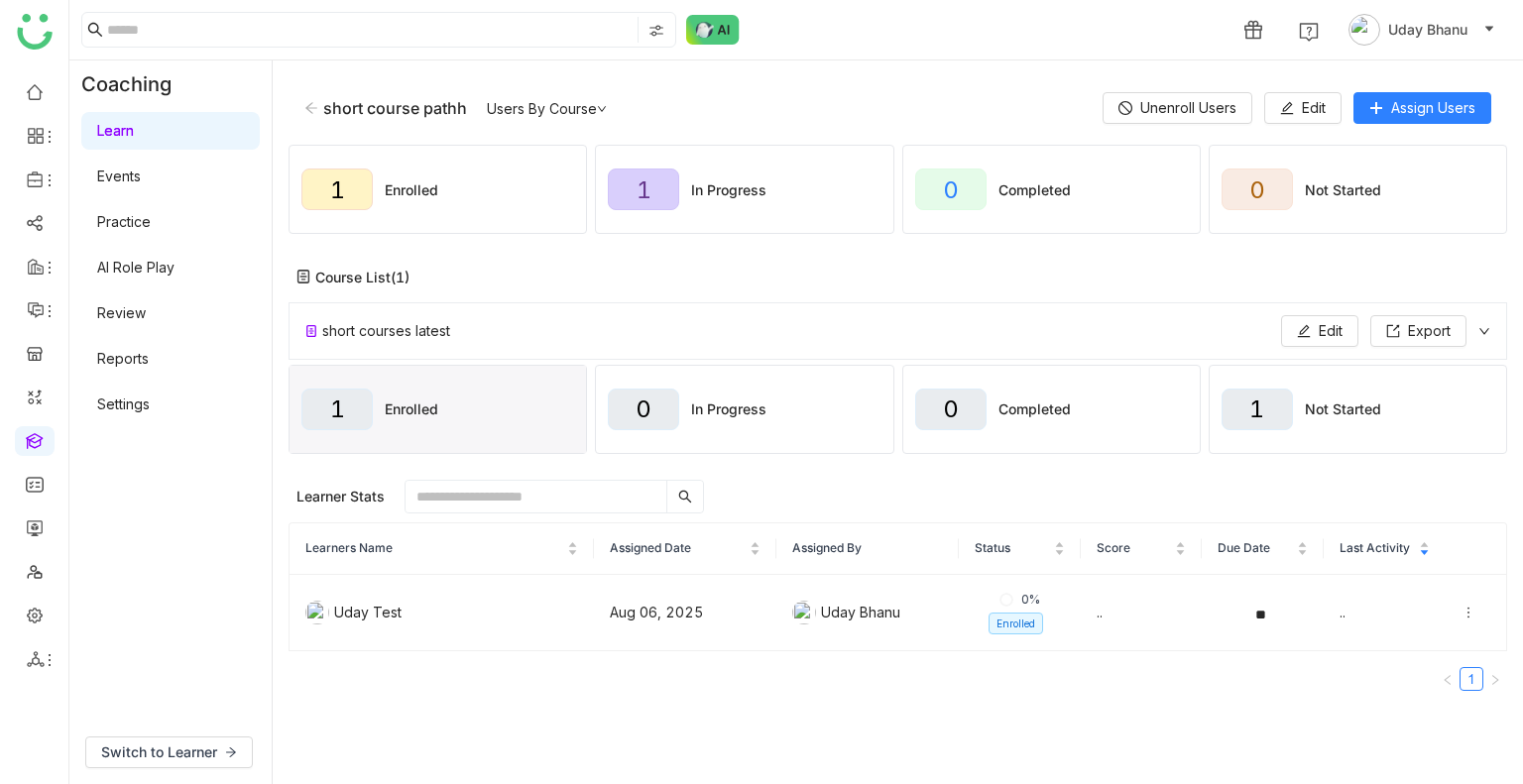 click 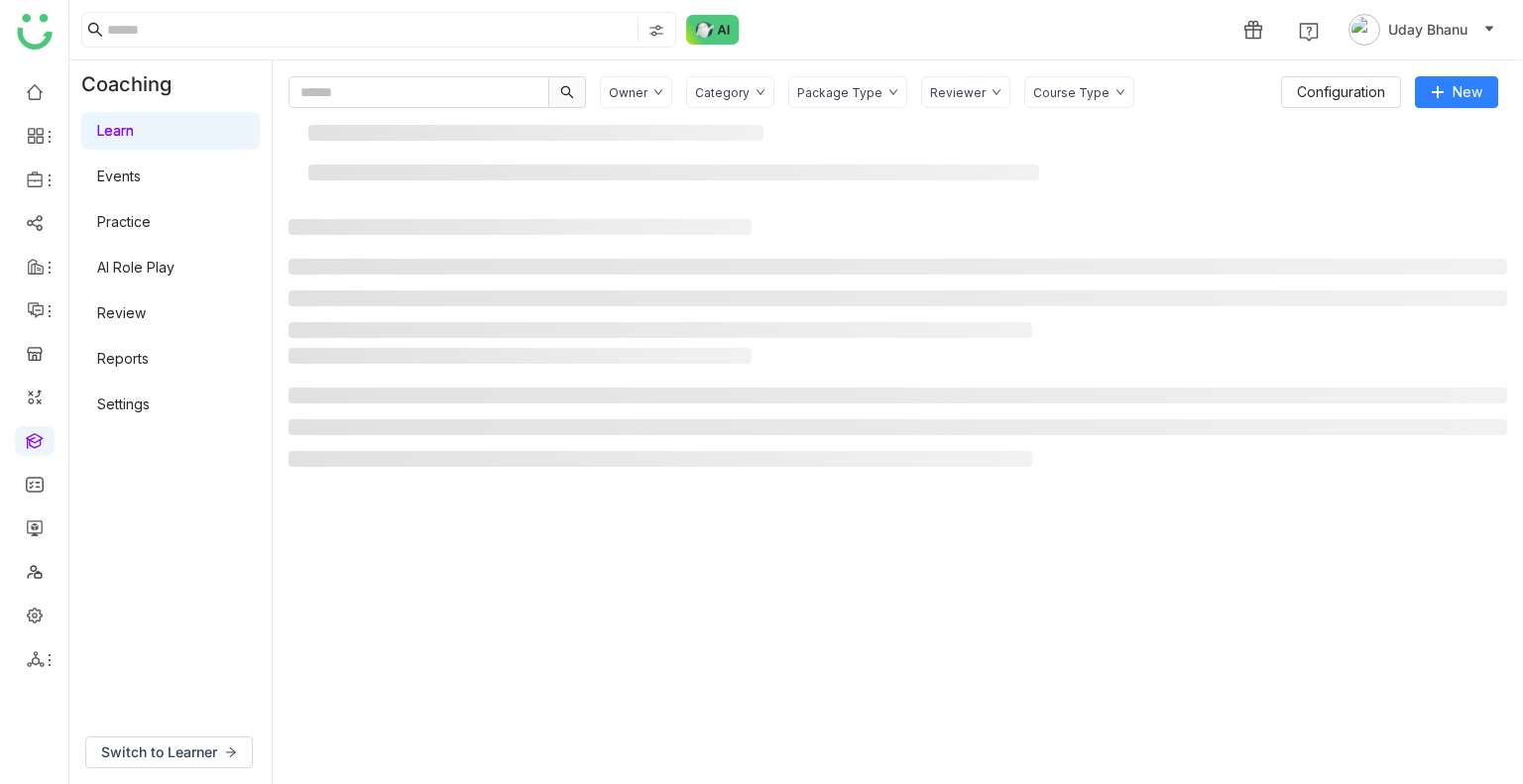 click on "Owner Category Package Type Reviewer Course Type  Configuration   New" 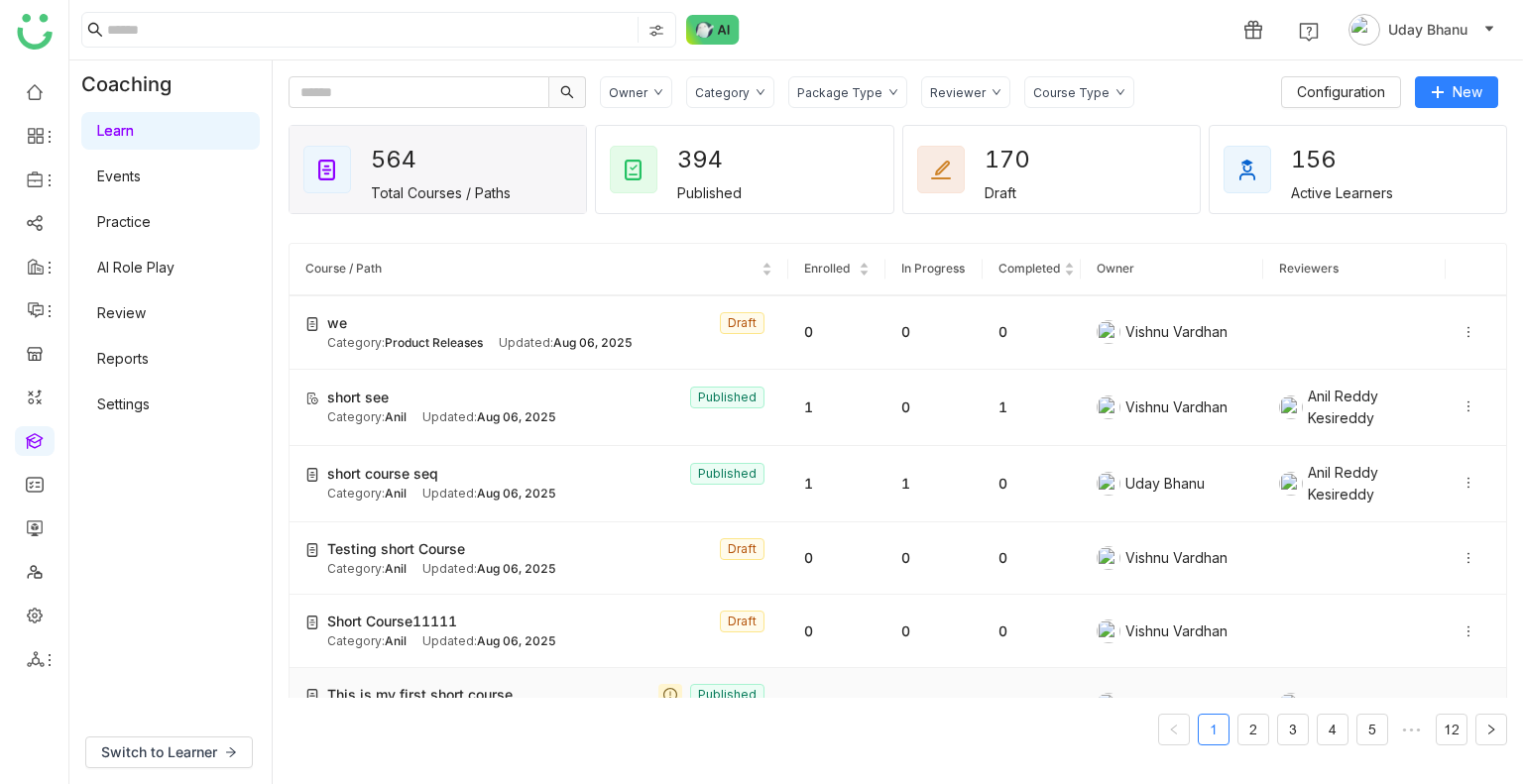 scroll, scrollTop: 0, scrollLeft: 0, axis: both 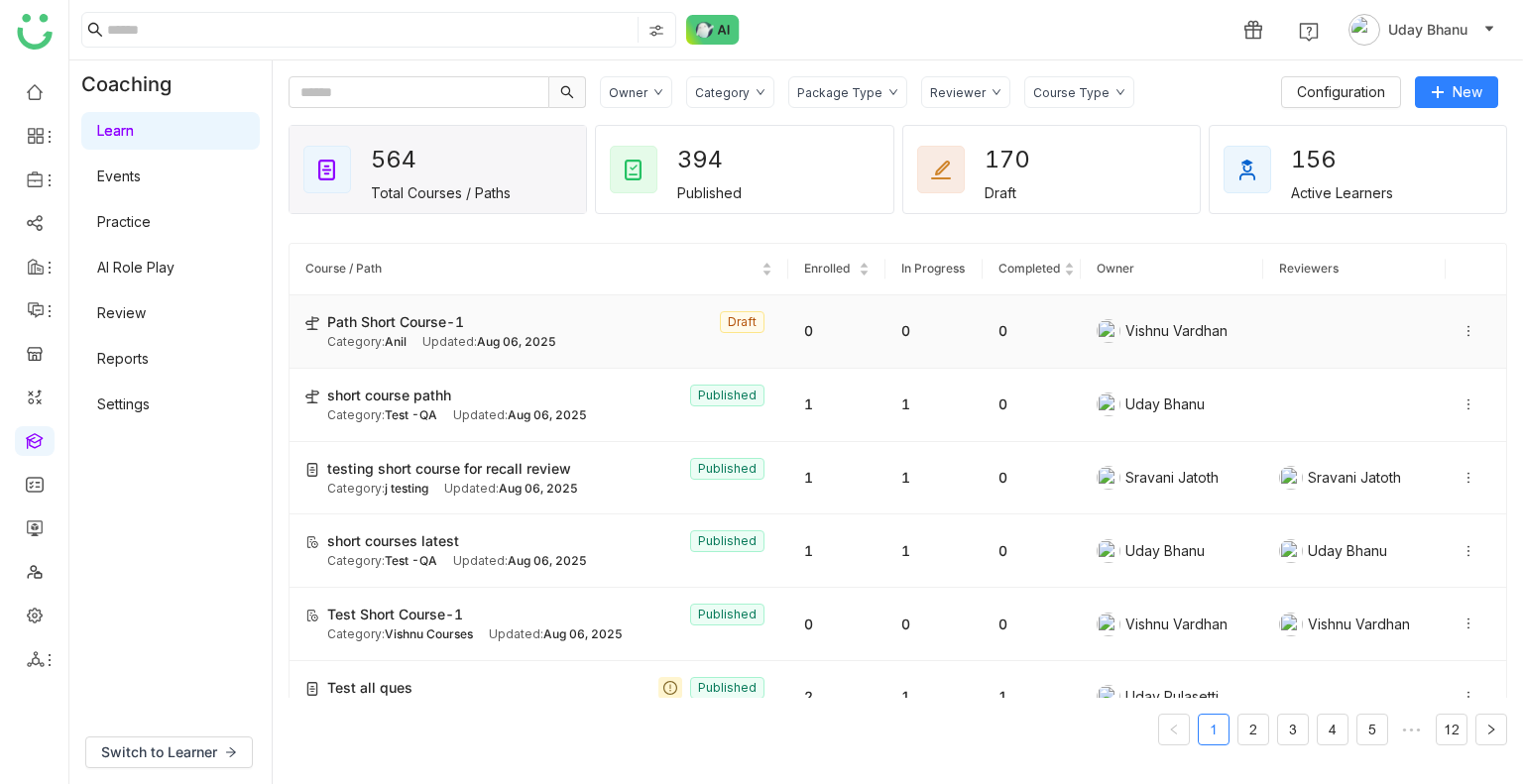 click on "Aug 06, 2025" 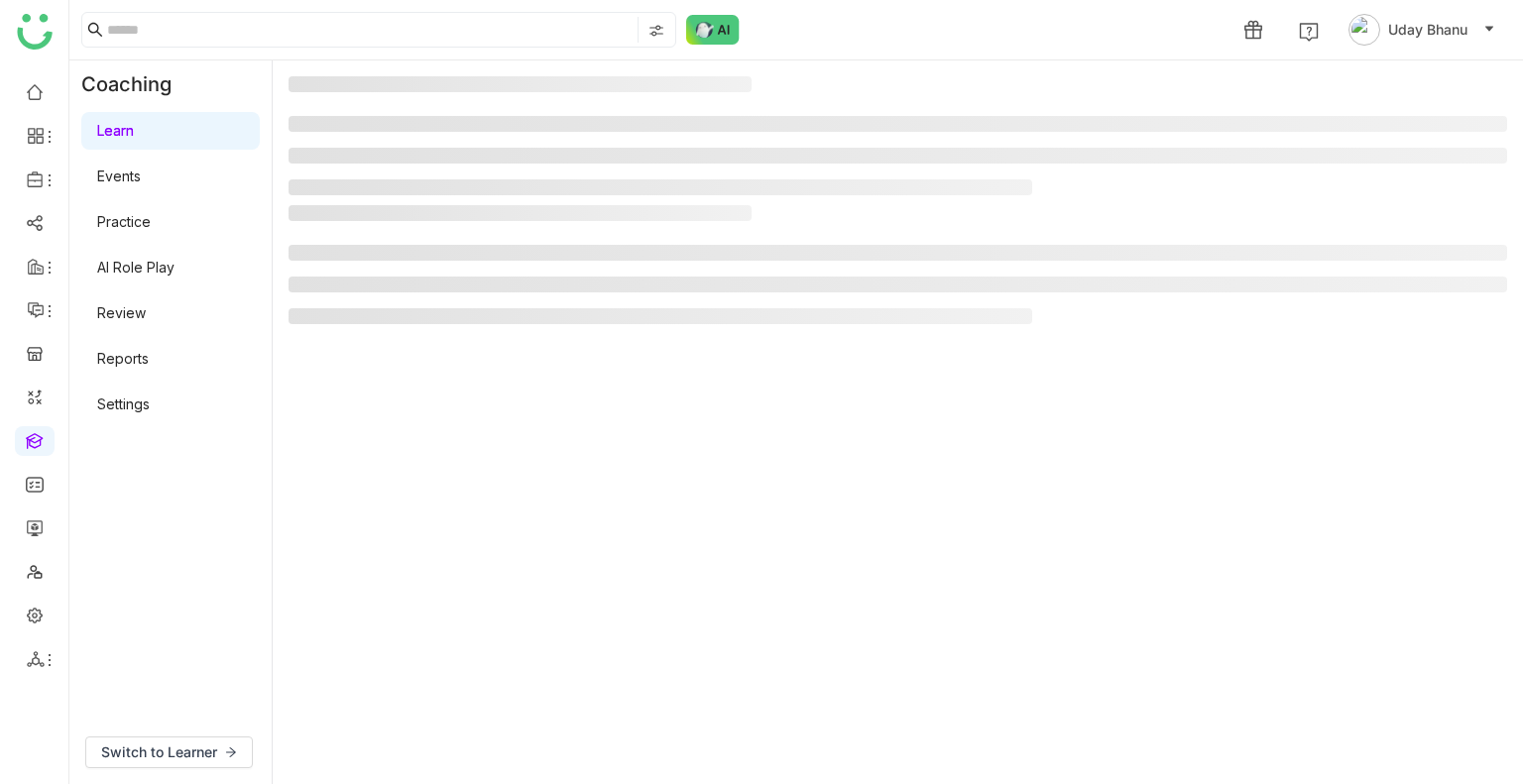 click 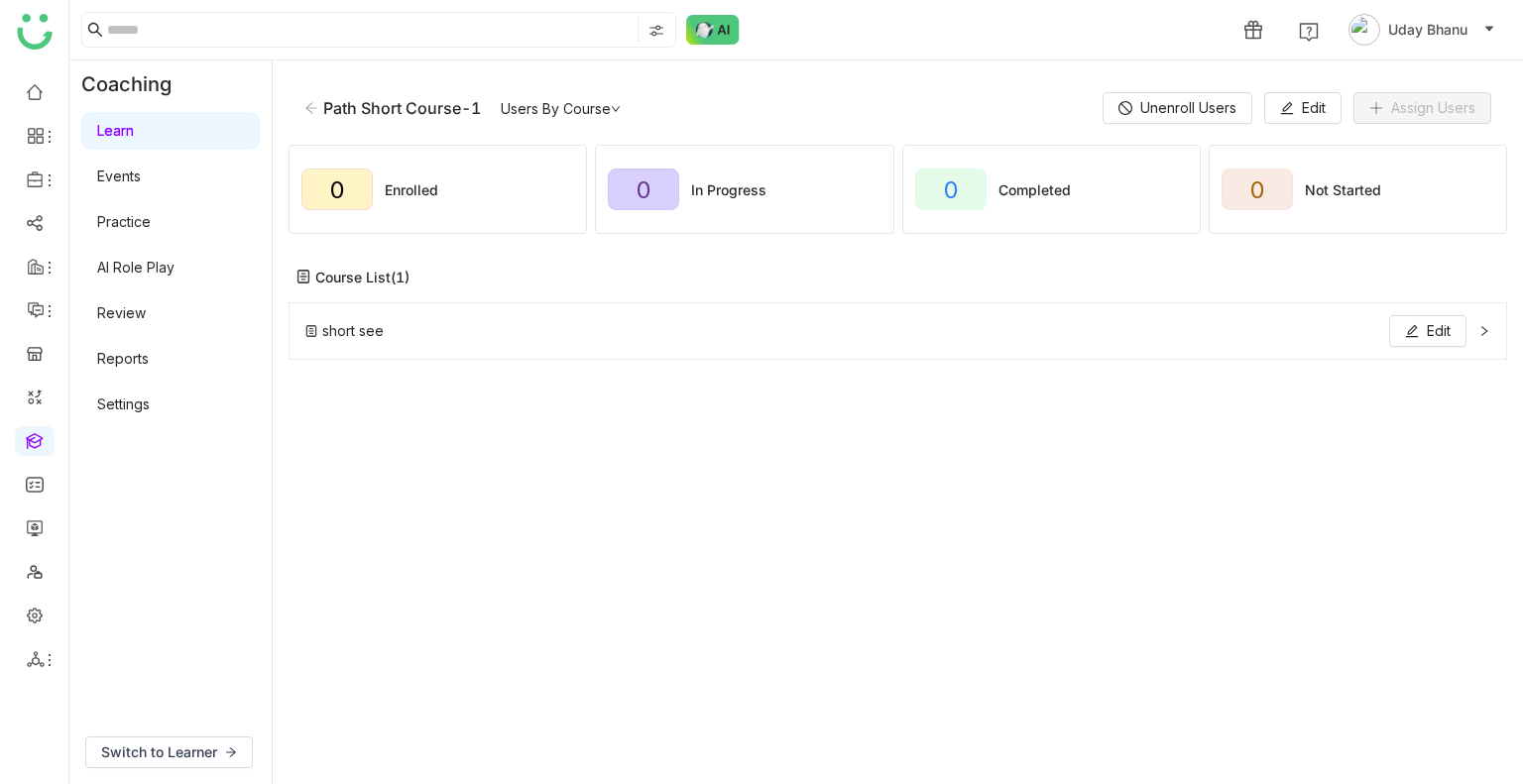click on "short see  Edit" 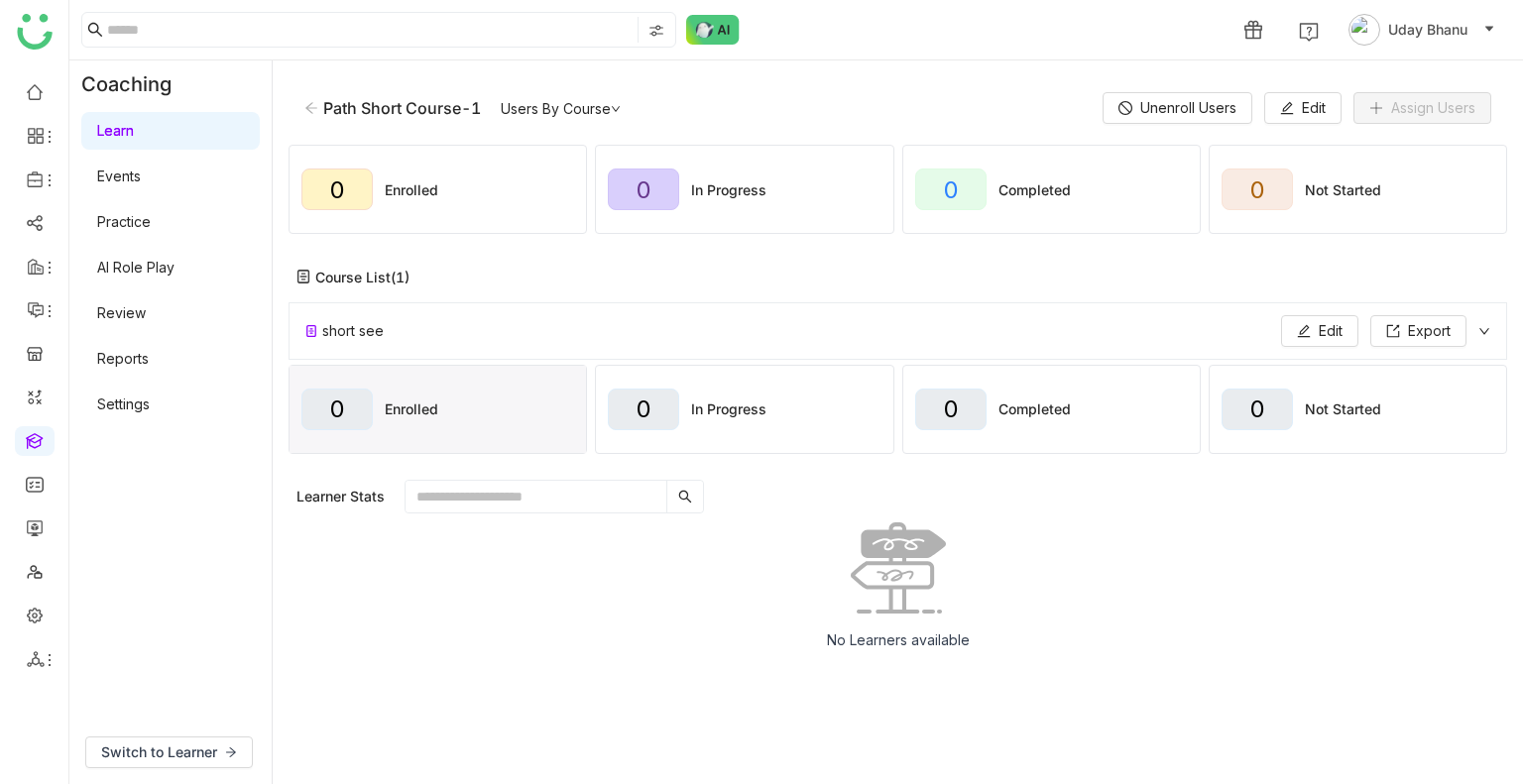 click on "Path  Short Course-1" 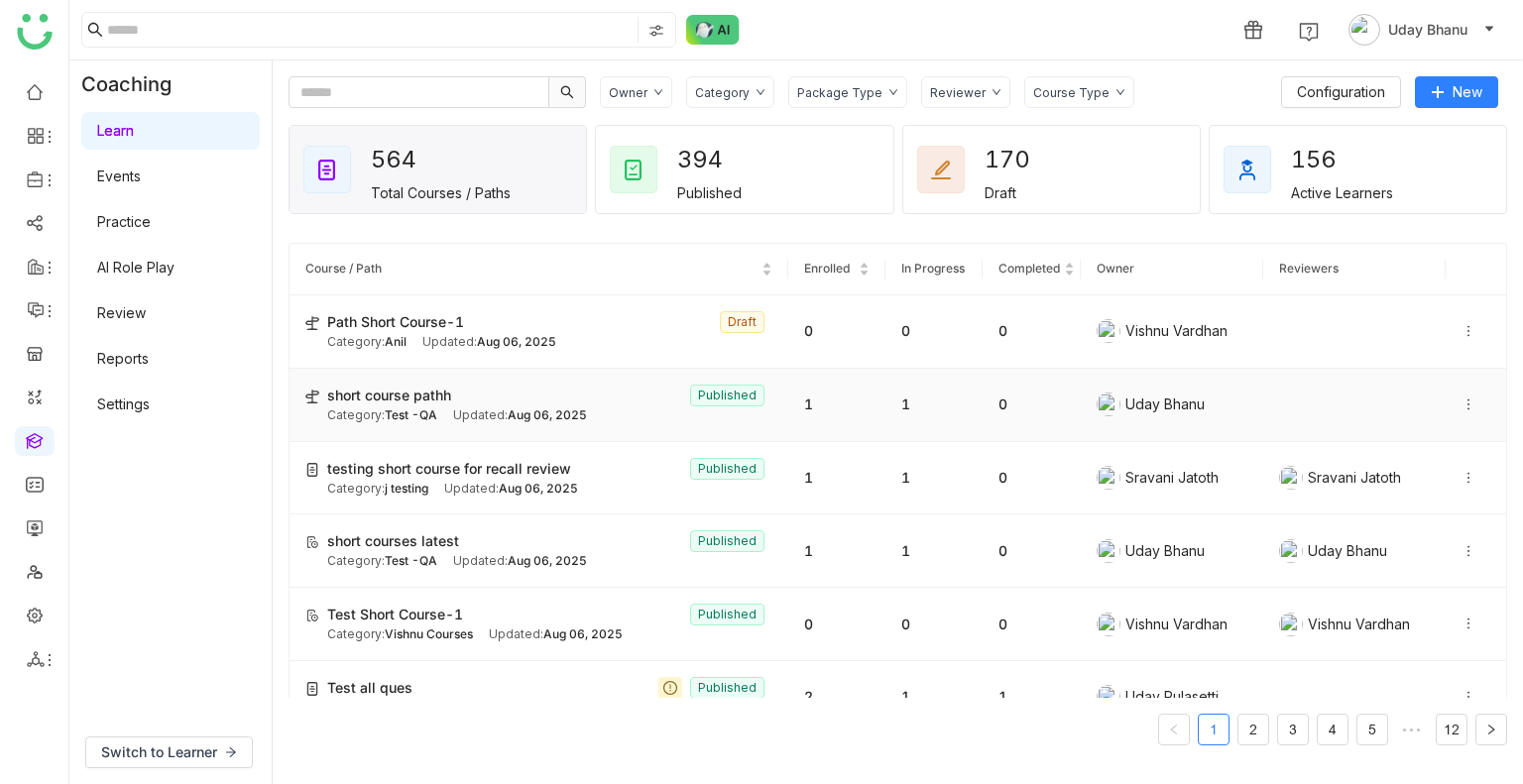 click on "Aug 06, 2025" 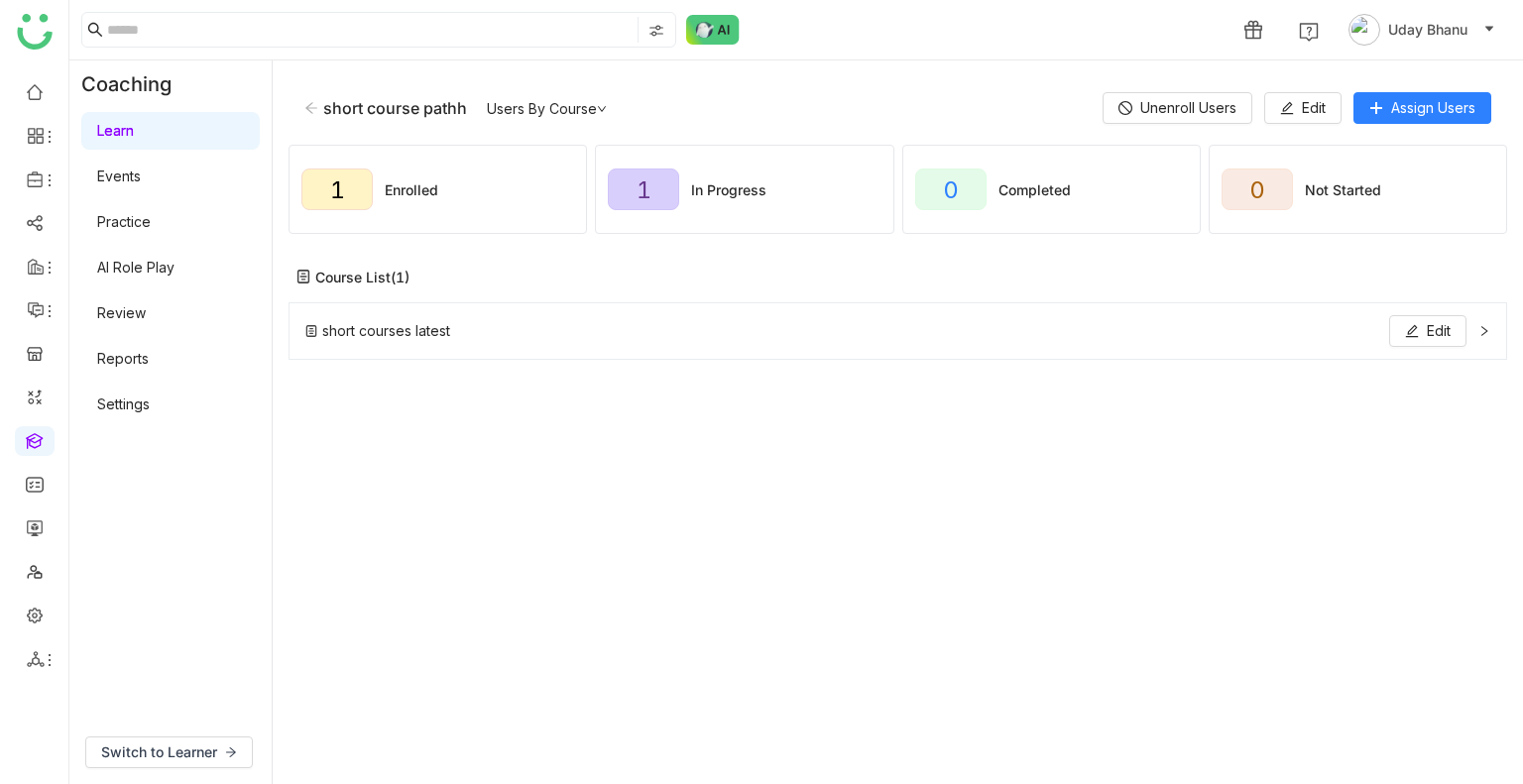 click 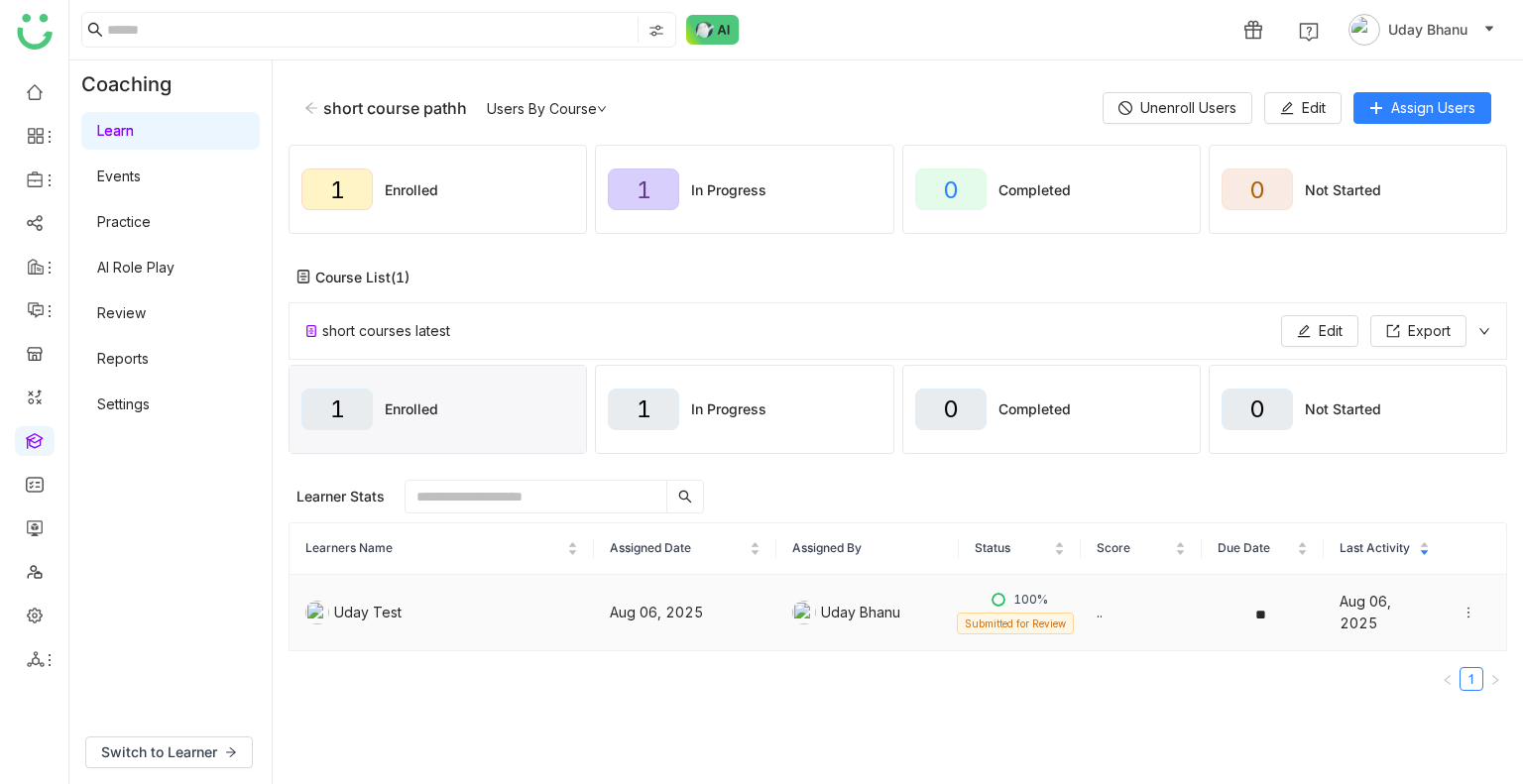 click 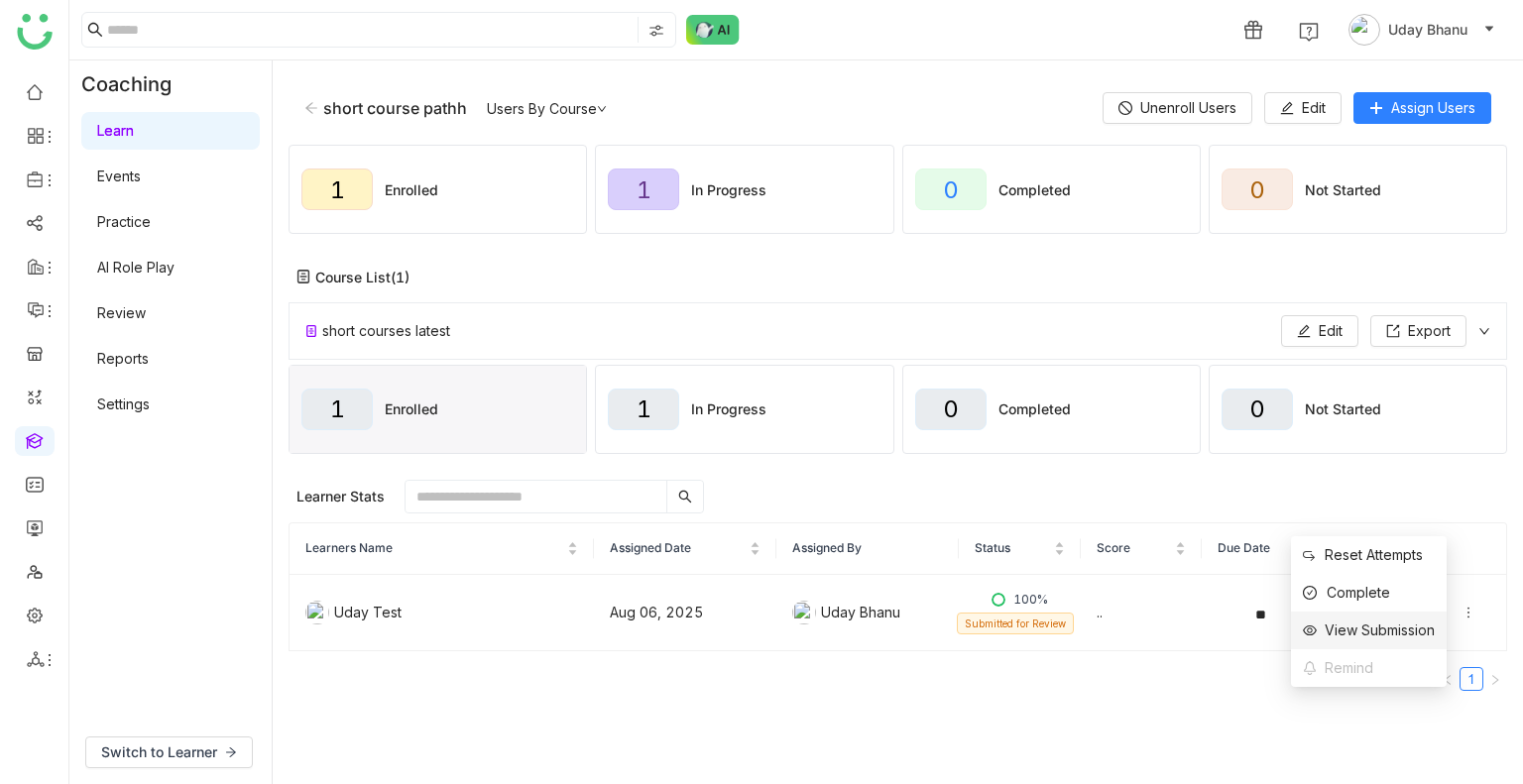 click on "View Submission" at bounding box center [1368, 630] 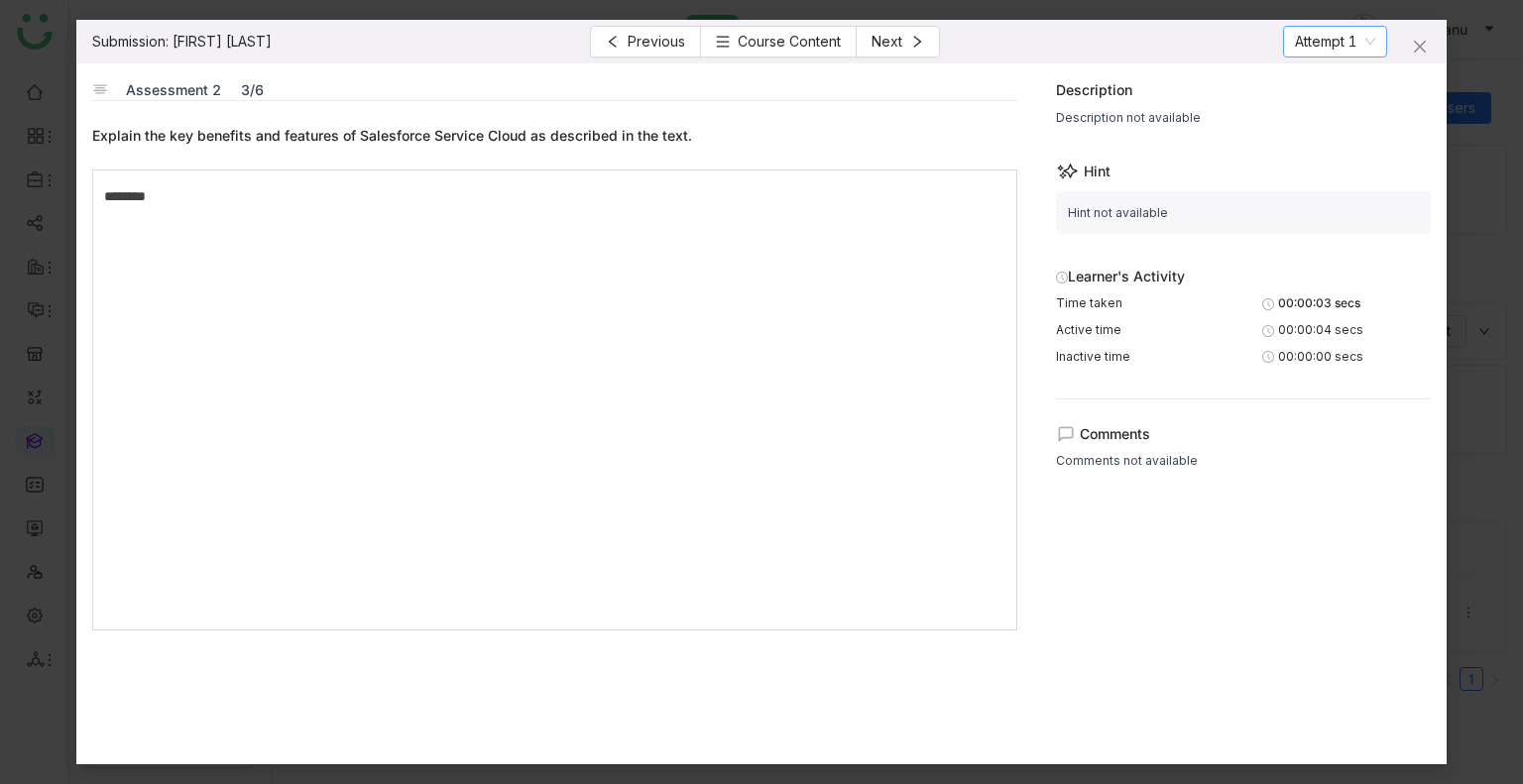 click on "Attempt 1" 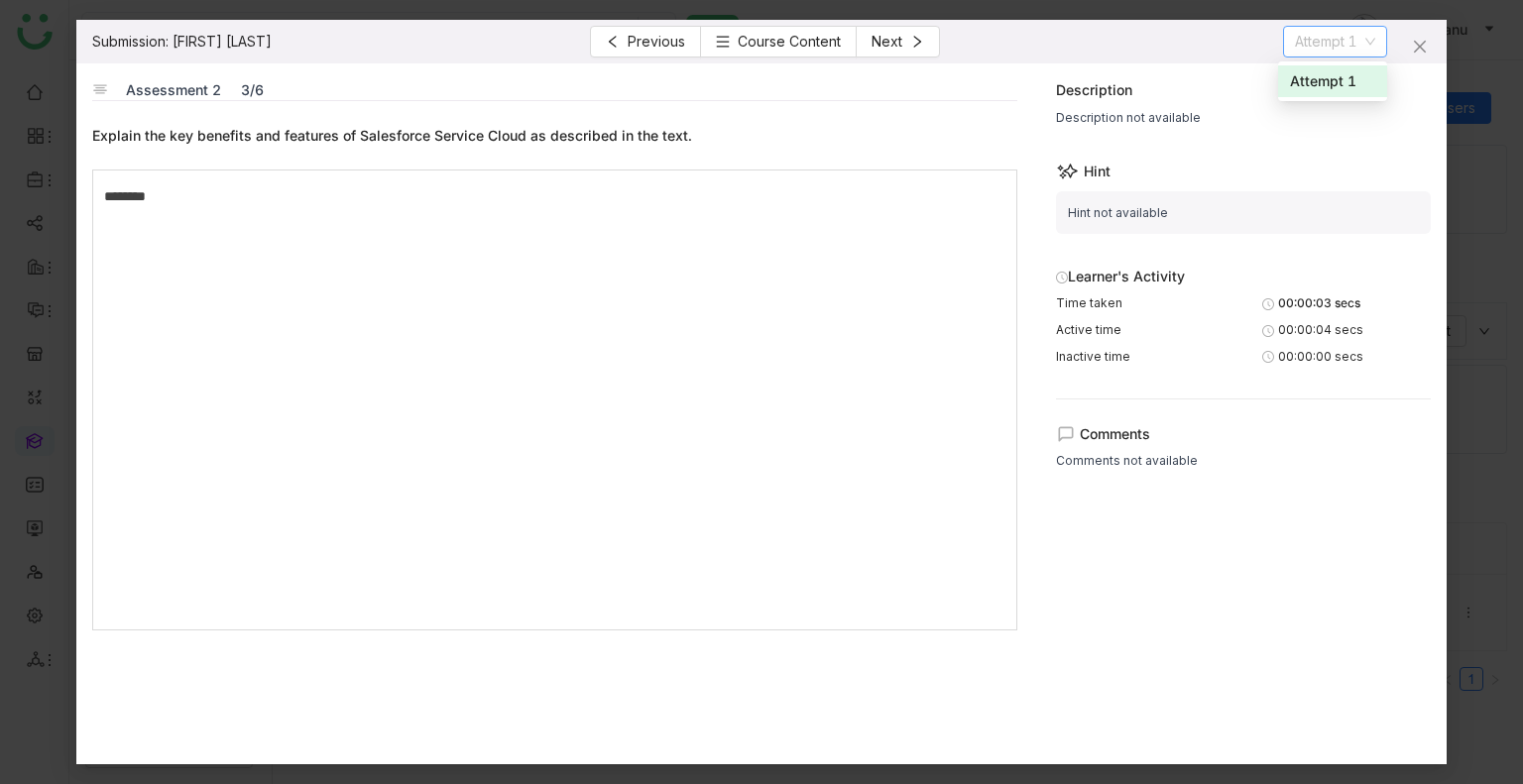click on "Assessment 2 3/6 Explain the key benefits and features of Salesforce Service Cloud as described in the text. ******** Bold Italic Underline Strikethrough Clear Formatting Align
Align Left
Align Center
Align Right
Align Justify Ordered List   Default Lower Alpha Lower Greek Lower Roman Upper Alpha Upper Roman    Unordered List   Default Circle Disc Square    Insert Link" at bounding box center (562, 389) 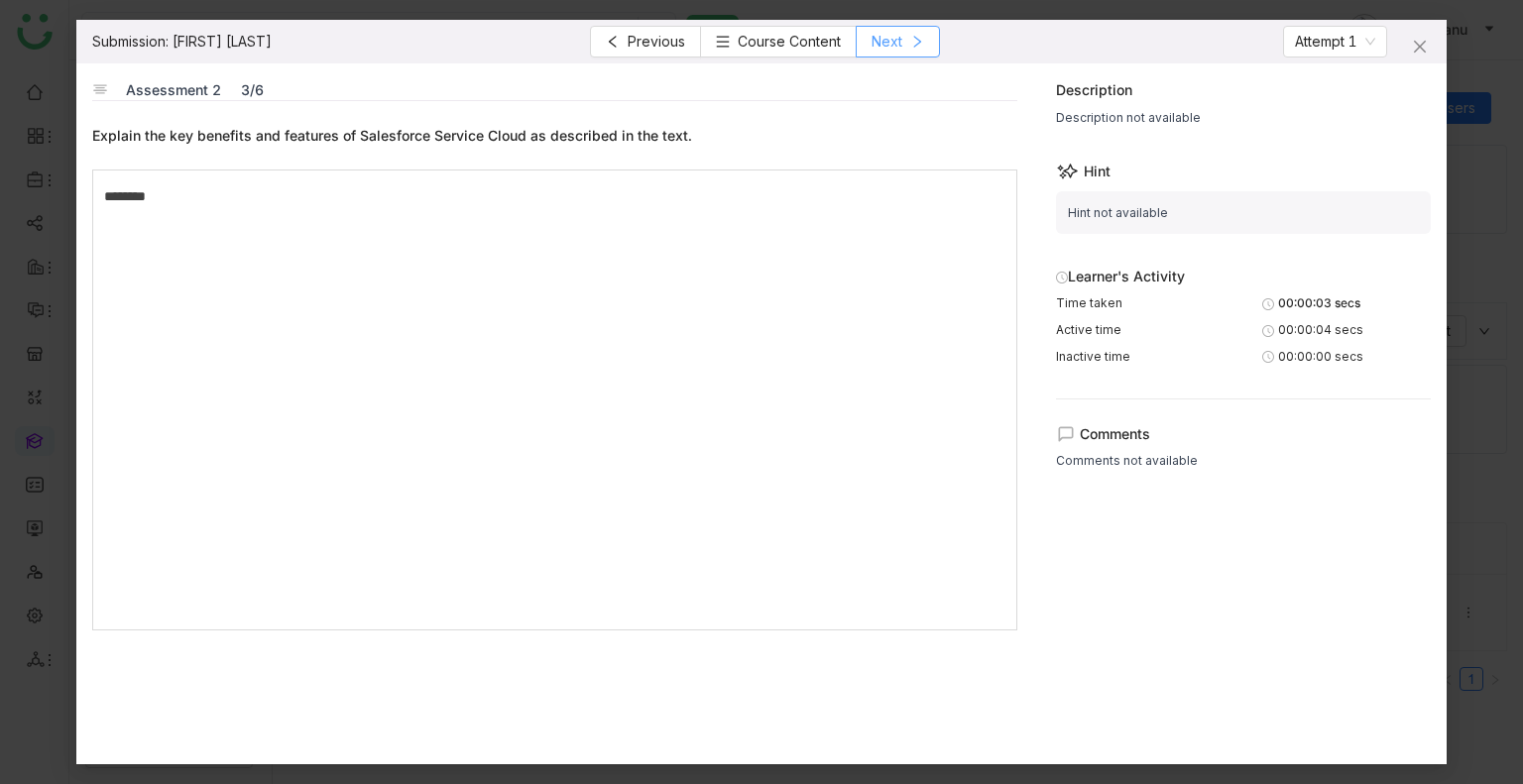 click on "Next" at bounding box center (886, 42) 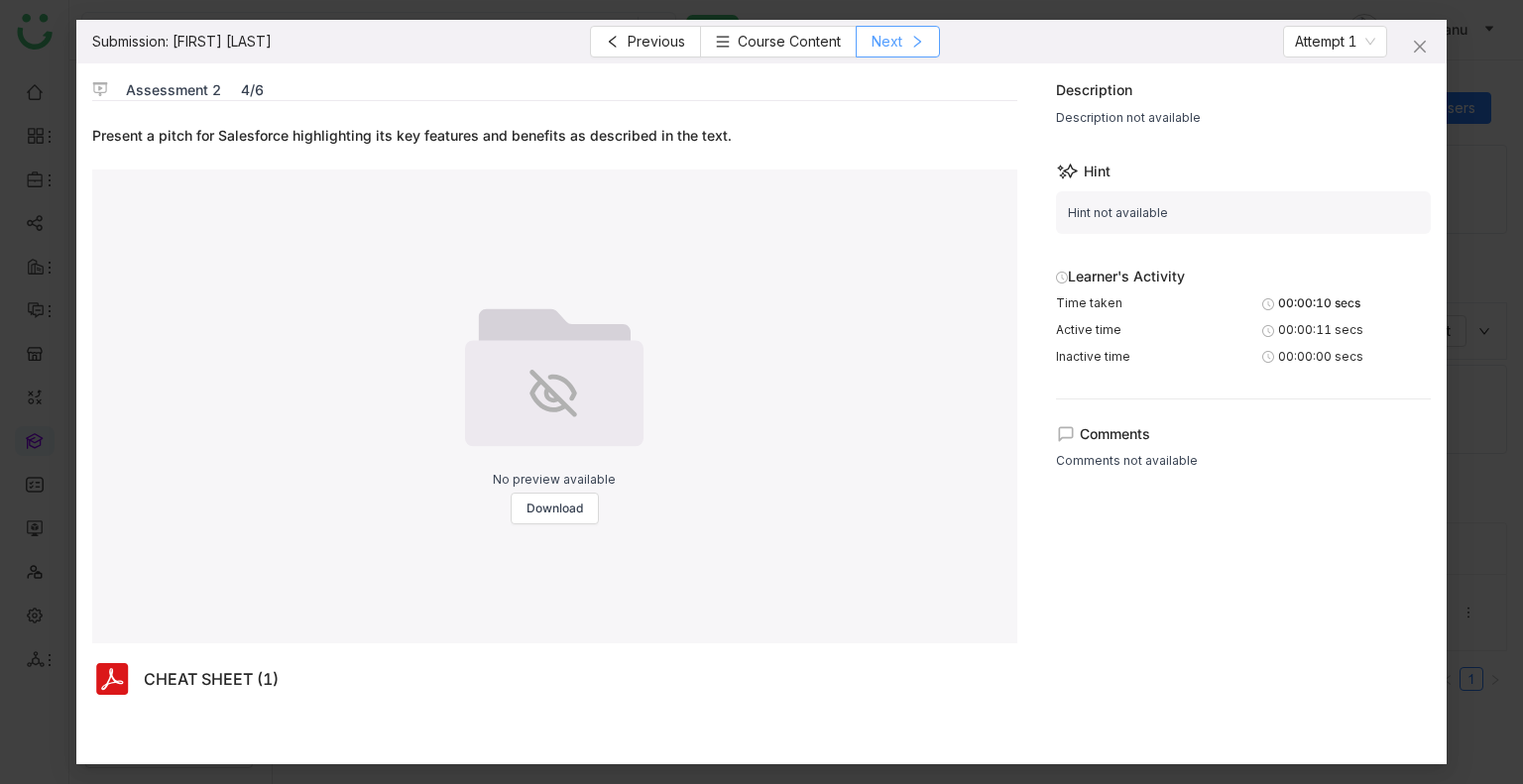 click on "Next" at bounding box center (886, 42) 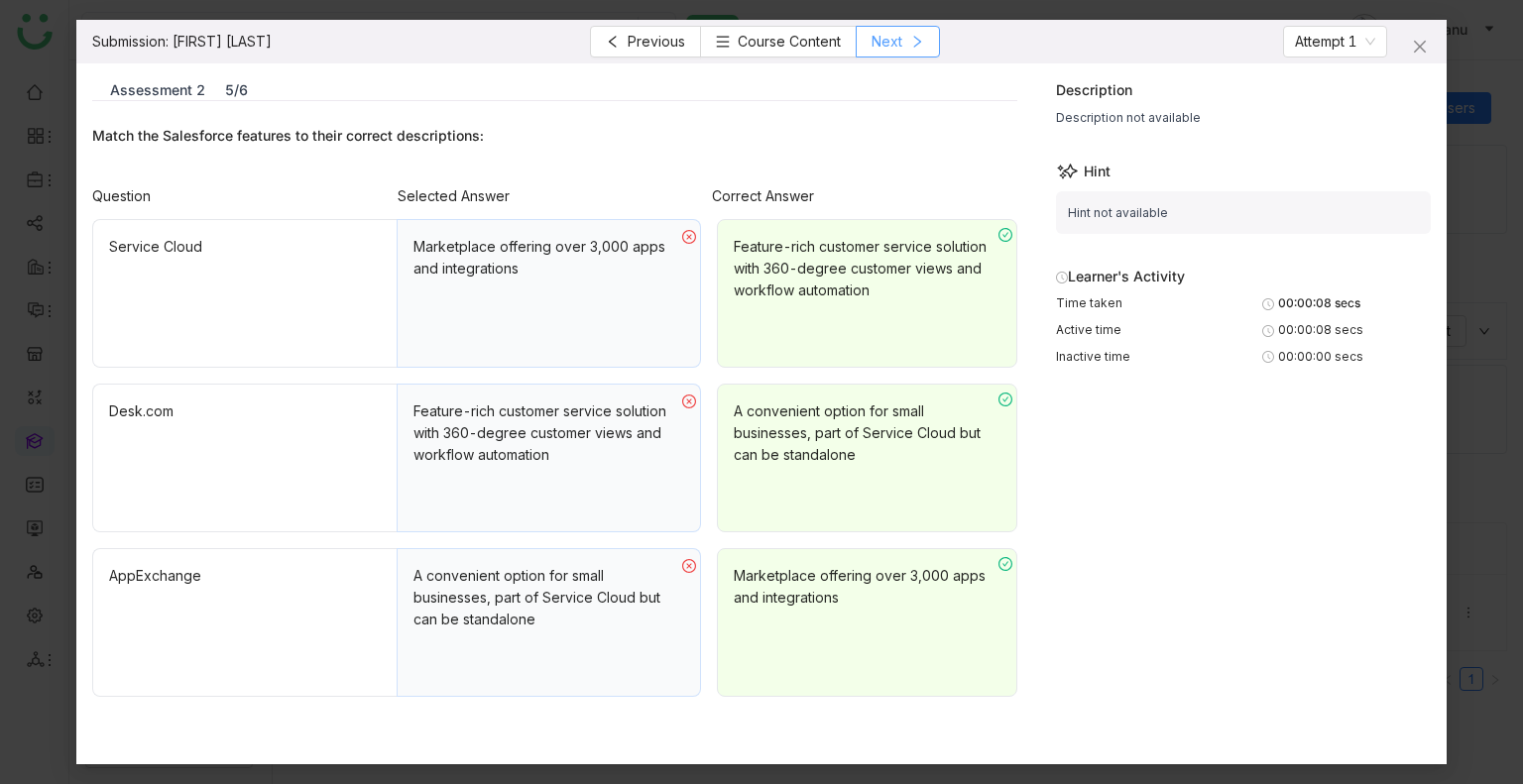 click on "Next" at bounding box center (886, 42) 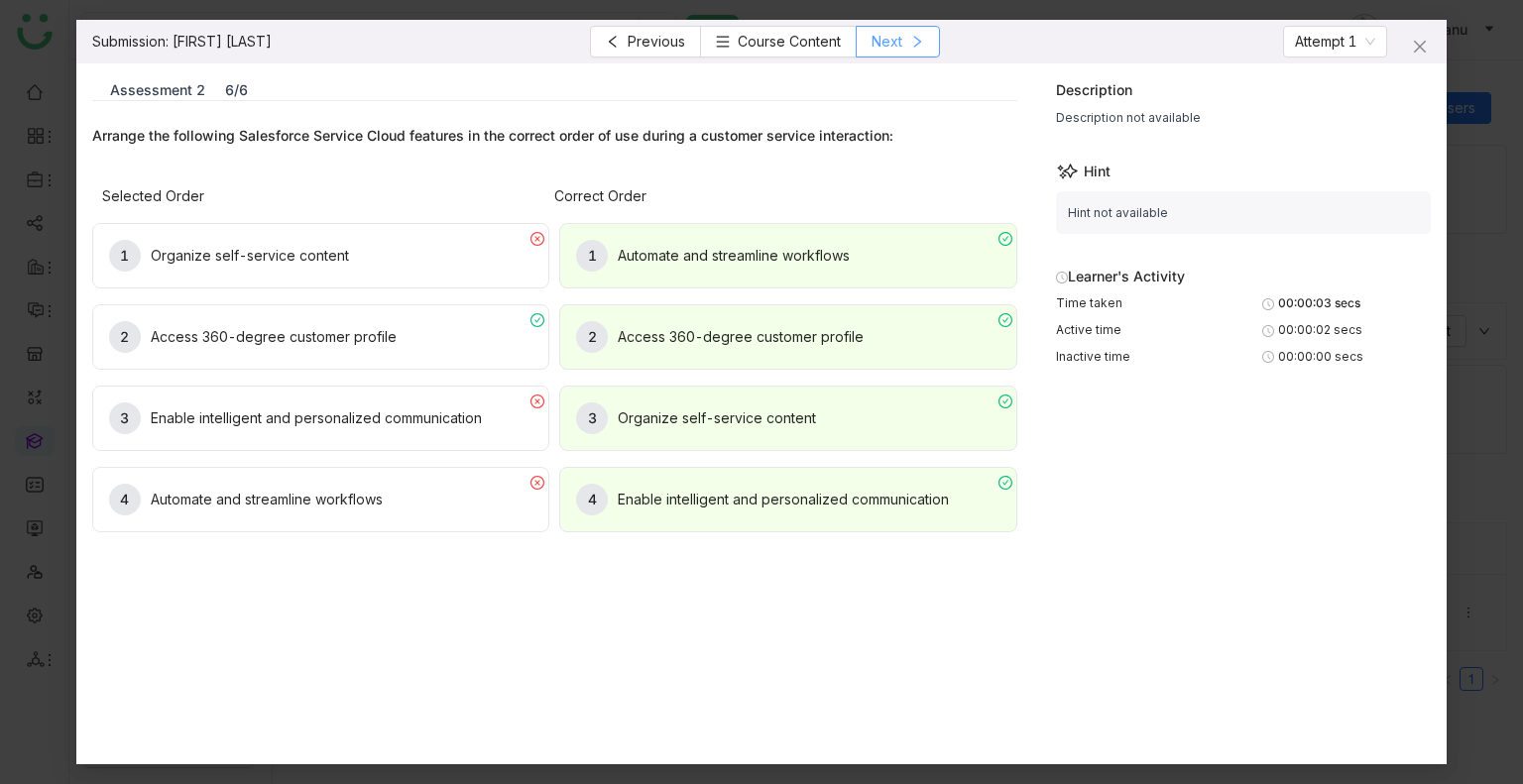 click on "Next" at bounding box center [886, 42] 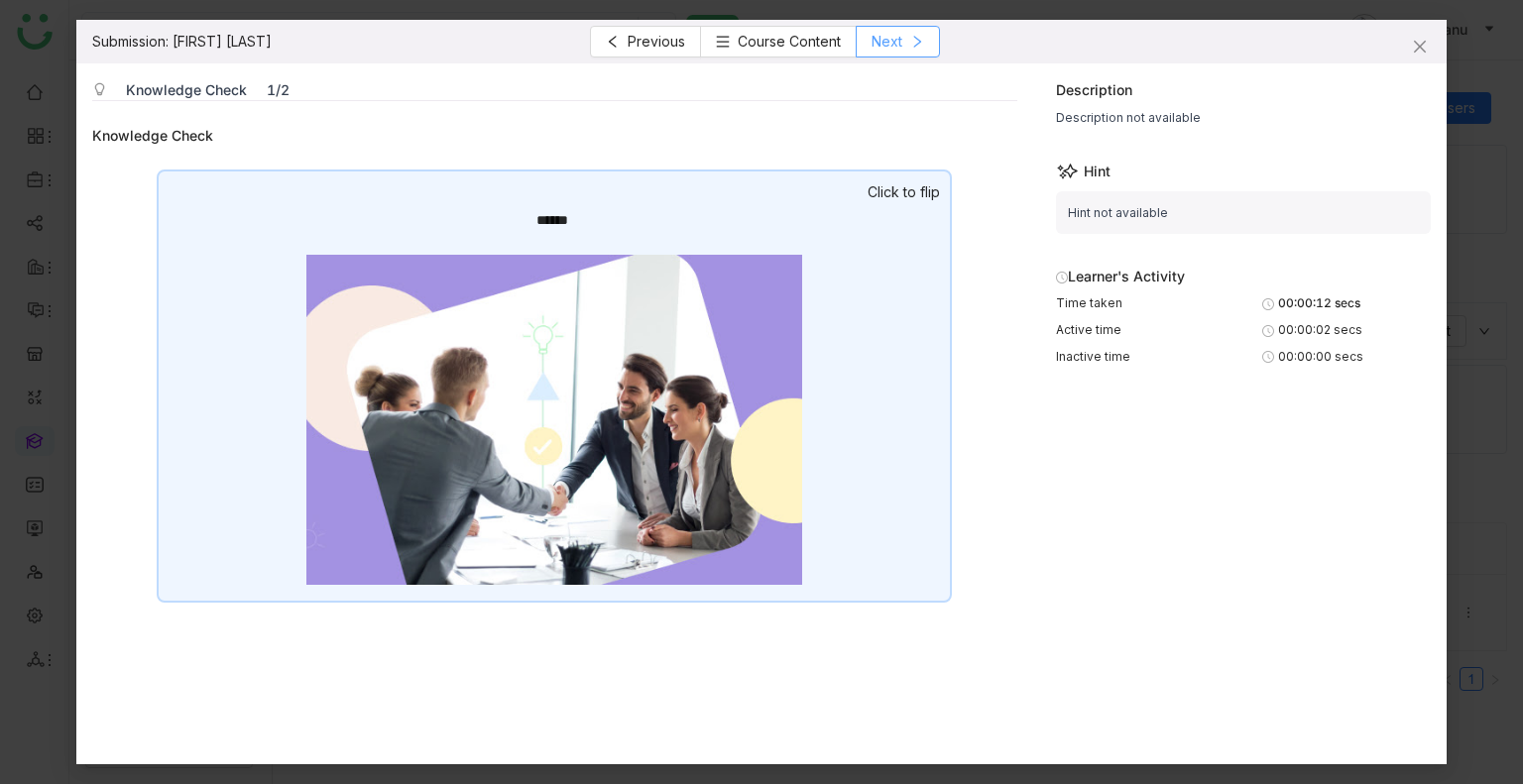 click on "Next" at bounding box center [886, 42] 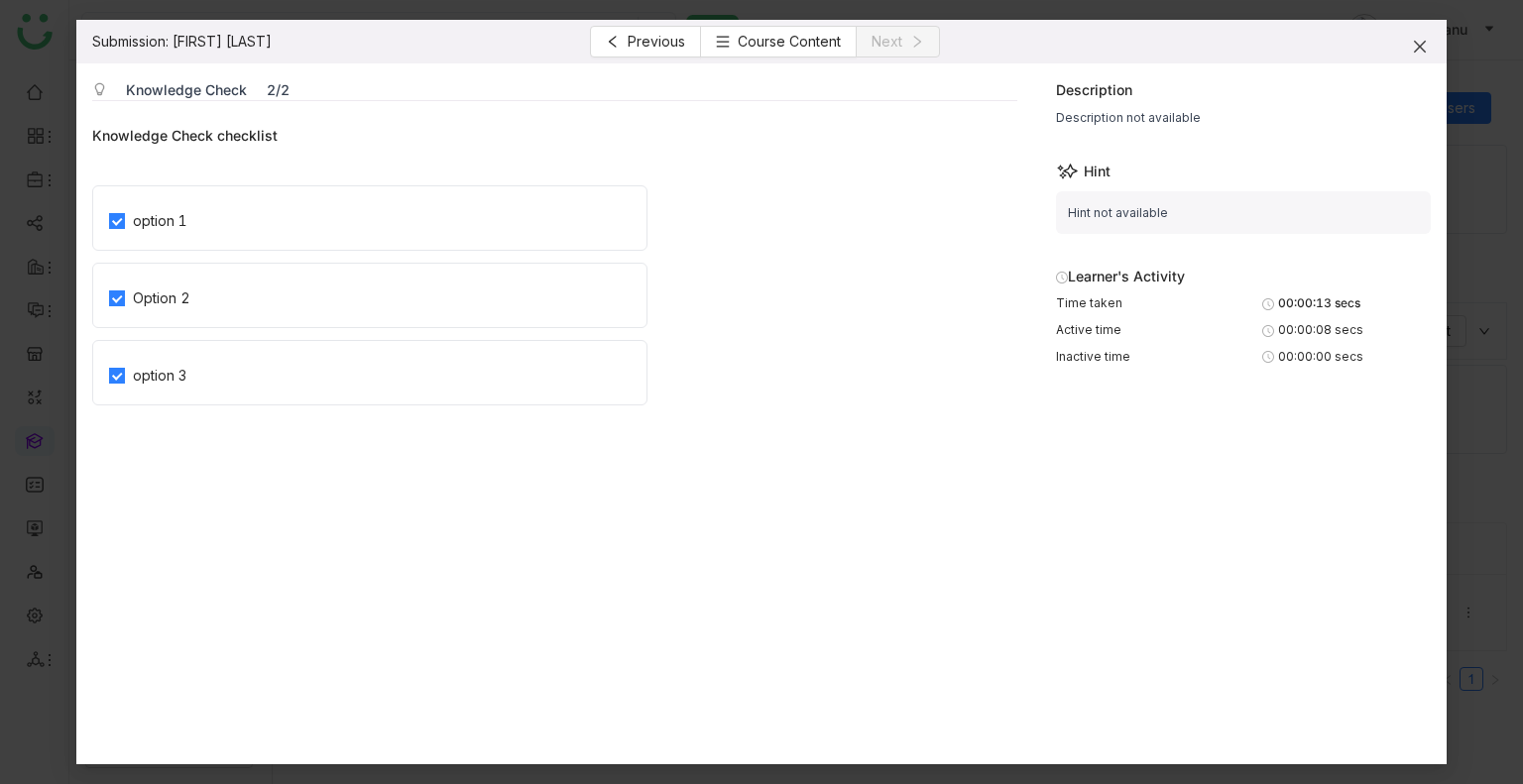 click 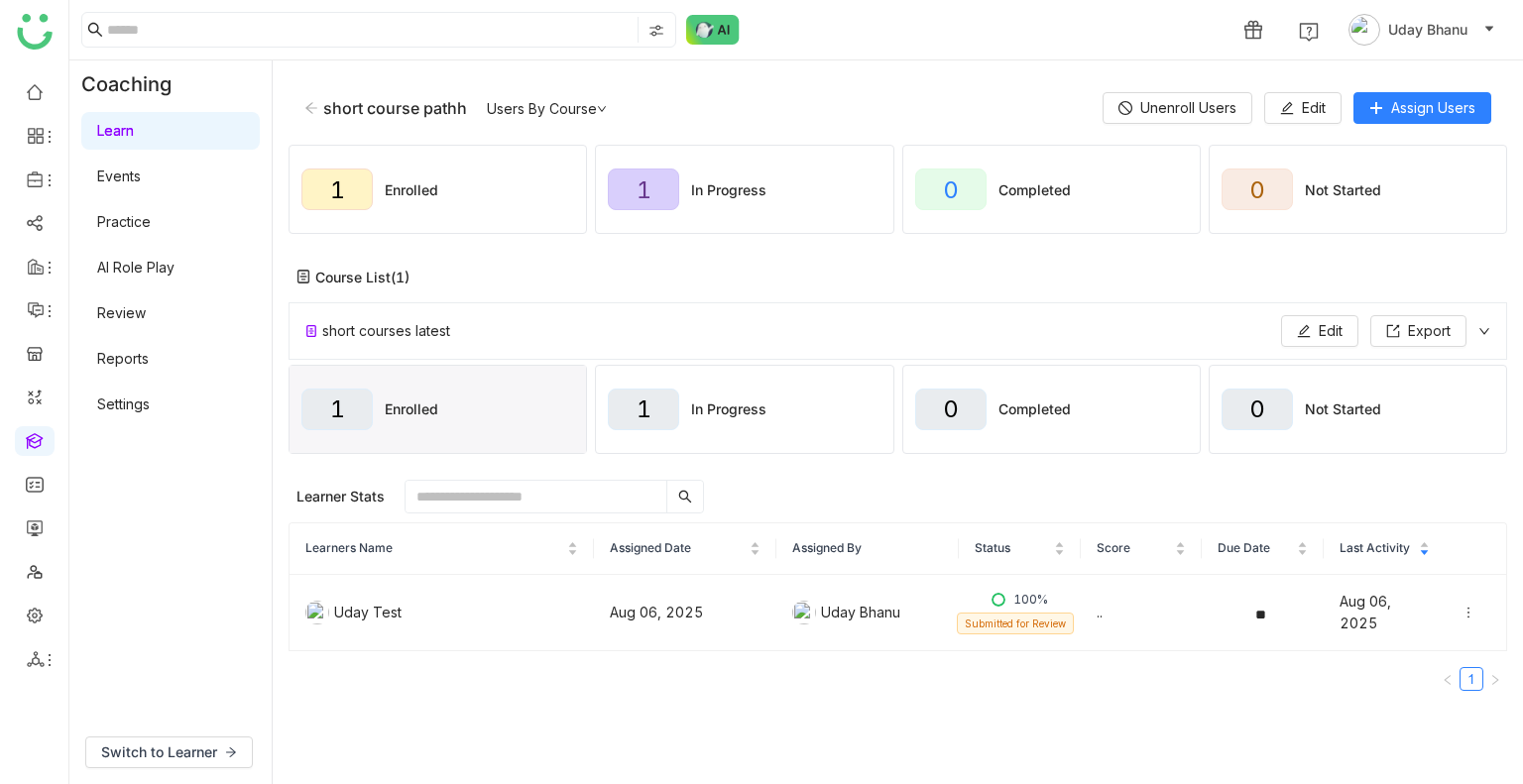 click 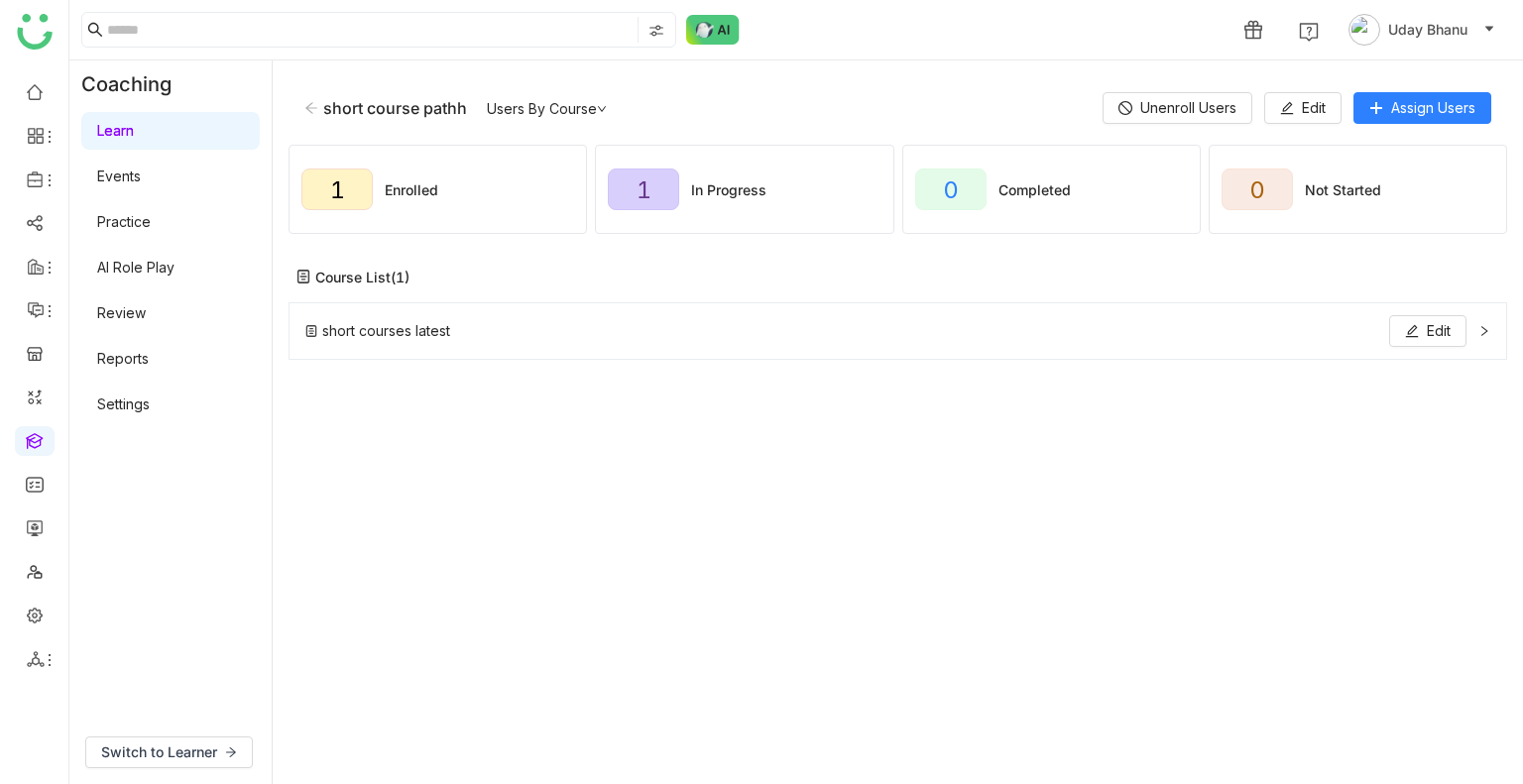 click 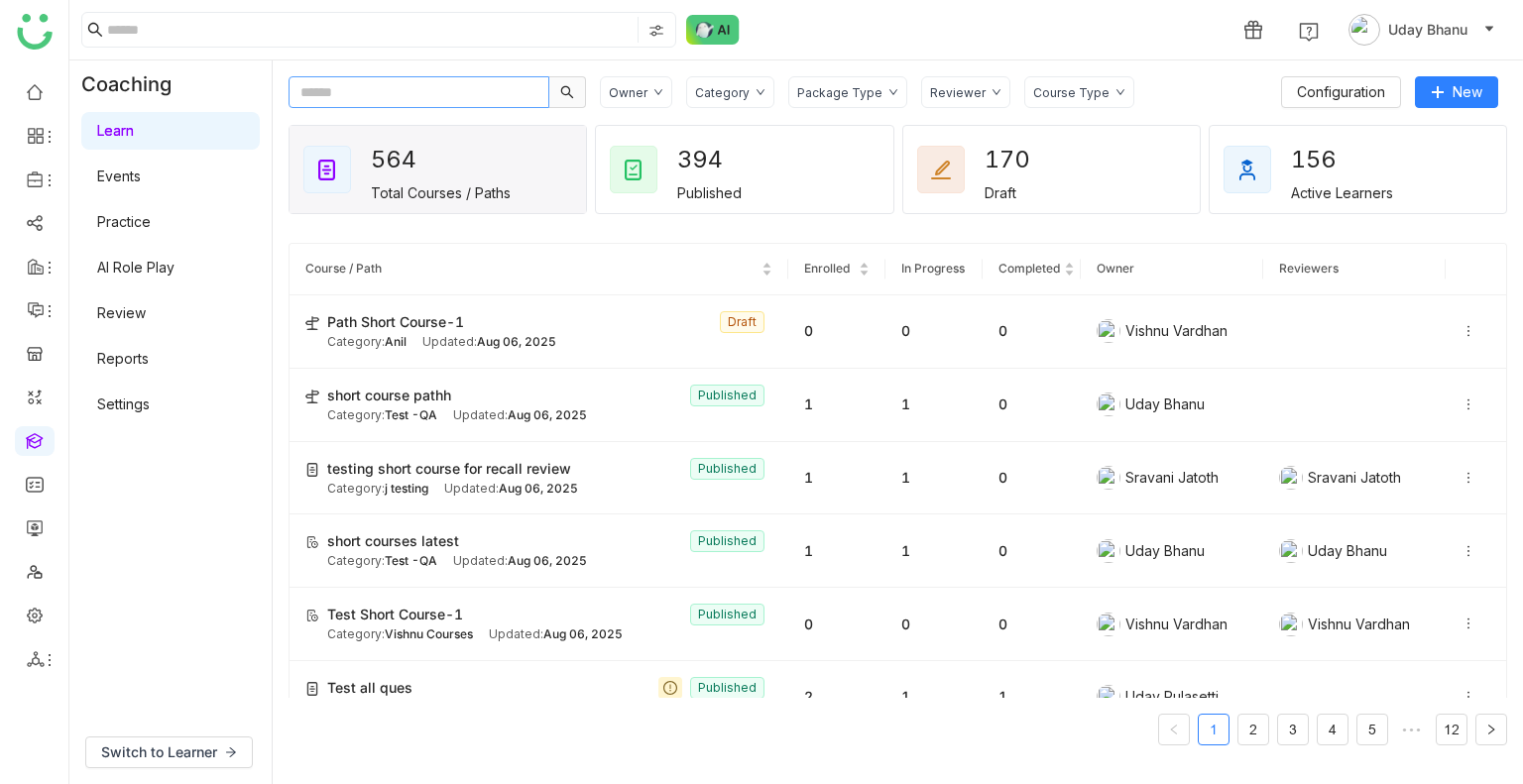 click 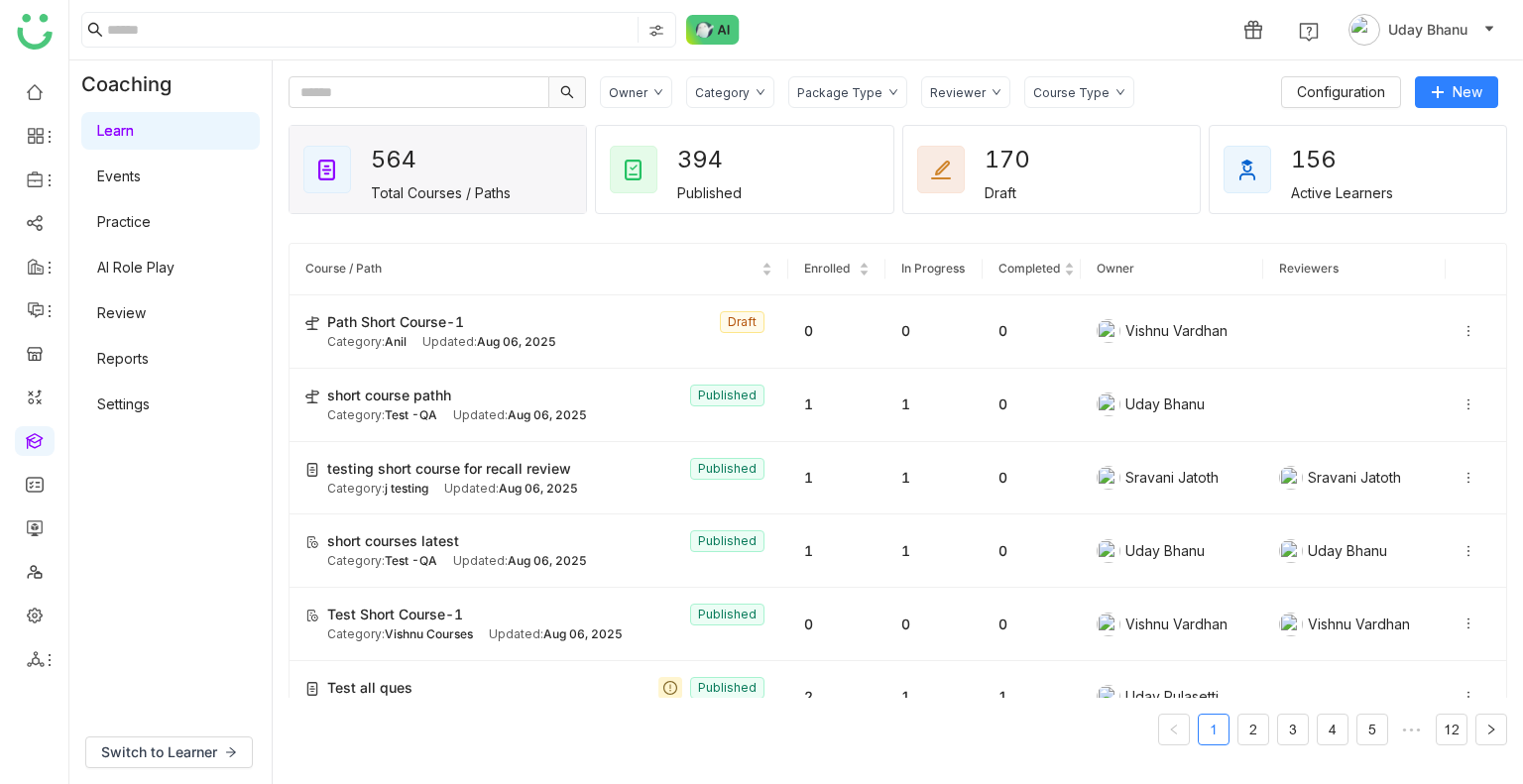 click on "1 Uday Bhanu" 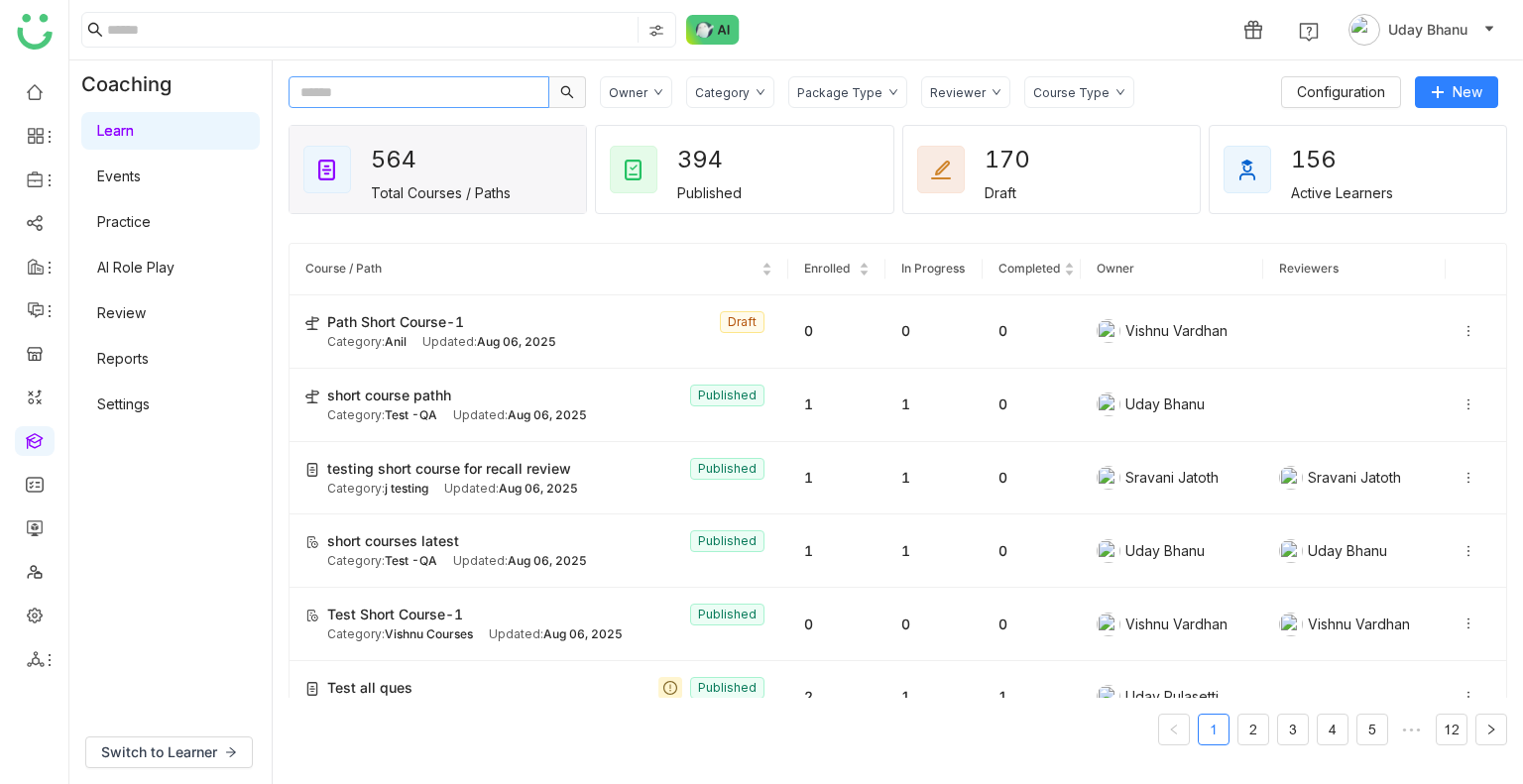 click 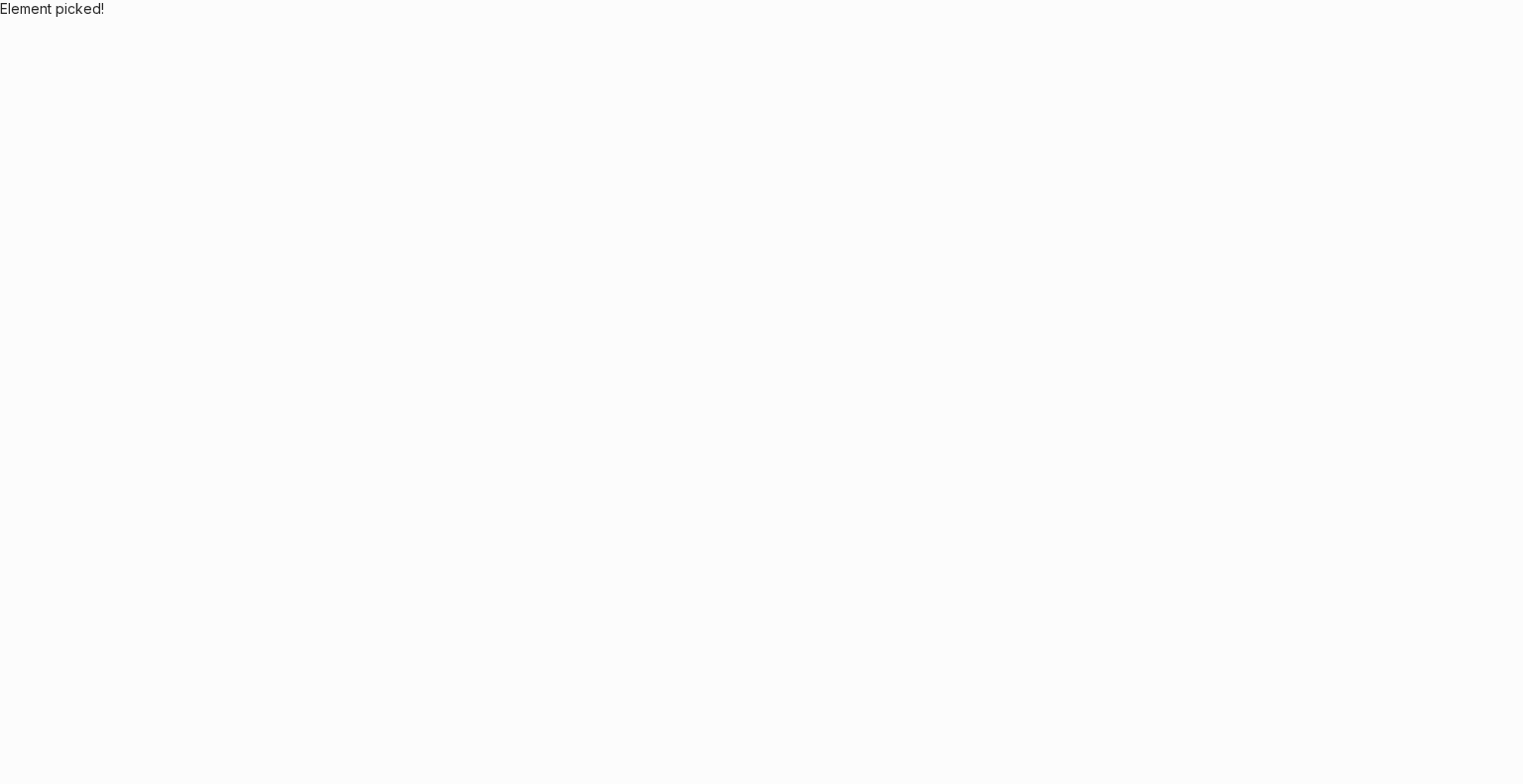 scroll, scrollTop: 0, scrollLeft: 0, axis: both 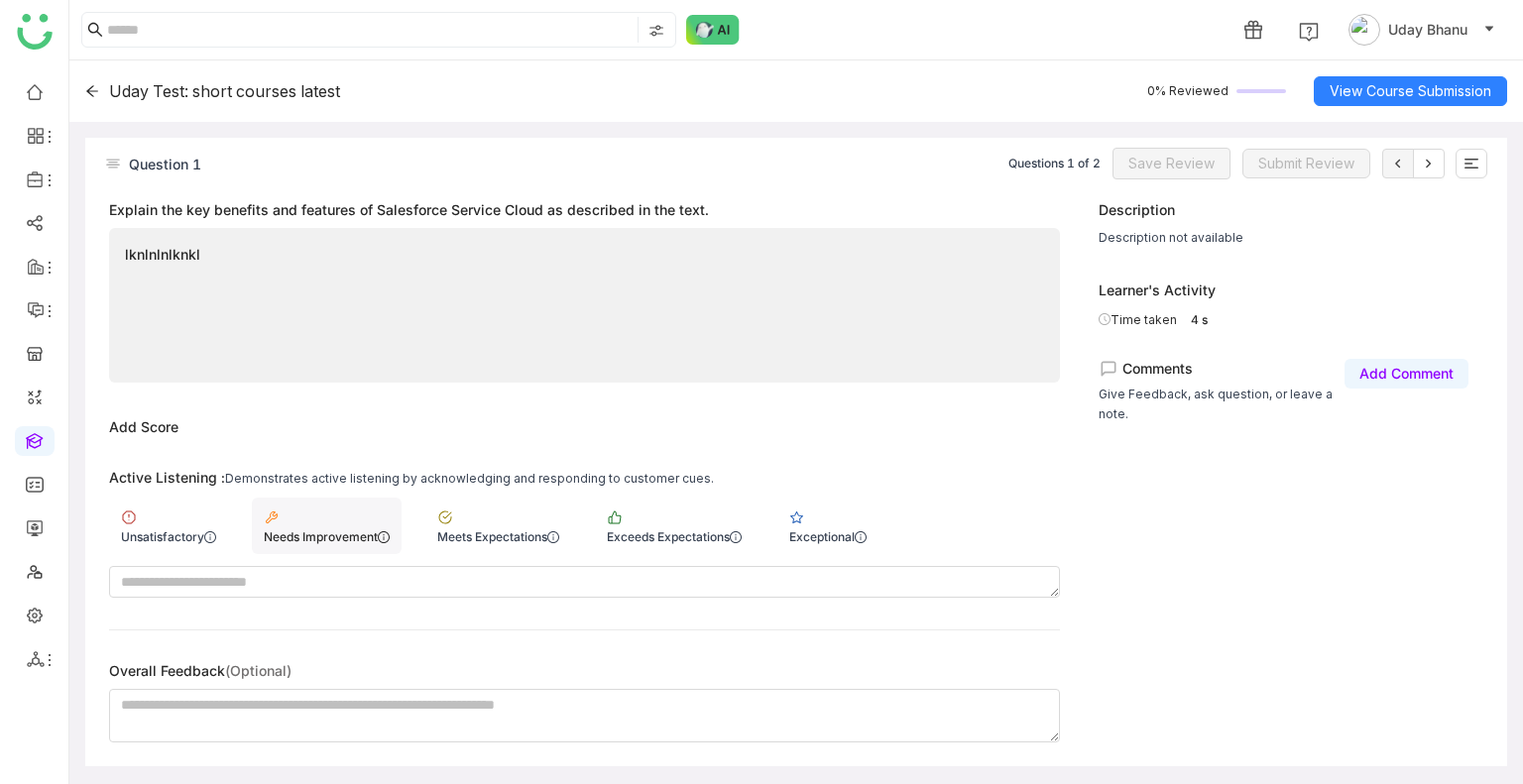 click on "Needs Improvement" 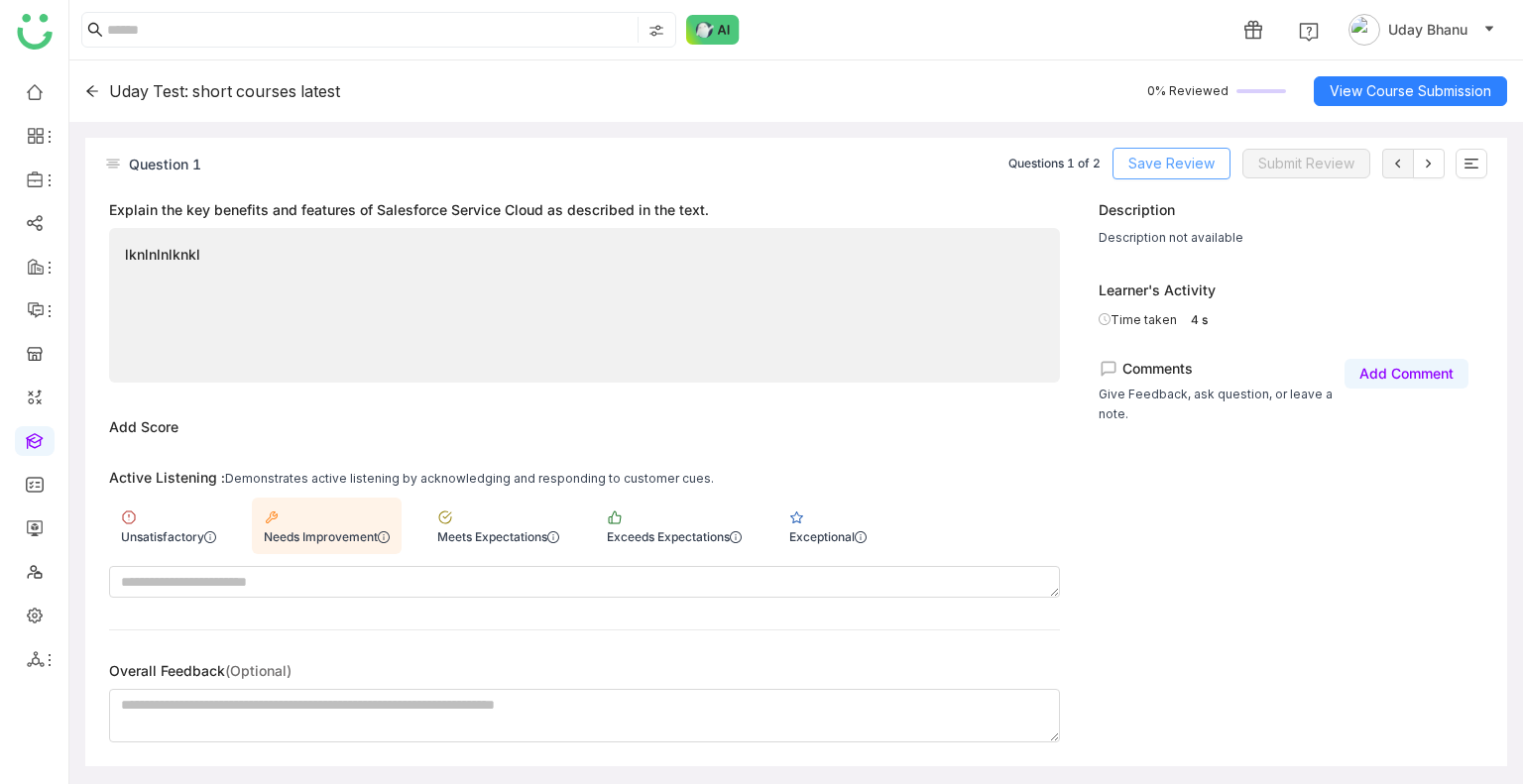 click on "Save Review" 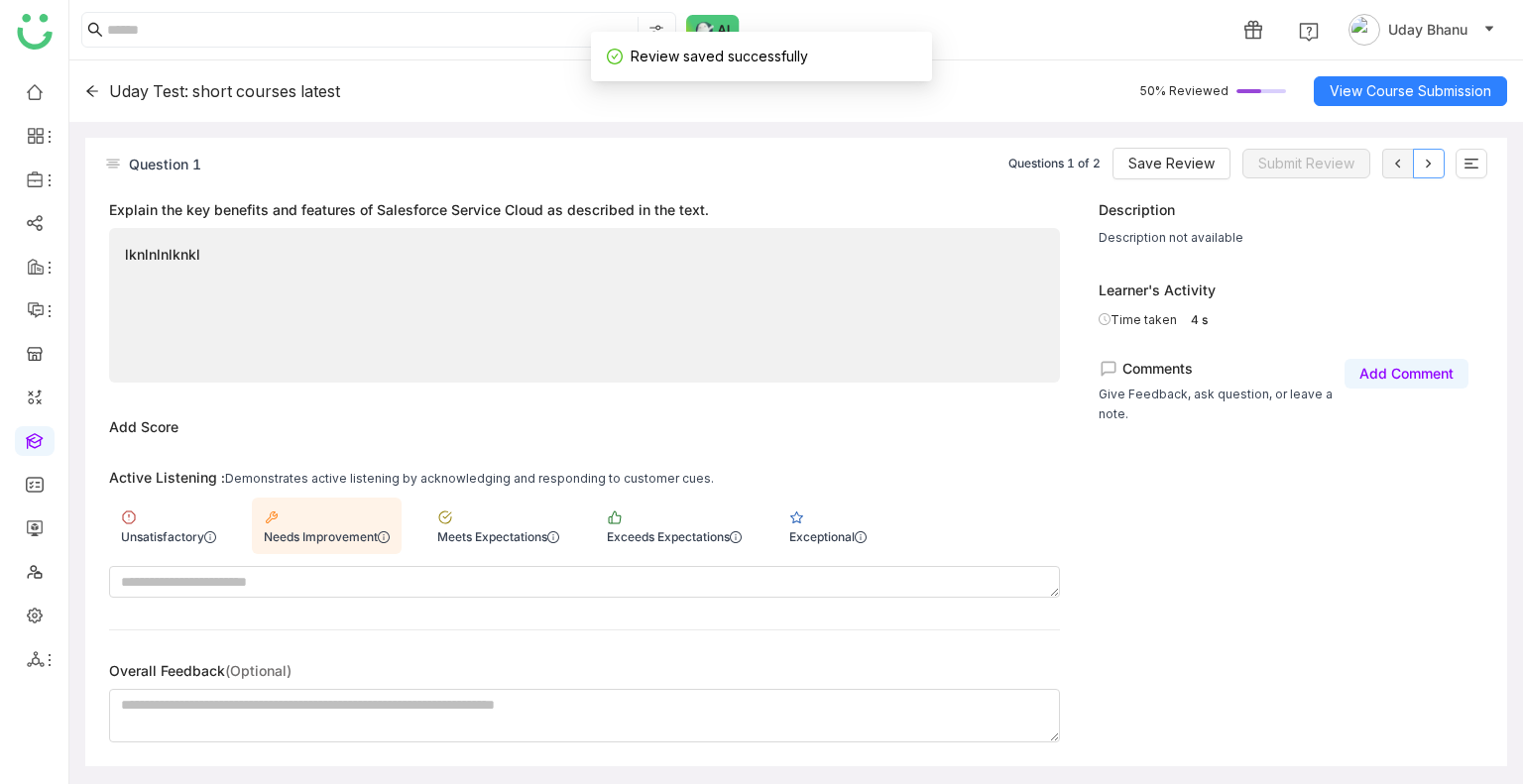 click 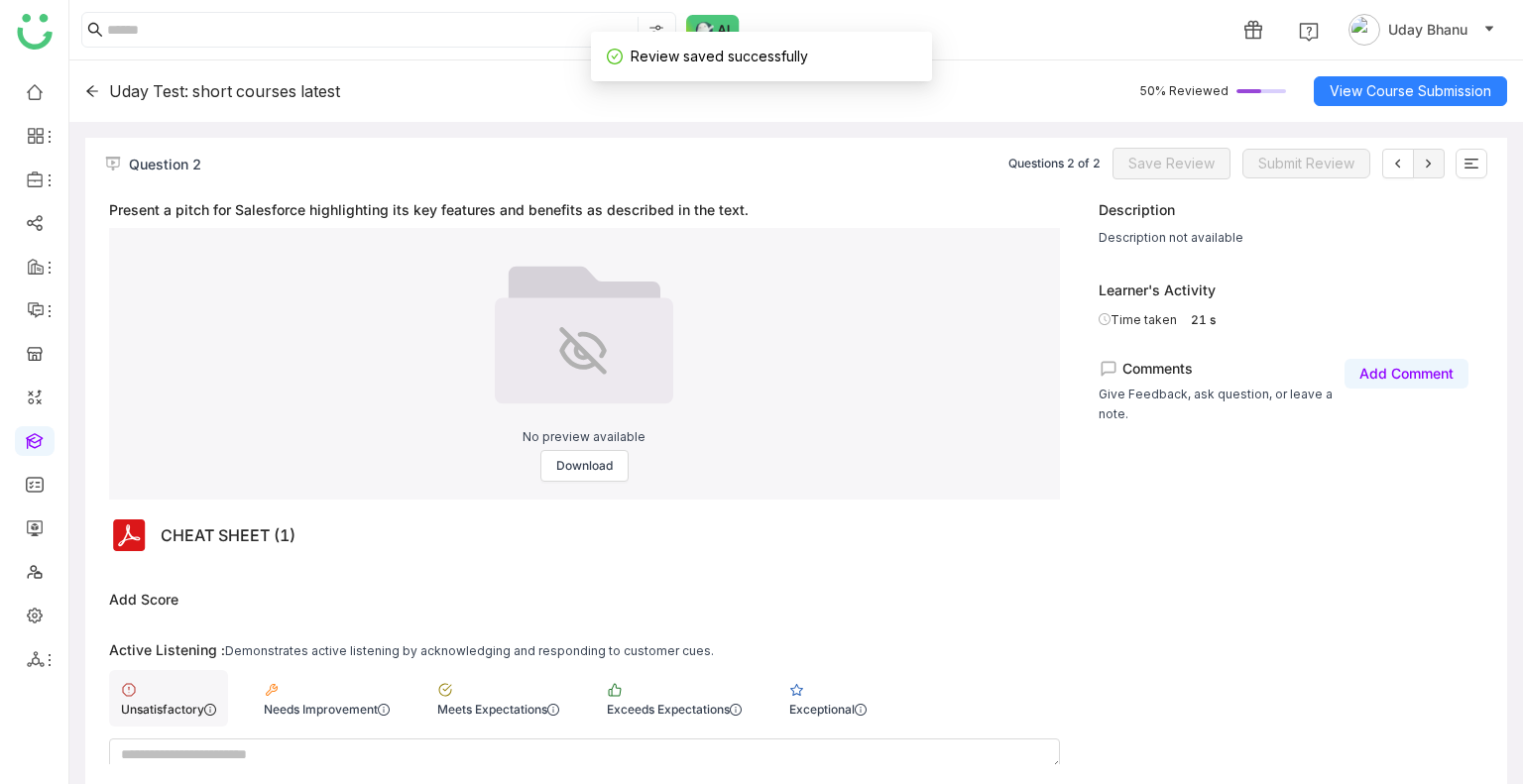 click on "Unsatisfactory" 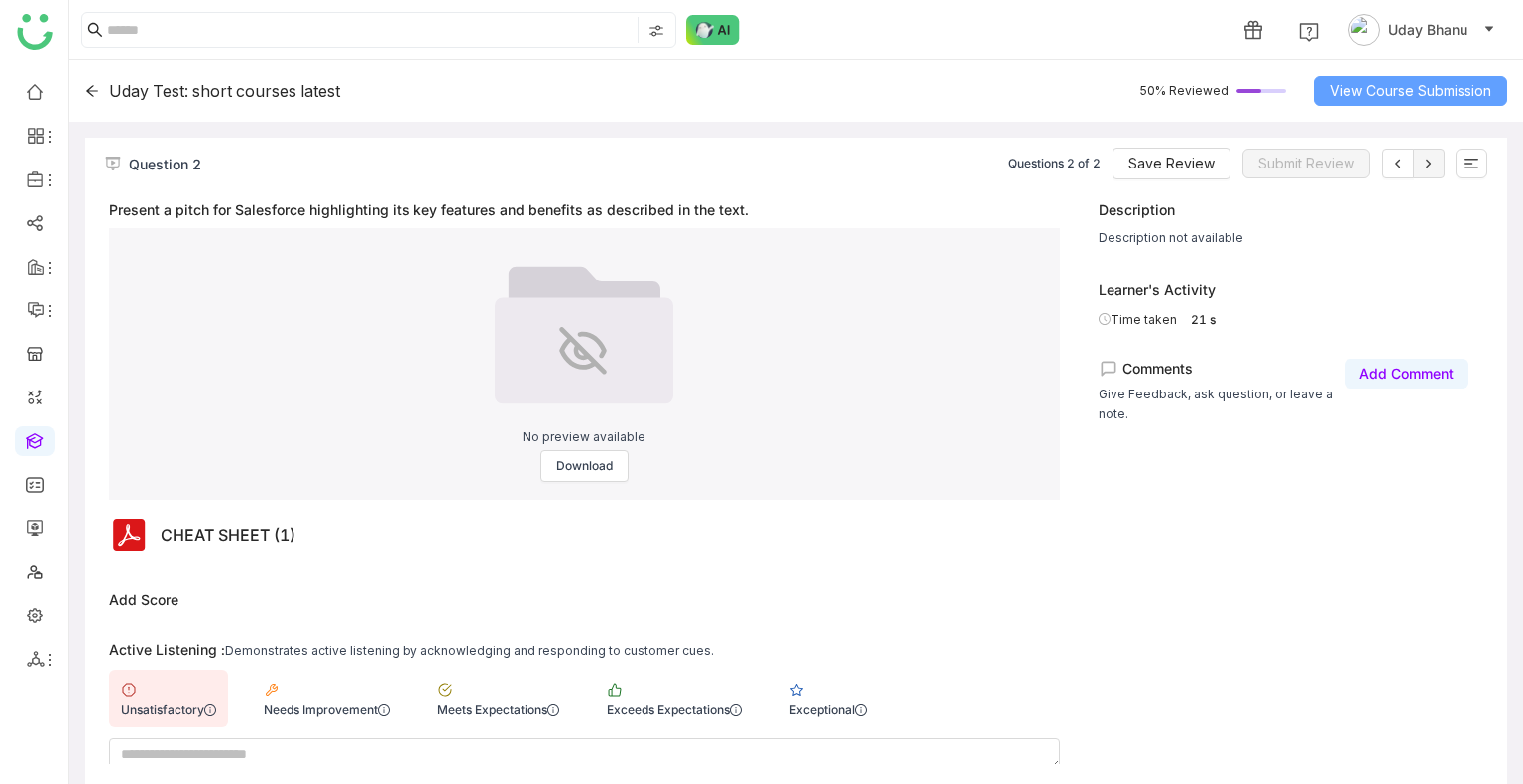 click on "View Course Submission" 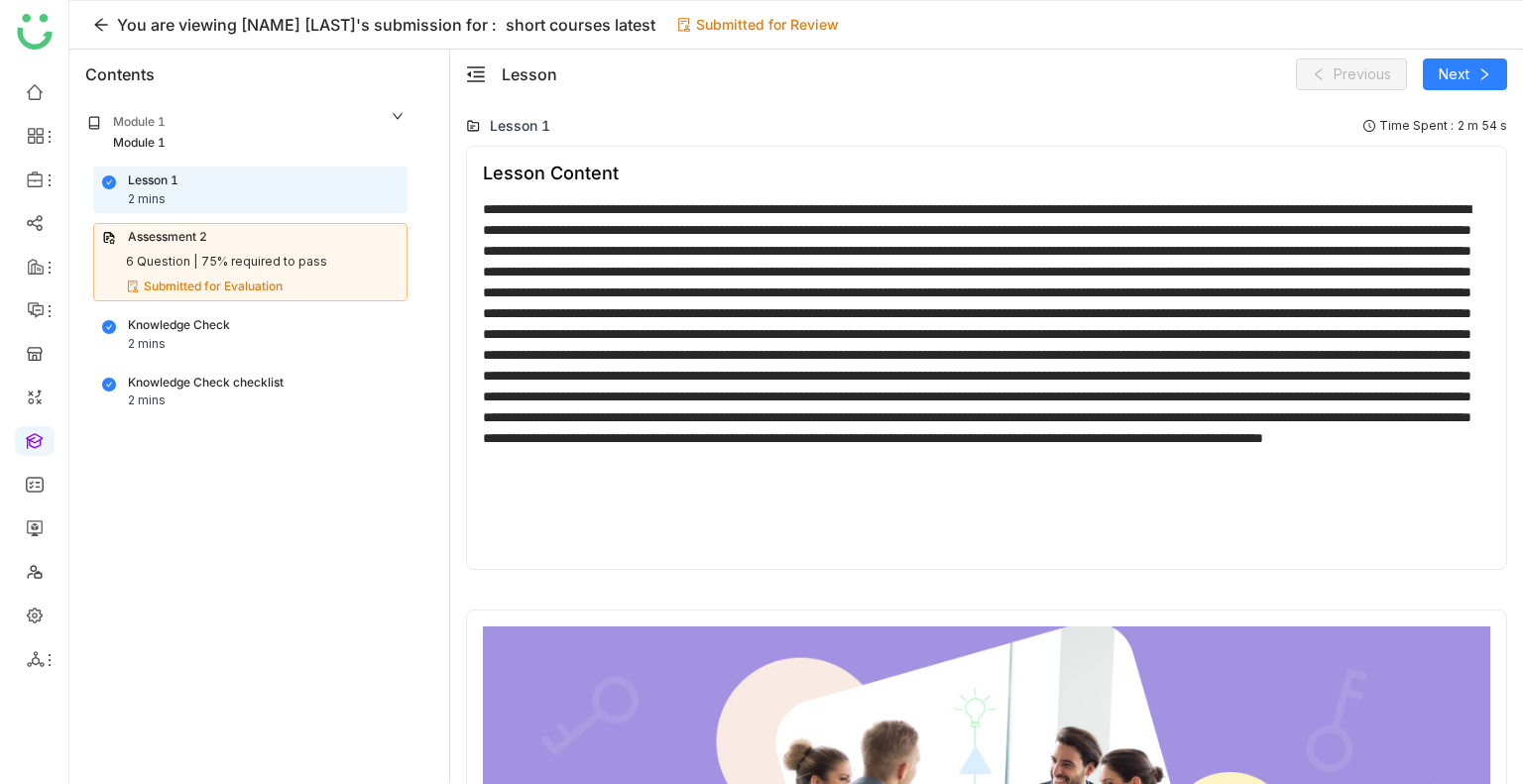 click on "75% required to pass" at bounding box center (264, 262) 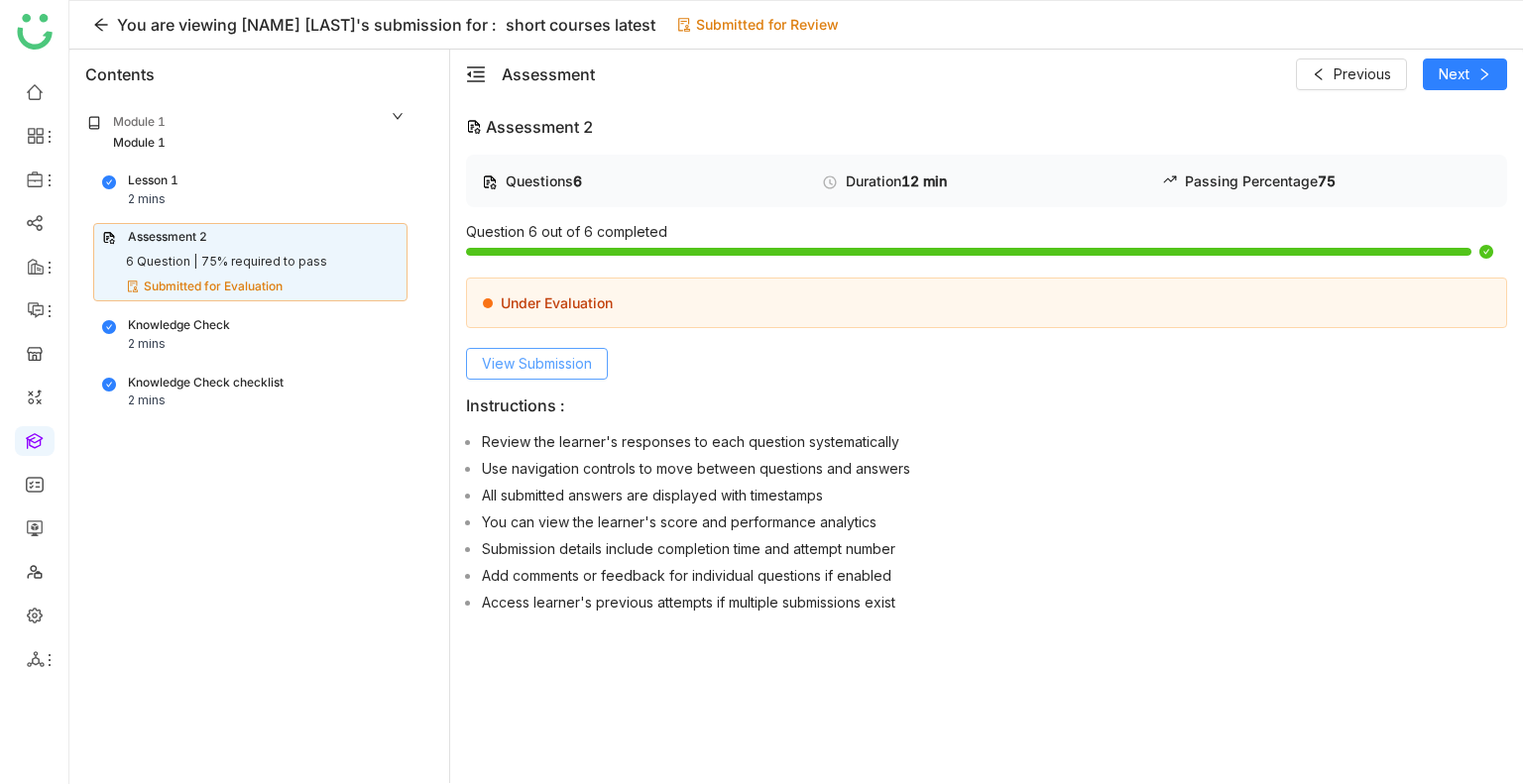click on "View Submission" 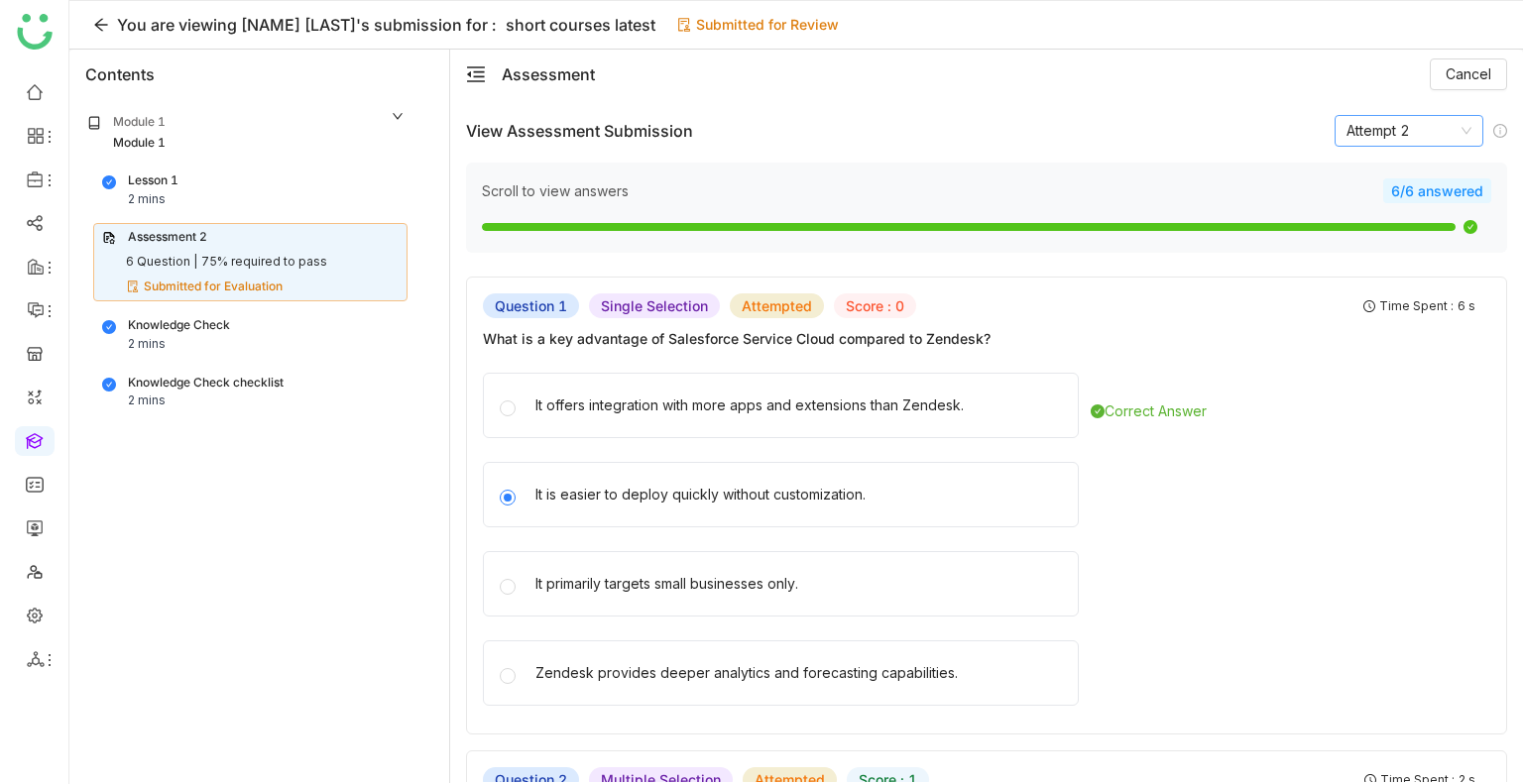 click on "Attempt 2" 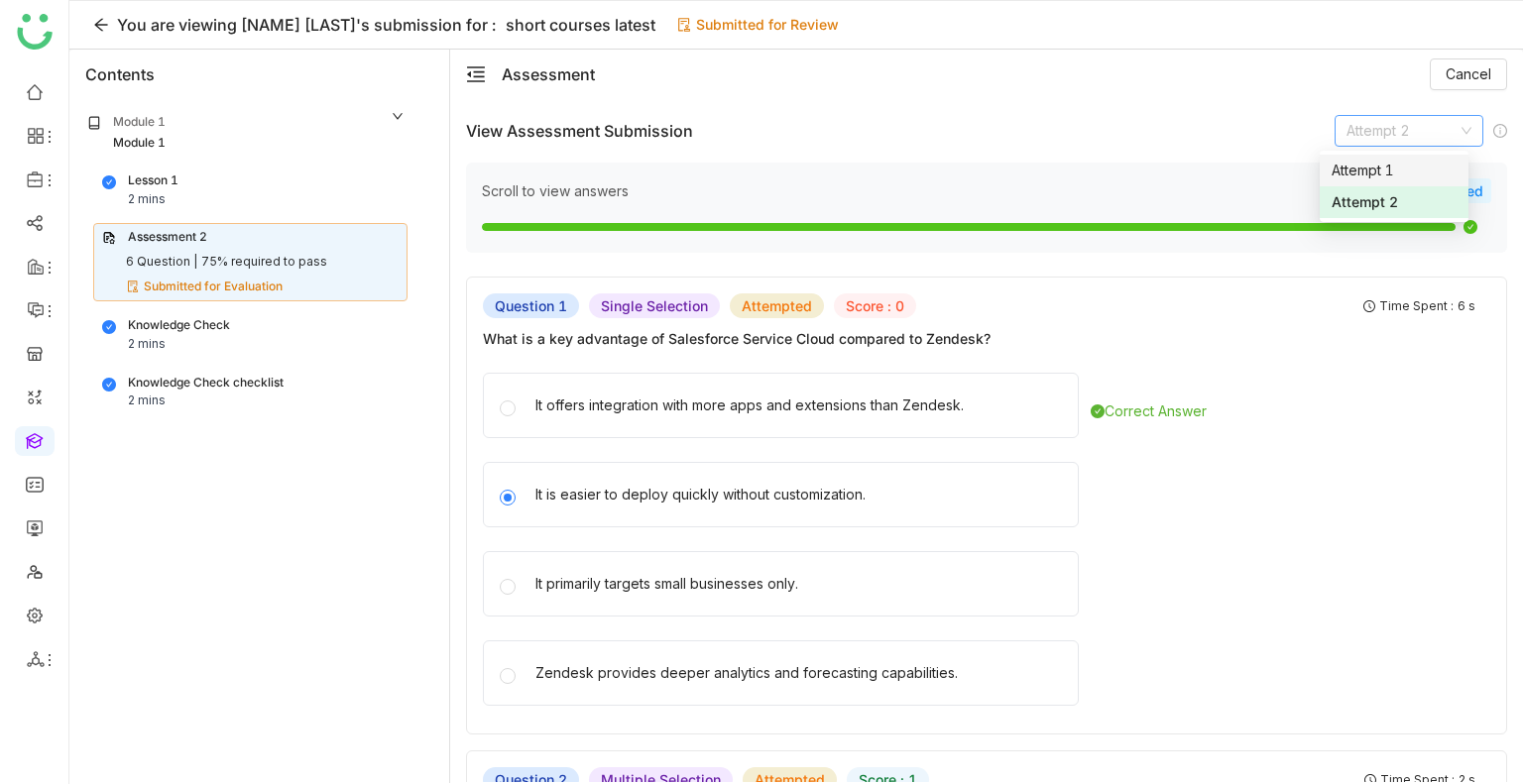 click on "Attempt 1" at bounding box center [1394, 170] 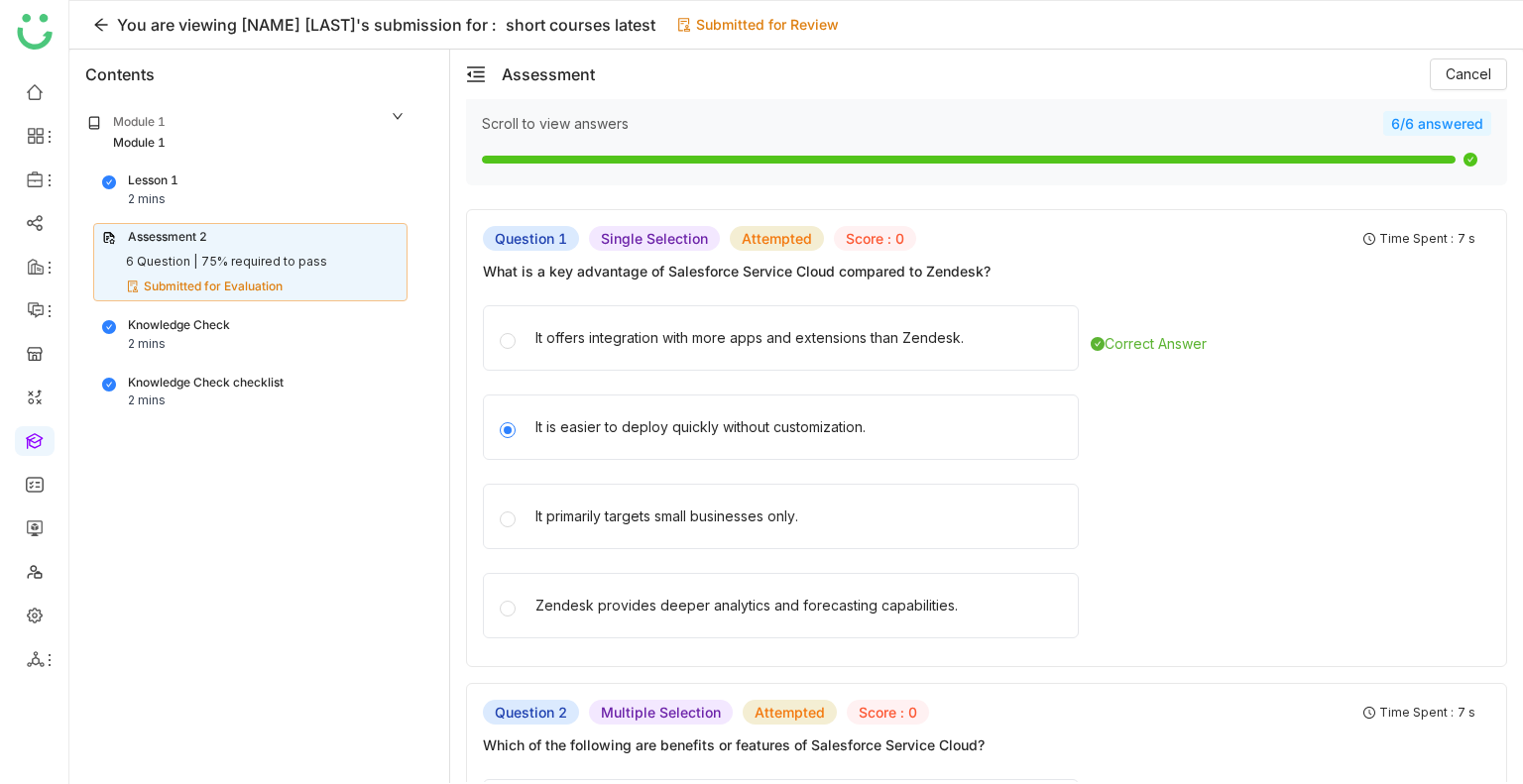 scroll, scrollTop: 0, scrollLeft: 0, axis: both 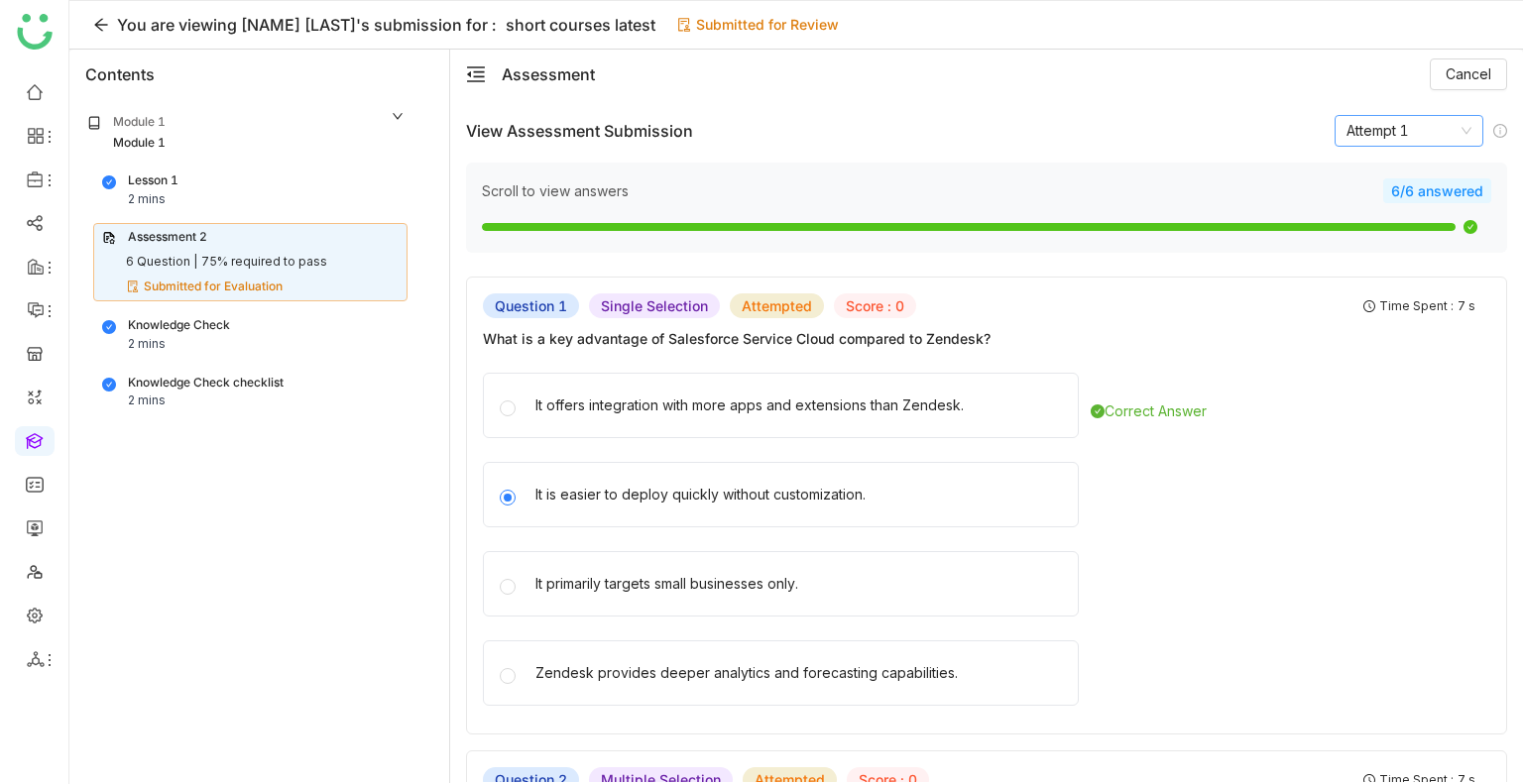click on "Attempt 1" 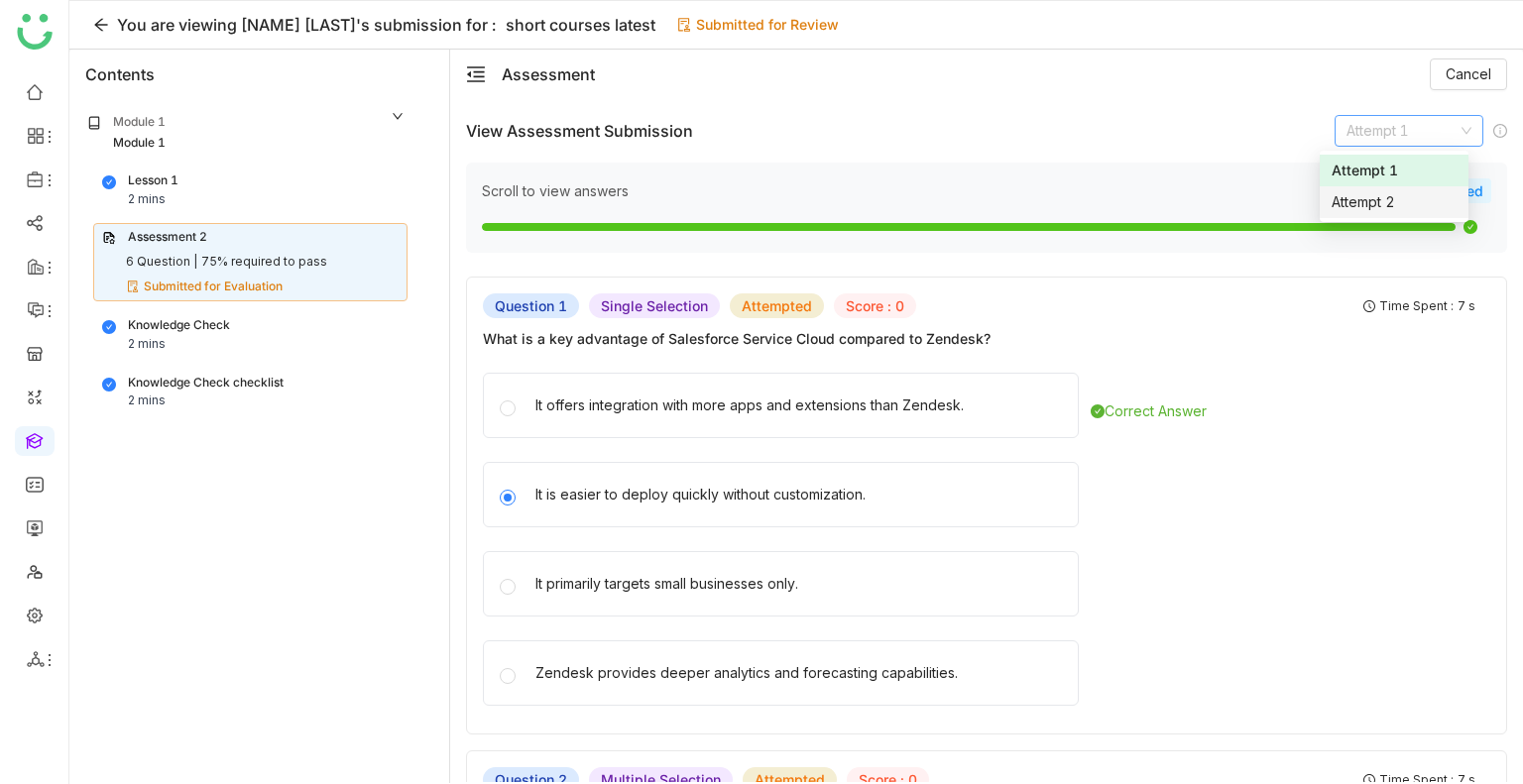 click on "Attempt 2" at bounding box center [1394, 202] 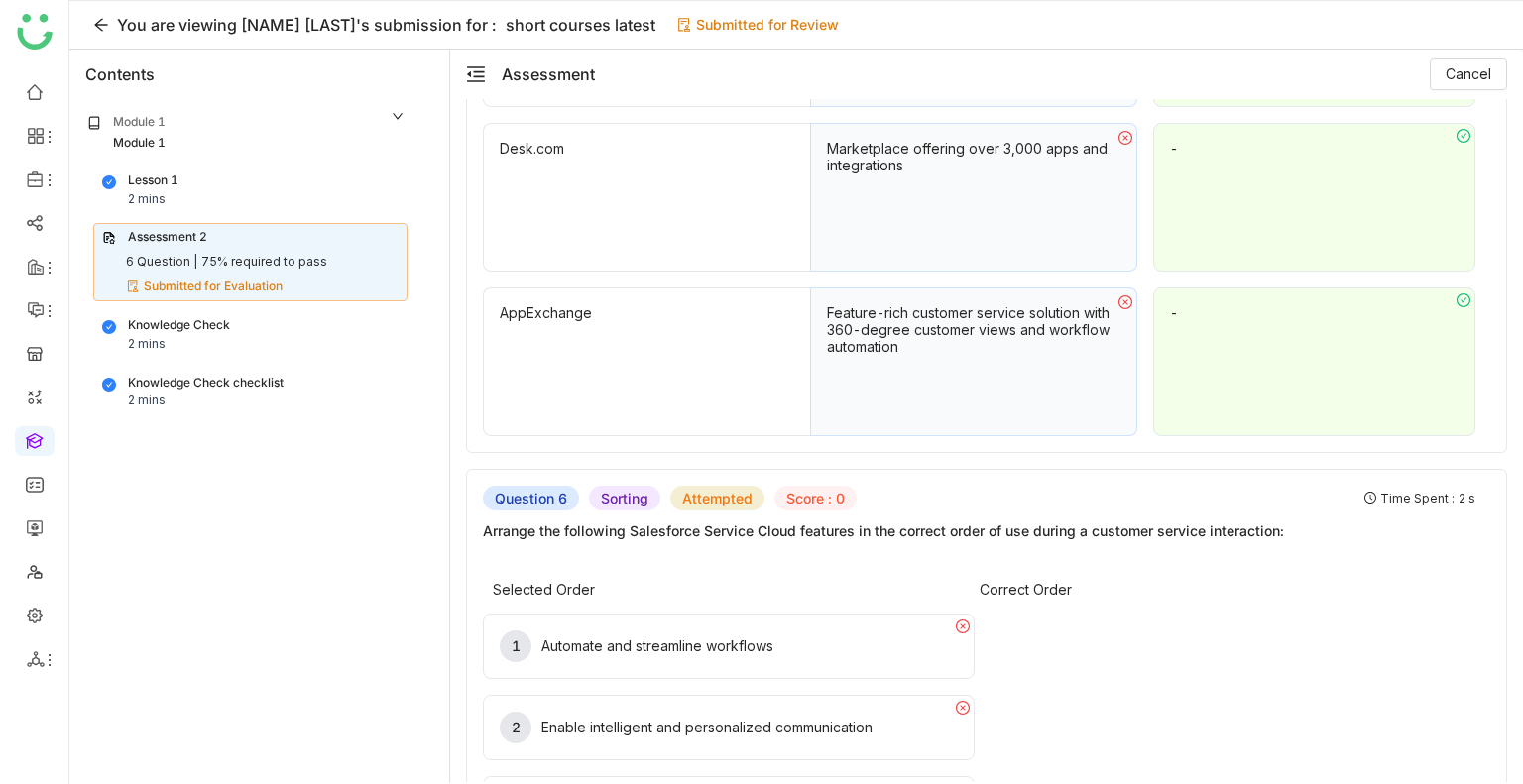 scroll, scrollTop: 2525, scrollLeft: 0, axis: vertical 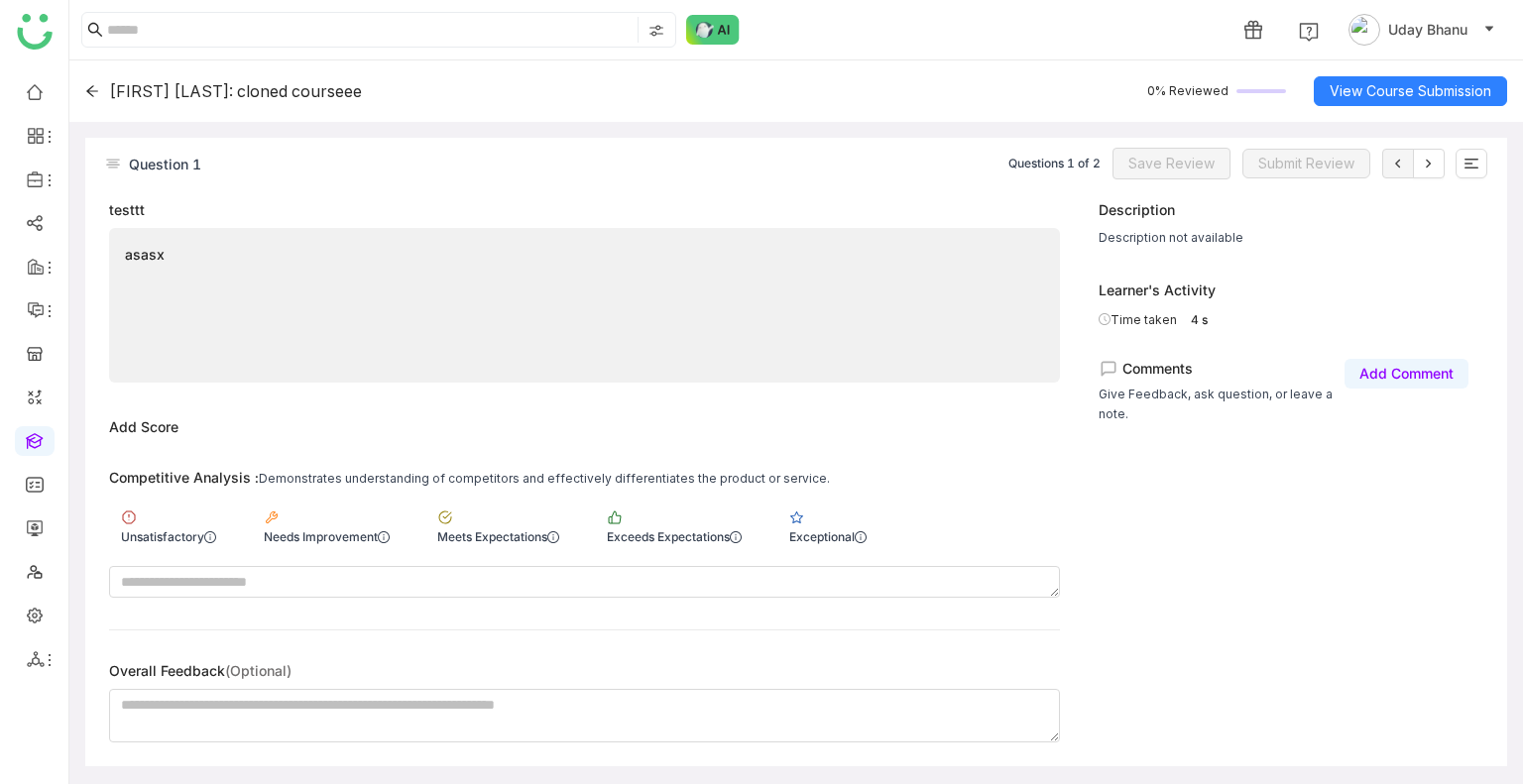 click 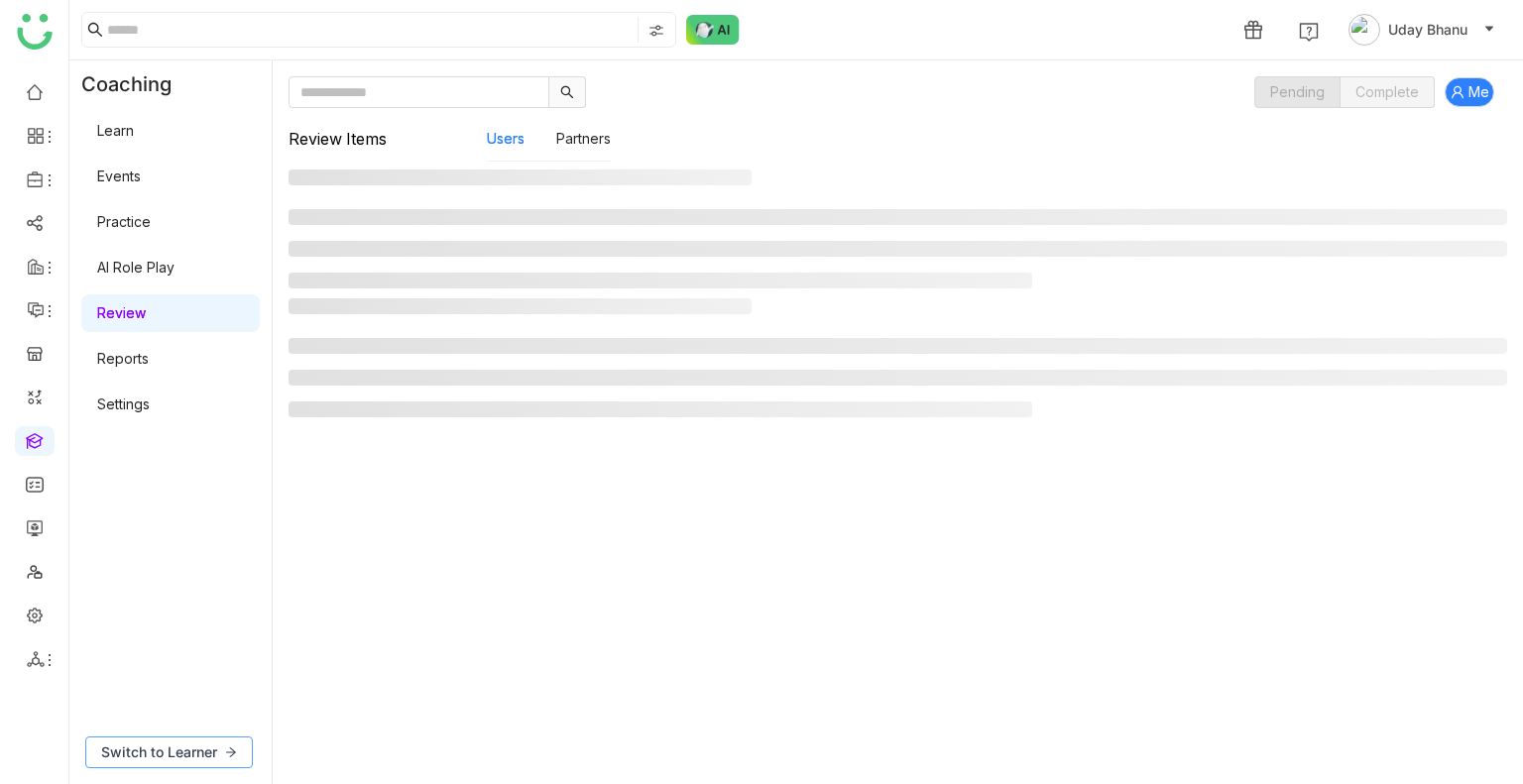 click on "Switch to Learner" 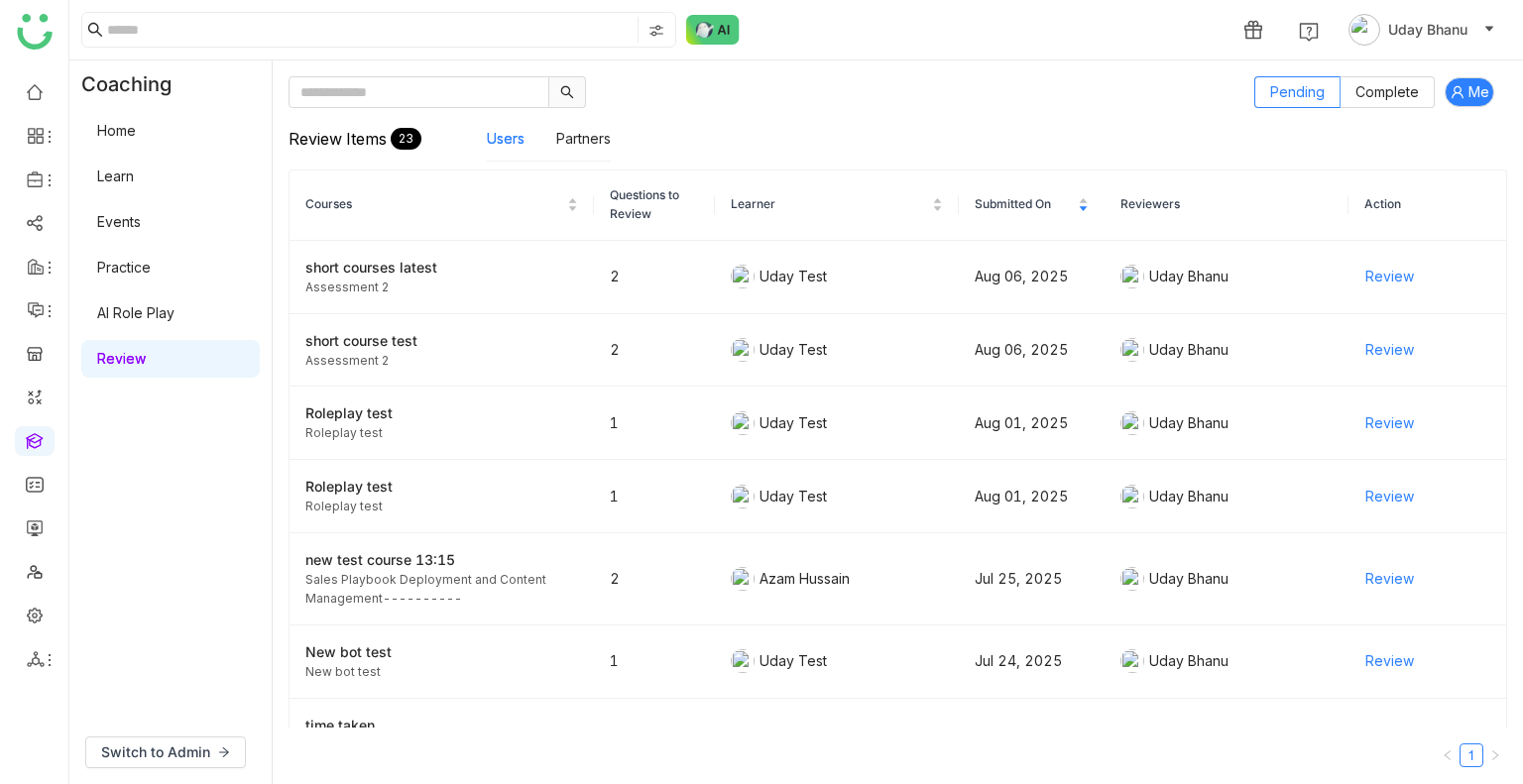 click on "Learn" at bounding box center [115, 175] 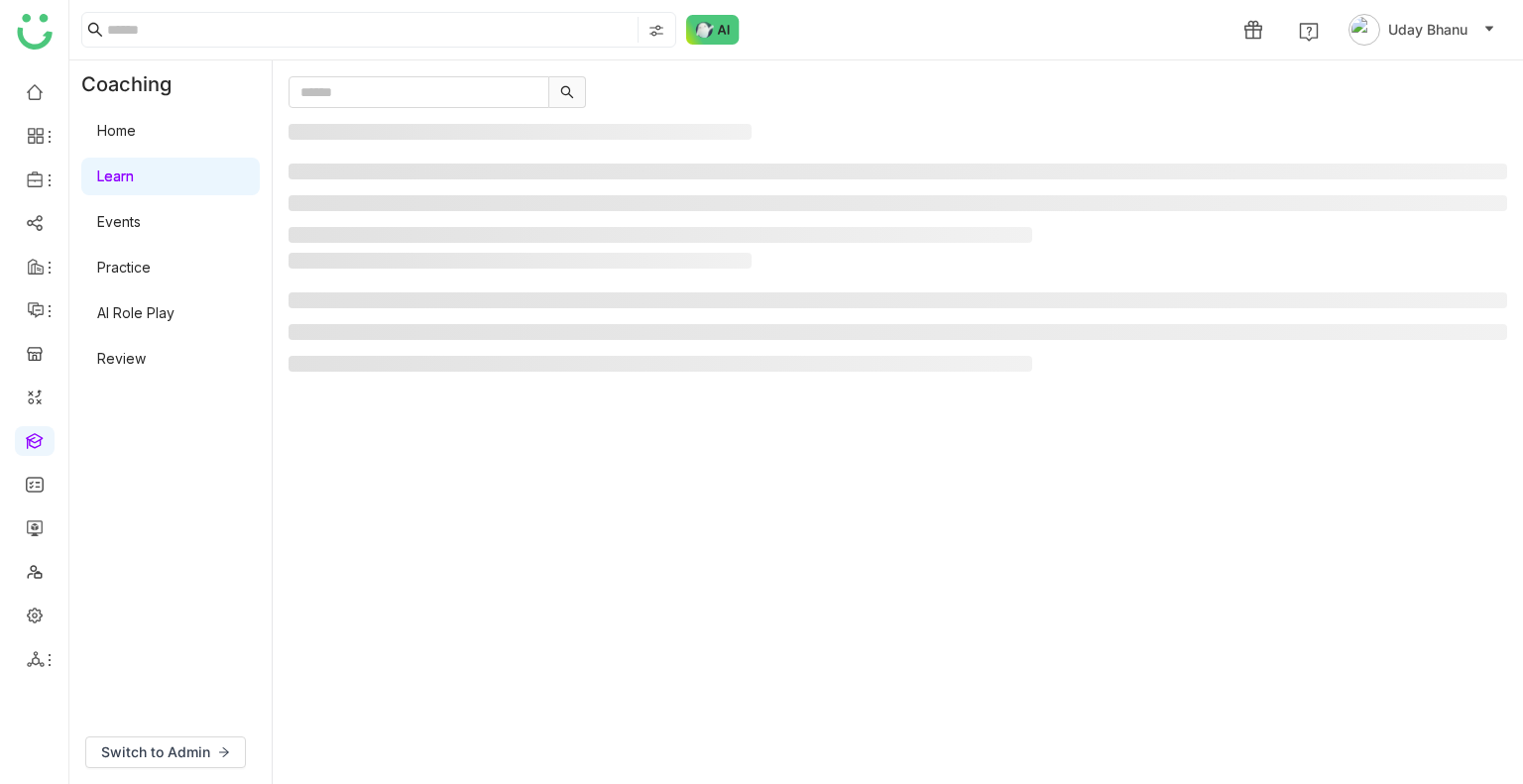 click on "Learn" at bounding box center [115, 175] 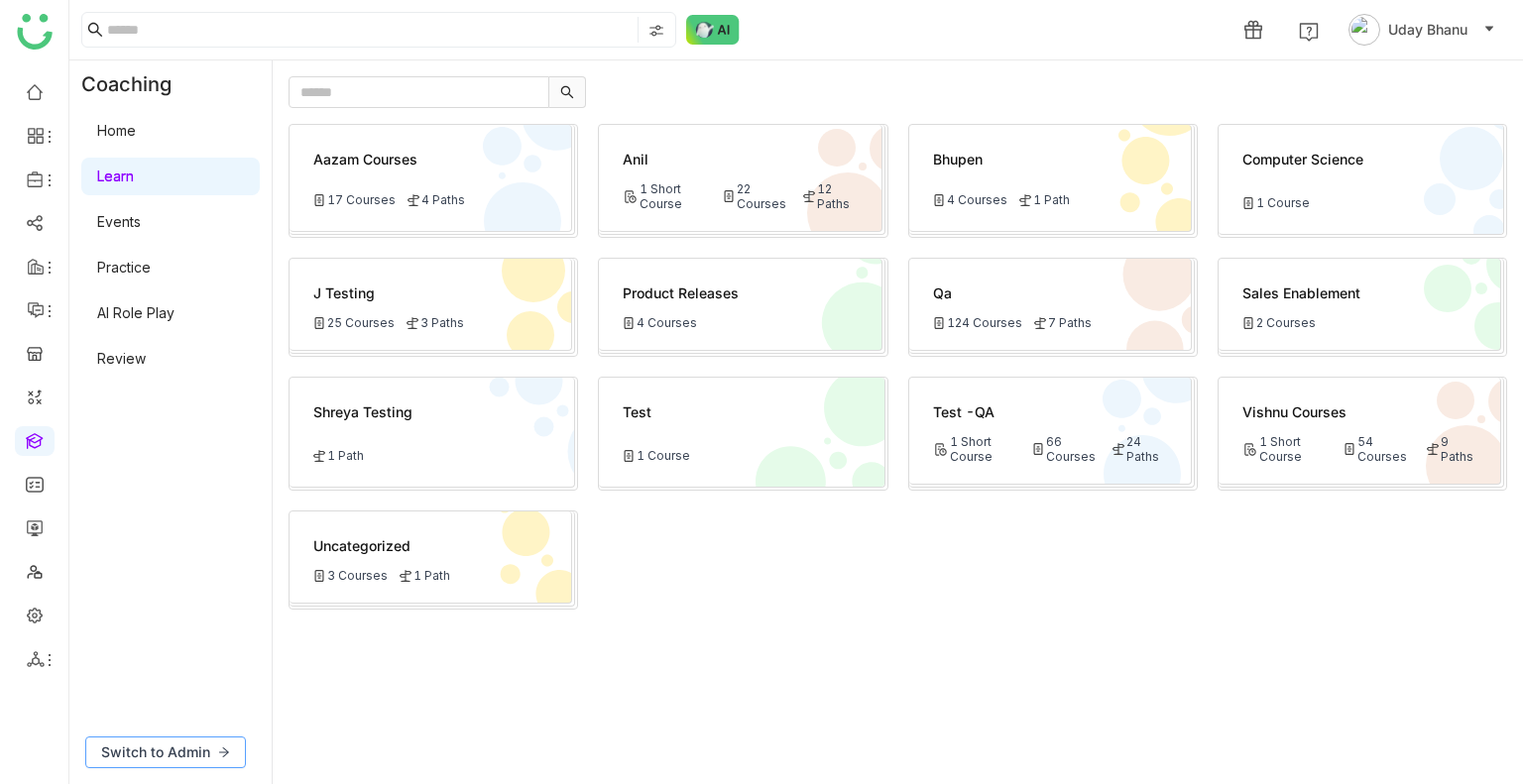 click on "Switch to Admin" 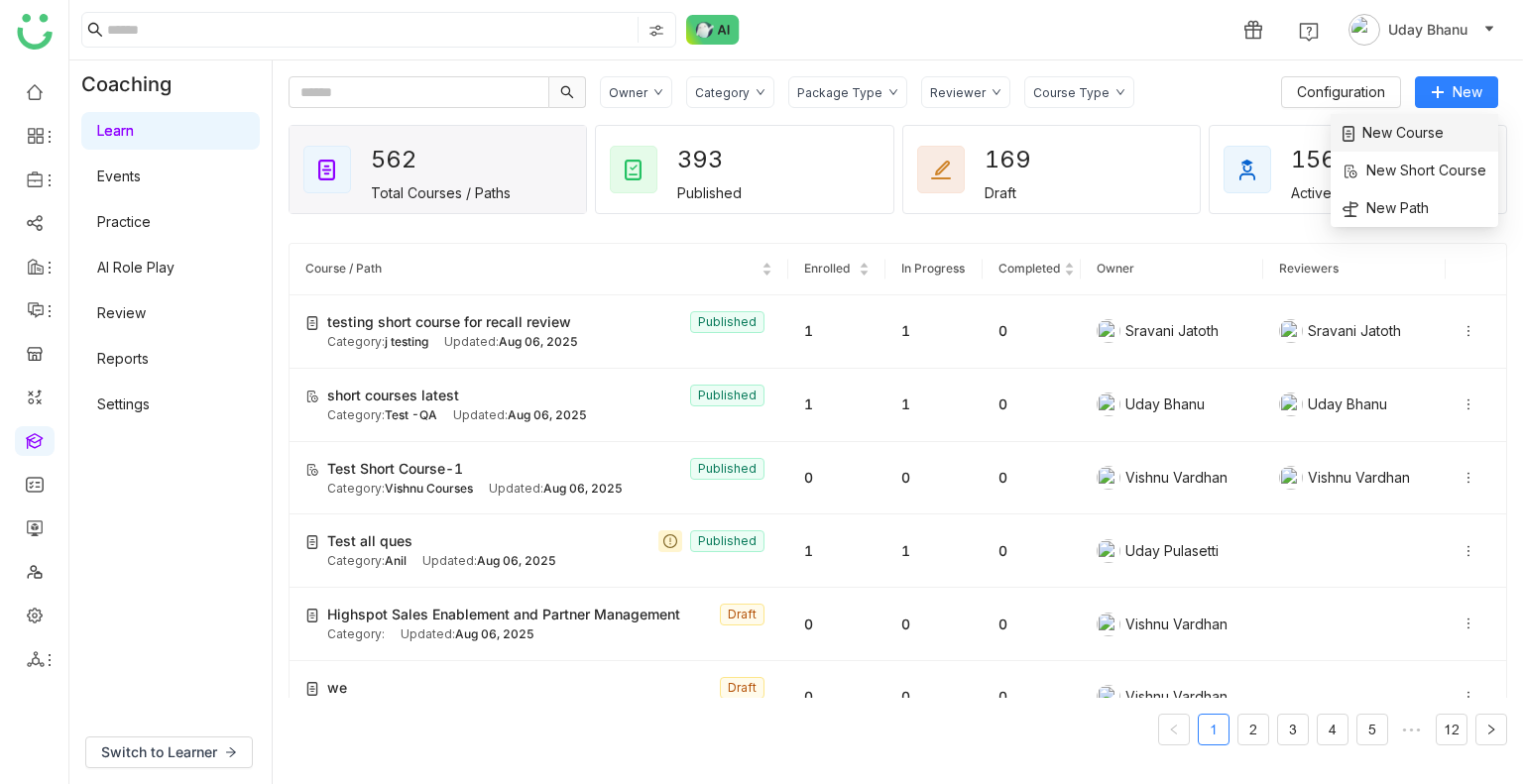 click on "New Course" at bounding box center (1393, 133) 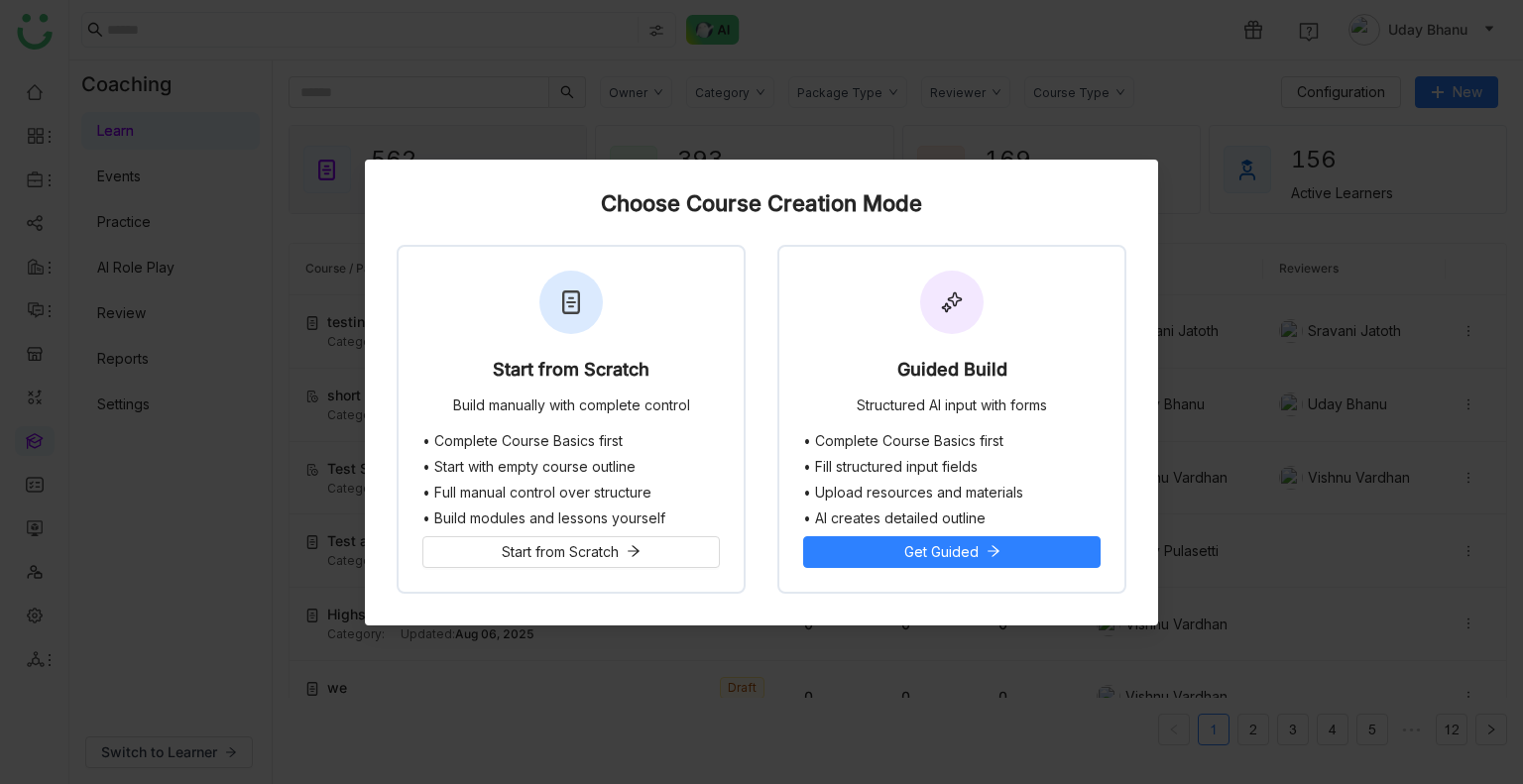 click on "Choose Course Creation Mode
Start from Scratch   Build manually with complete control  • Complete Course Basics first • Start with empty course outline • Full manual control over structure • Build modules and lessons yourself  Start from Scratch
Guided Build   Structured AI input with forms  • Complete Course Basics first • Fill structured input fields • Upload resources and materials • AI creates detailed outline  Get Guided" at bounding box center (762, 392) 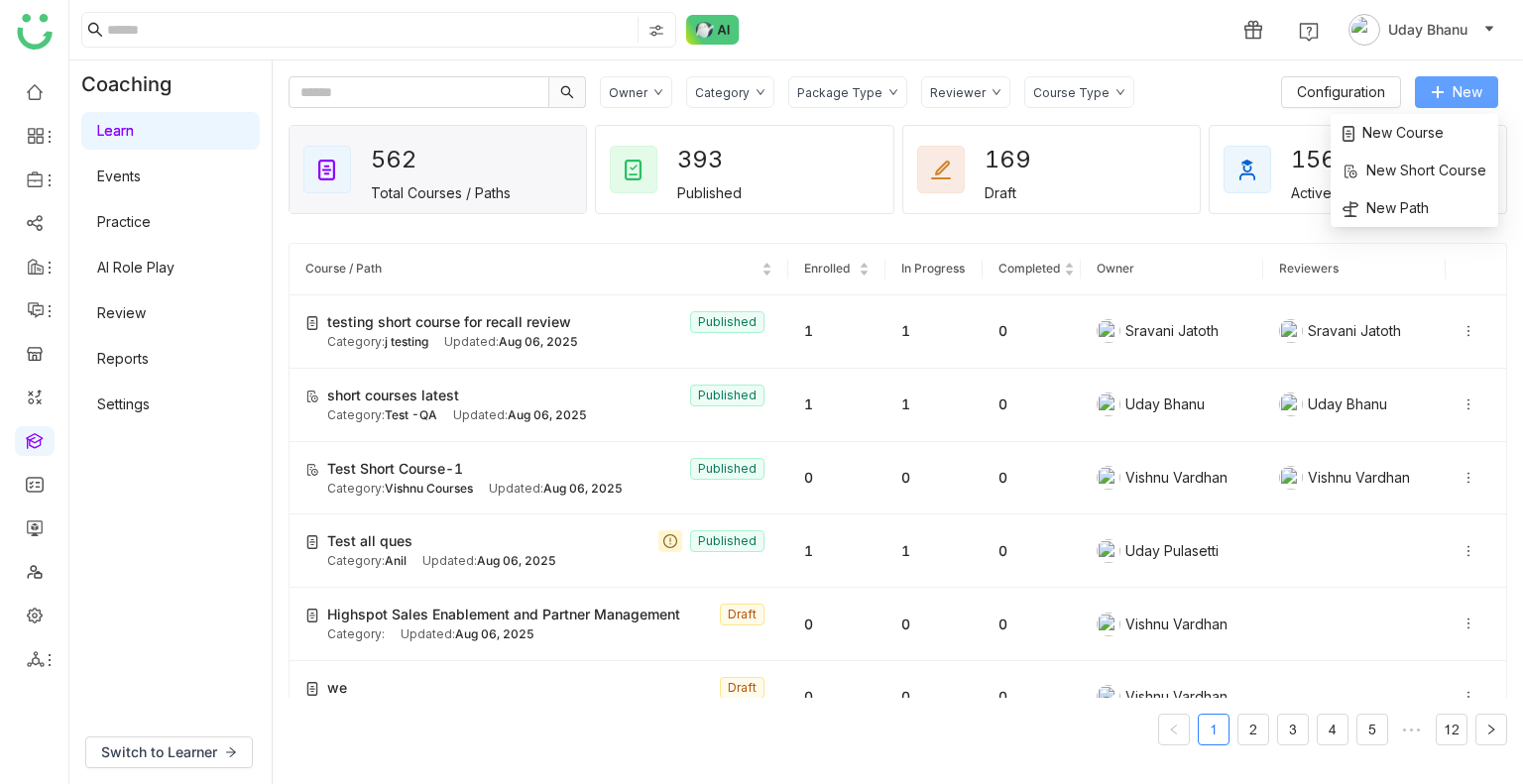 click 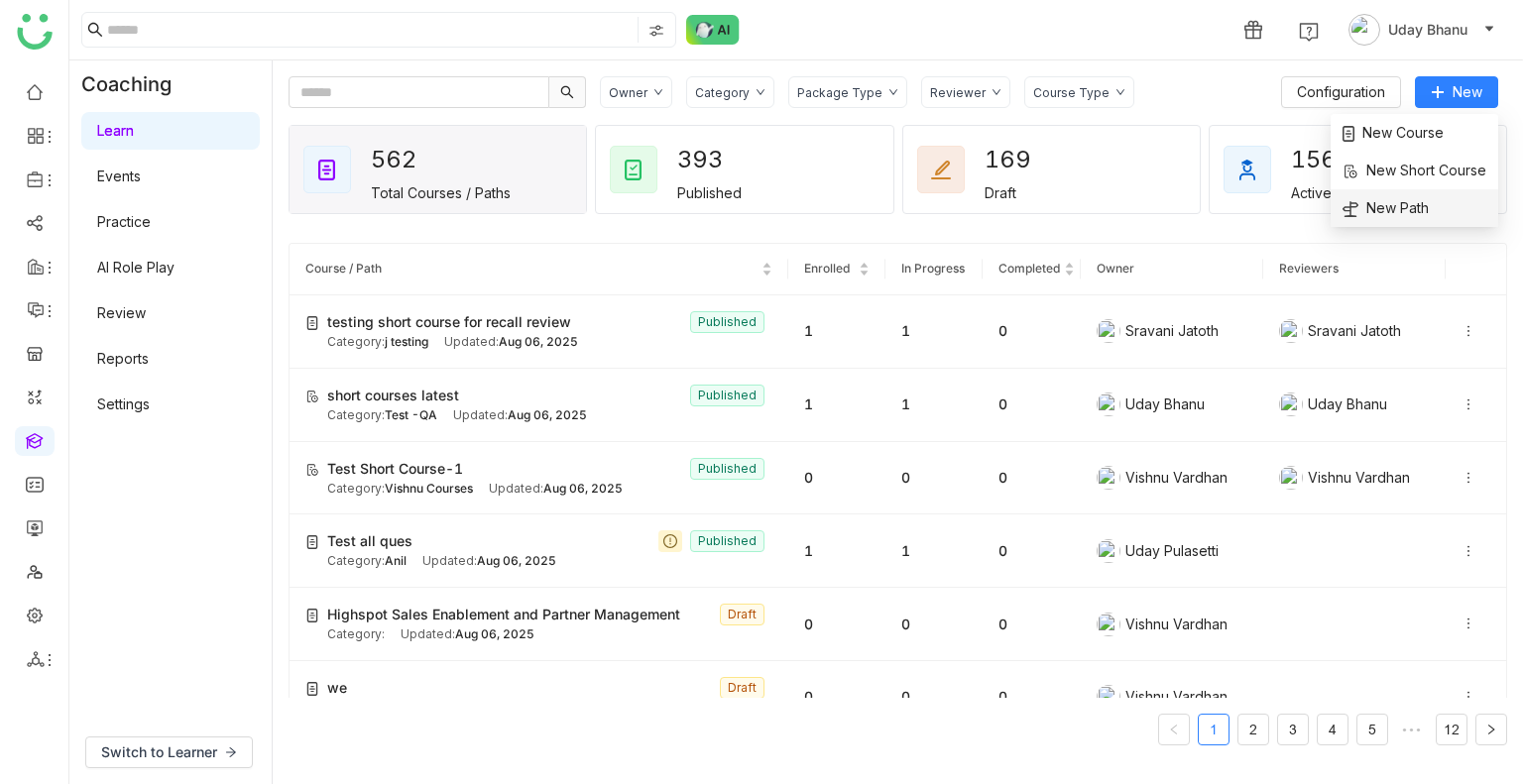 click on "New Path" at bounding box center [1414, 208] 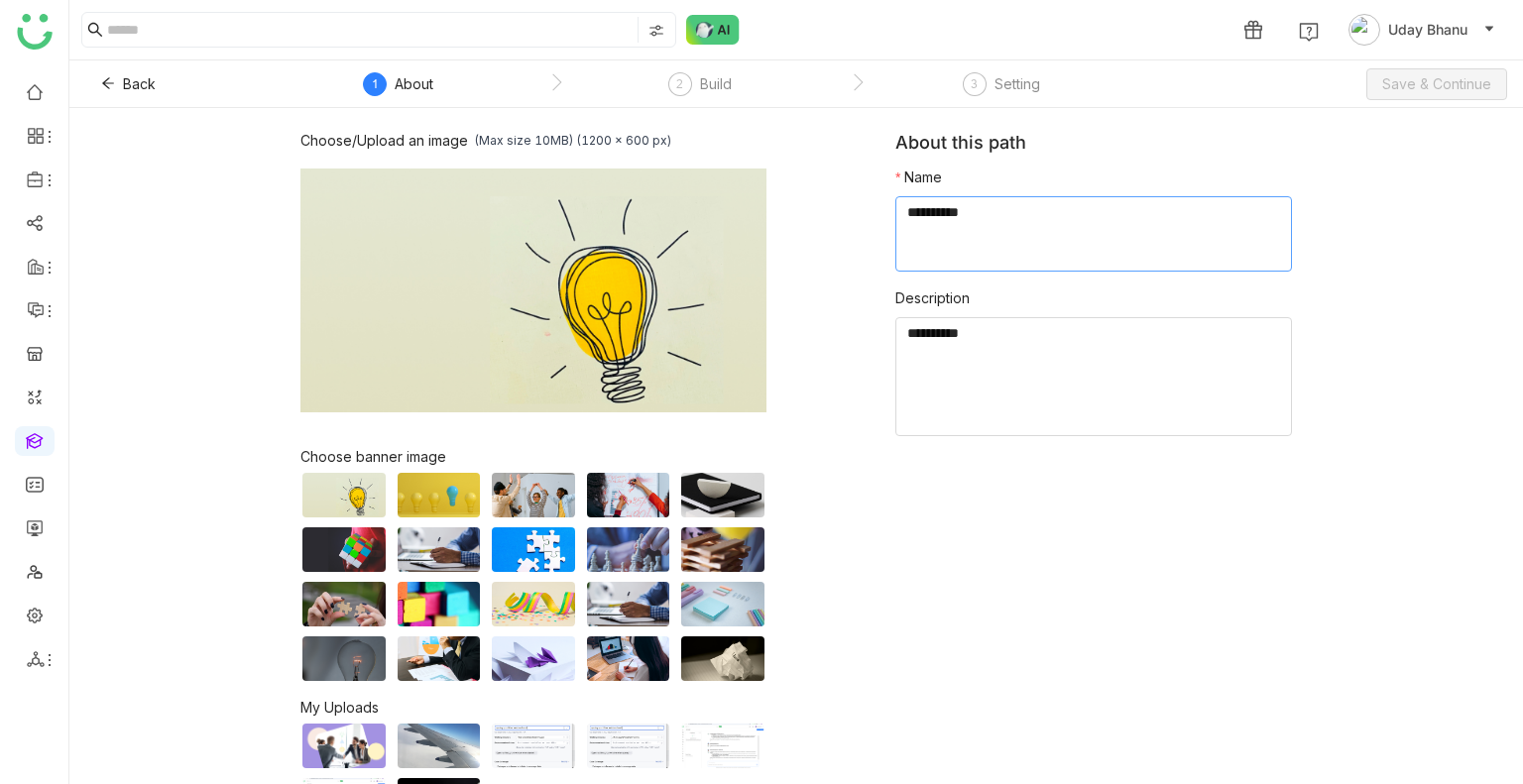 click 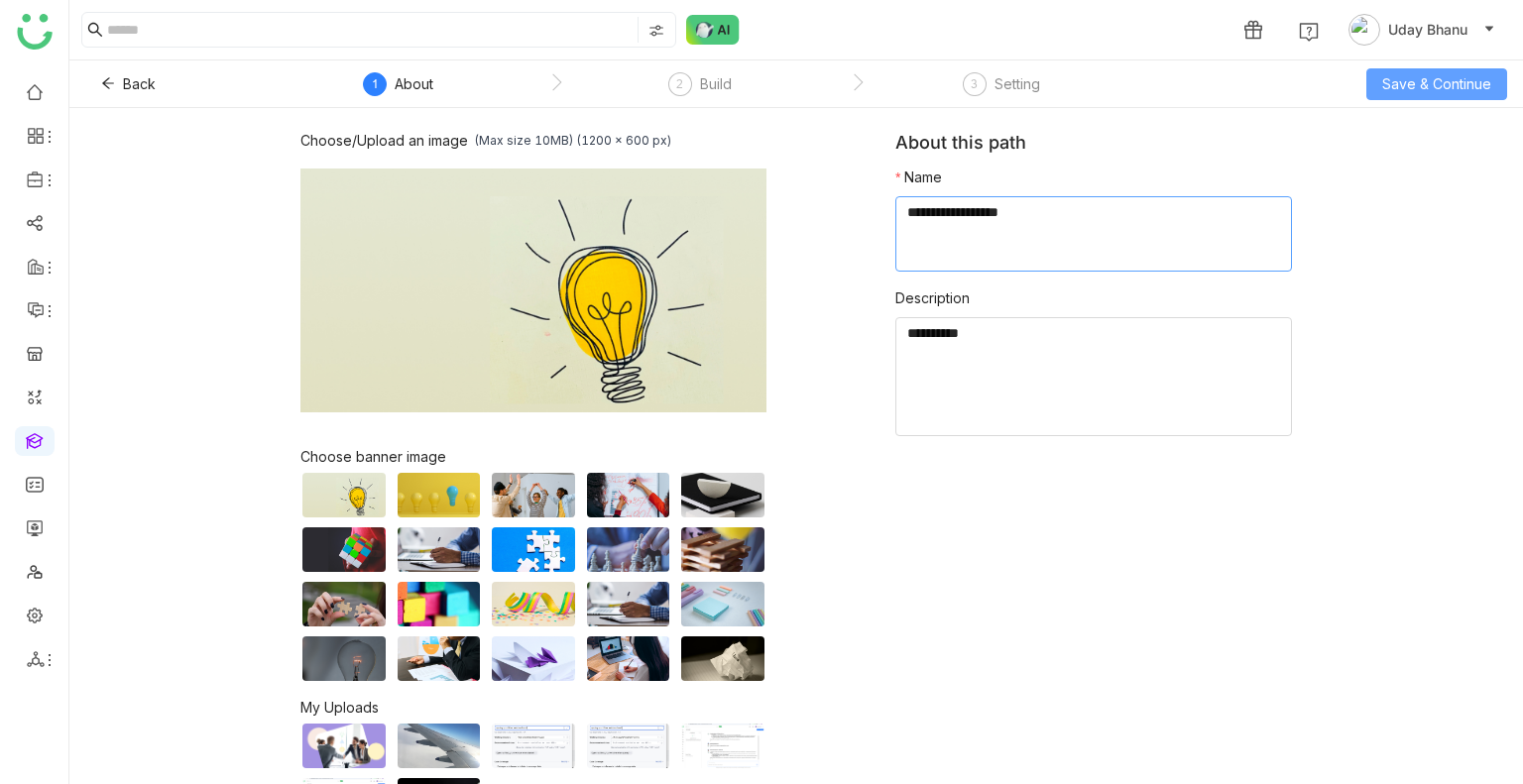 type on "**********" 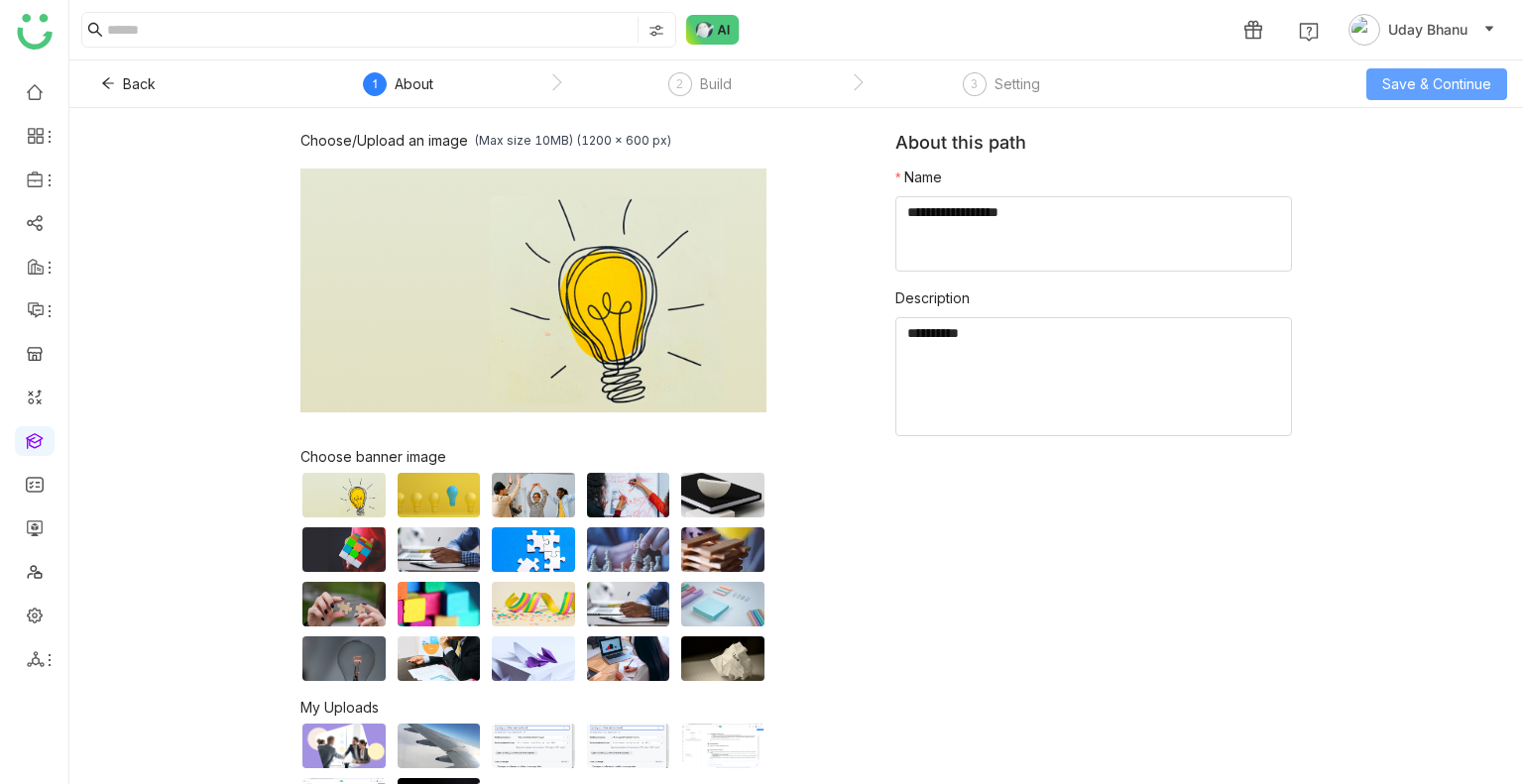 click on "Save & Continue" at bounding box center (1437, 84) 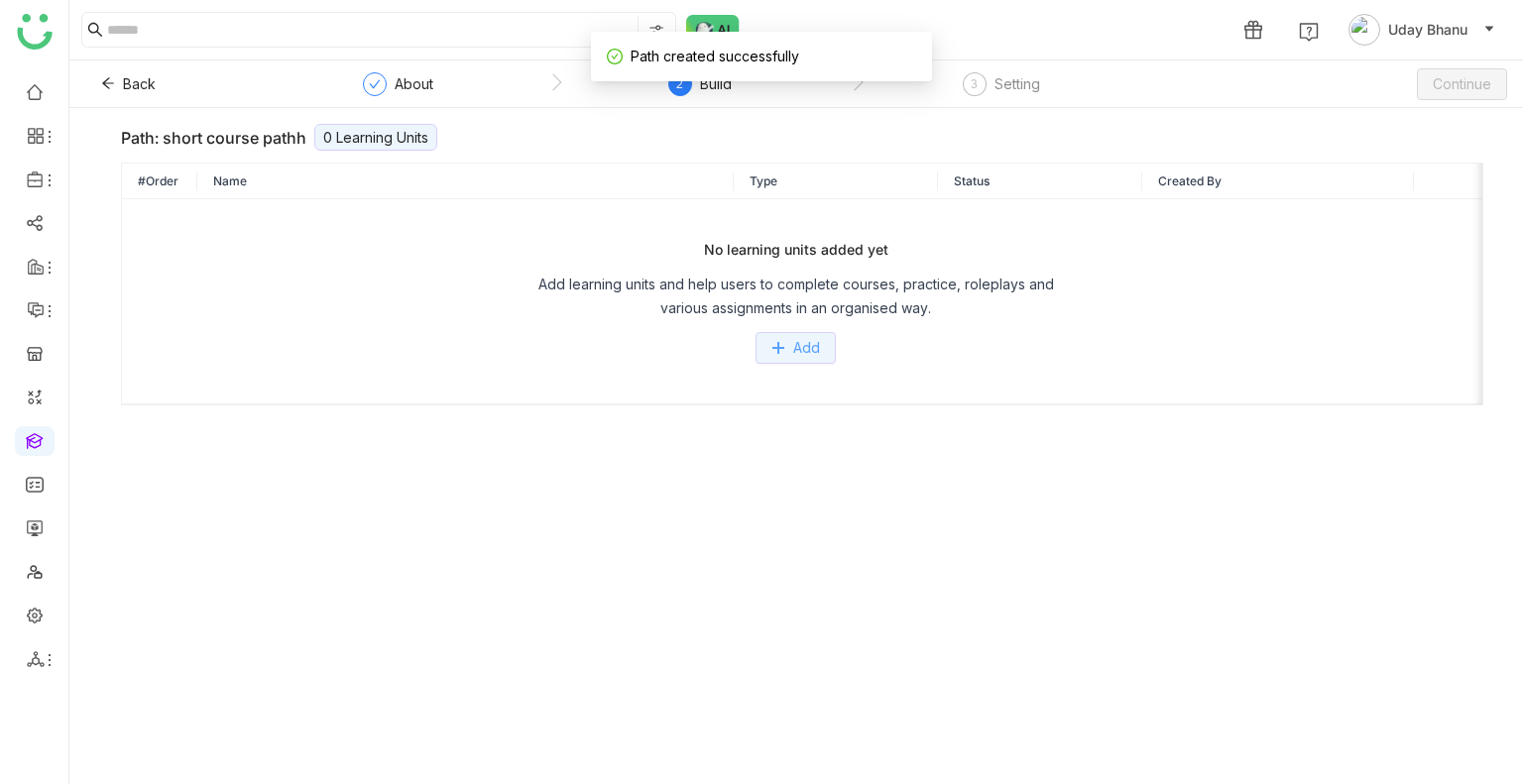 click on "Add" at bounding box center (806, 348) 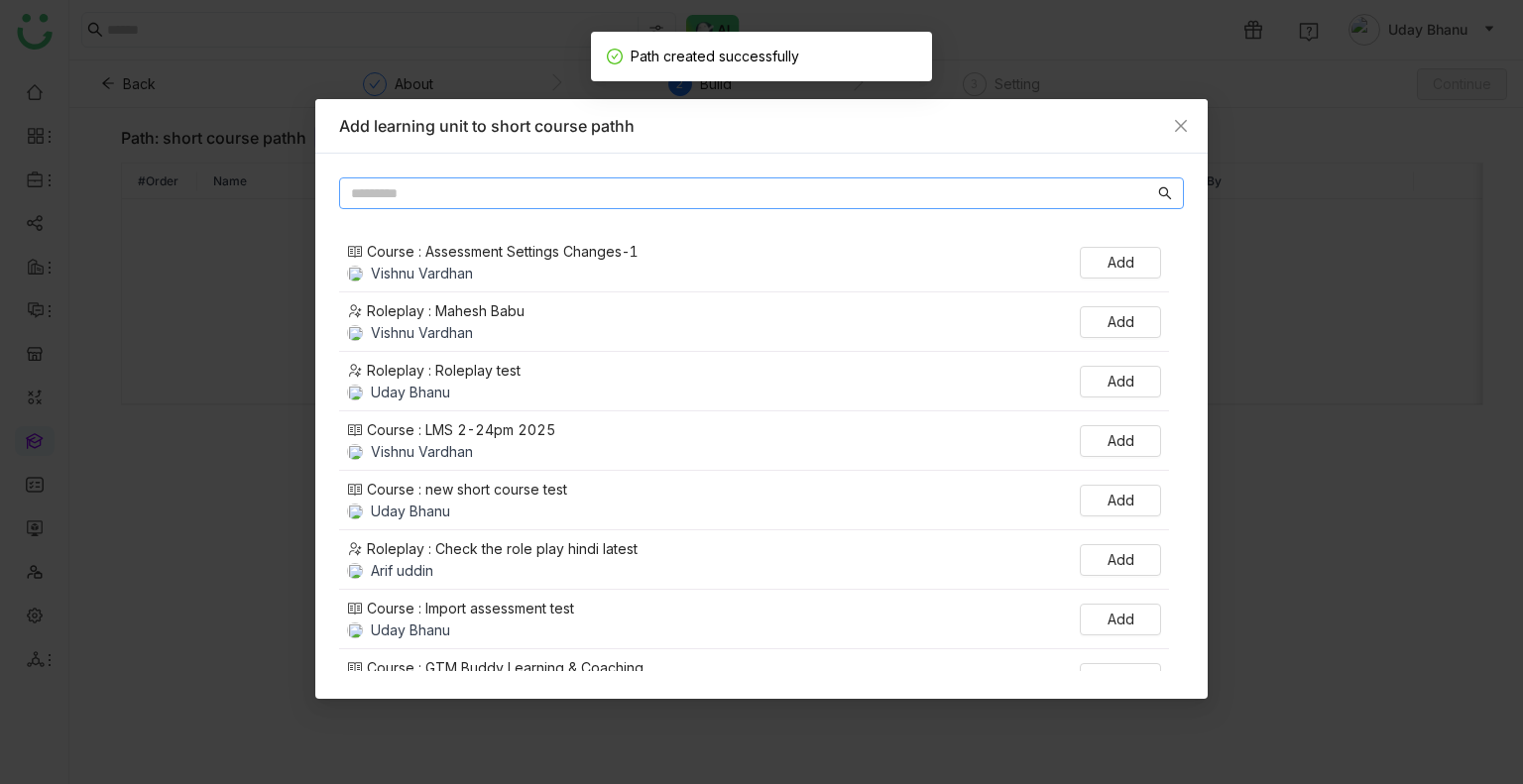 click at bounding box center [753, 193] 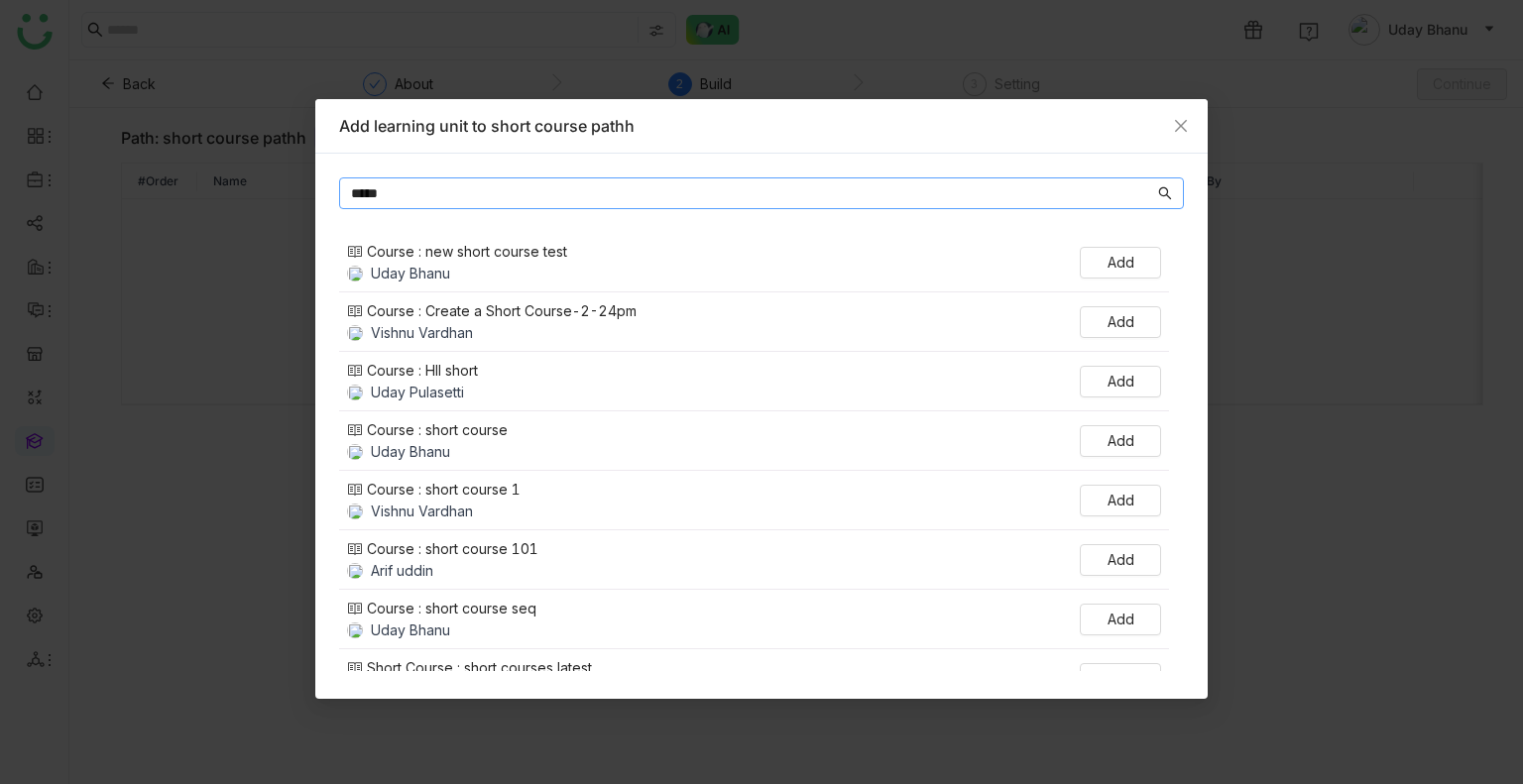 click on "*****" at bounding box center [753, 193] 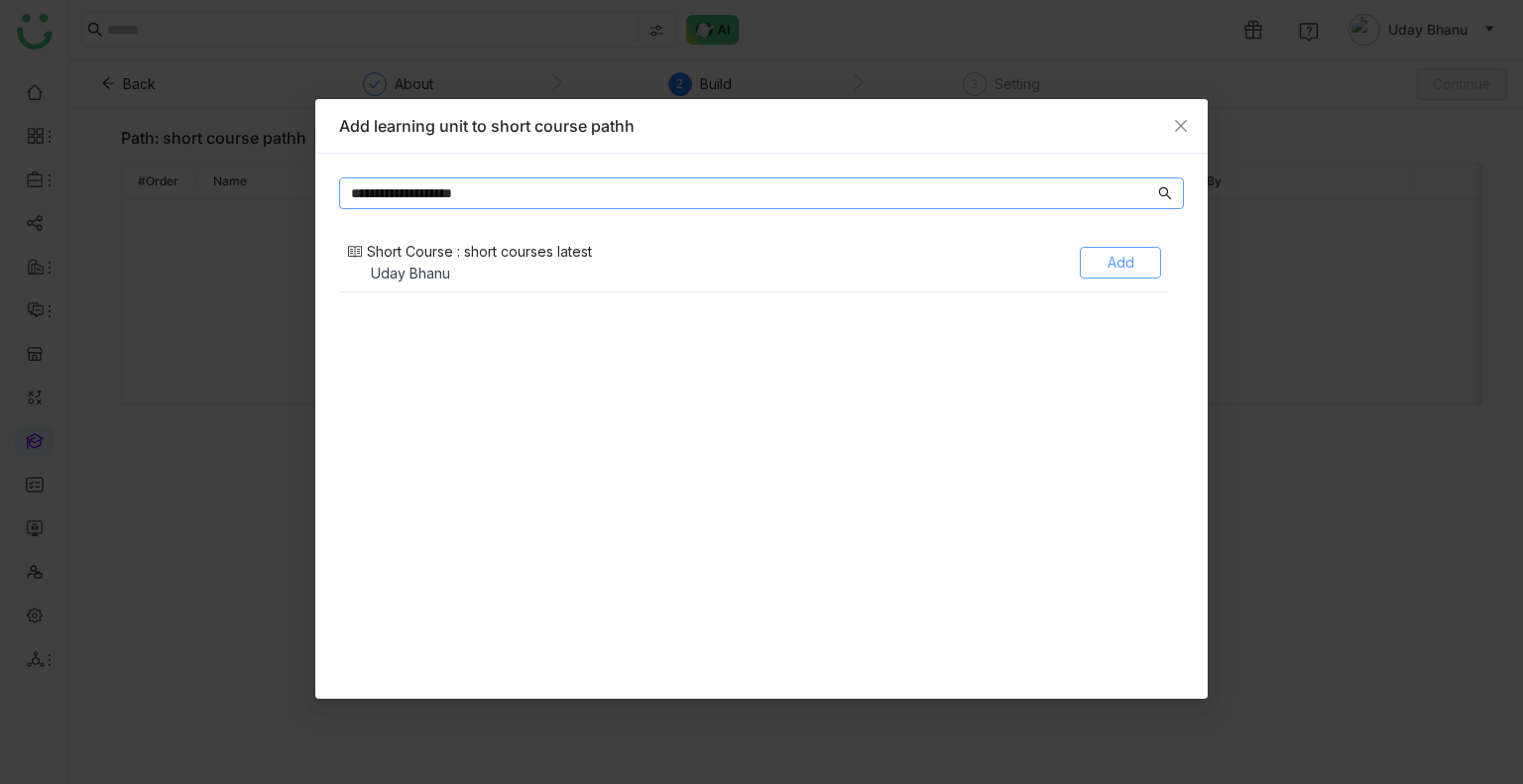 type on "**********" 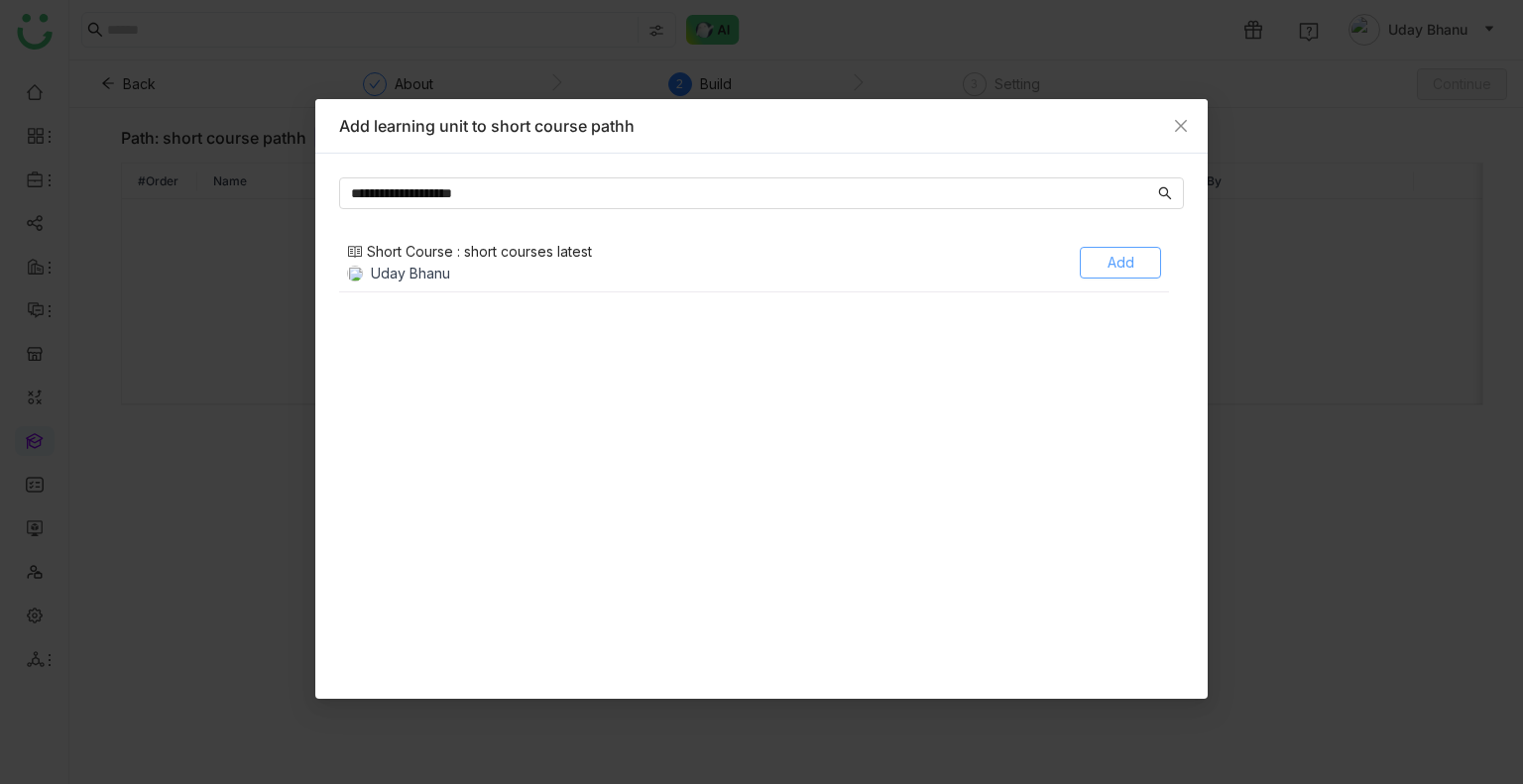 click on "Add" at bounding box center (1120, 263) 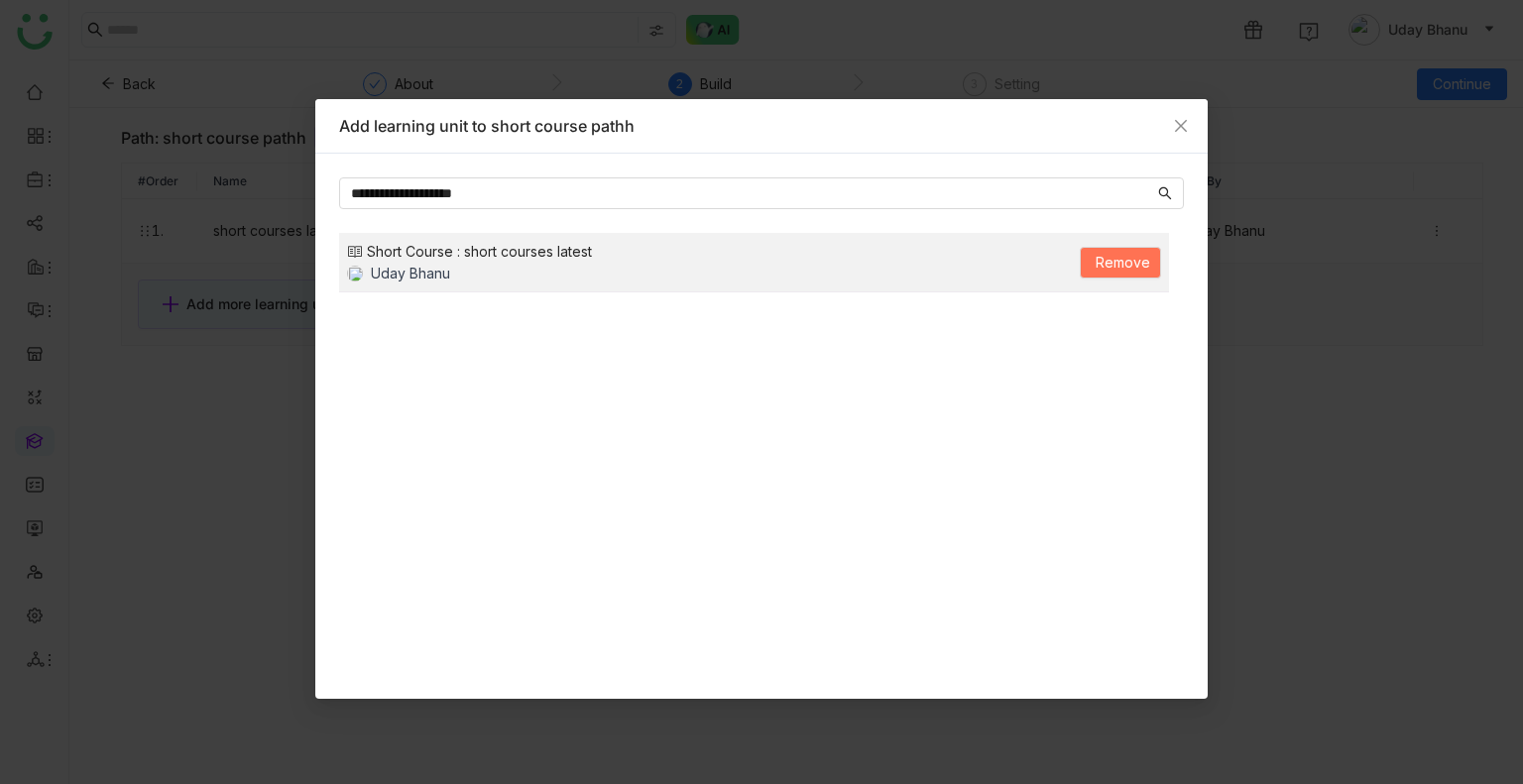 click on "**********" at bounding box center [762, 392] 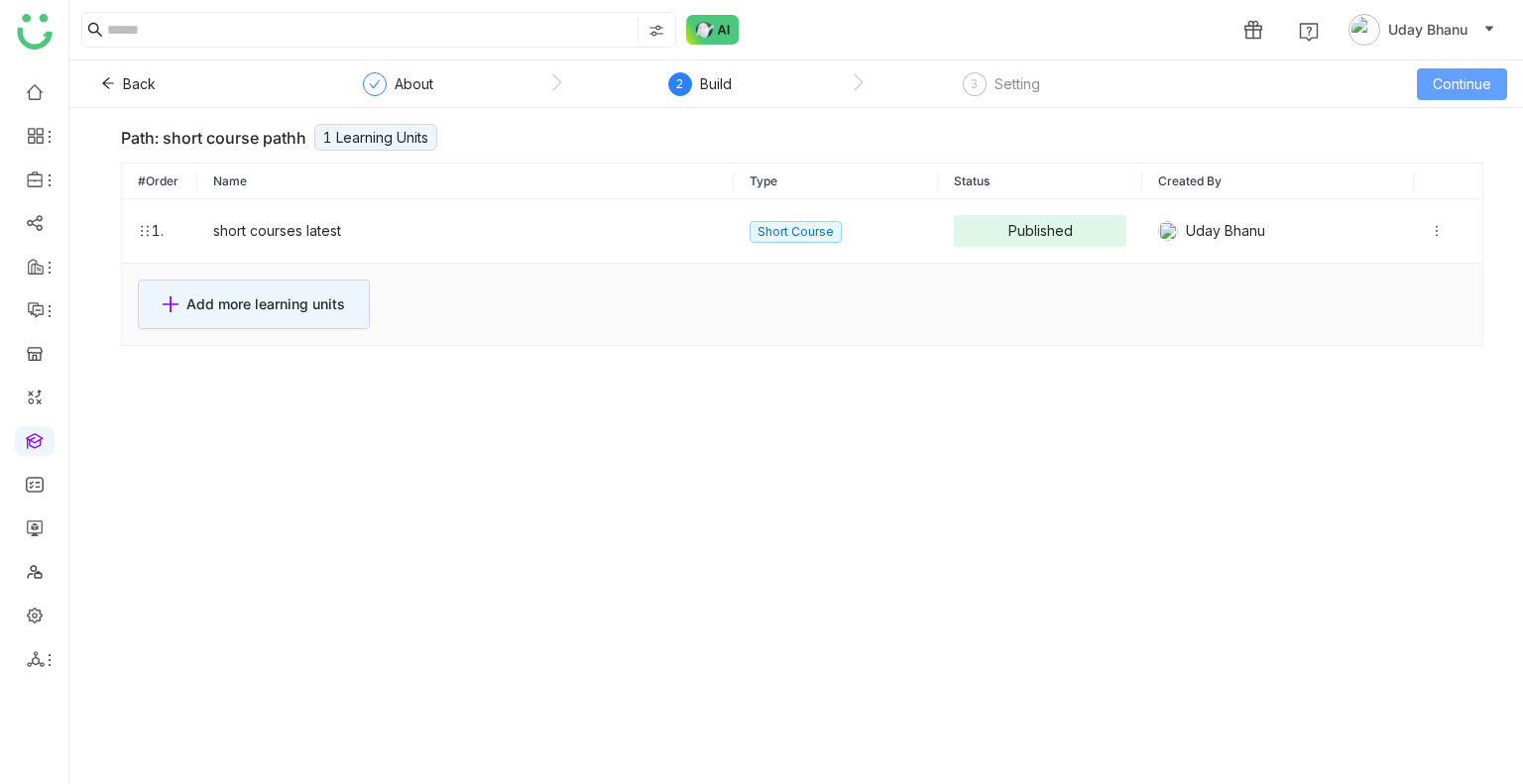 click on "Continue" at bounding box center (1462, 84) 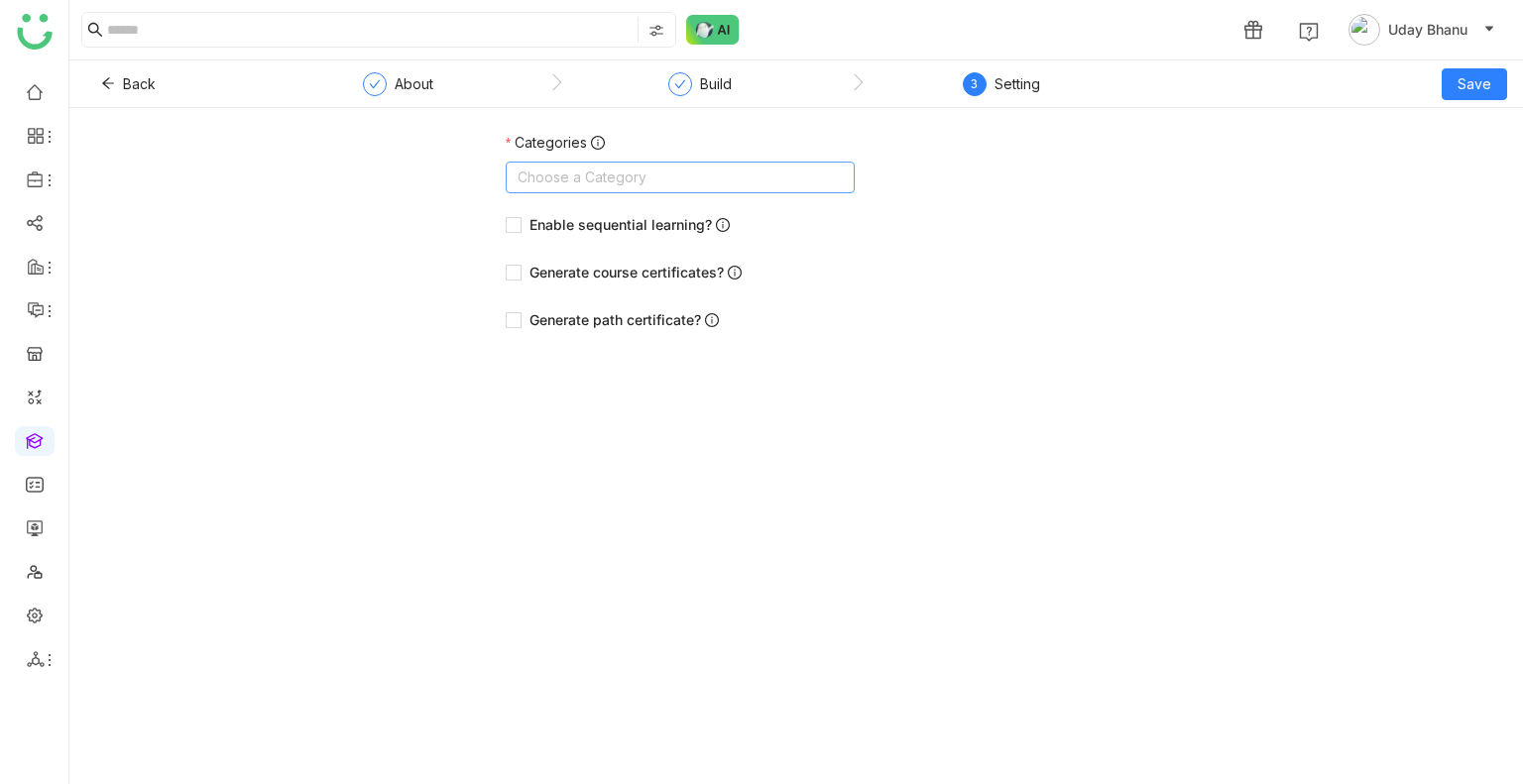 click on "Choose a Category" 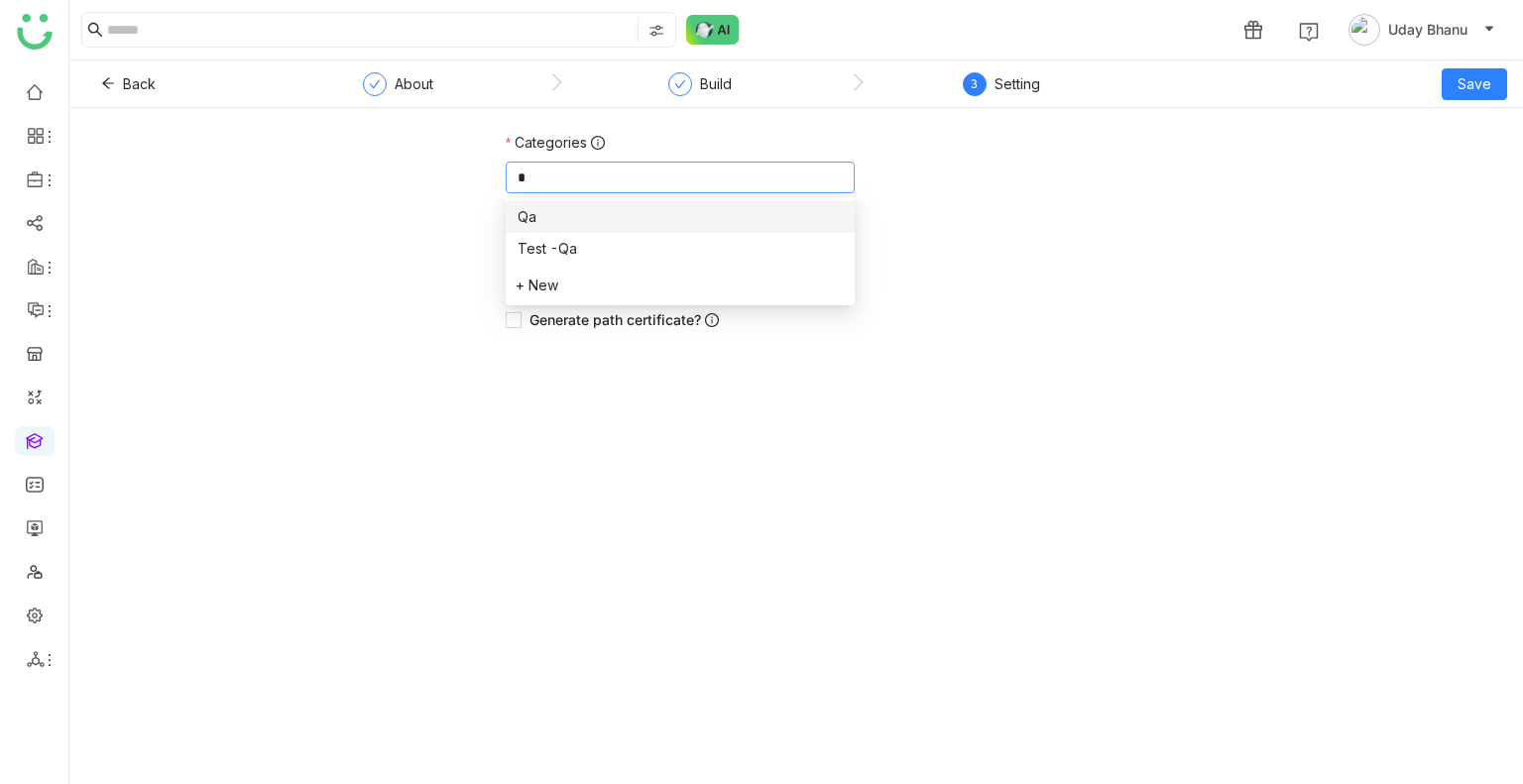 type on "**" 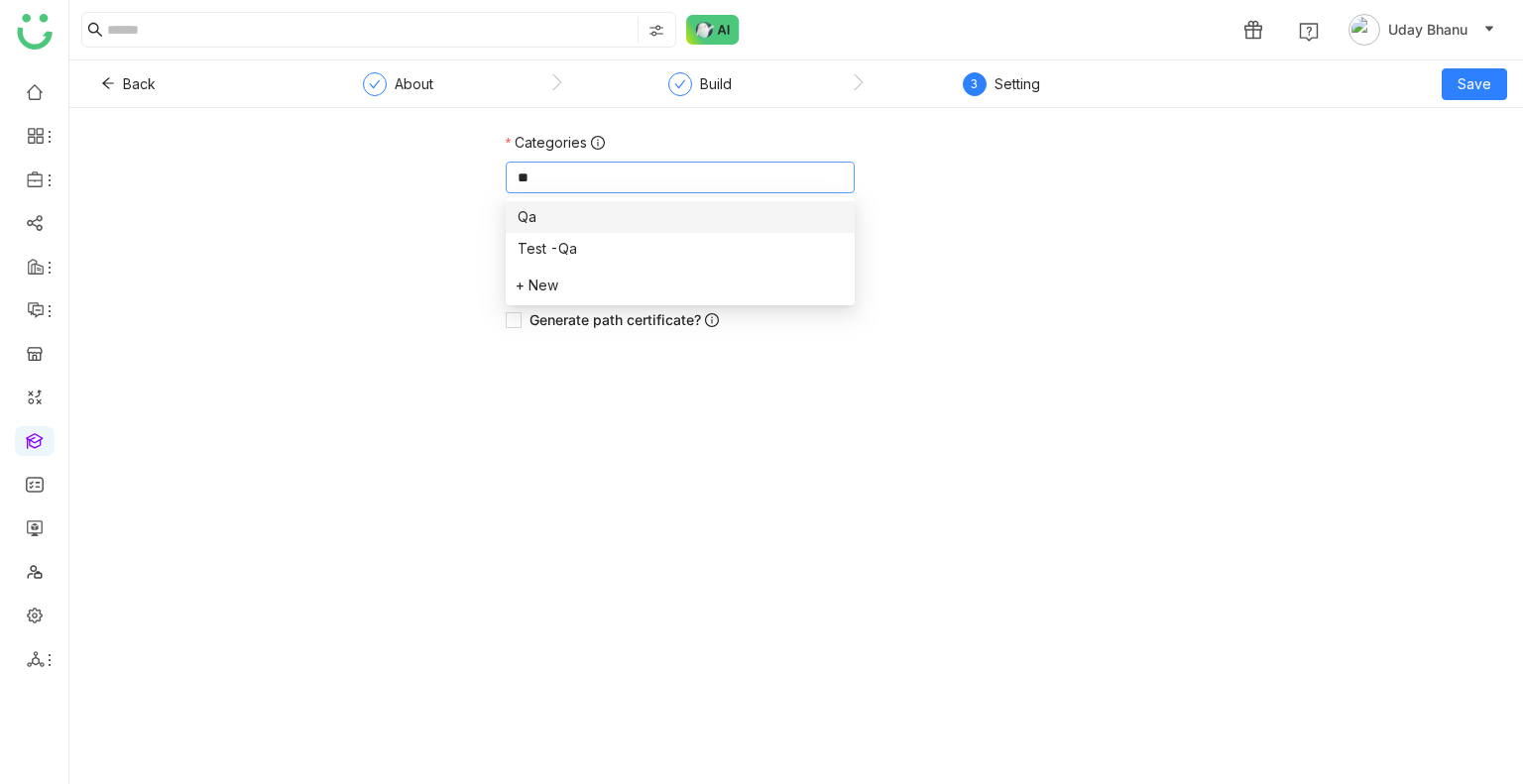 scroll, scrollTop: 0, scrollLeft: 0, axis: both 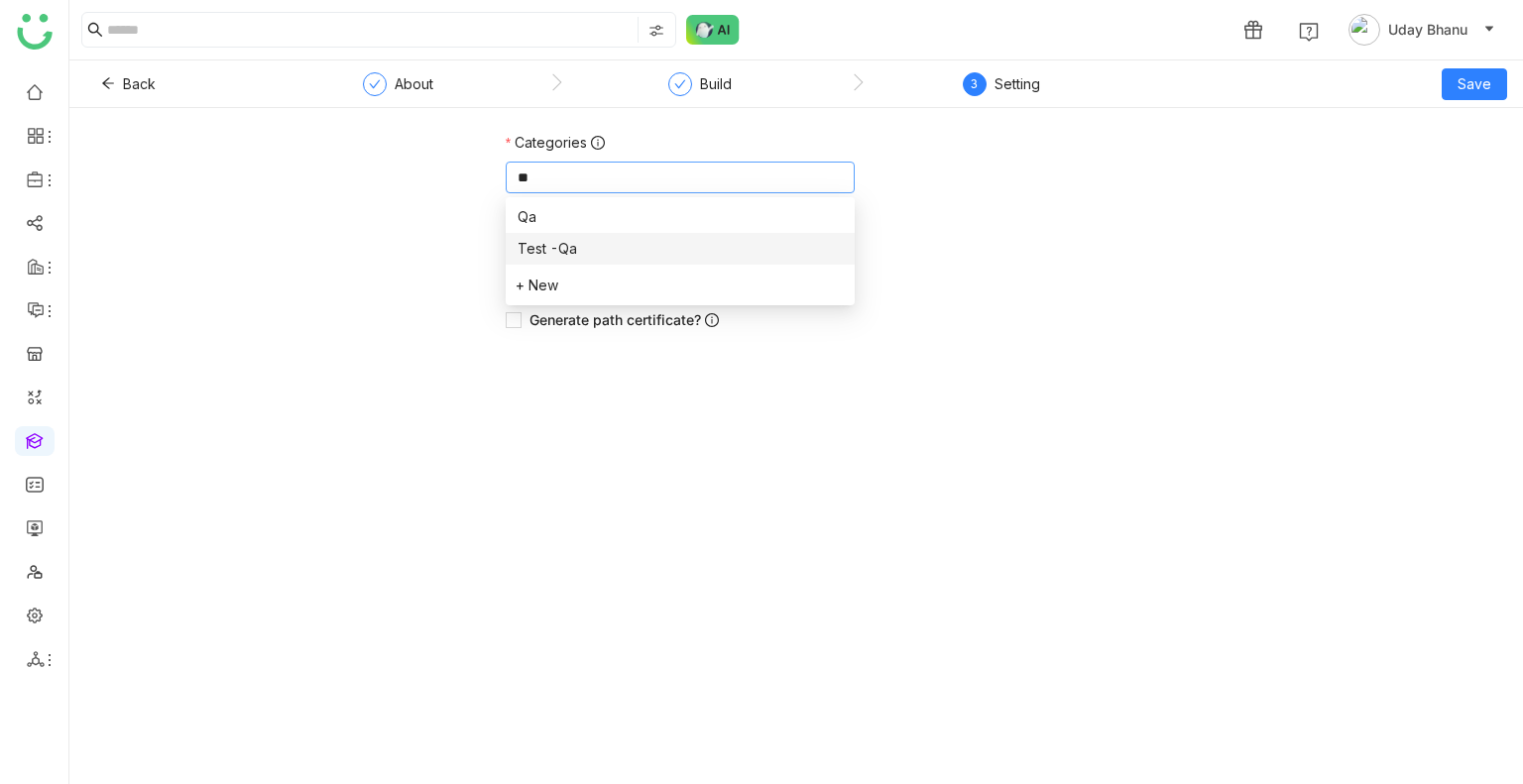 type 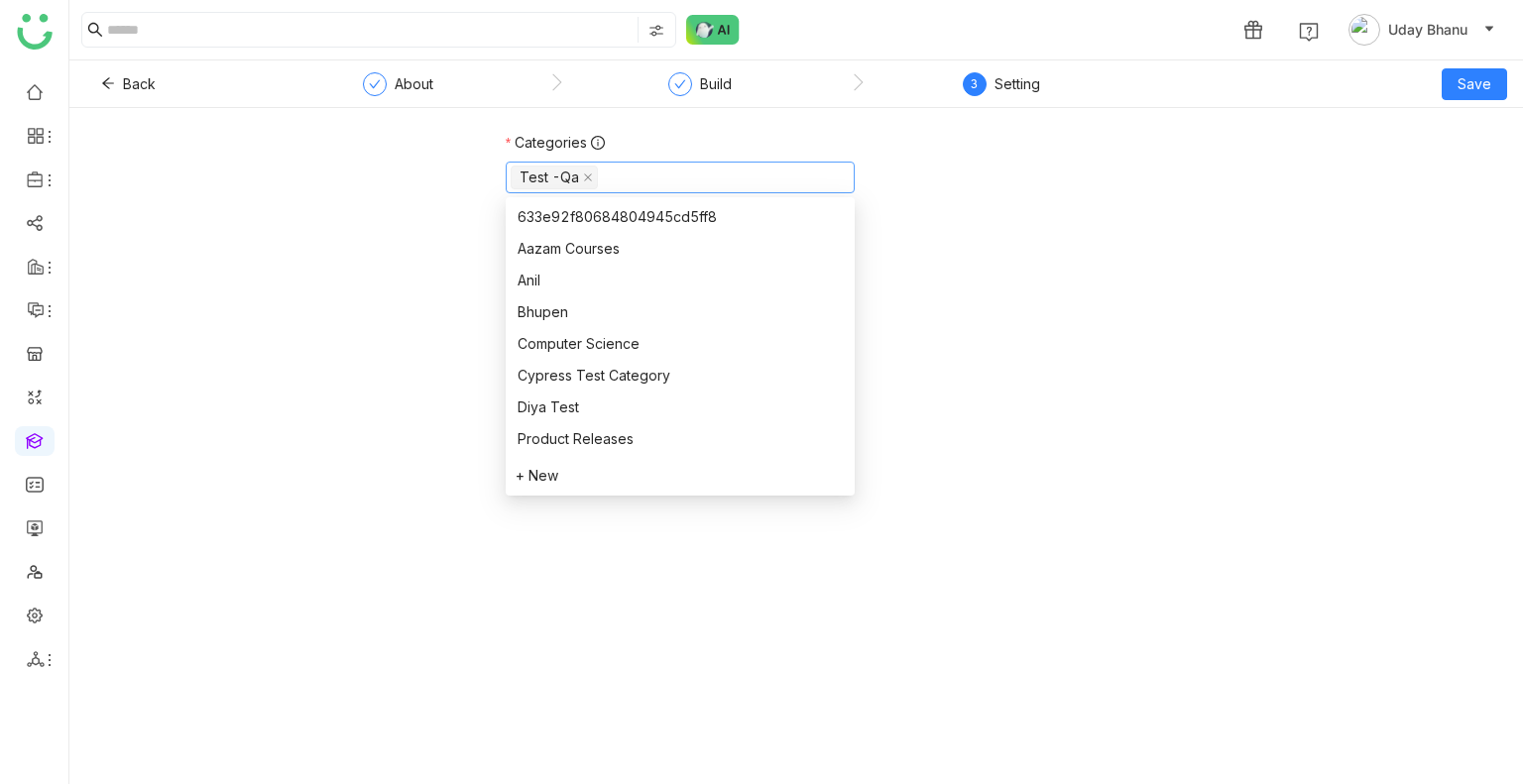 click on "Categories  Test -Qa    Enable sequential learning?   Generate course certificates?   Generate path certificate?" 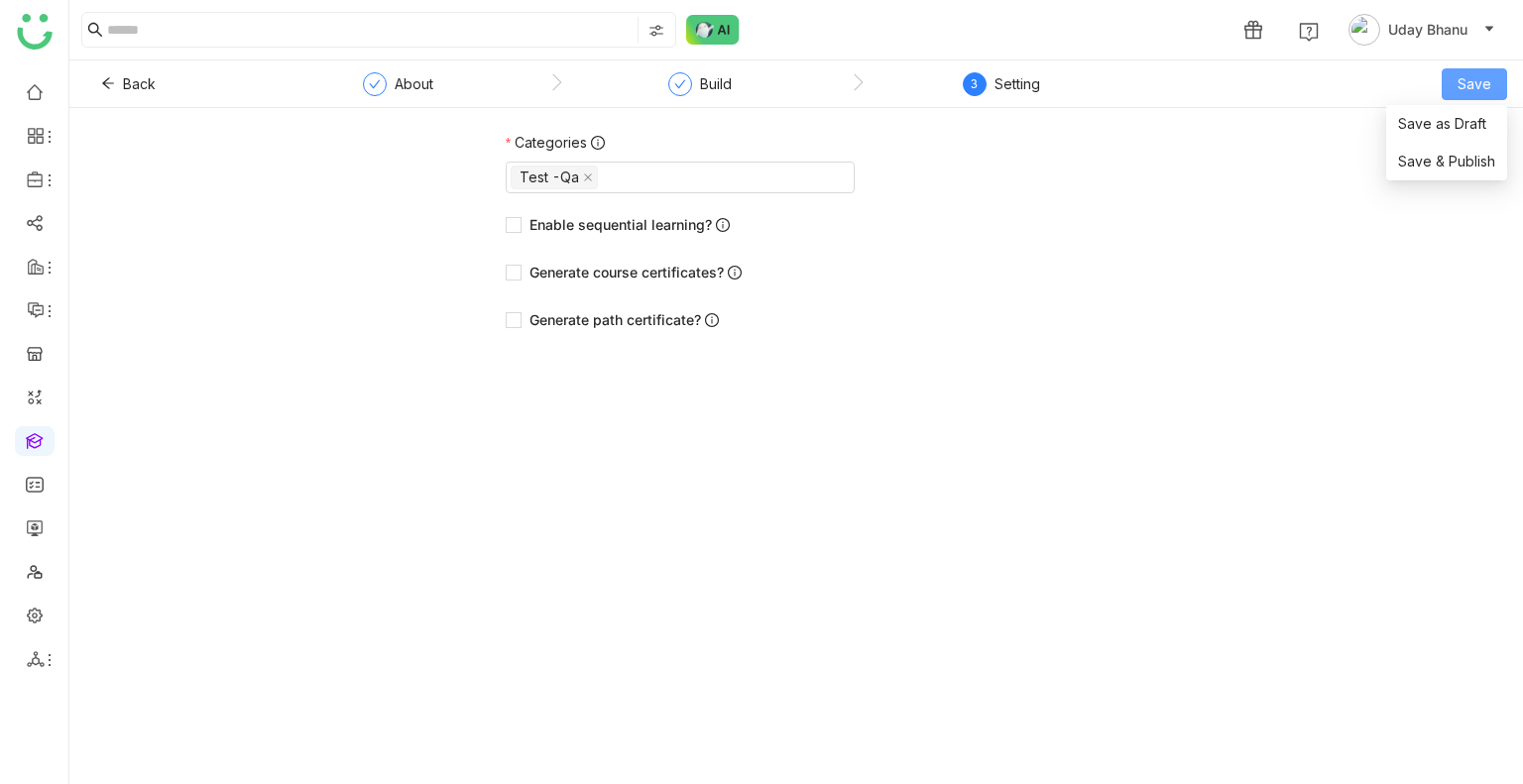 click on "Save" 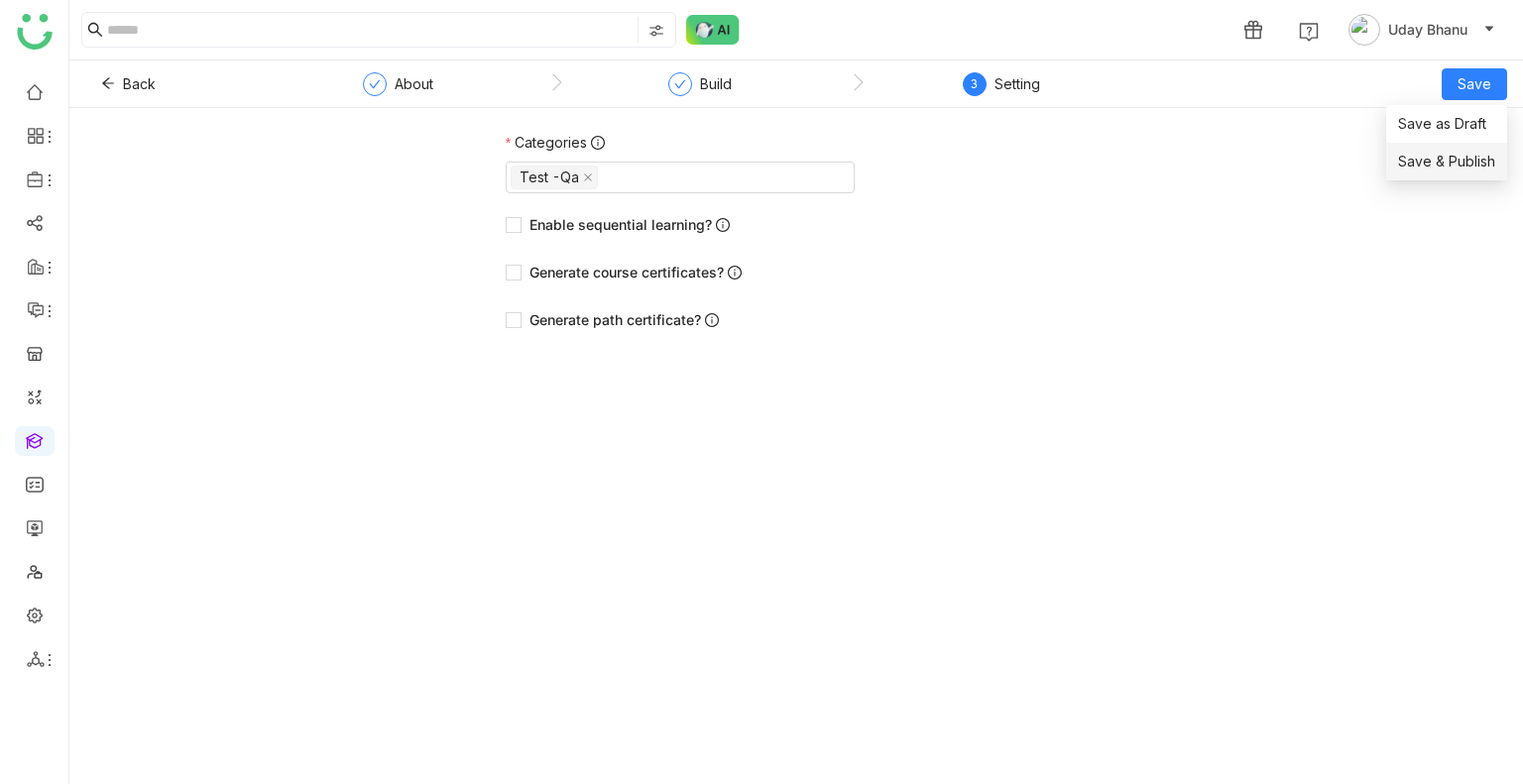 click on "Save & Publish" at bounding box center [1447, 162] 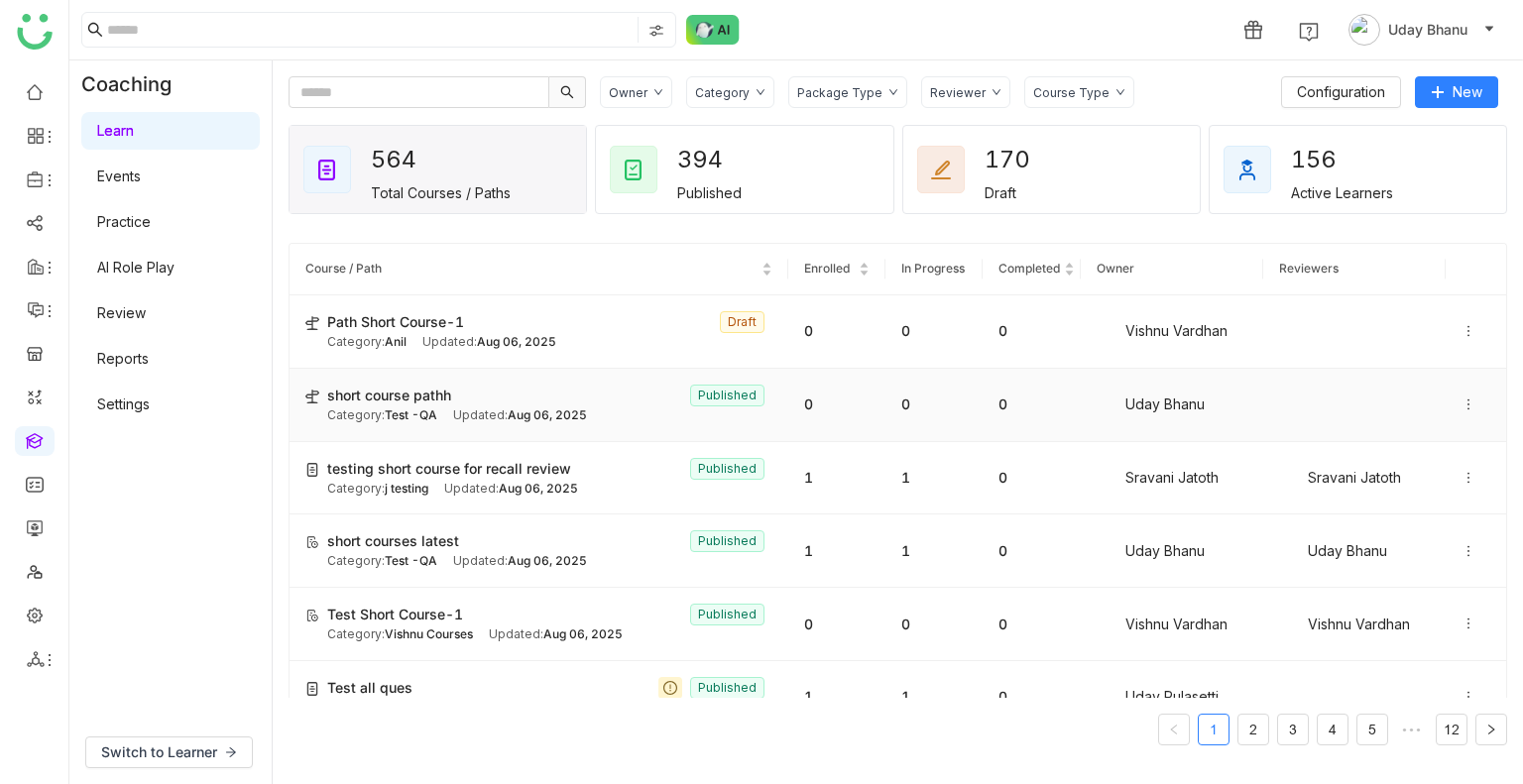 click 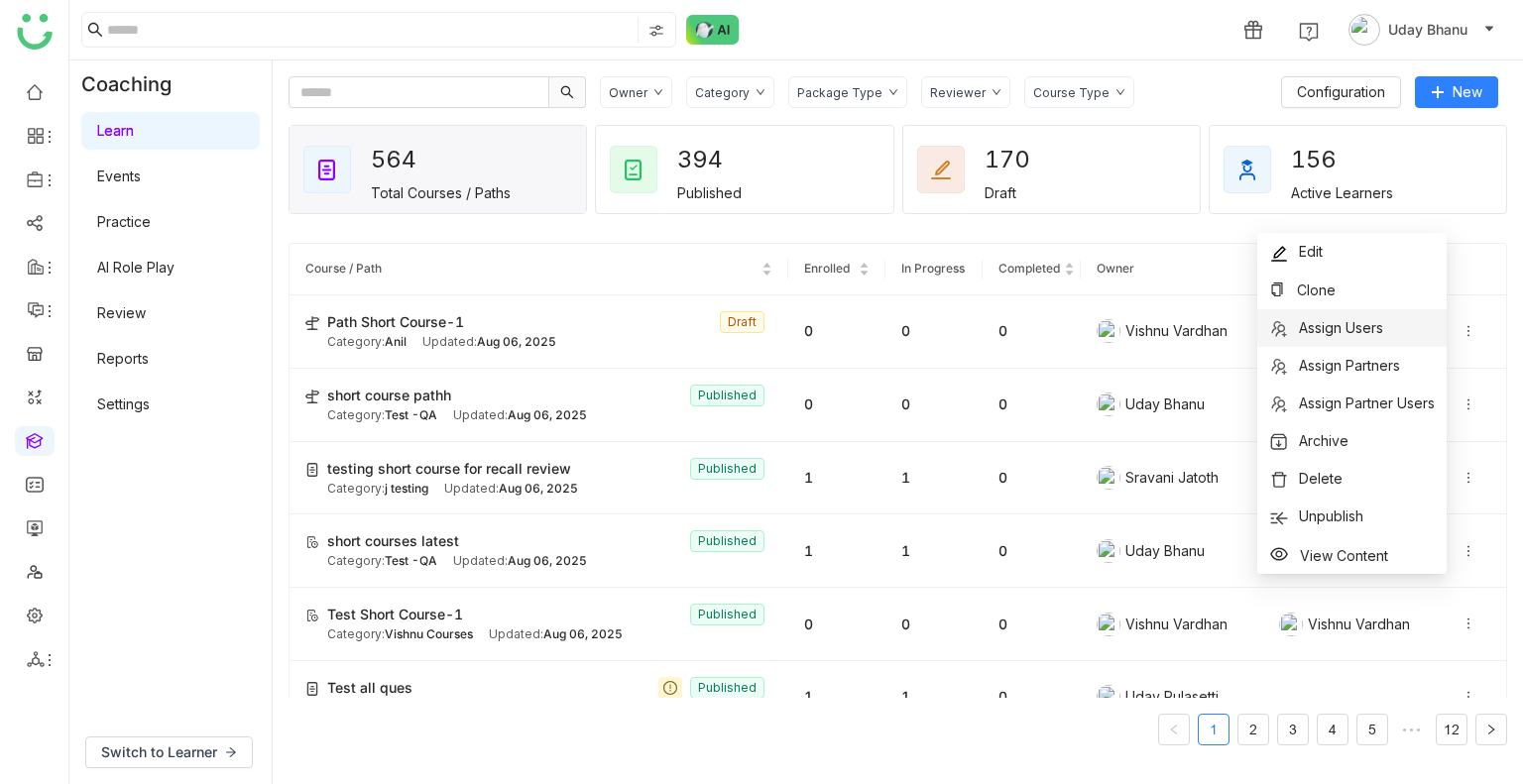 click on "Assign Users" at bounding box center (1341, 327) 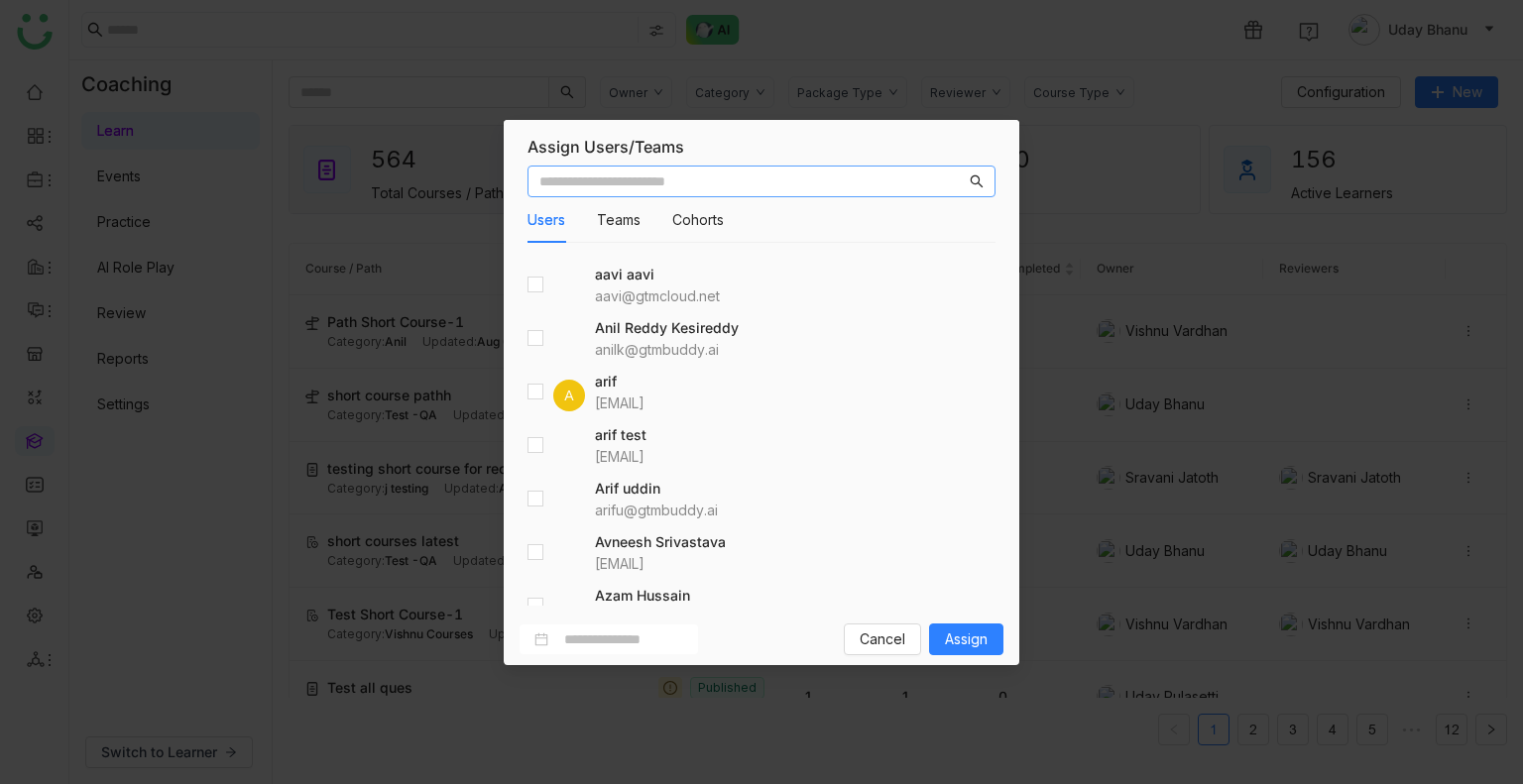 click at bounding box center (753, 181) 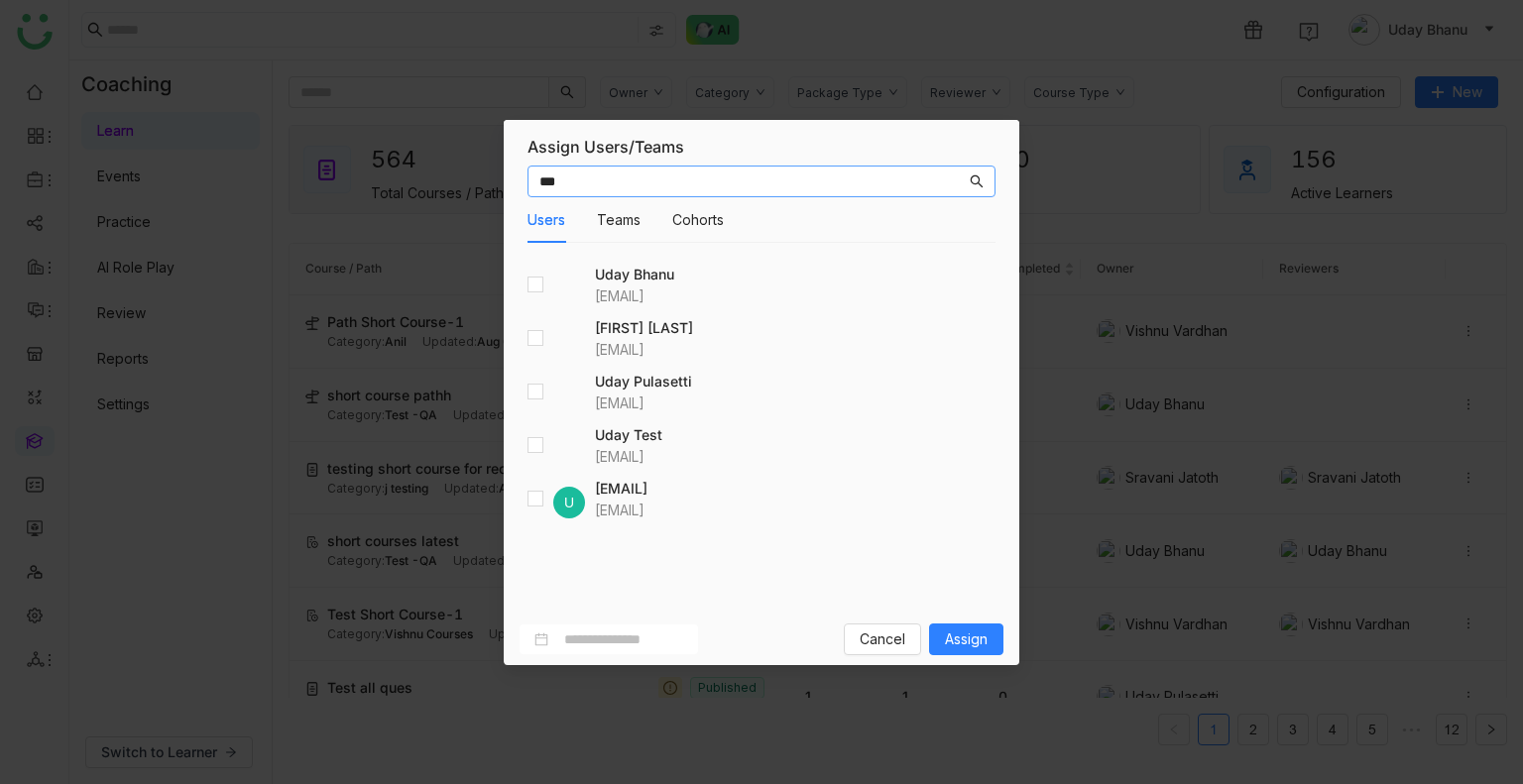 type on "***" 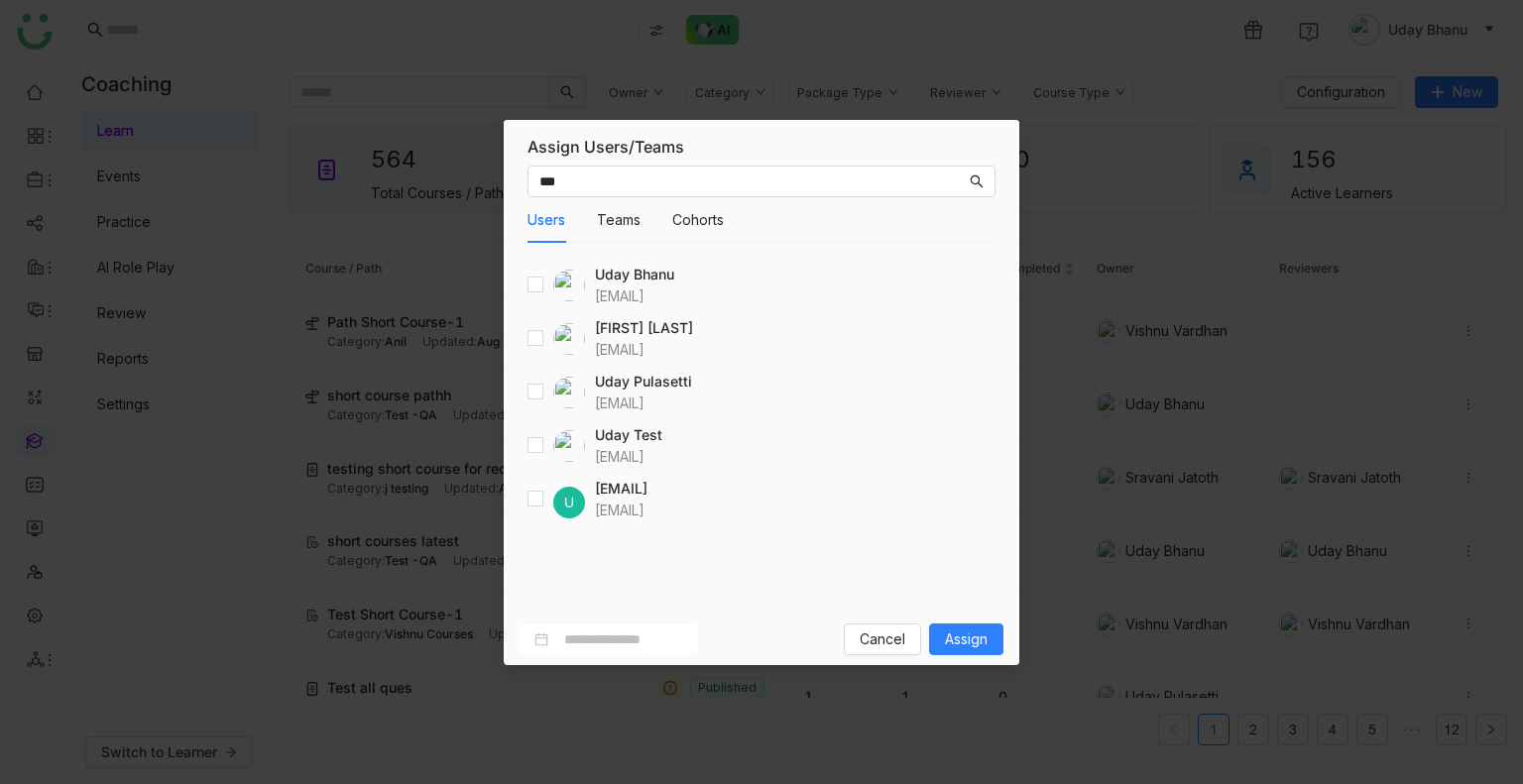 click at bounding box center (556, 446) 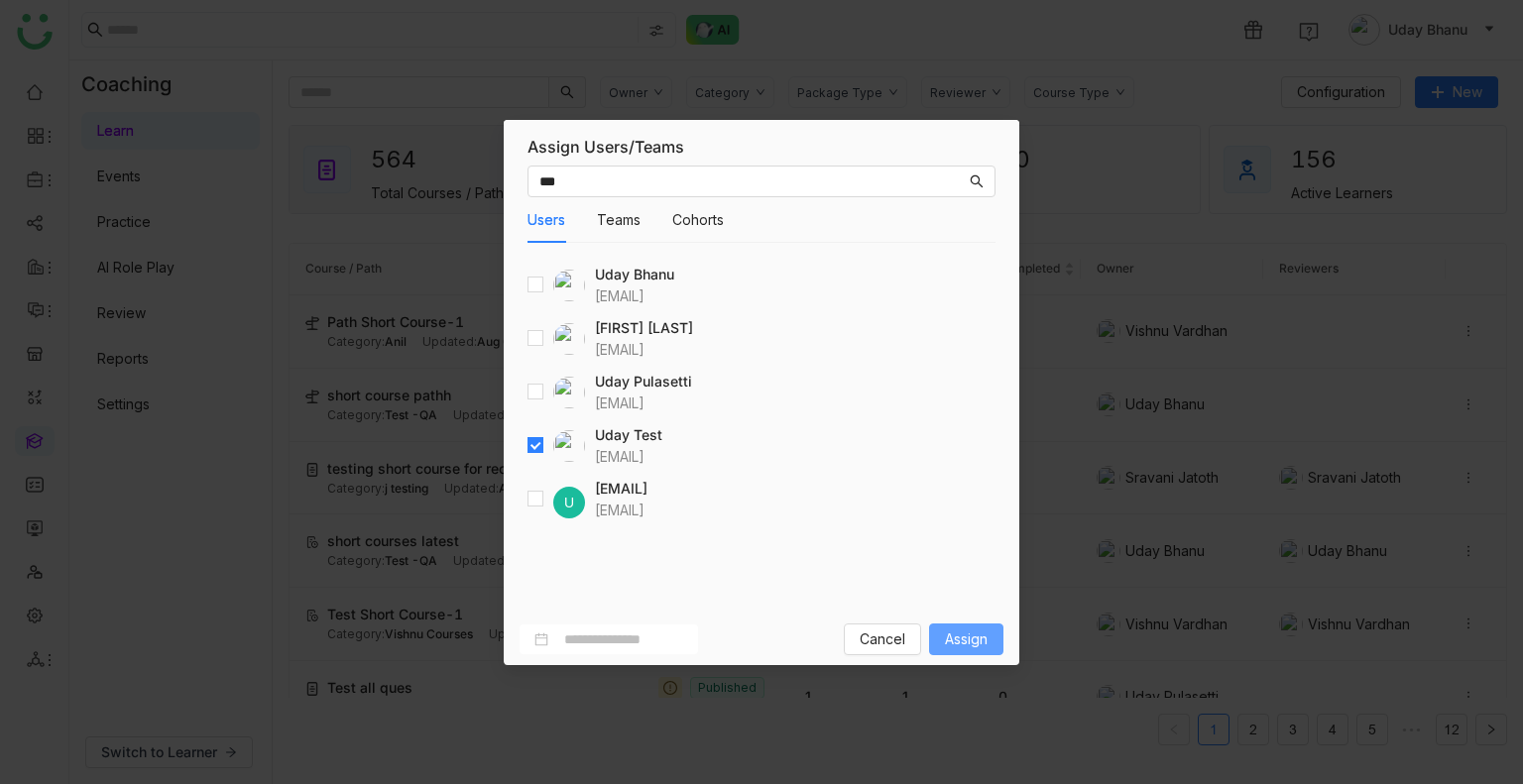 click on "Assign" at bounding box center [966, 639] 